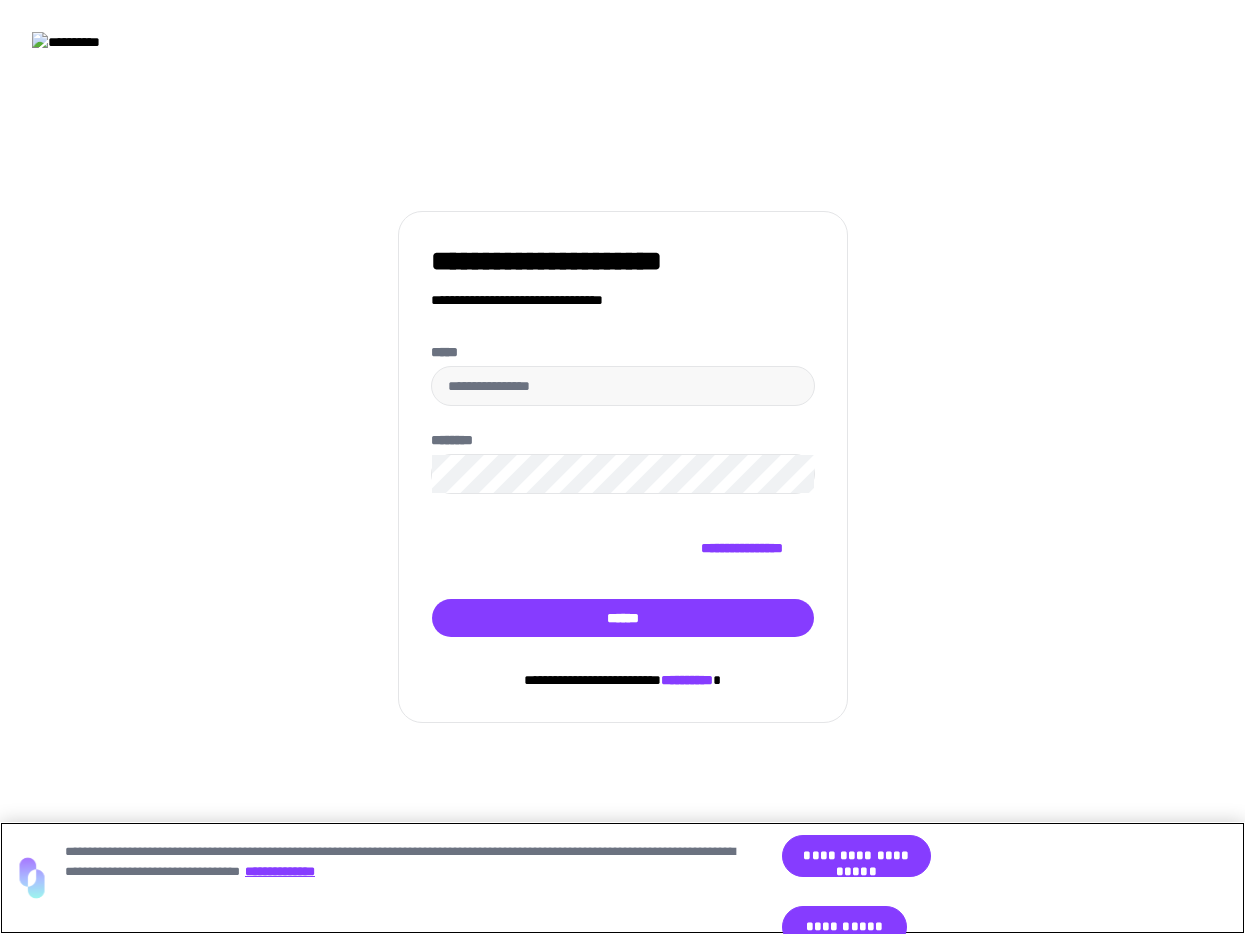 scroll, scrollTop: 0, scrollLeft: 0, axis: both 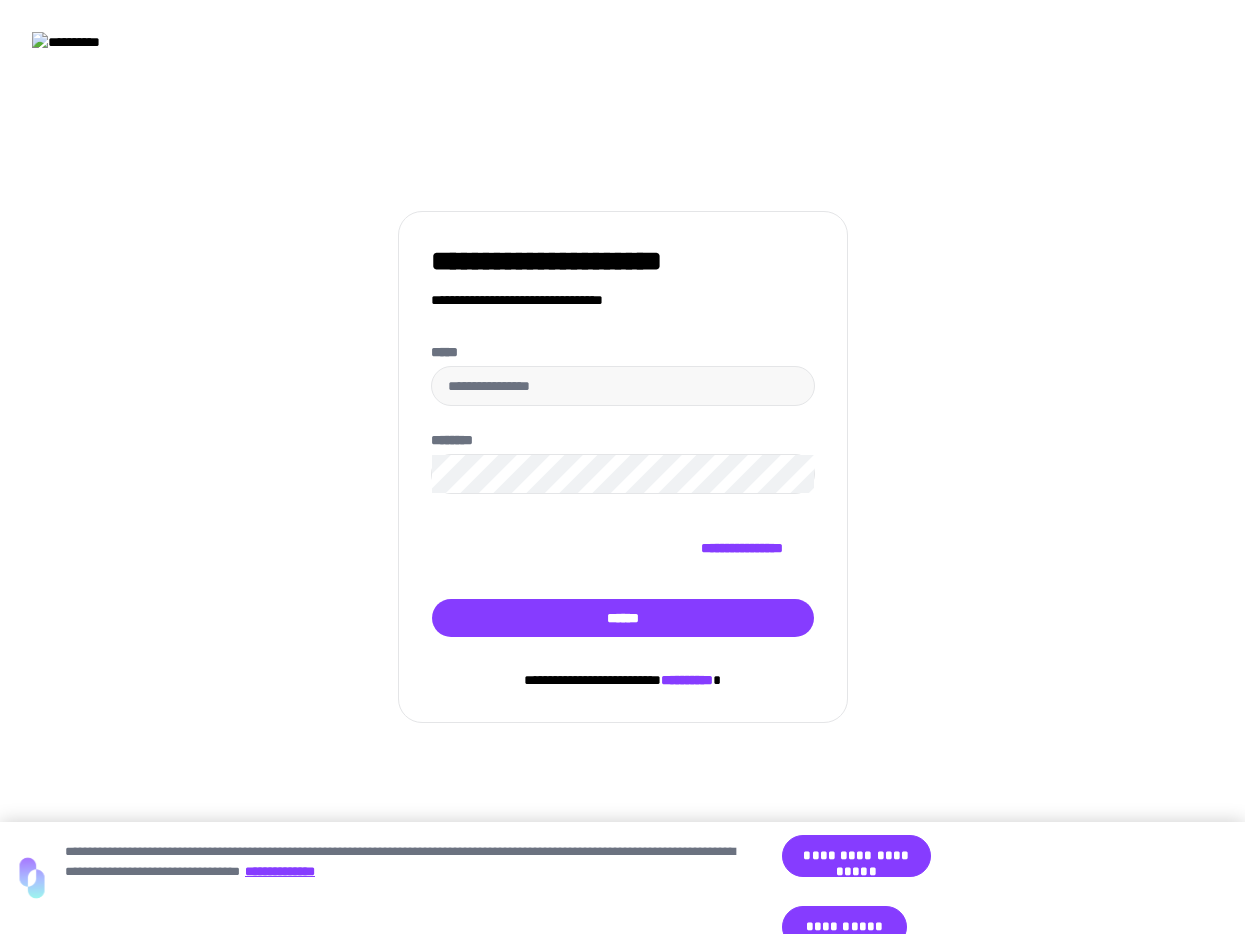 type on "**********" 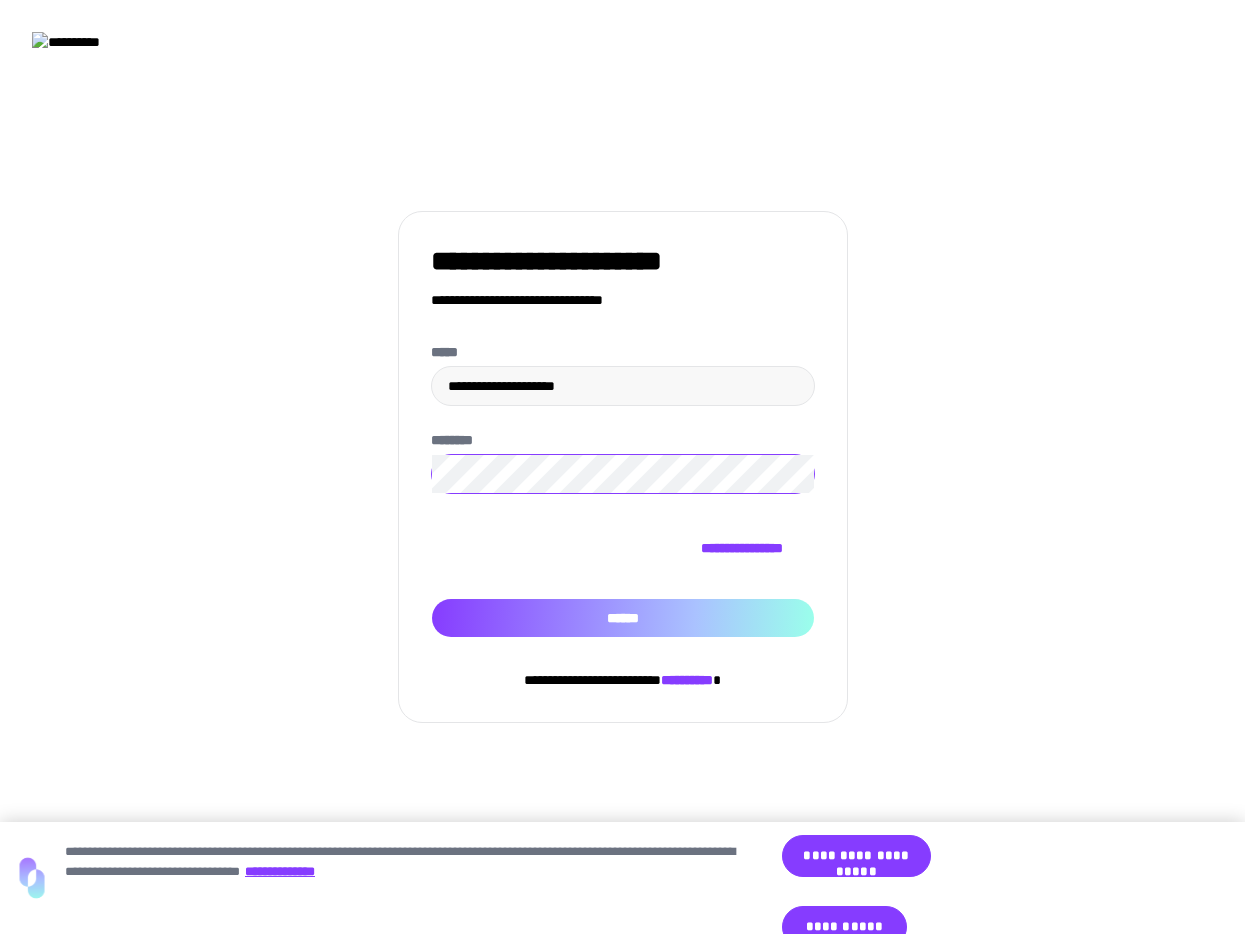 click on "******" at bounding box center [623, 618] 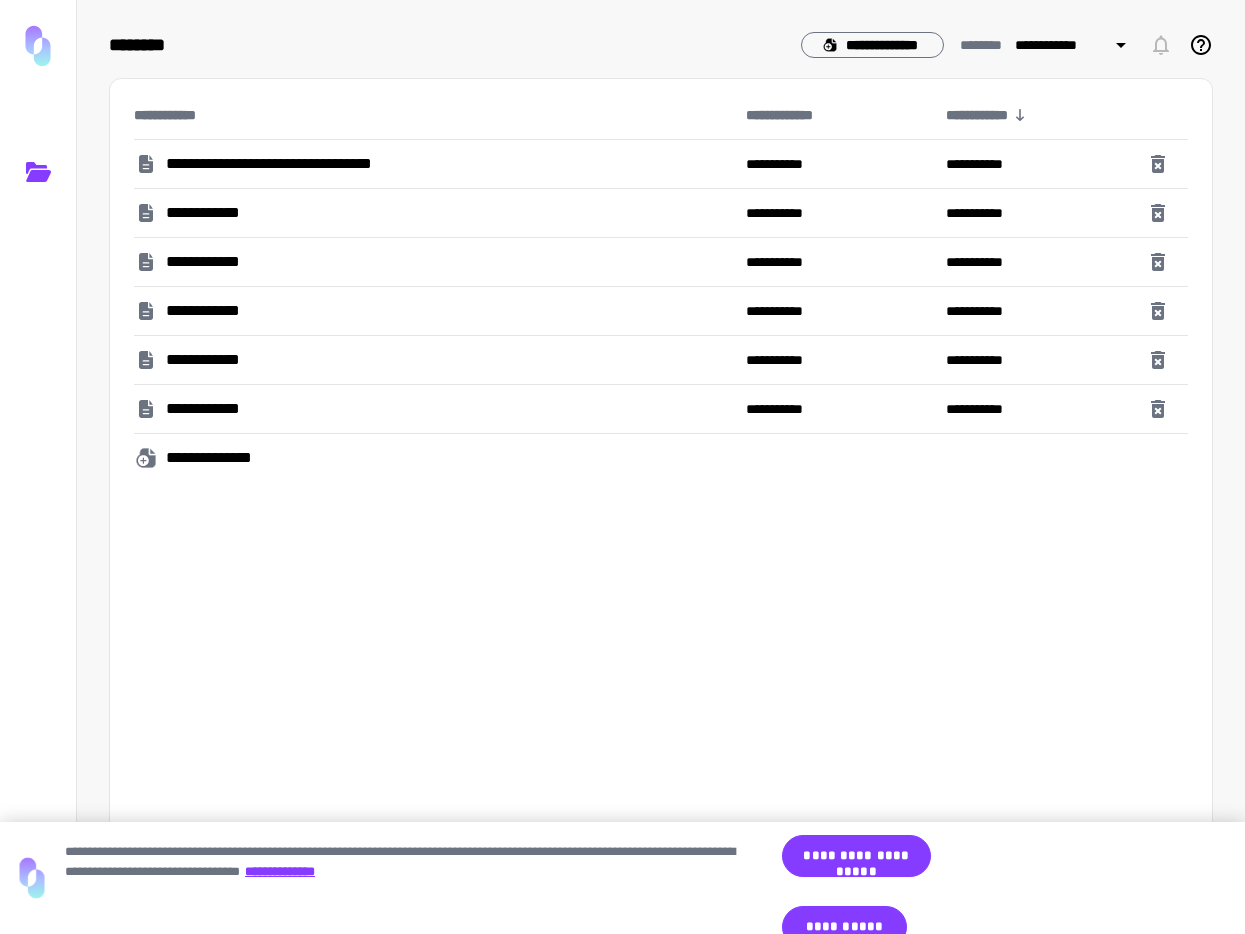 click on "**********" at bounding box center [661, 490] 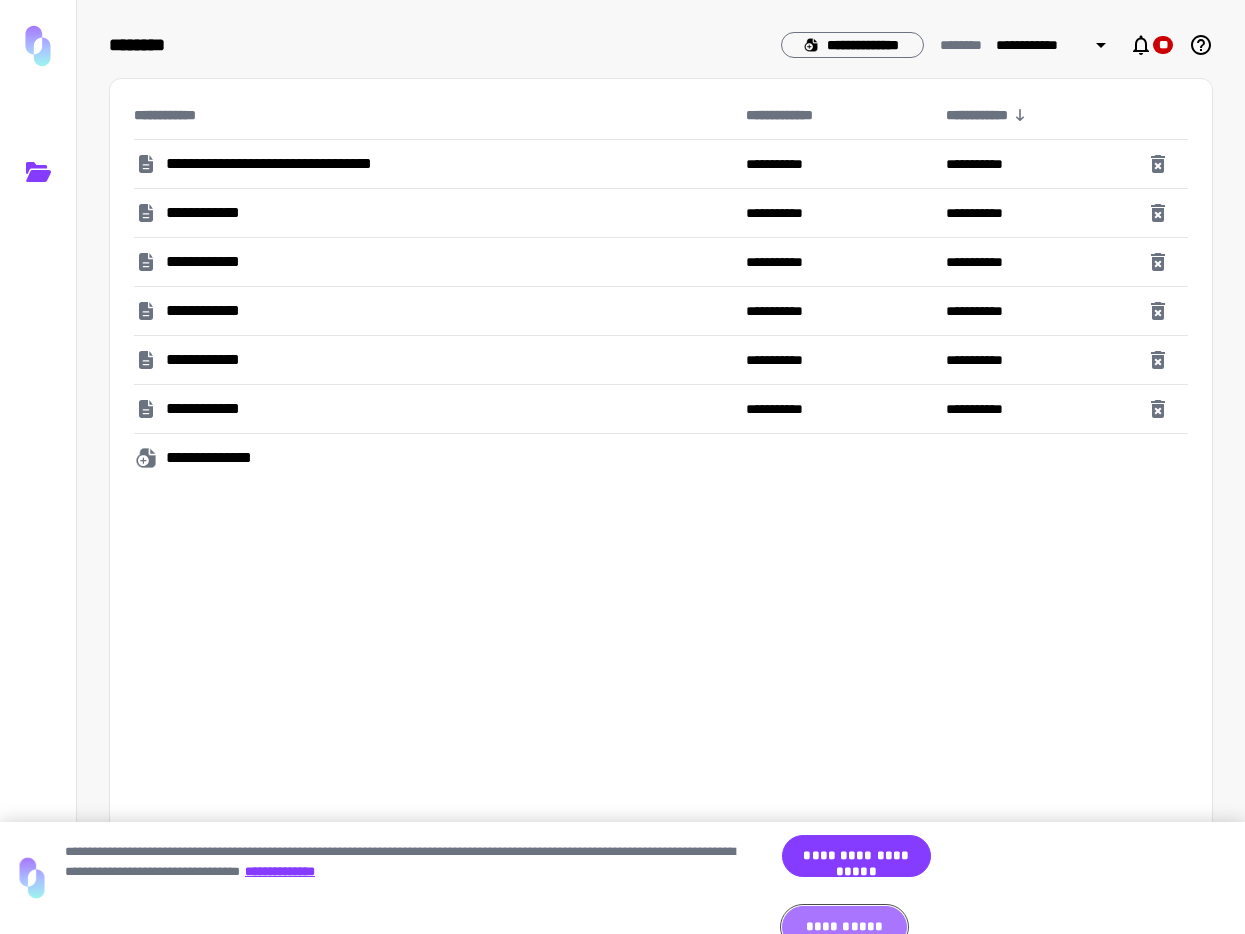 click on "**********" at bounding box center (844, 927) 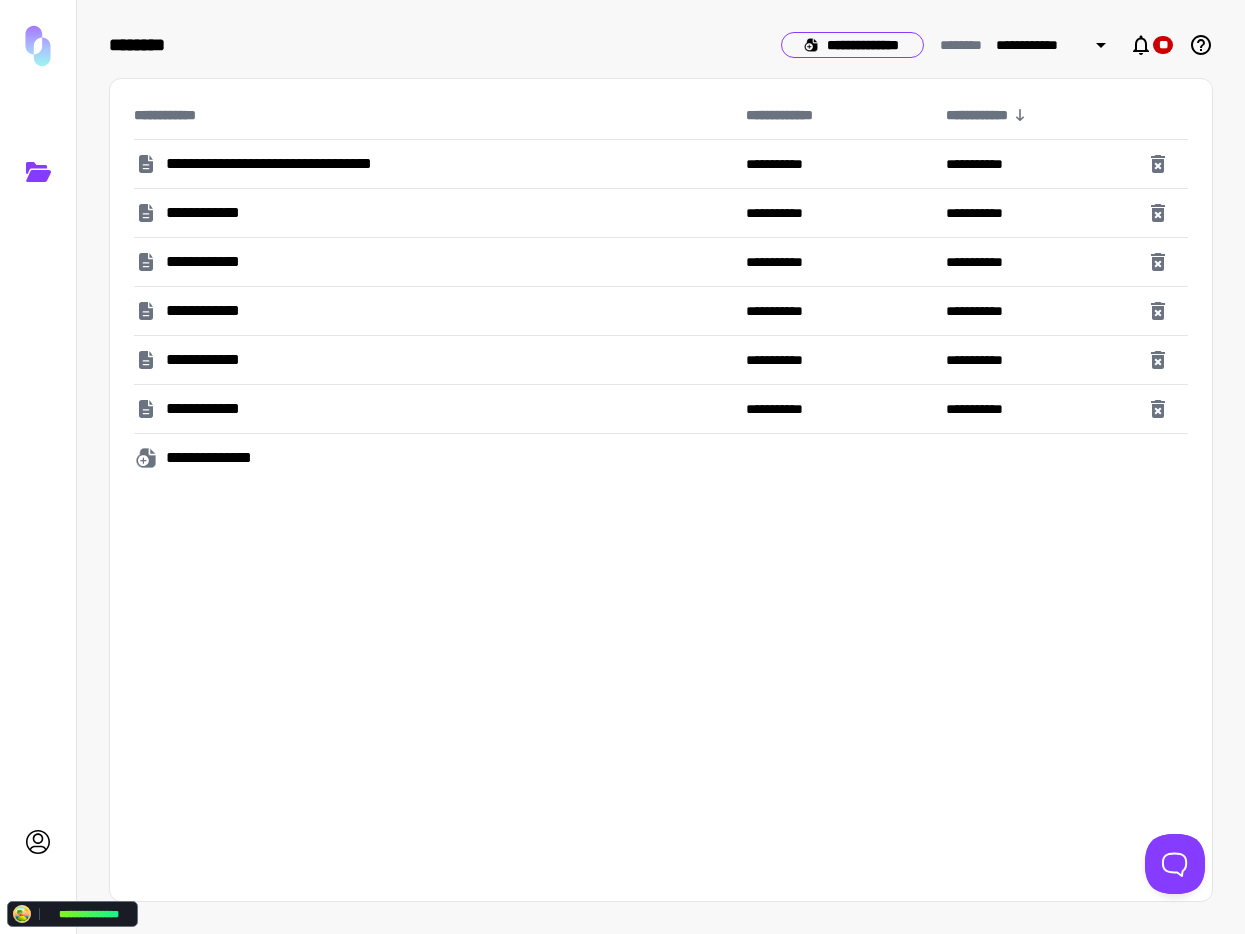 click on "**********" at bounding box center [852, 45] 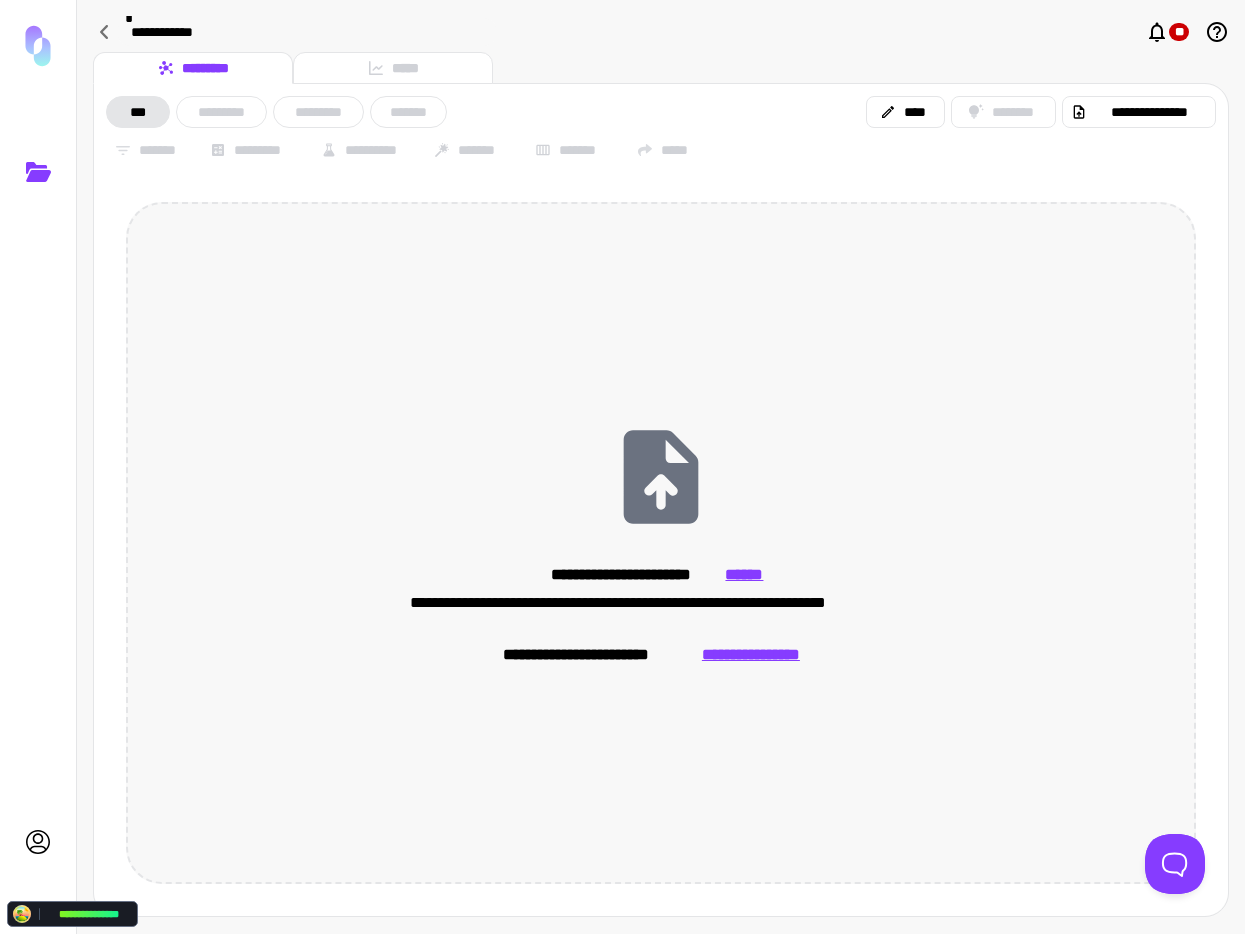 click on "**********" at bounding box center [750, 655] 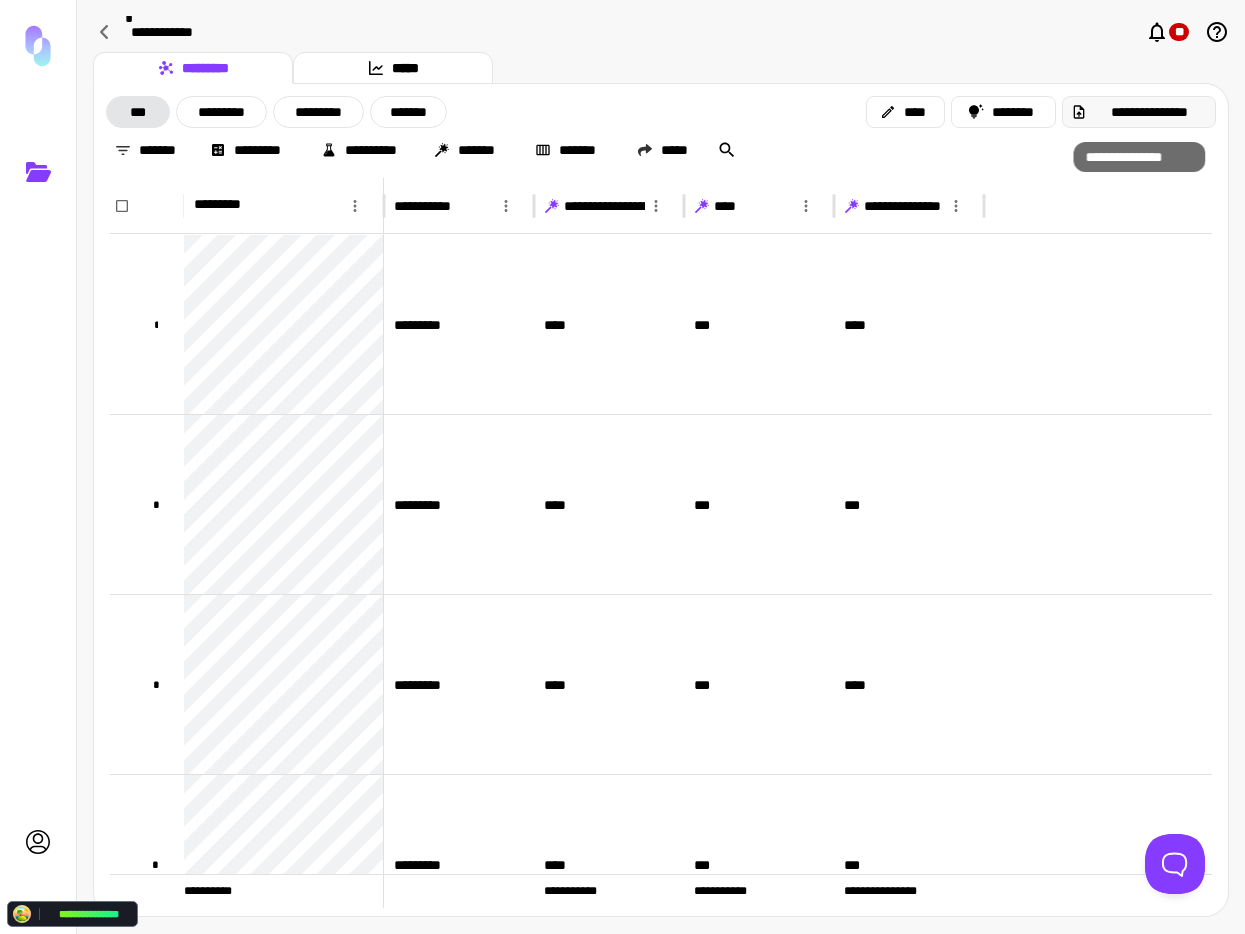 click on "**********" at bounding box center (1149, 112) 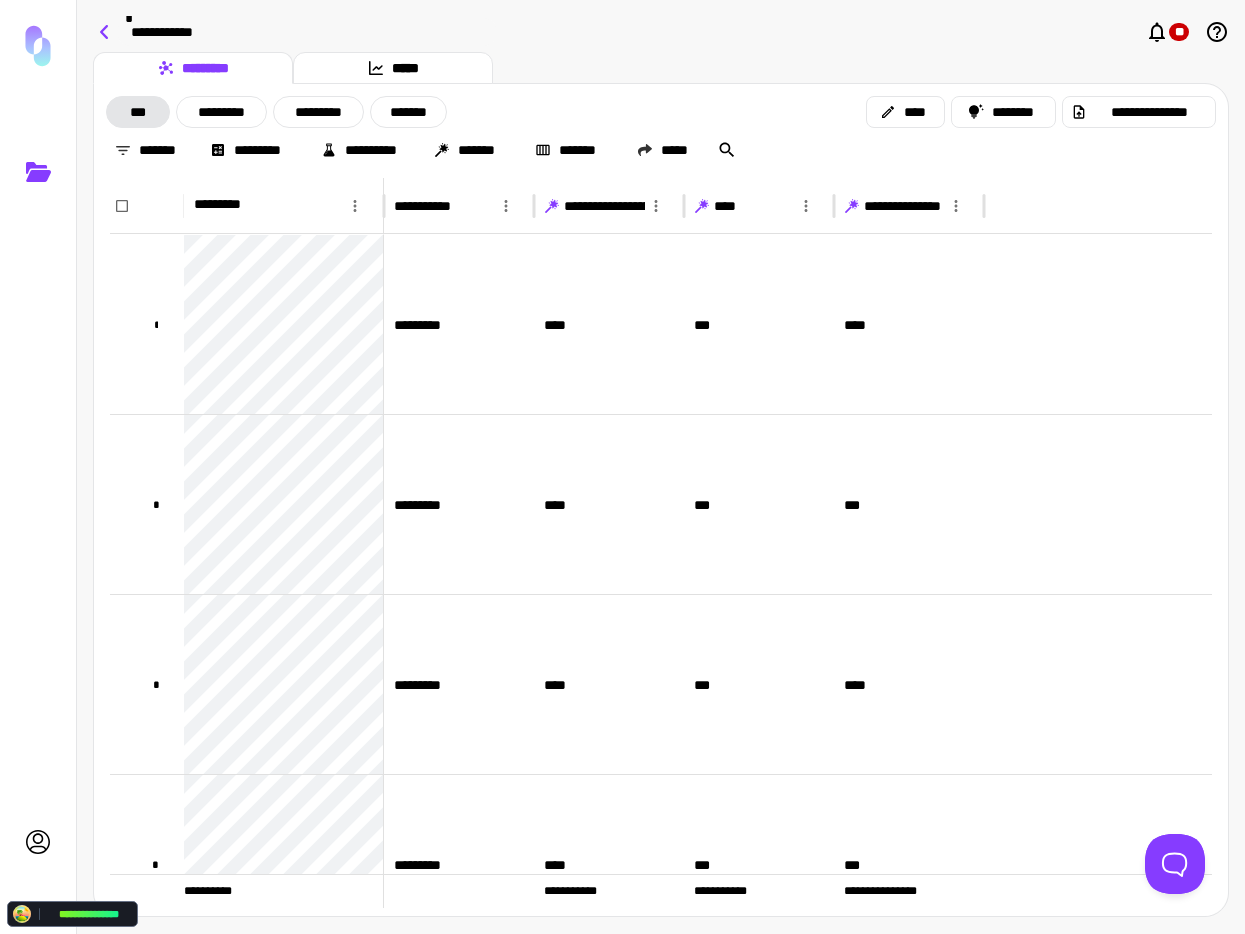 click 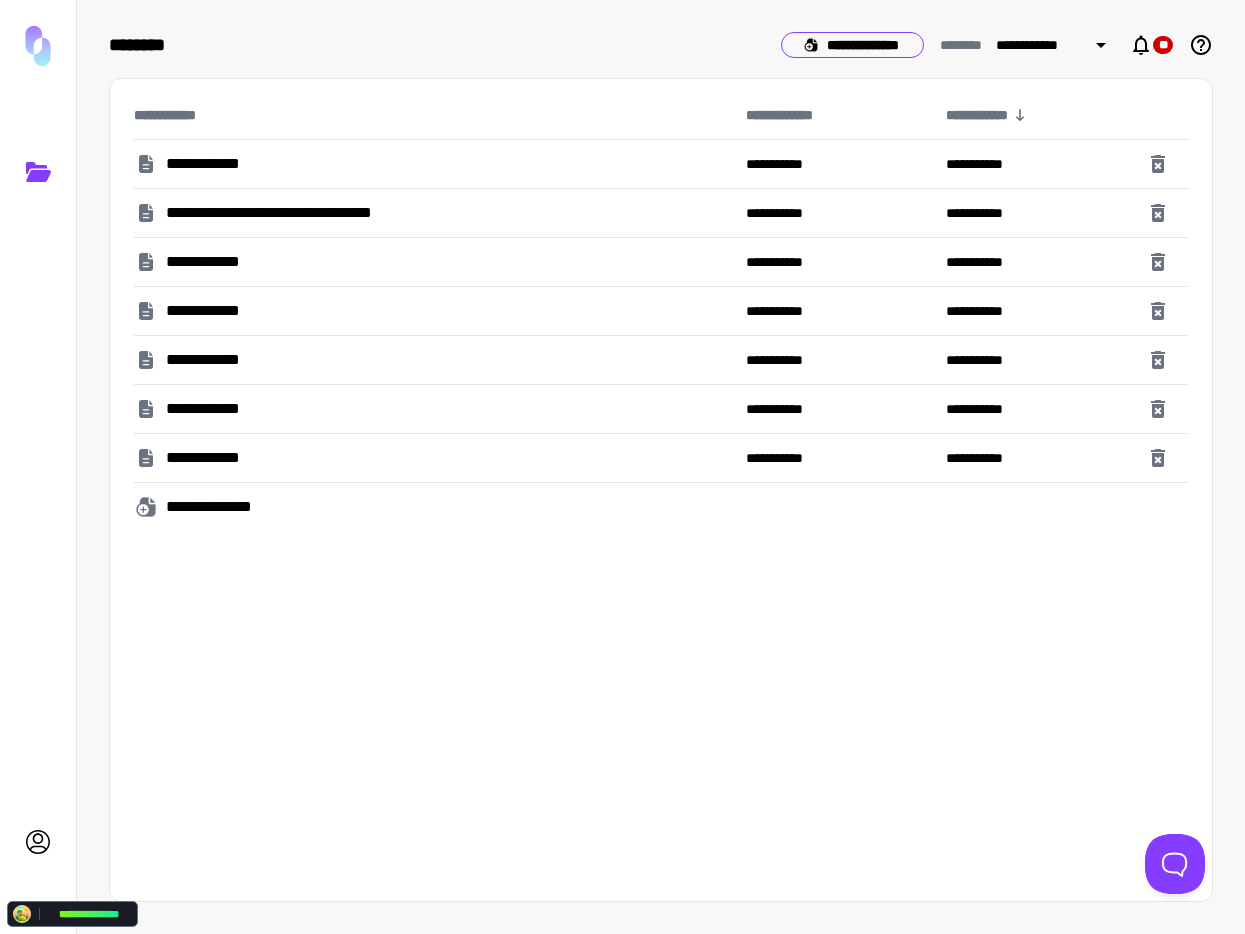 click on "**********" at bounding box center [852, 45] 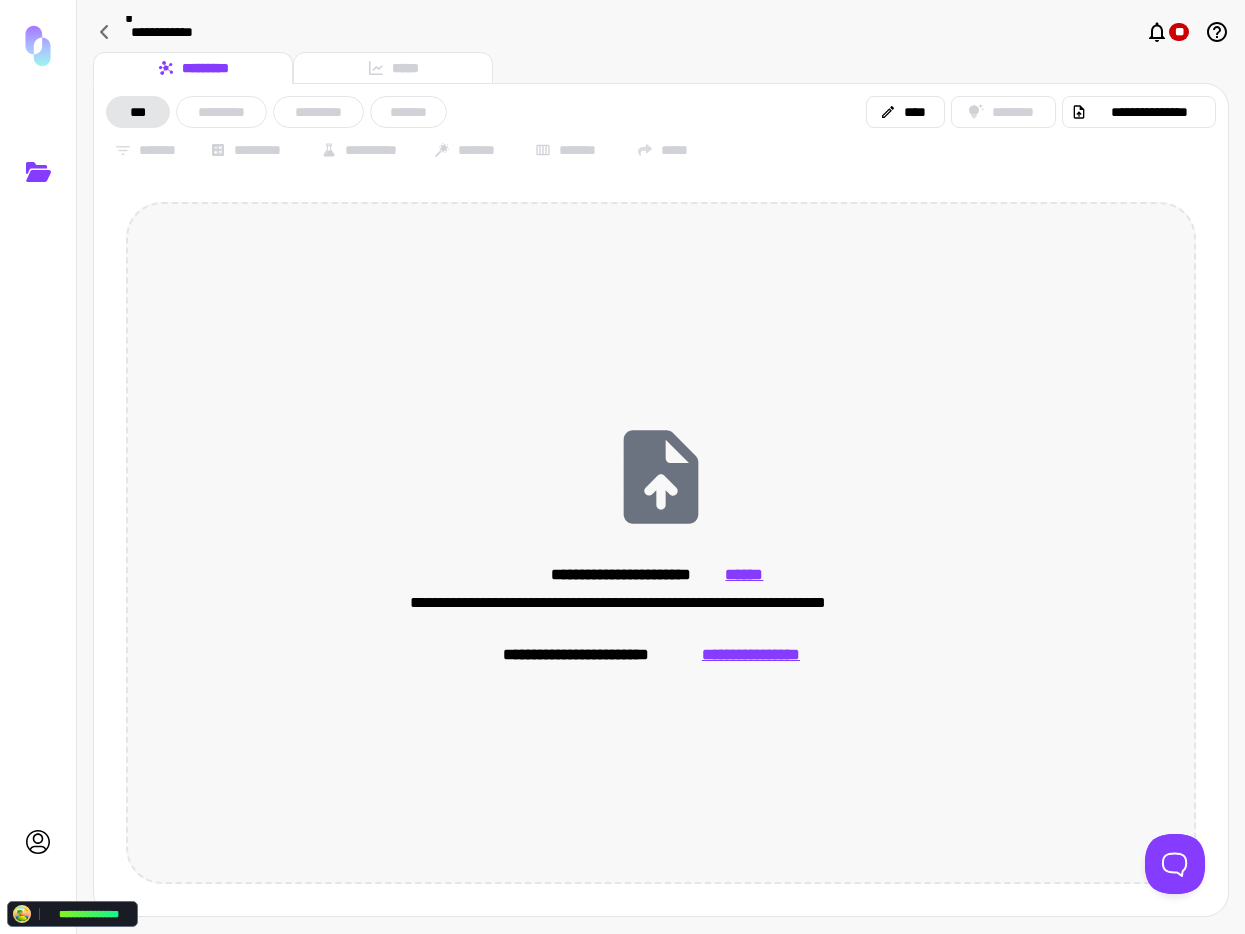 click on "**********" at bounding box center [750, 655] 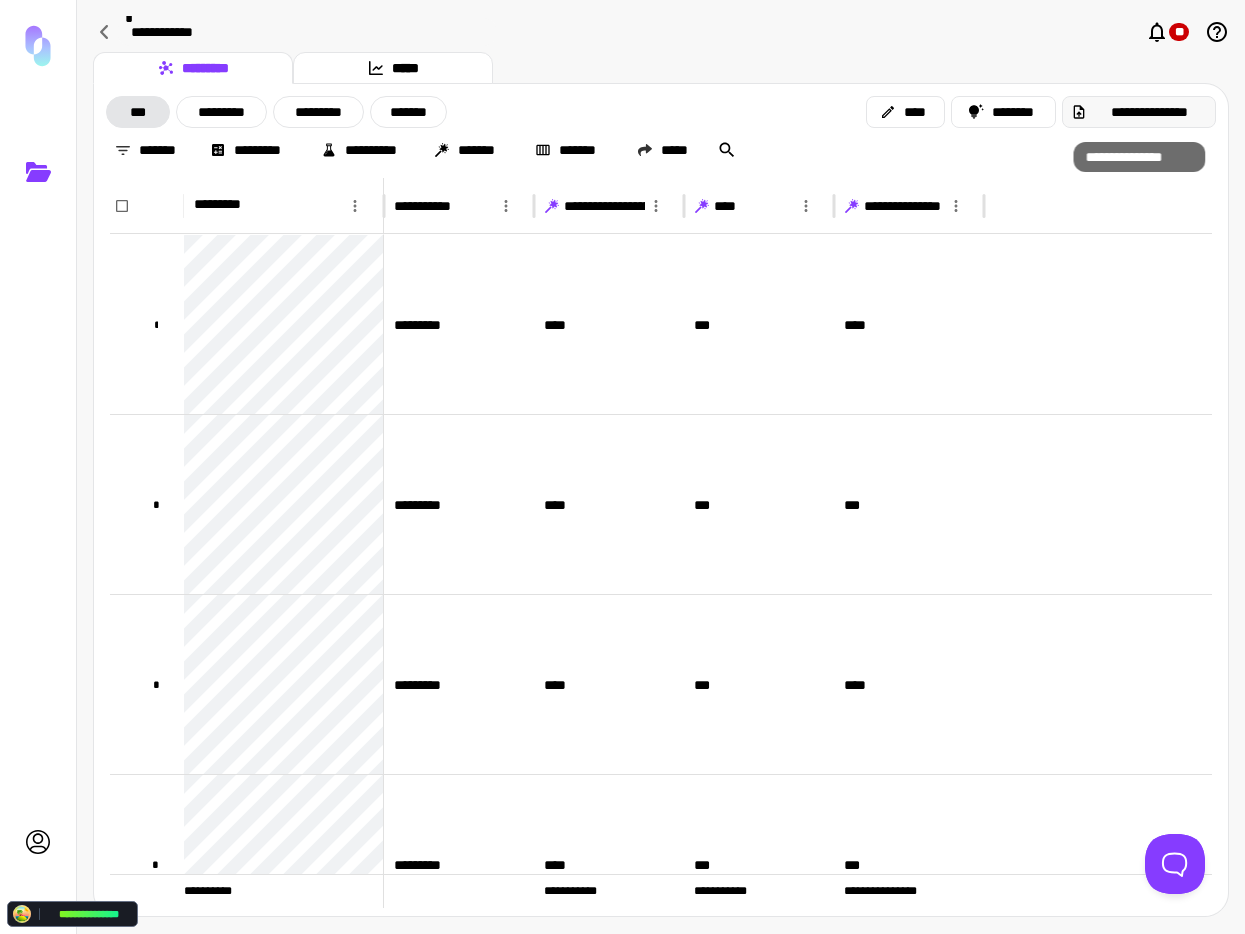 click on "**********" at bounding box center (1149, 112) 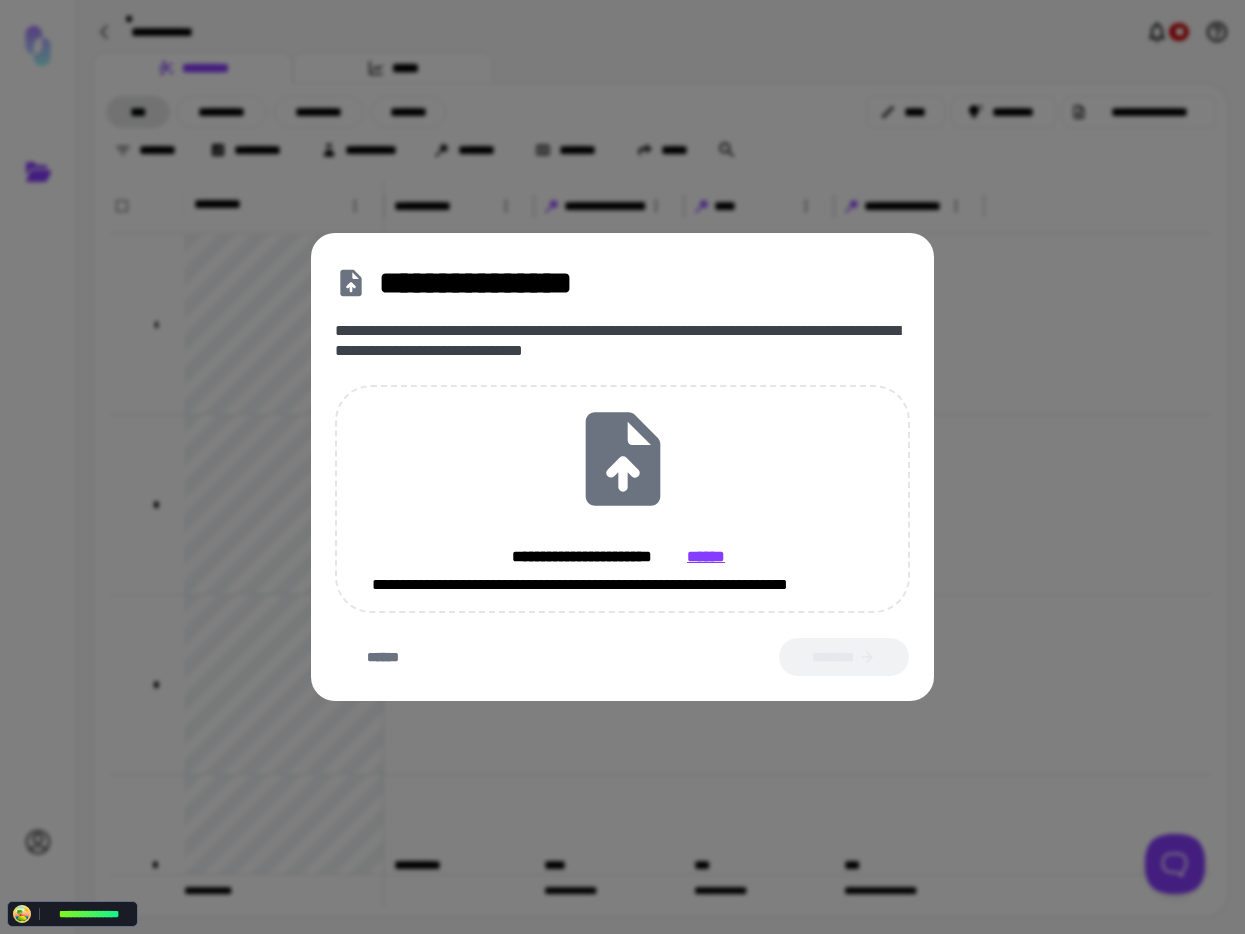click on "**********" at bounding box center (622, 467) 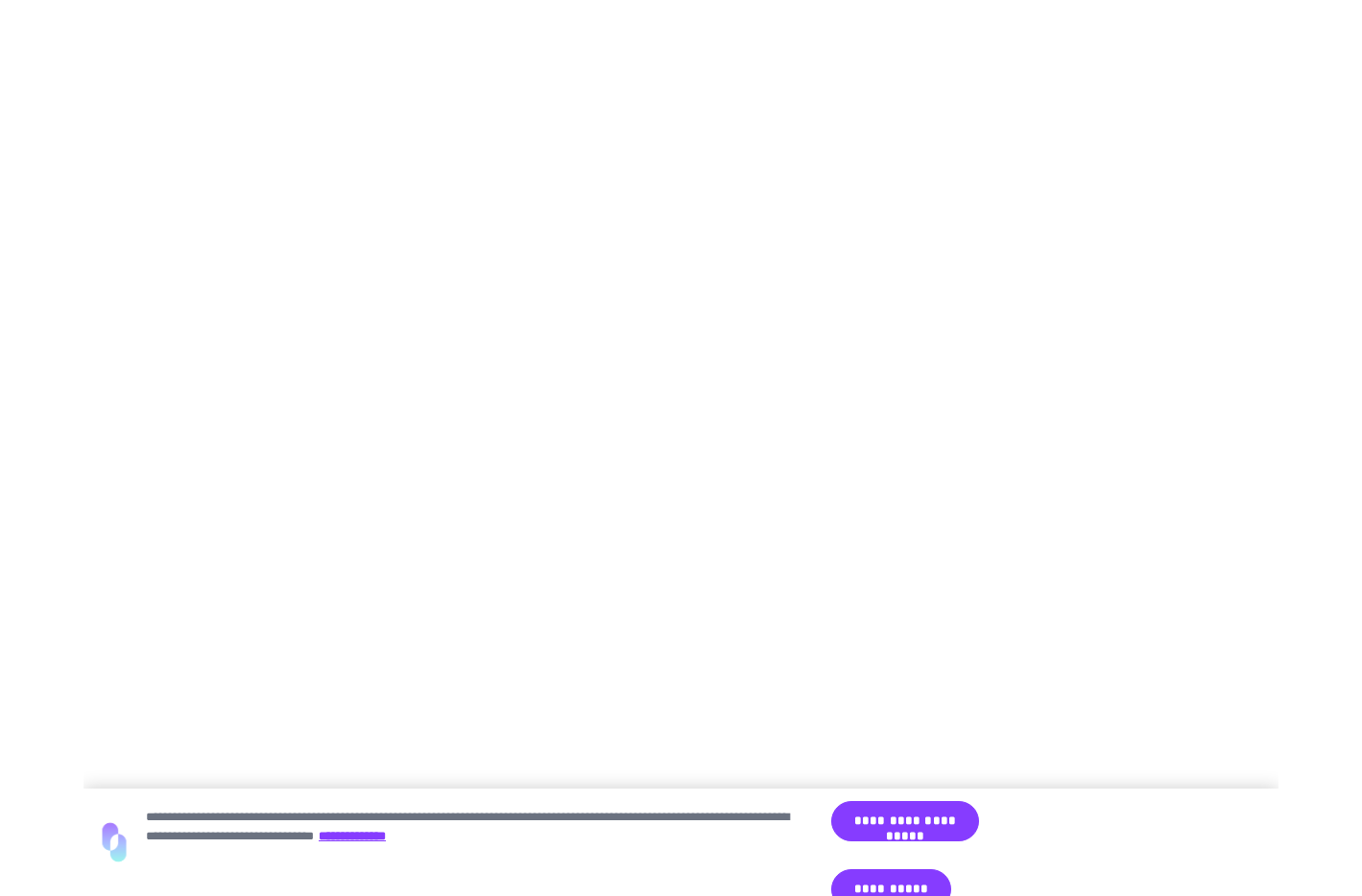 scroll, scrollTop: 0, scrollLeft: 0, axis: both 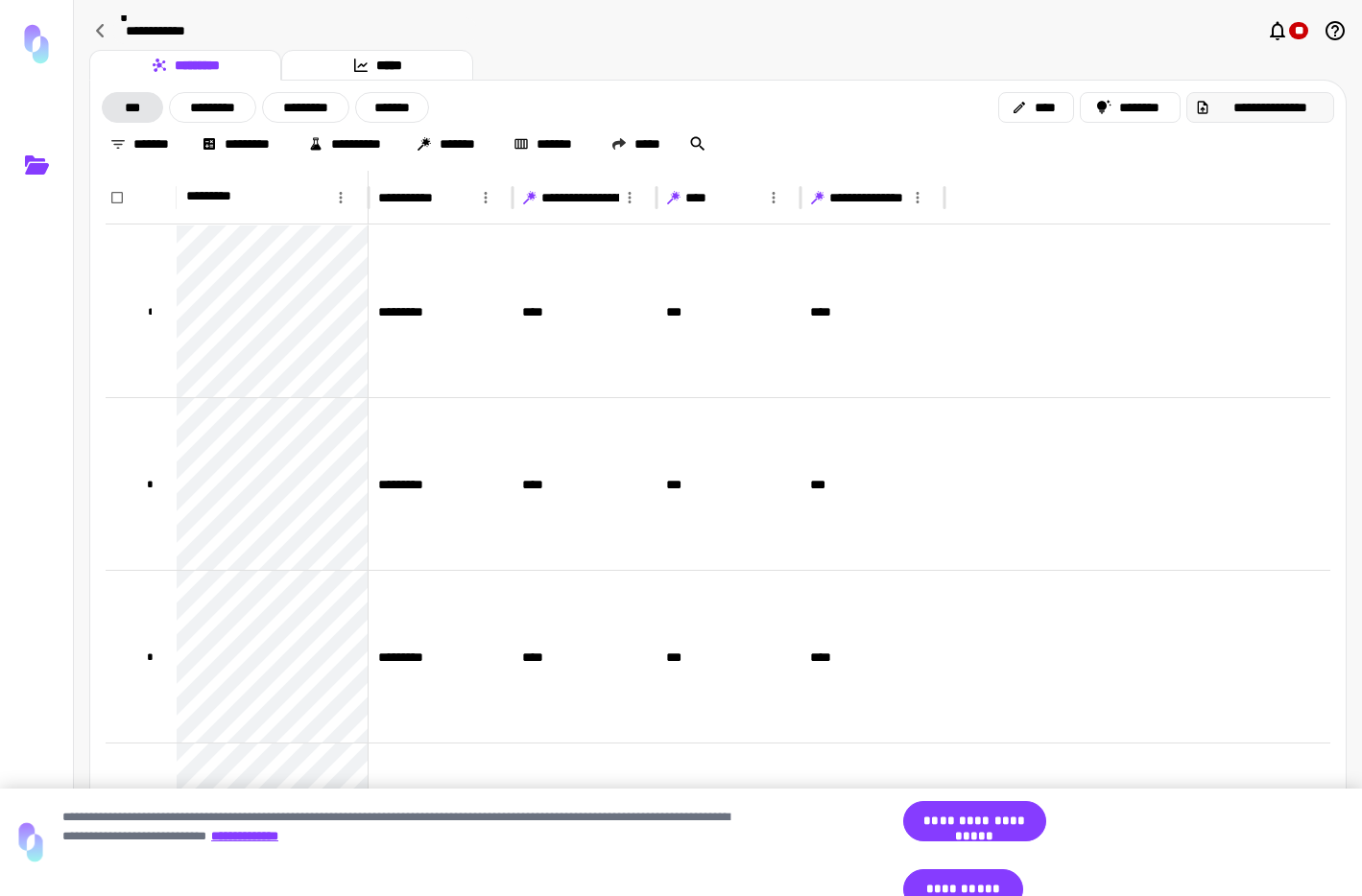click on "**********" at bounding box center (1270, 107) 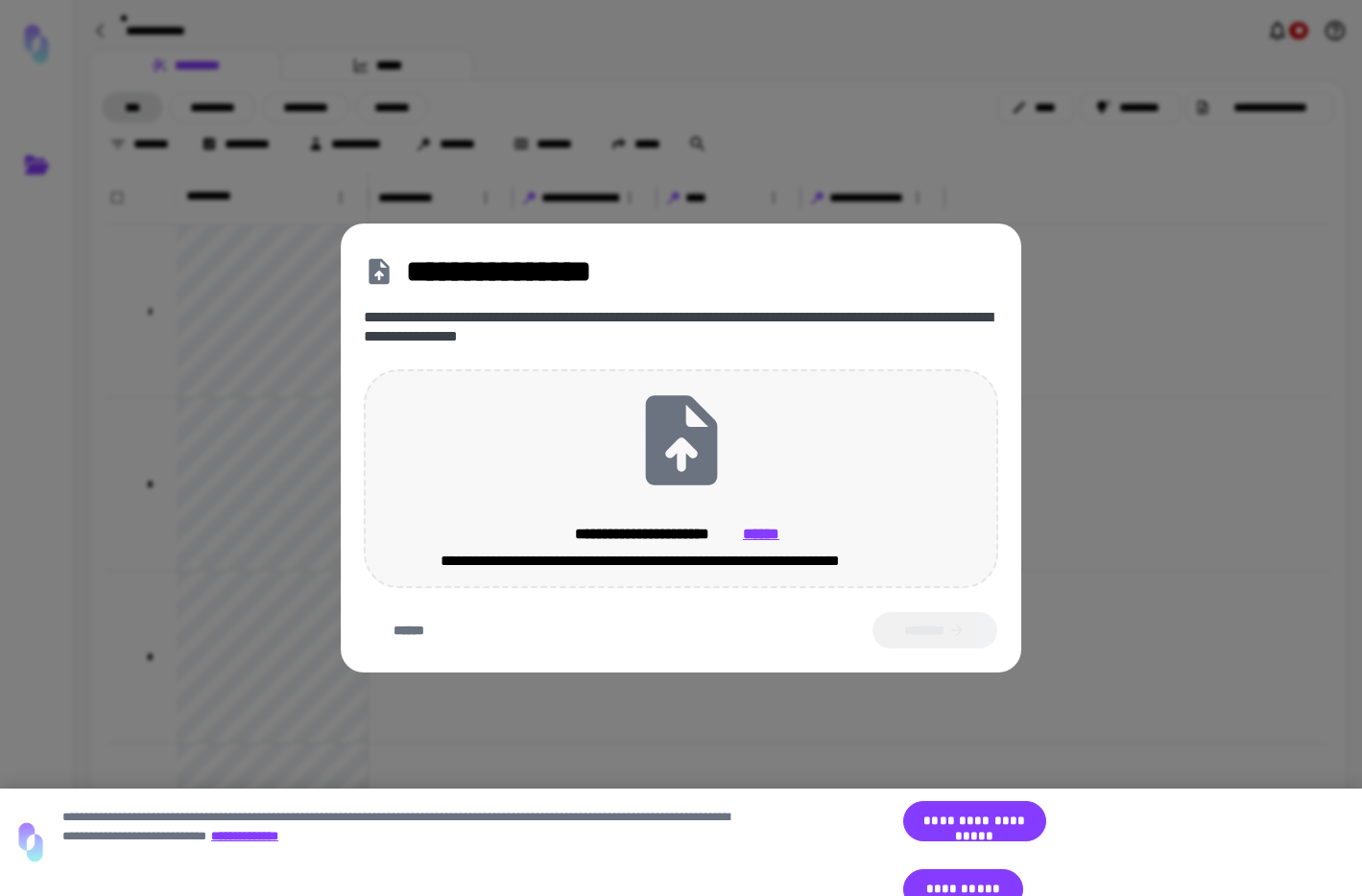click on "******" at bounding box center (761, 534) 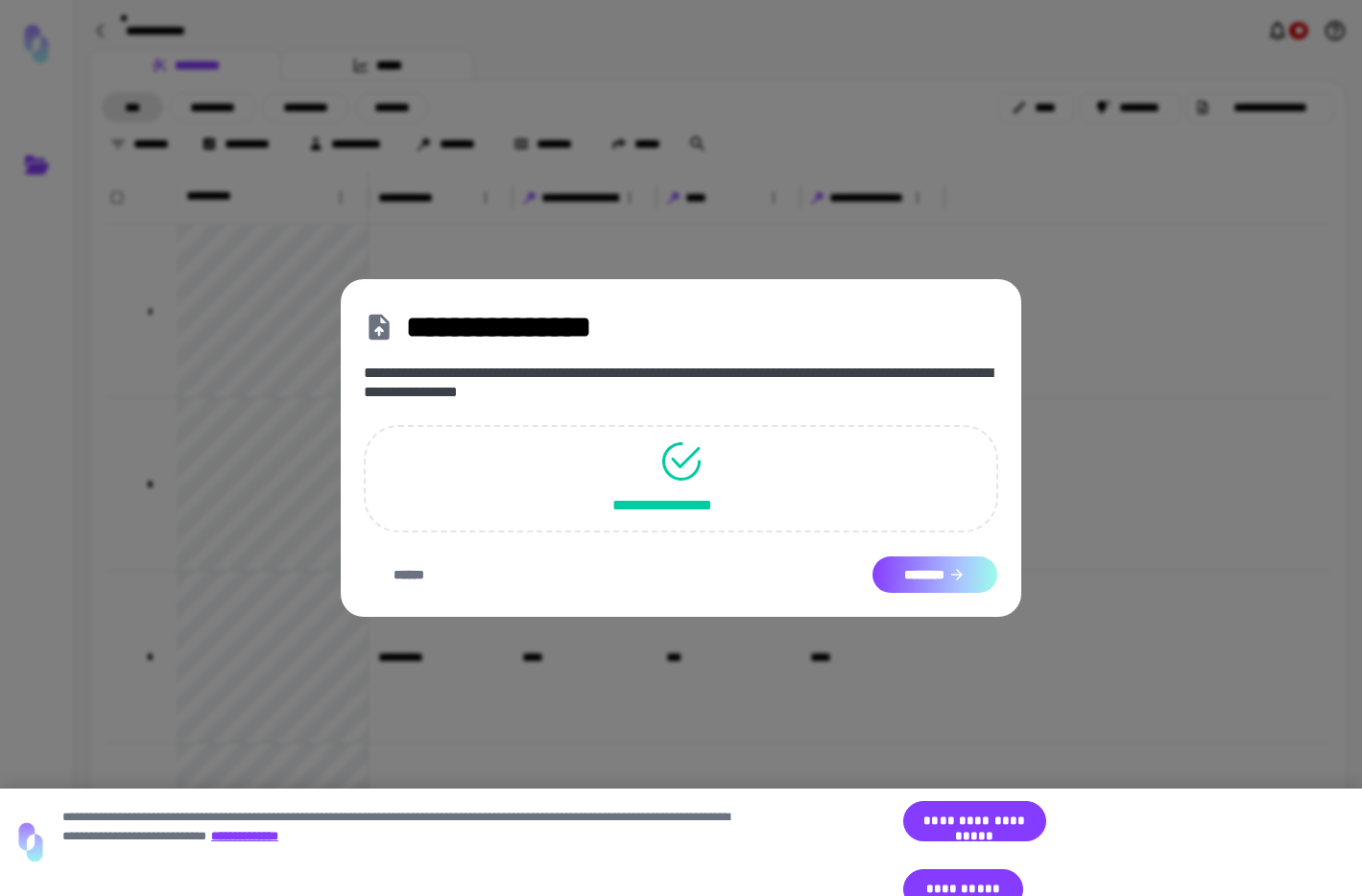 click on "********" at bounding box center [935, 575] 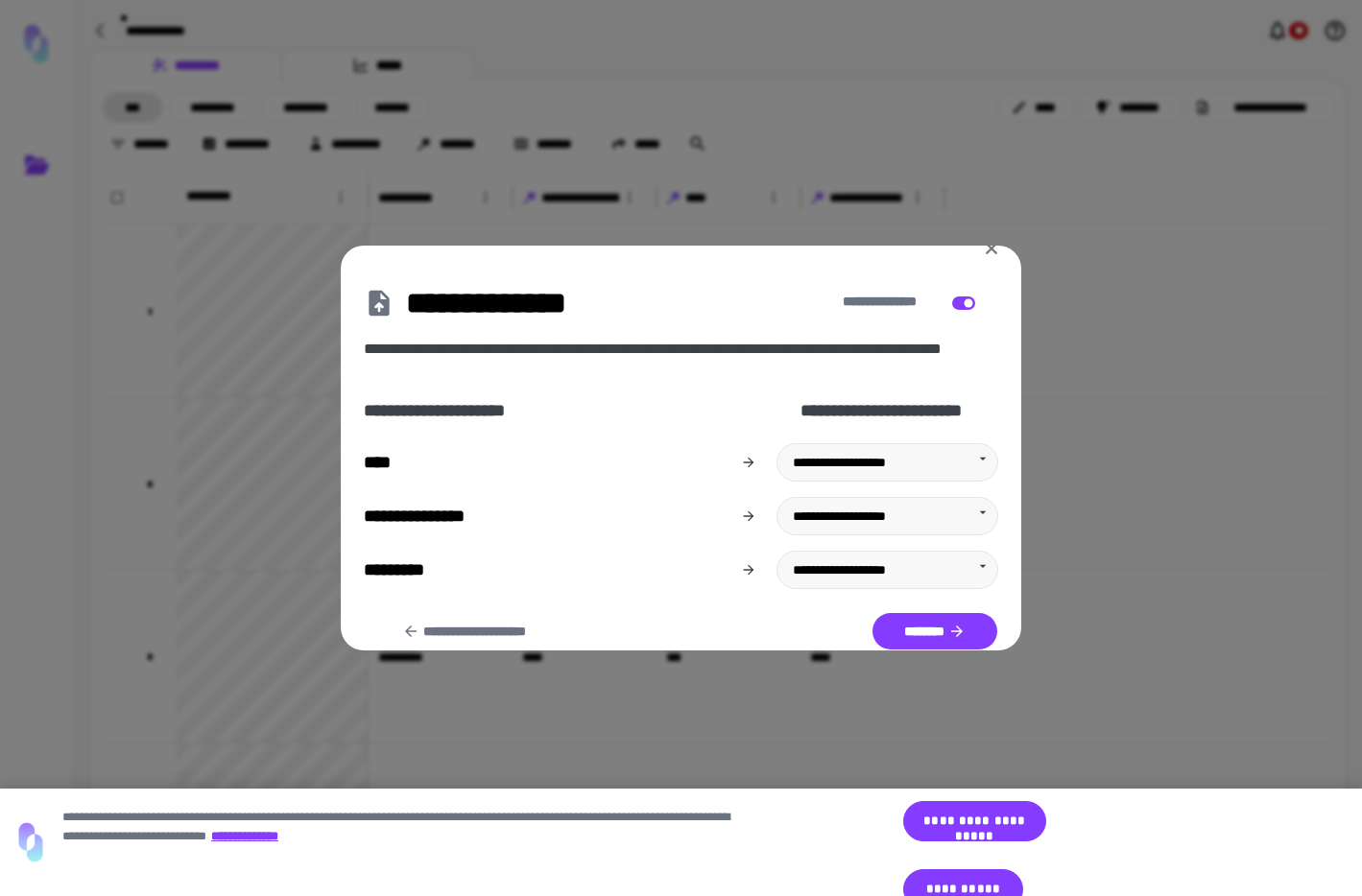 scroll, scrollTop: 0, scrollLeft: 0, axis: both 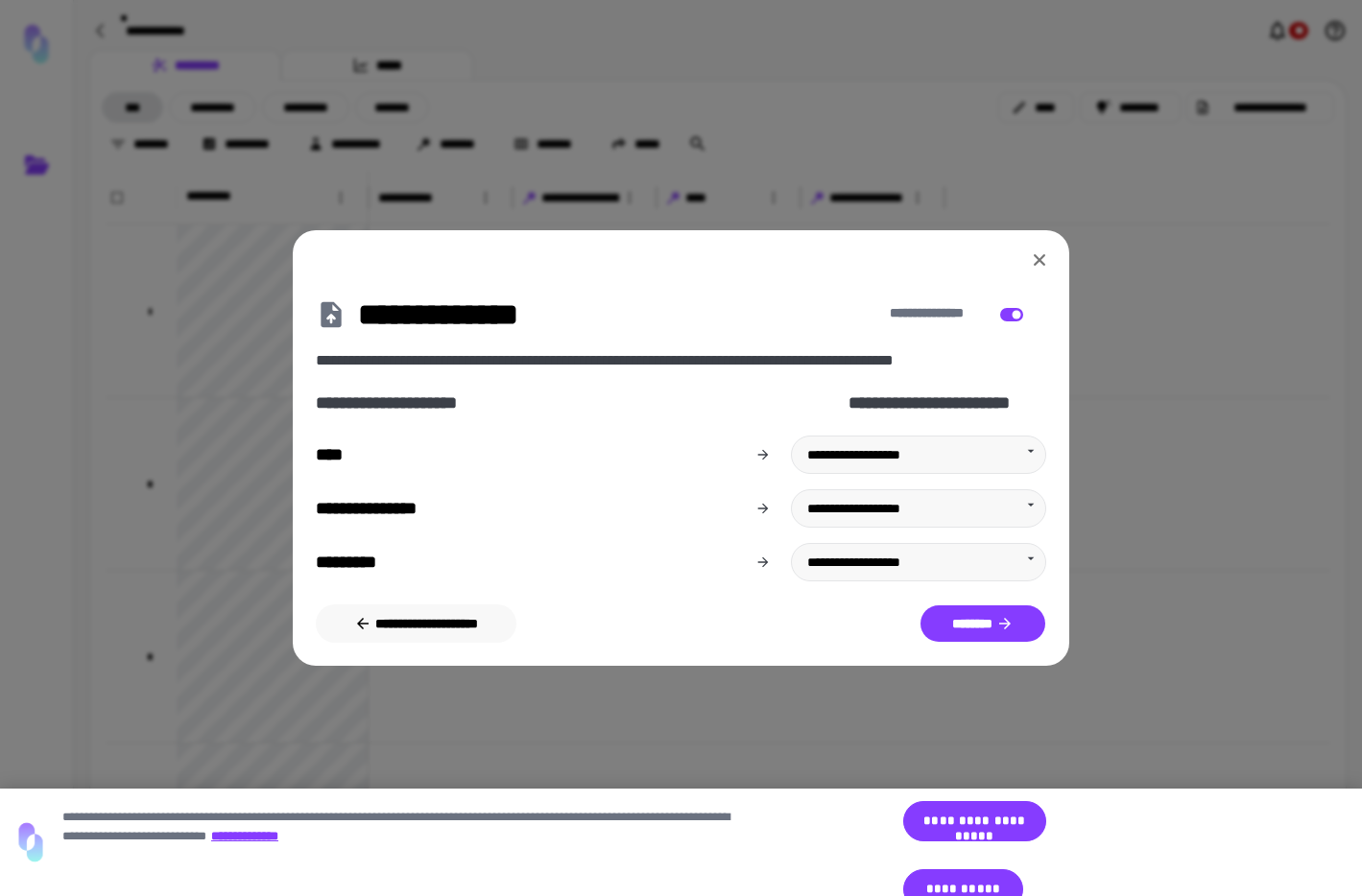 click on "**********" at bounding box center [417, 624] 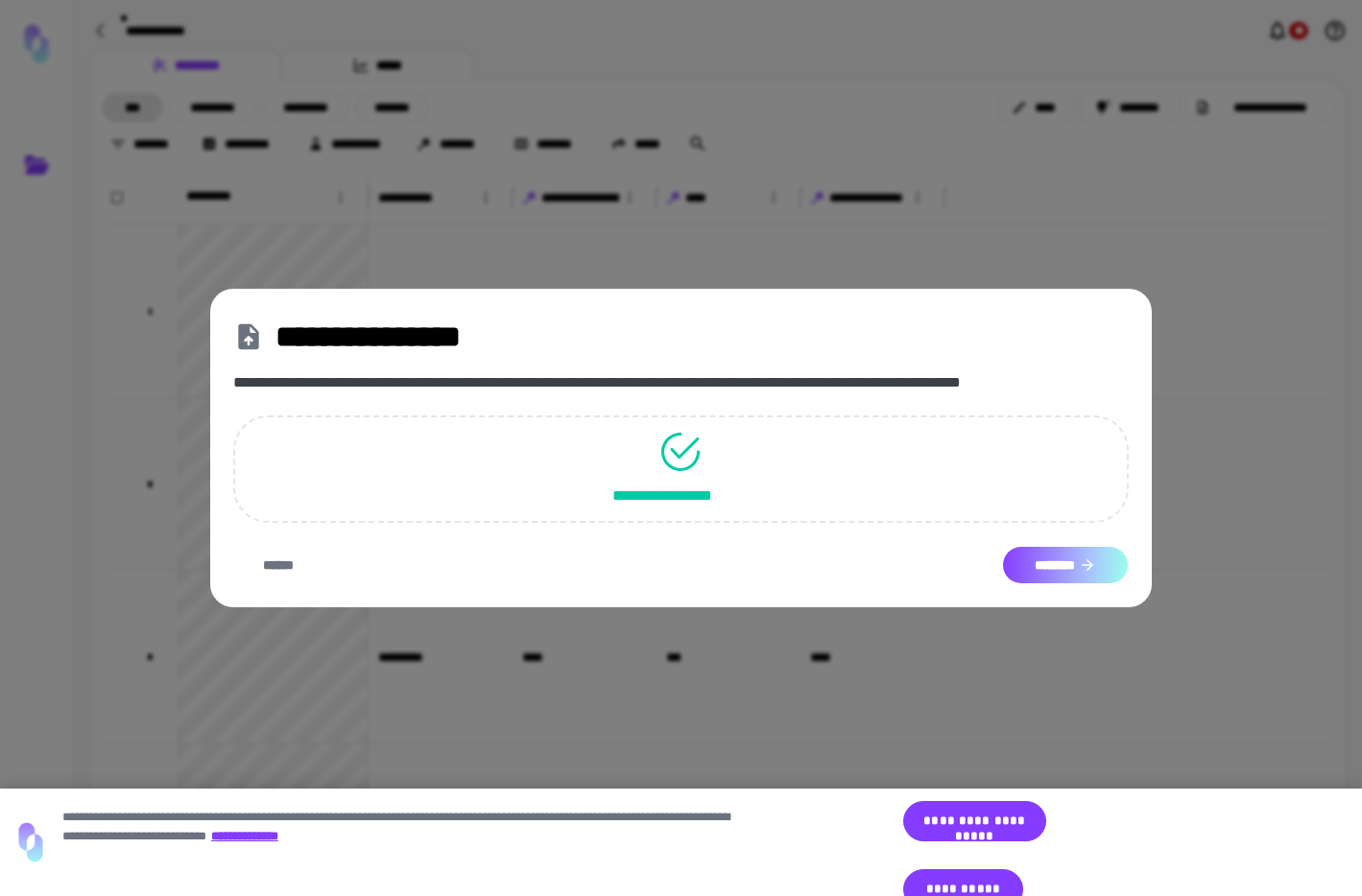 click on "********" at bounding box center (1065, 565) 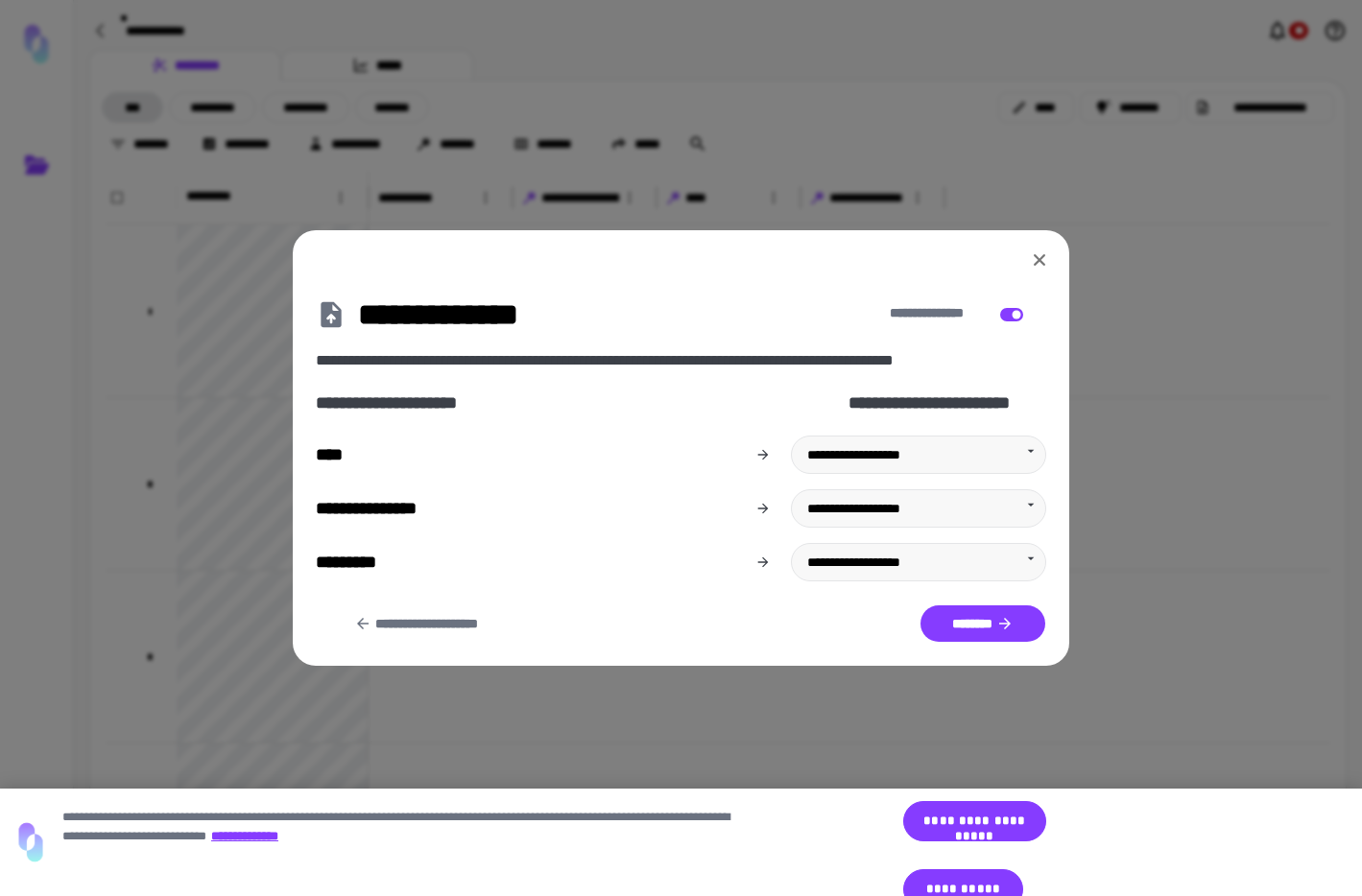 scroll, scrollTop: 0, scrollLeft: 0, axis: both 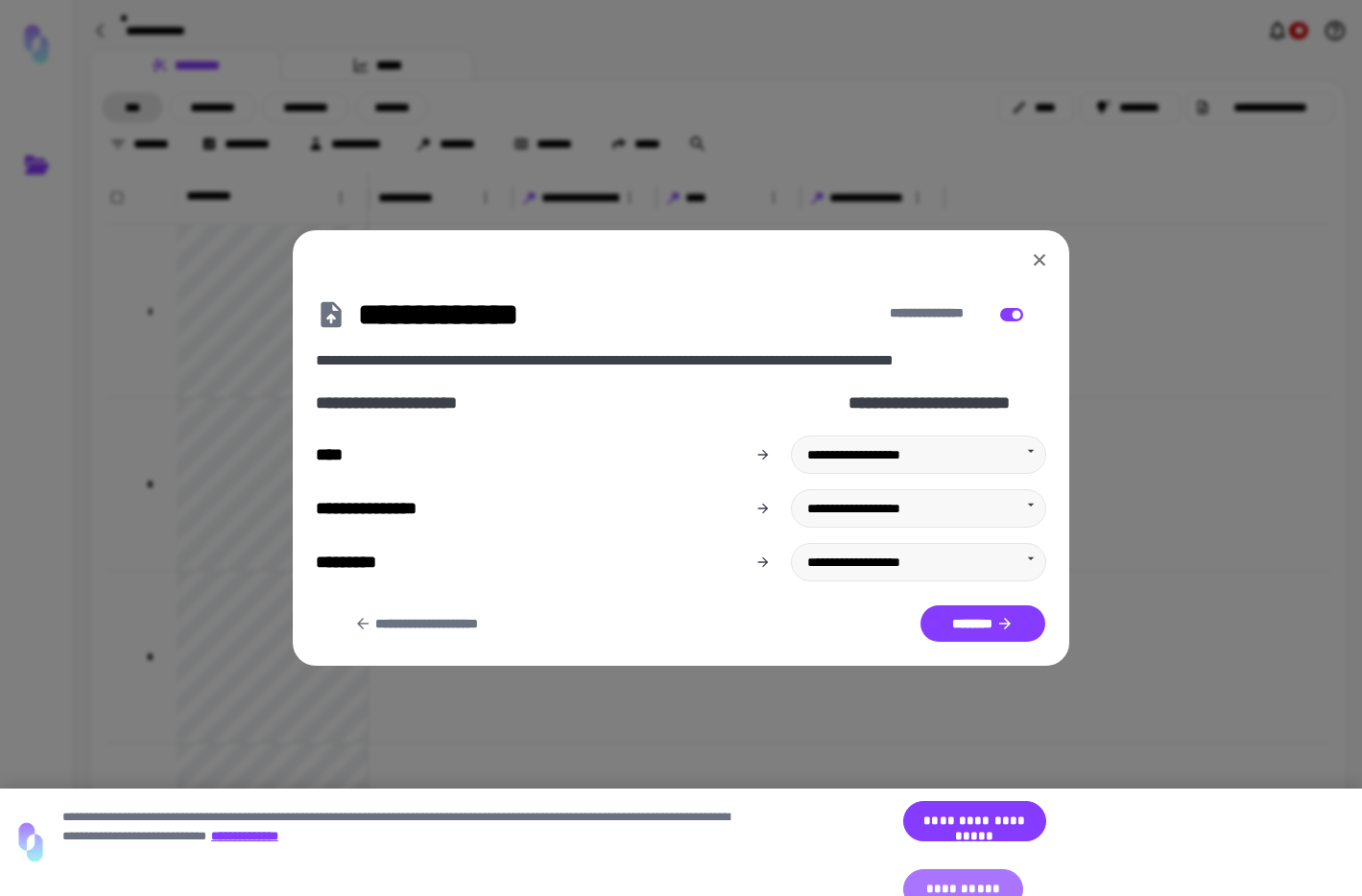 click on "**********" at bounding box center (963, 889) 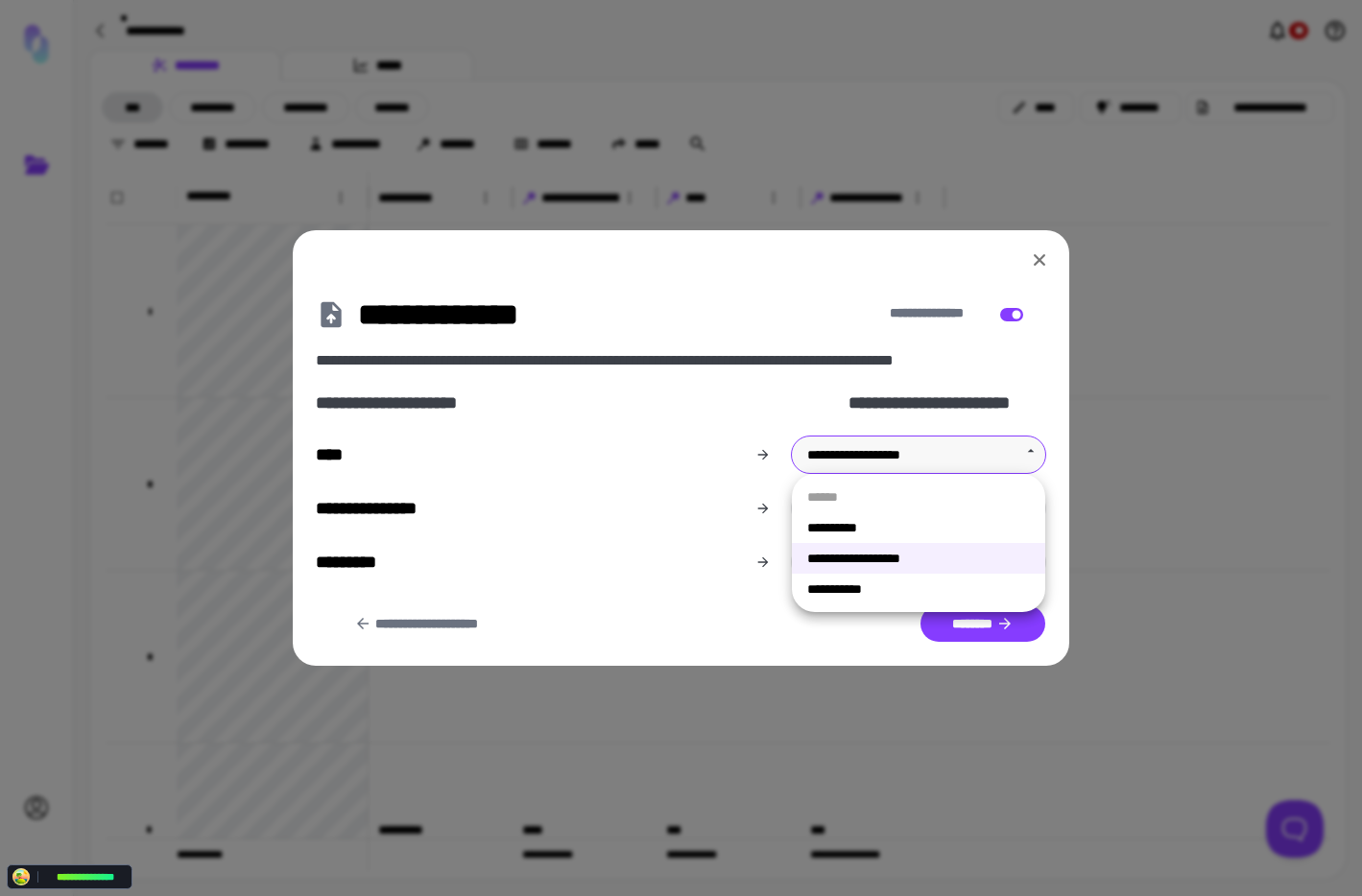 click on "**********" at bounding box center [681, 448] 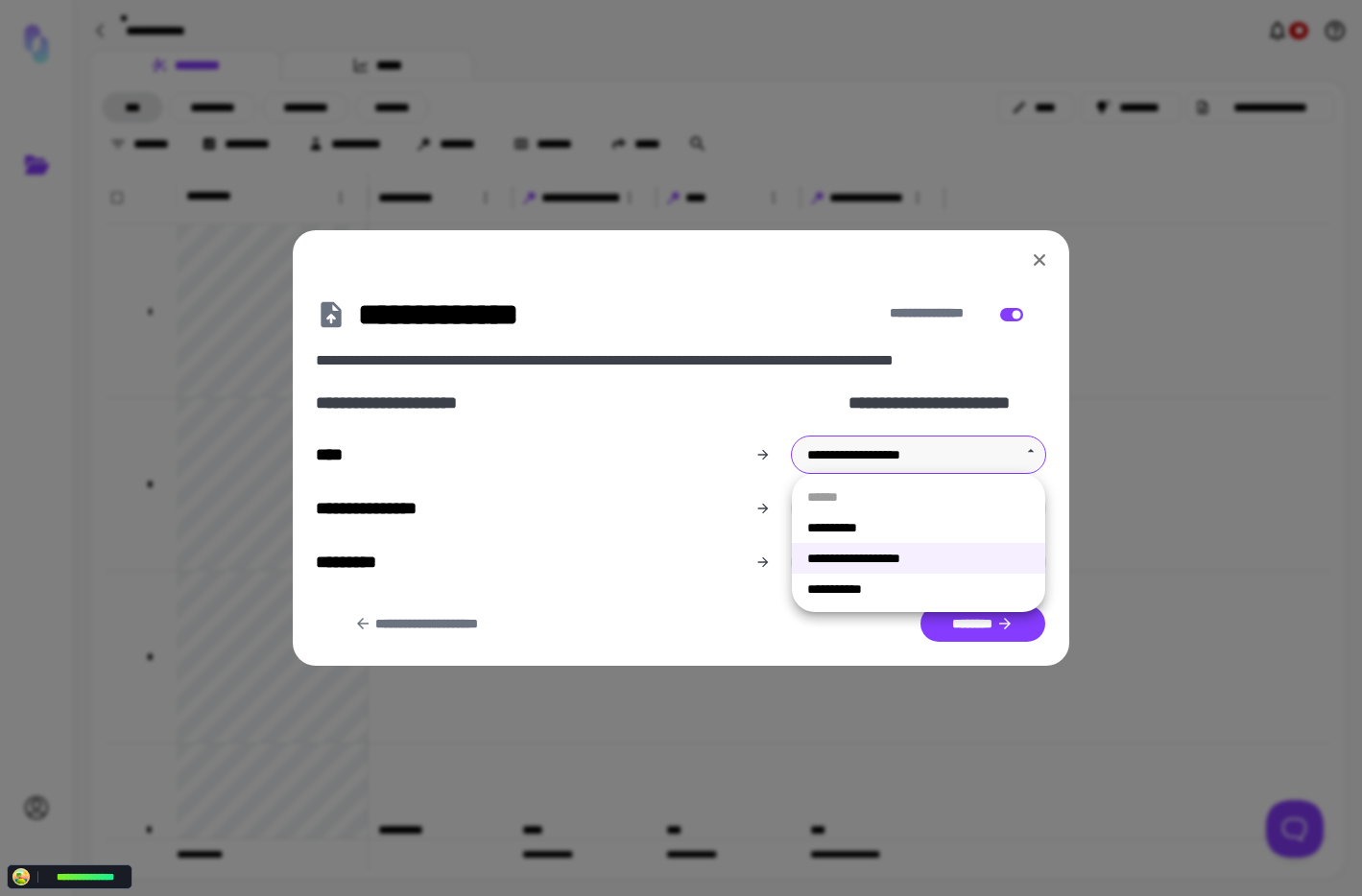 click on "**********" at bounding box center [919, 528] 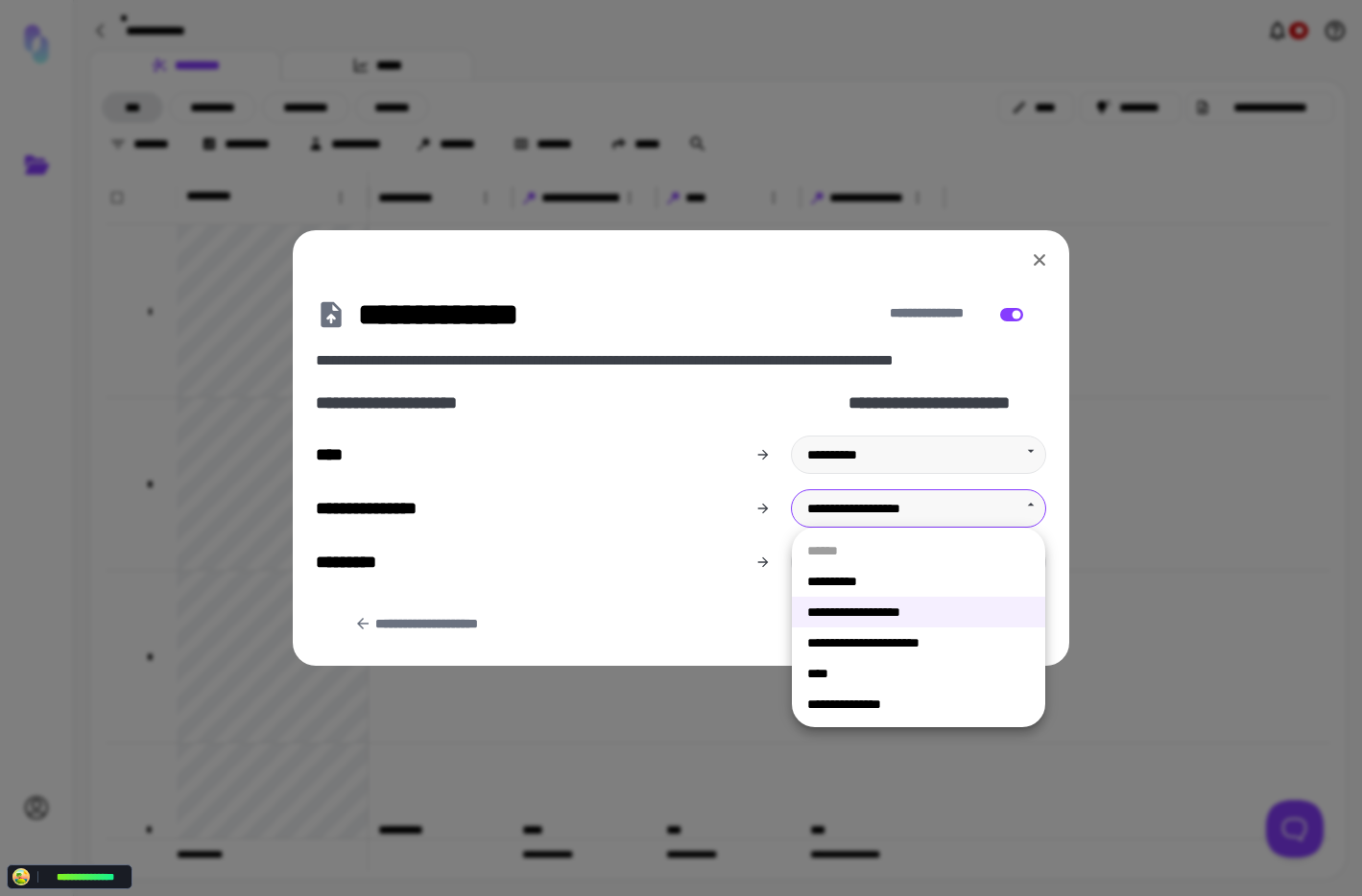 click on "**********" at bounding box center [681, 448] 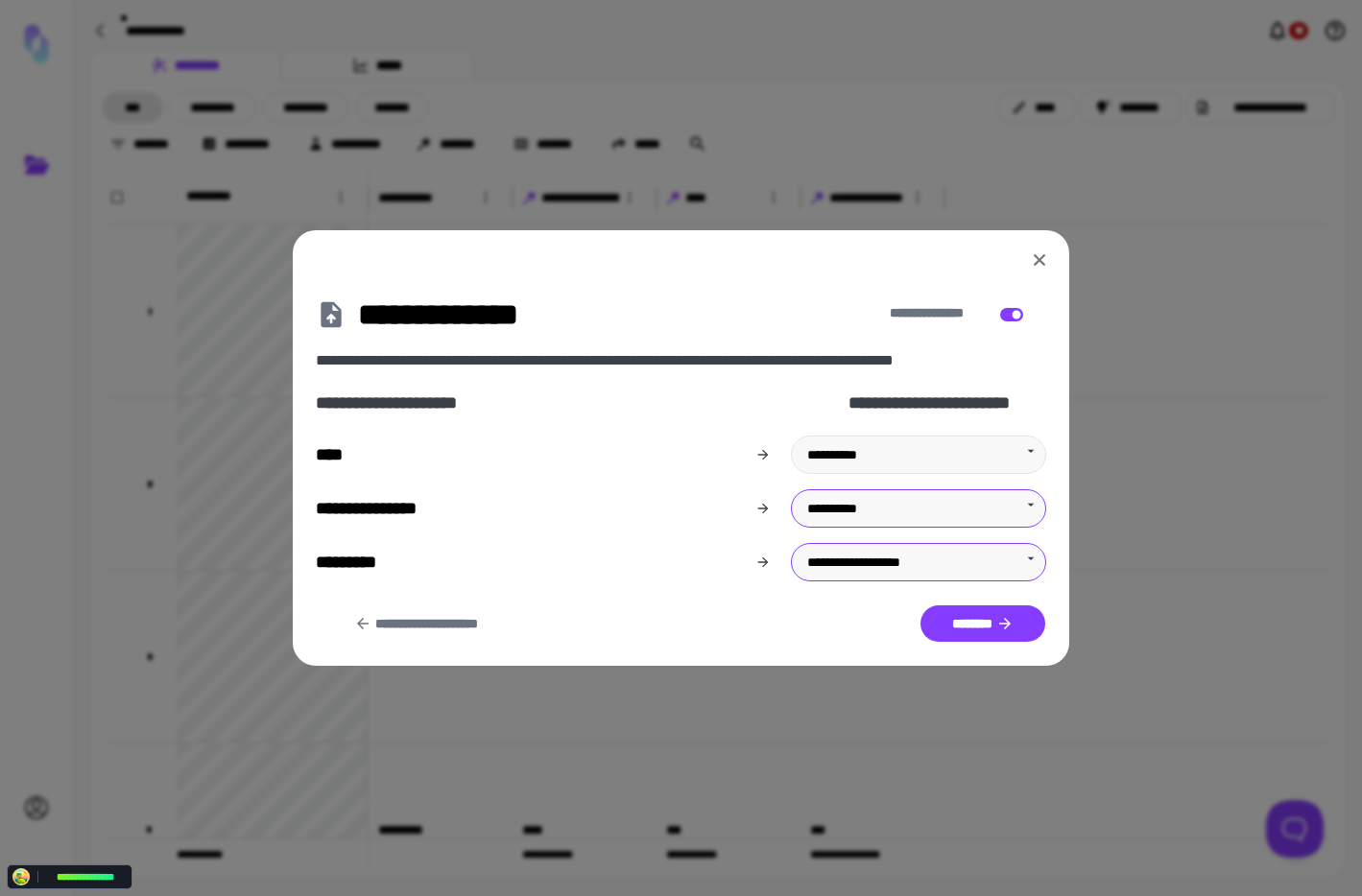 click on "**********" at bounding box center [681, 448] 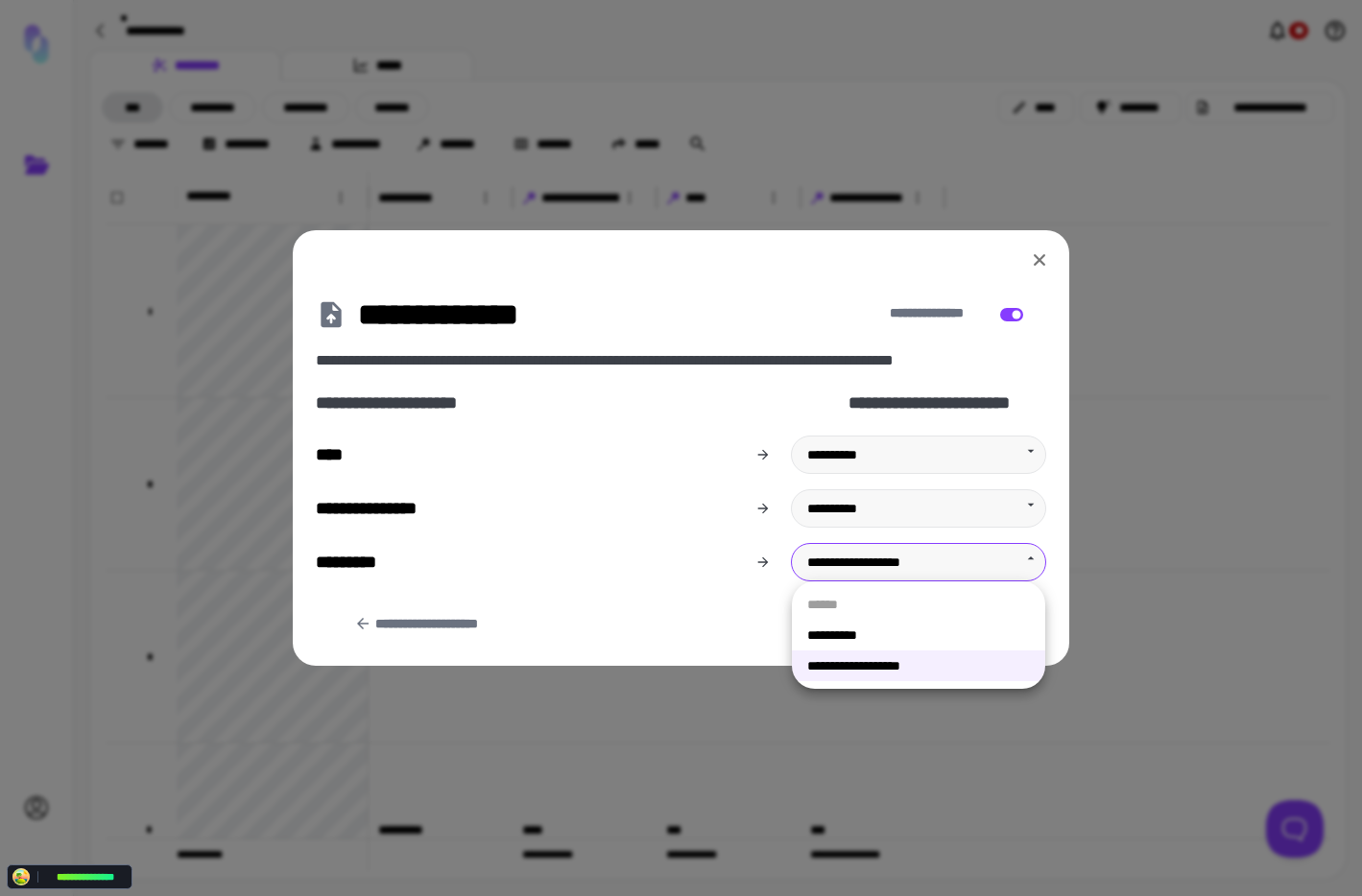 click on "**********" at bounding box center (919, 635) 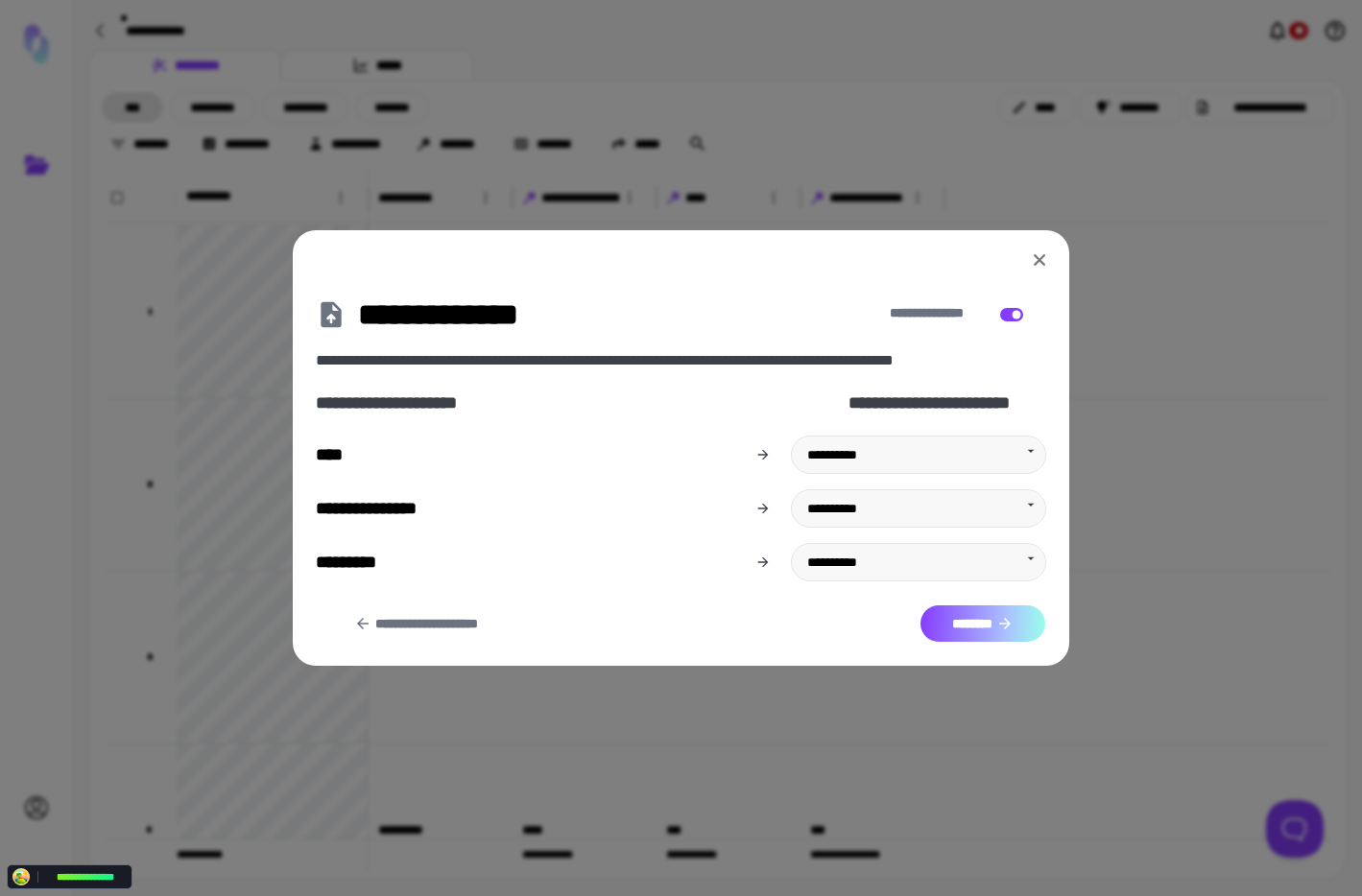 click on "********" at bounding box center [983, 624] 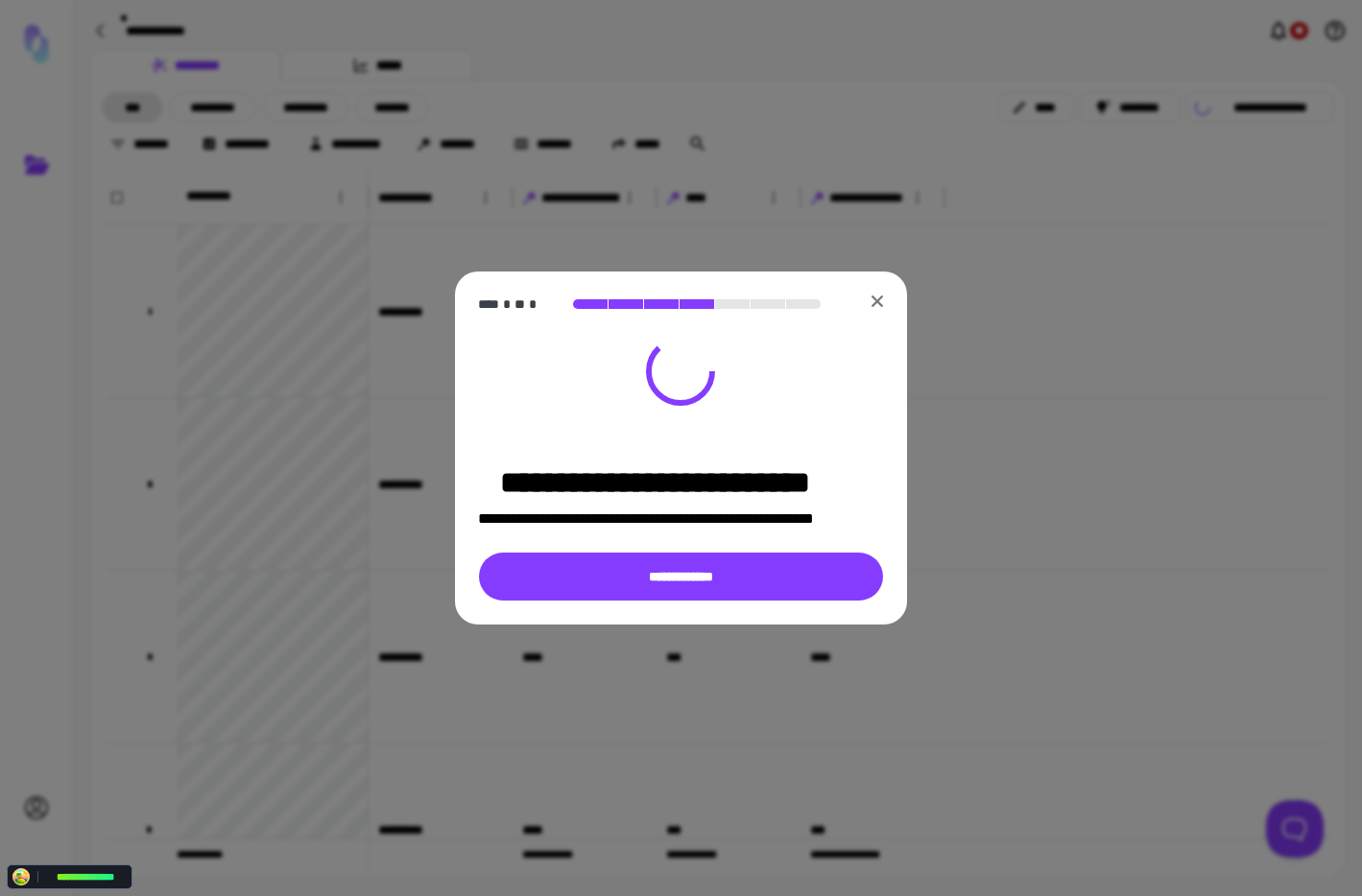 drag, startPoint x: 625, startPoint y: 300, endPoint x: 590, endPoint y: 297, distance: 35.128336 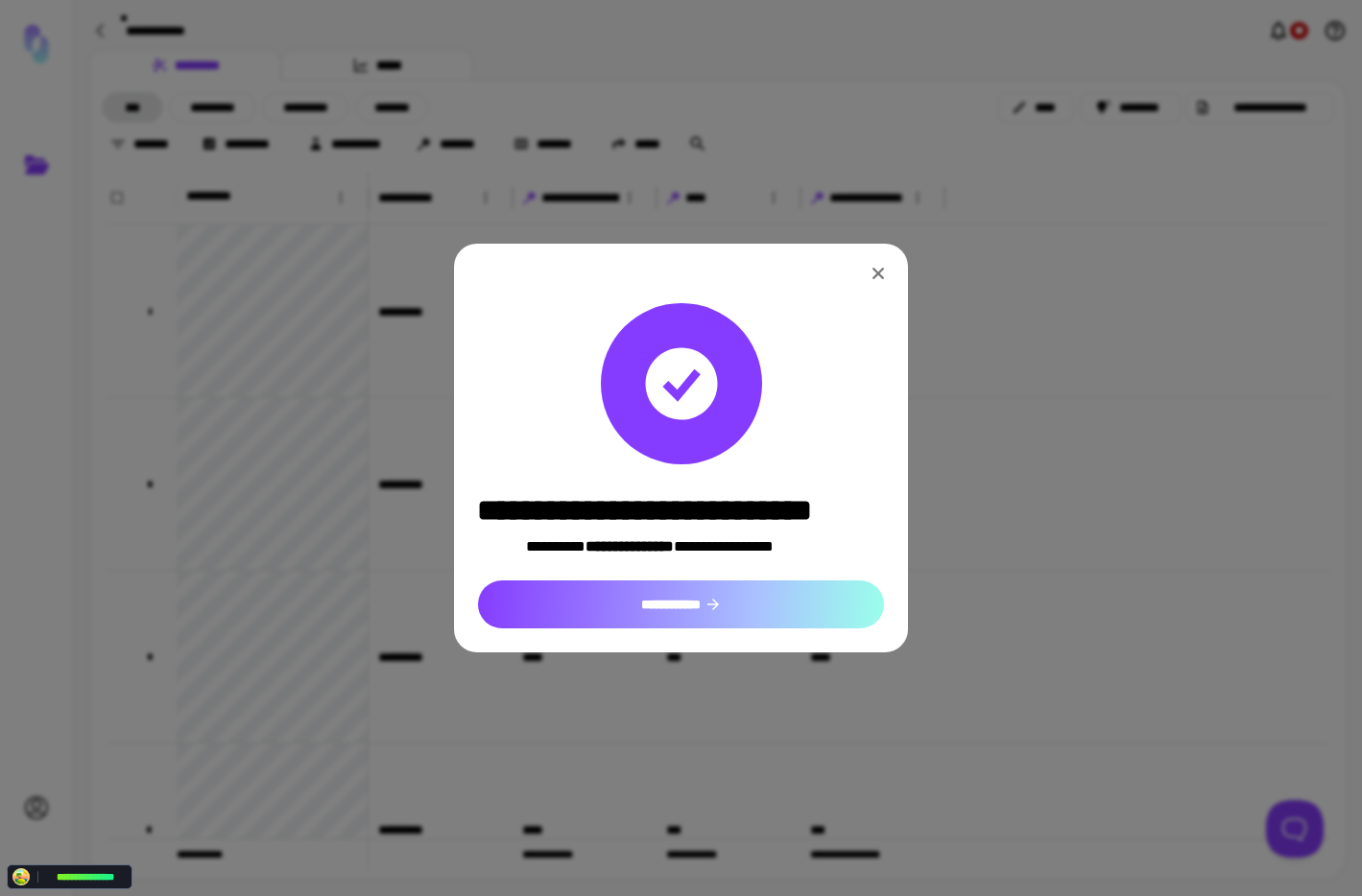 click on "**********" at bounding box center (681, 604) 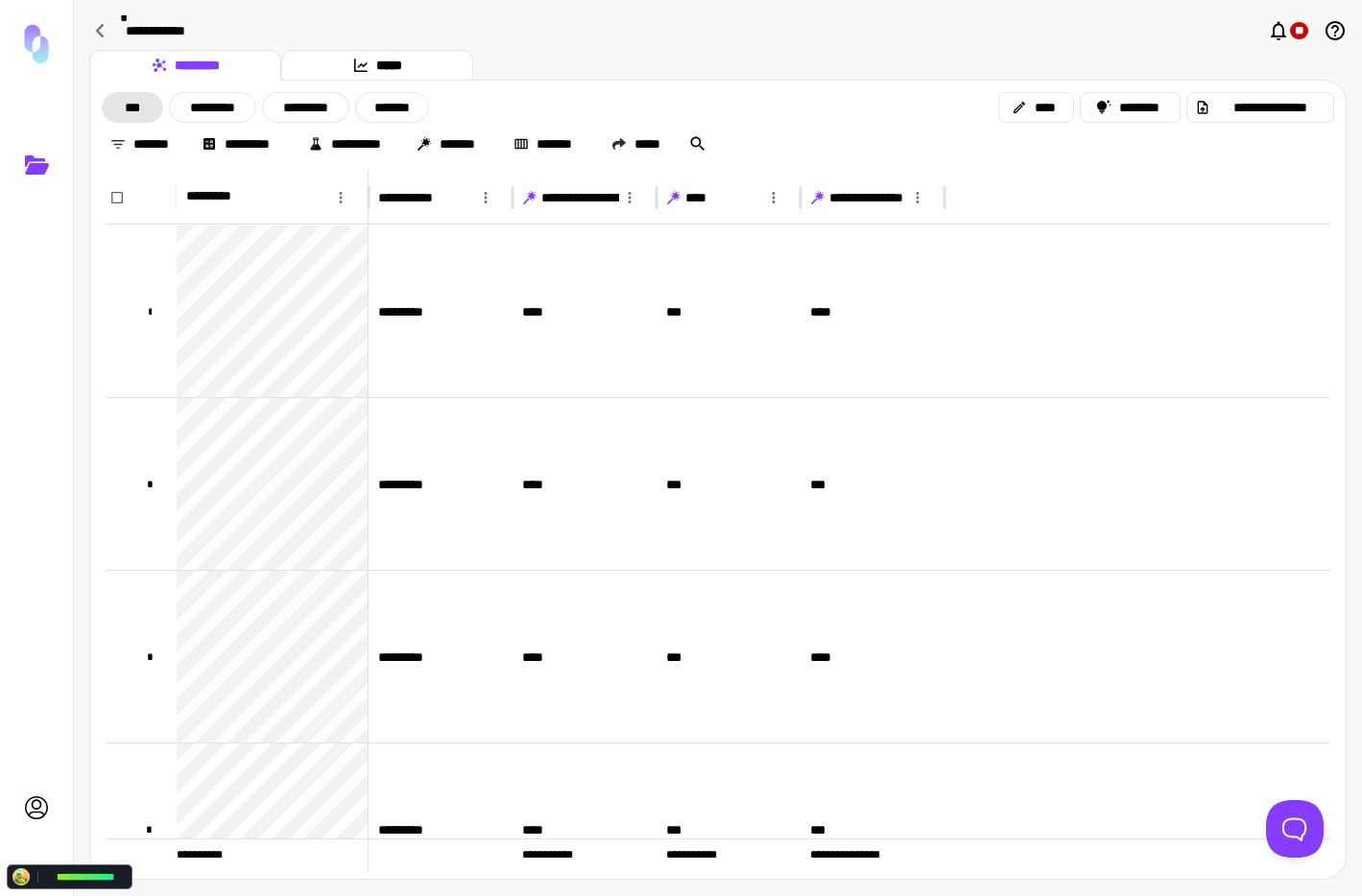 click on "**********" at bounding box center (718, 107) 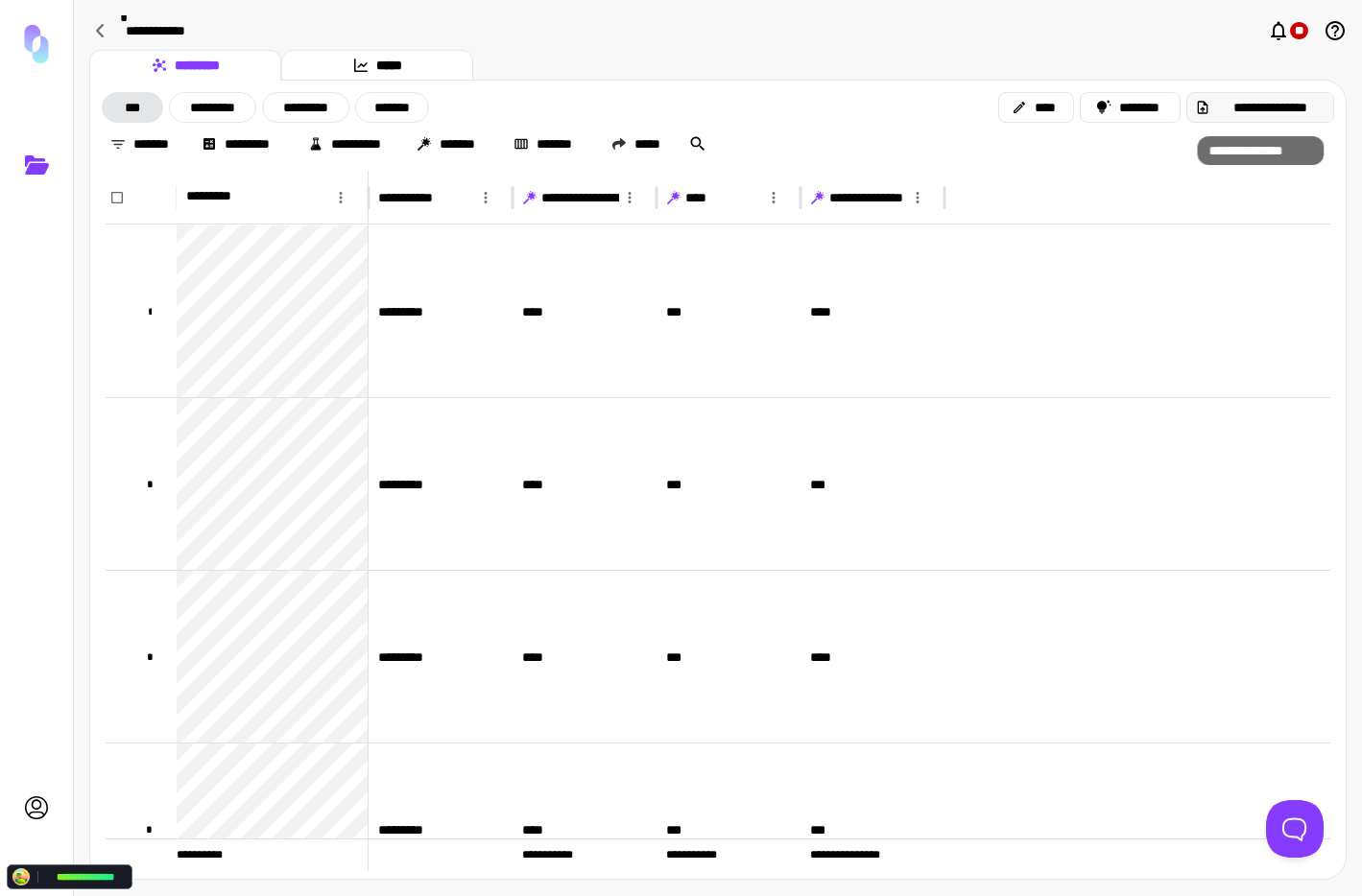 click on "**********" at bounding box center (1260, 107) 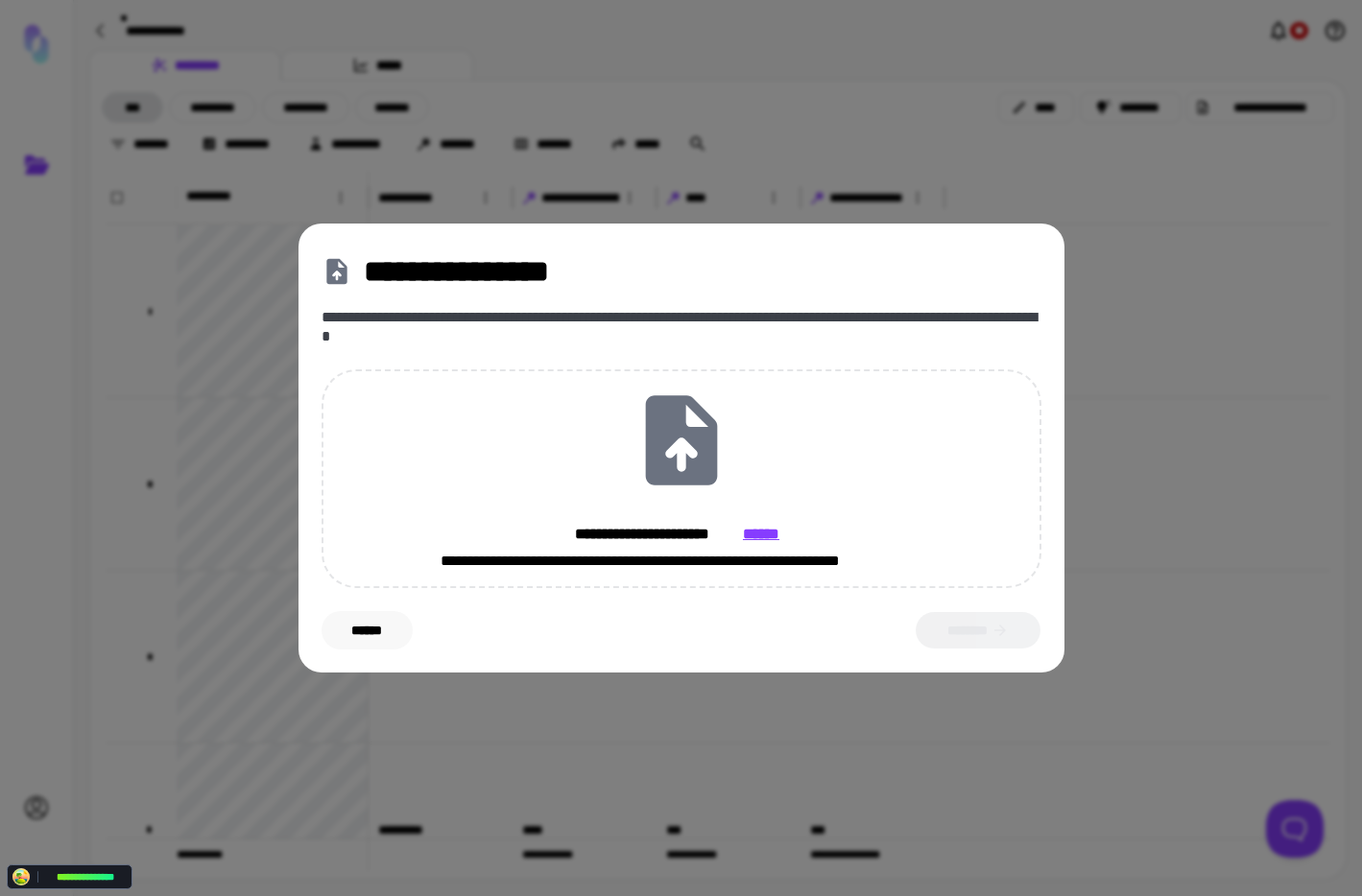 click on "******" at bounding box center [367, 630] 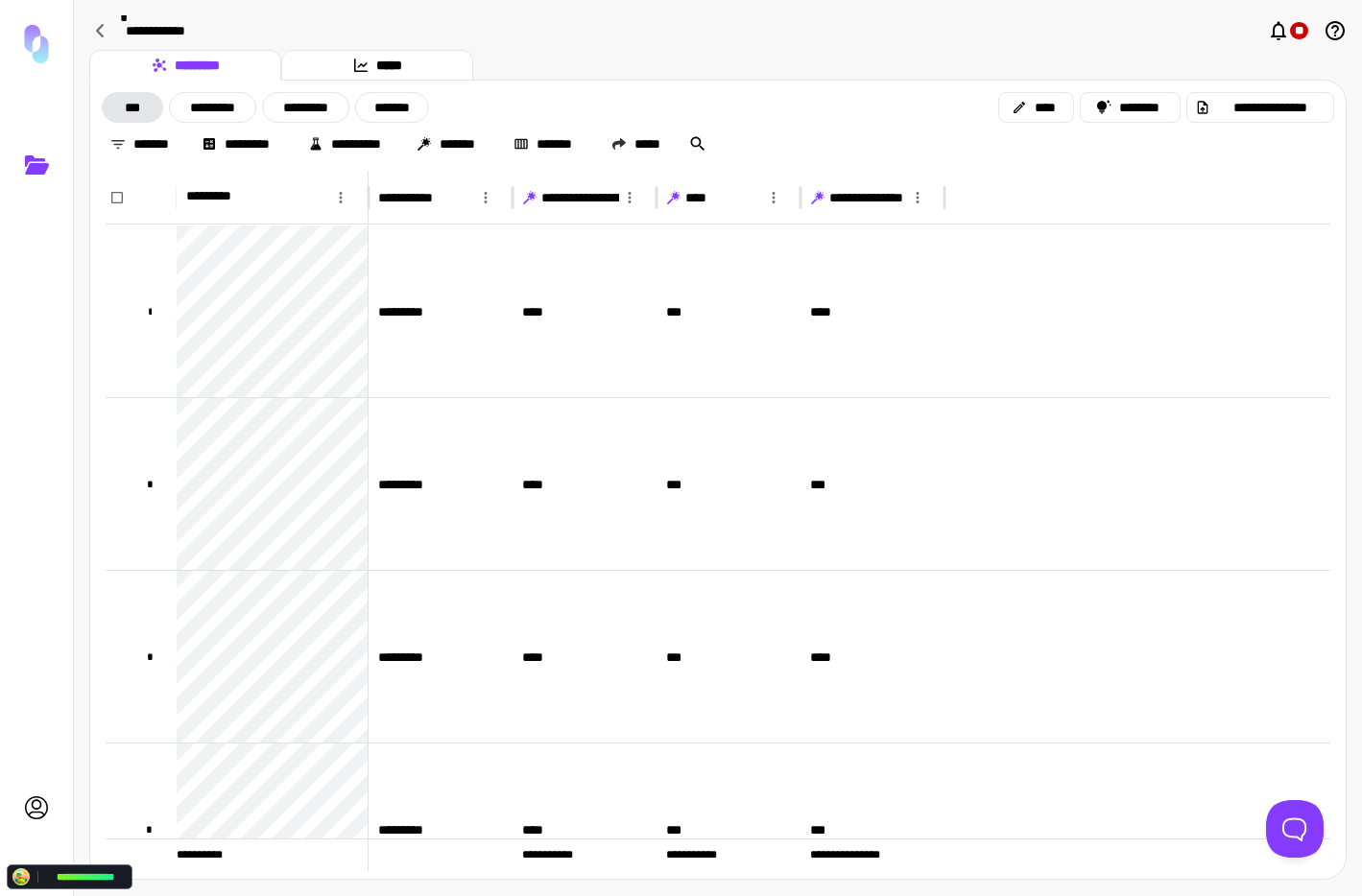 click on "**********" at bounding box center [283, 31] 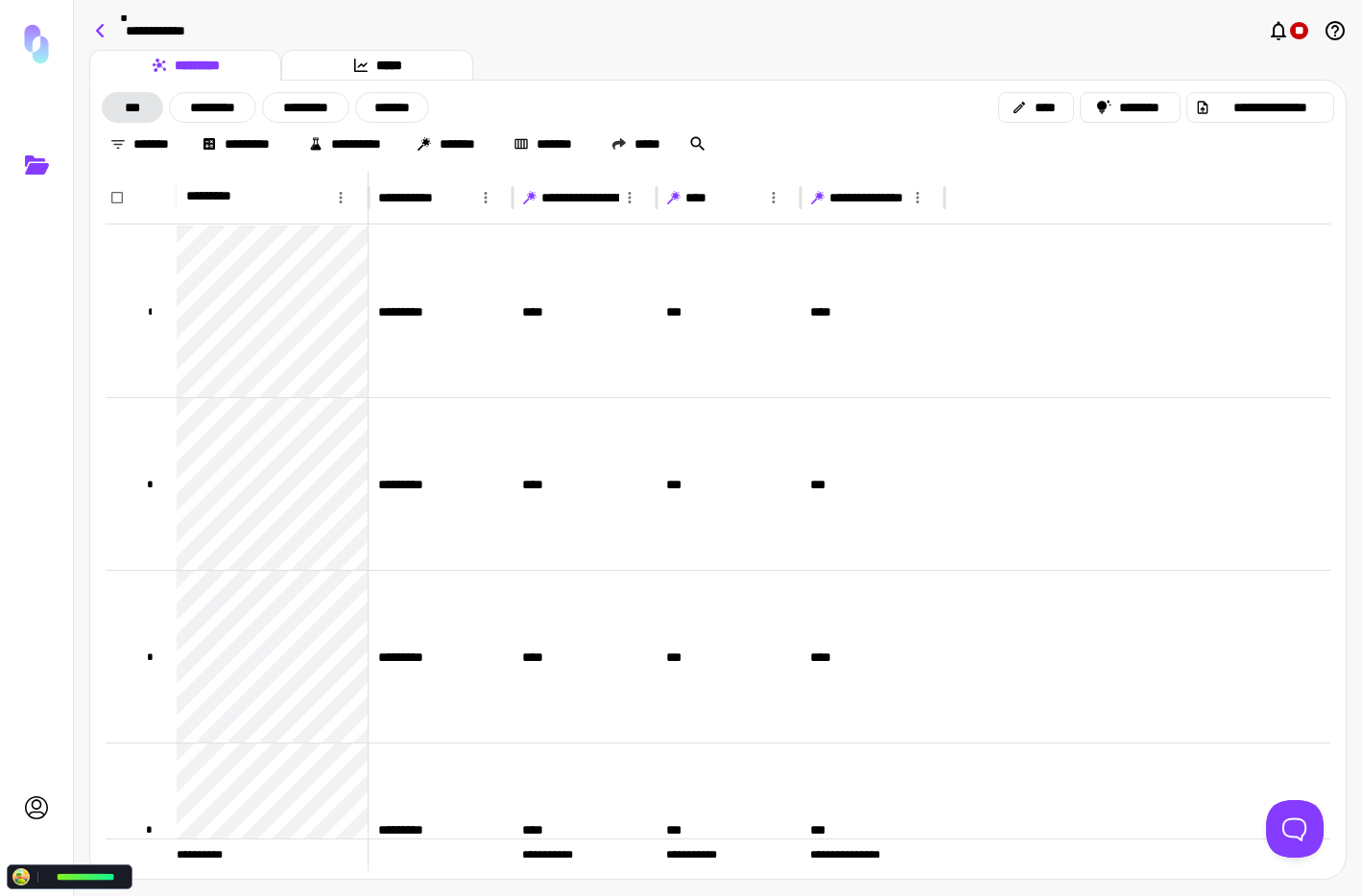 click 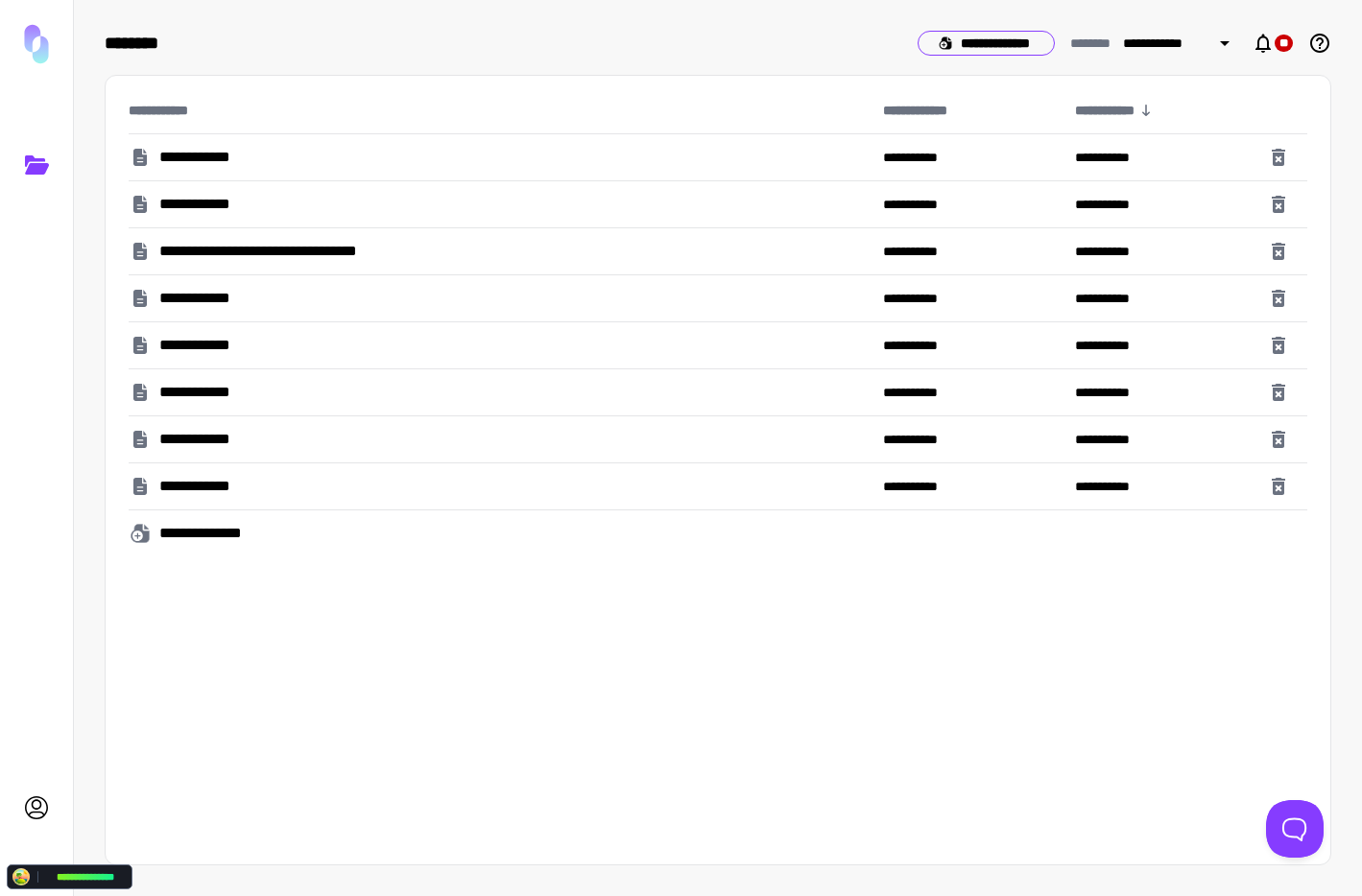 click 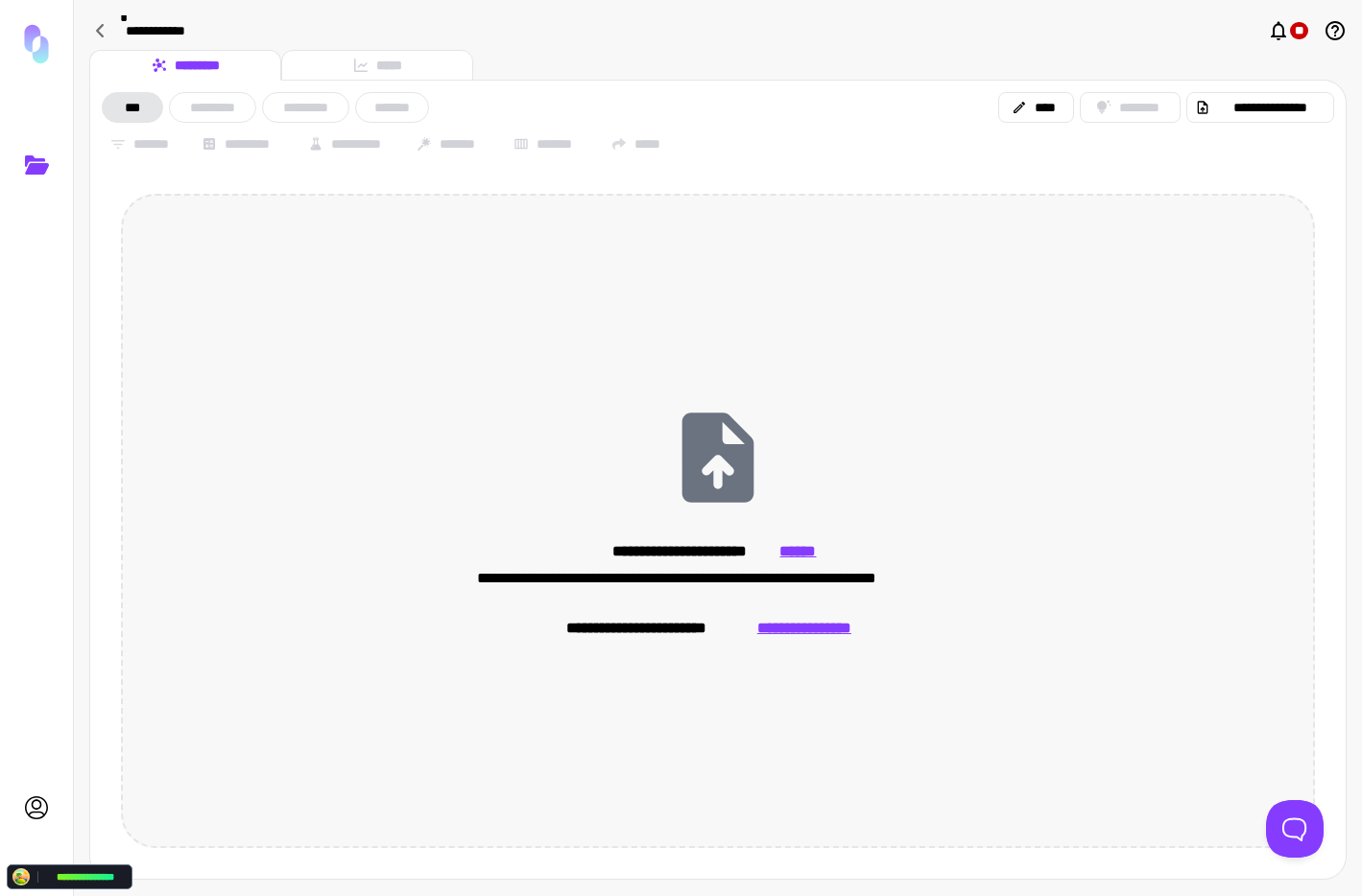 click on "**********" at bounding box center (803, 628) 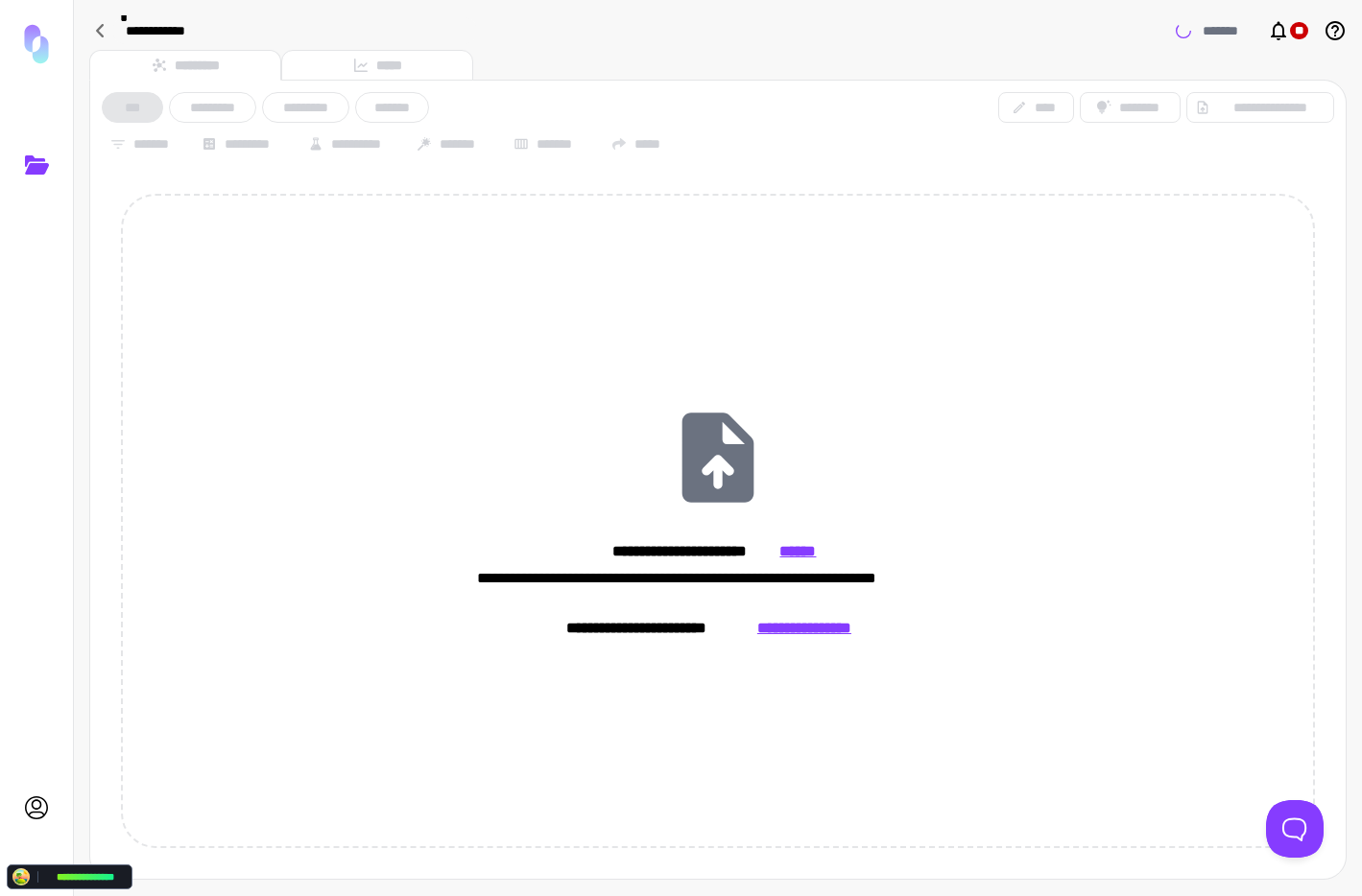click on "**********" at bounding box center (1260, 107) 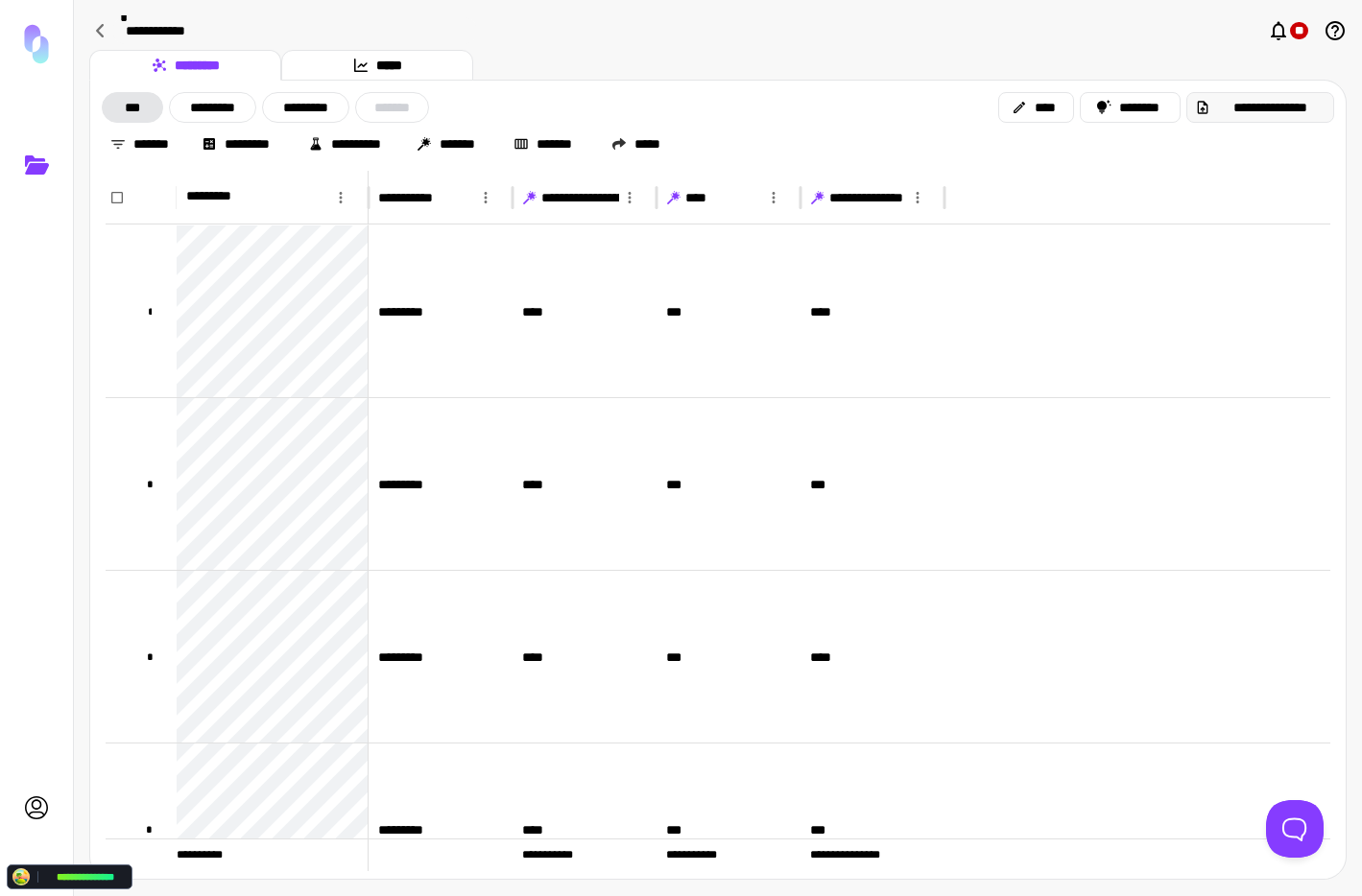 click on "**********" at bounding box center [1270, 107] 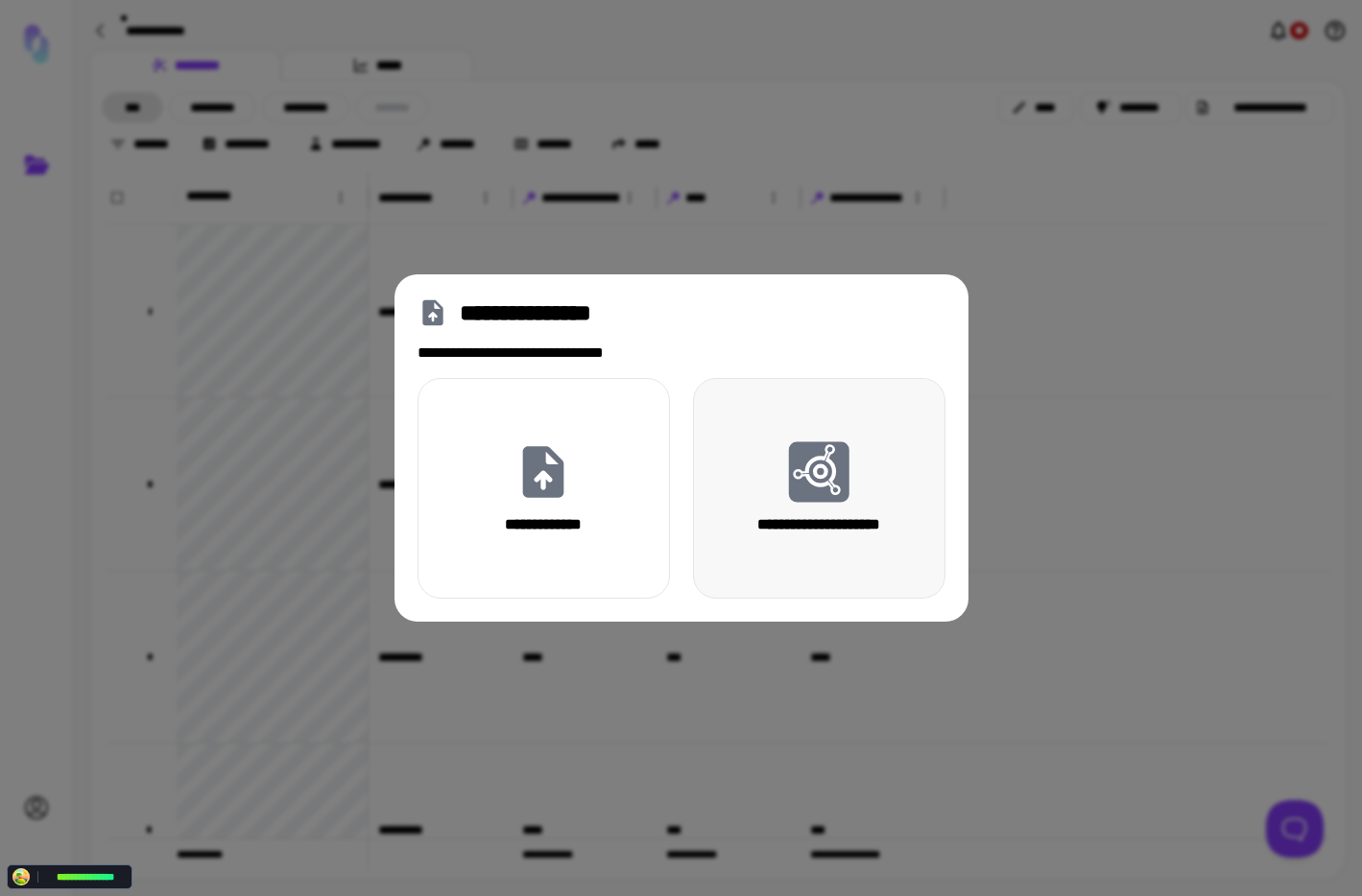 click 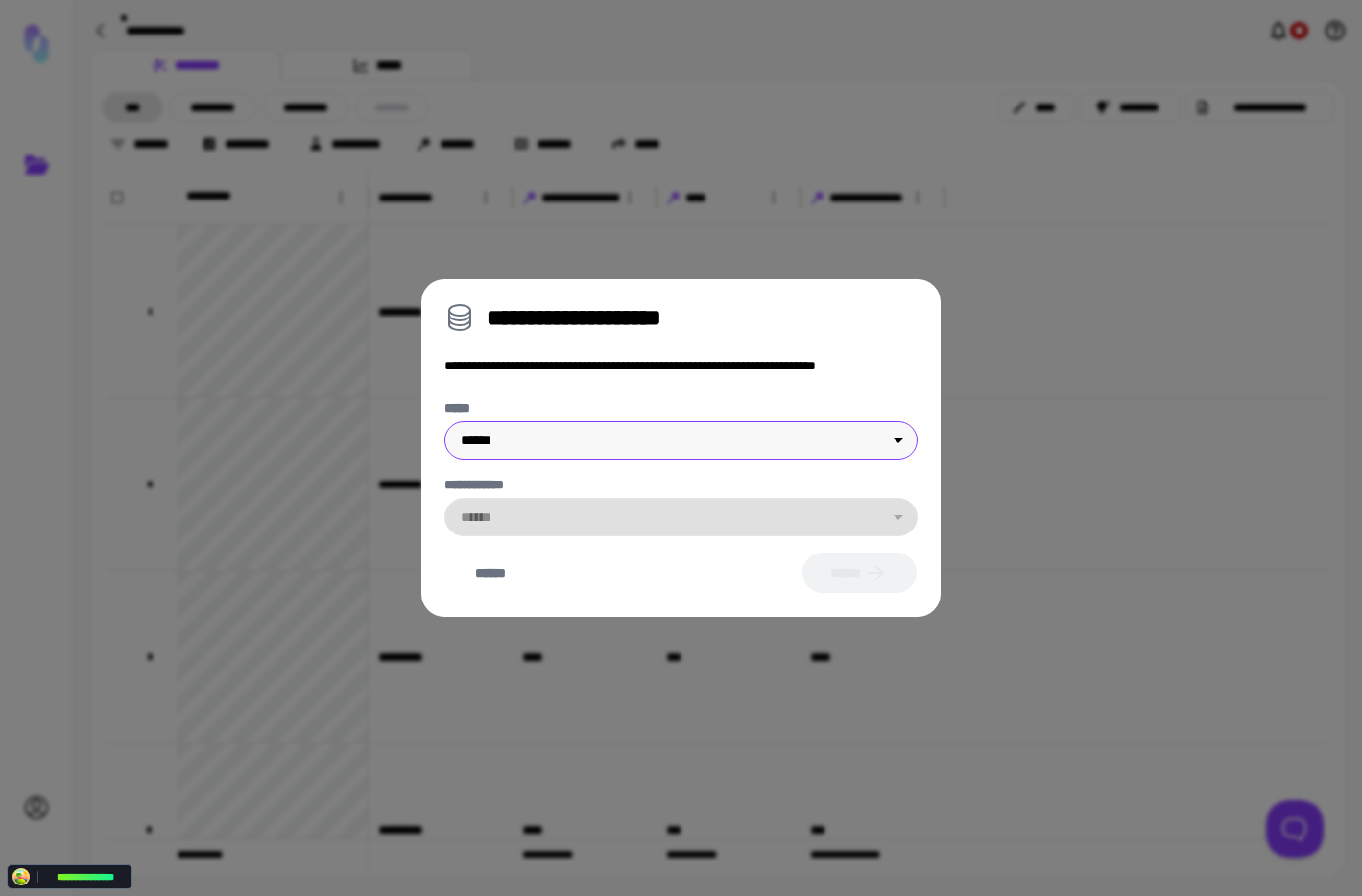 click on "**********" at bounding box center (681, 448) 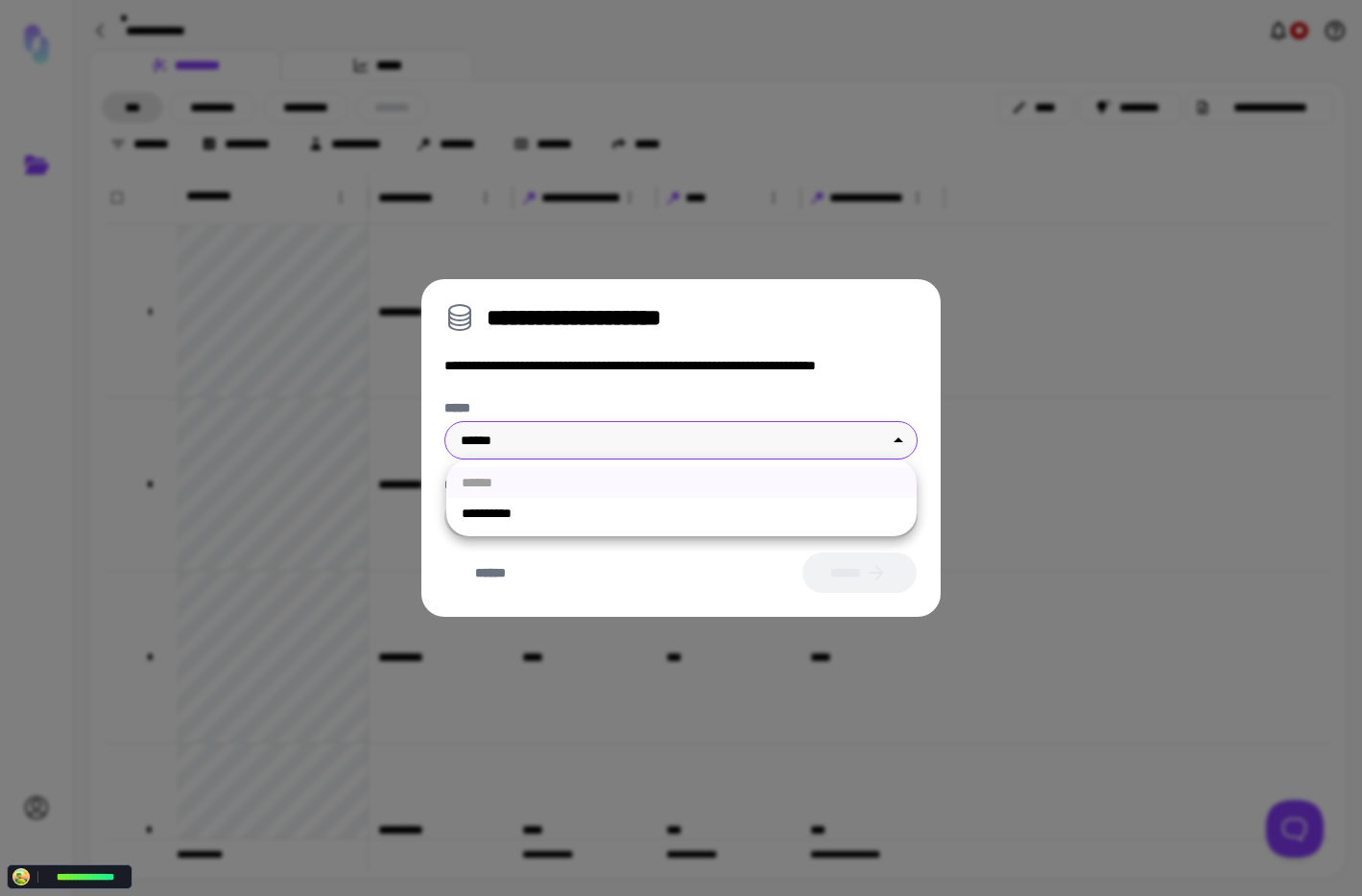 click on "**********" at bounding box center [681, 513] 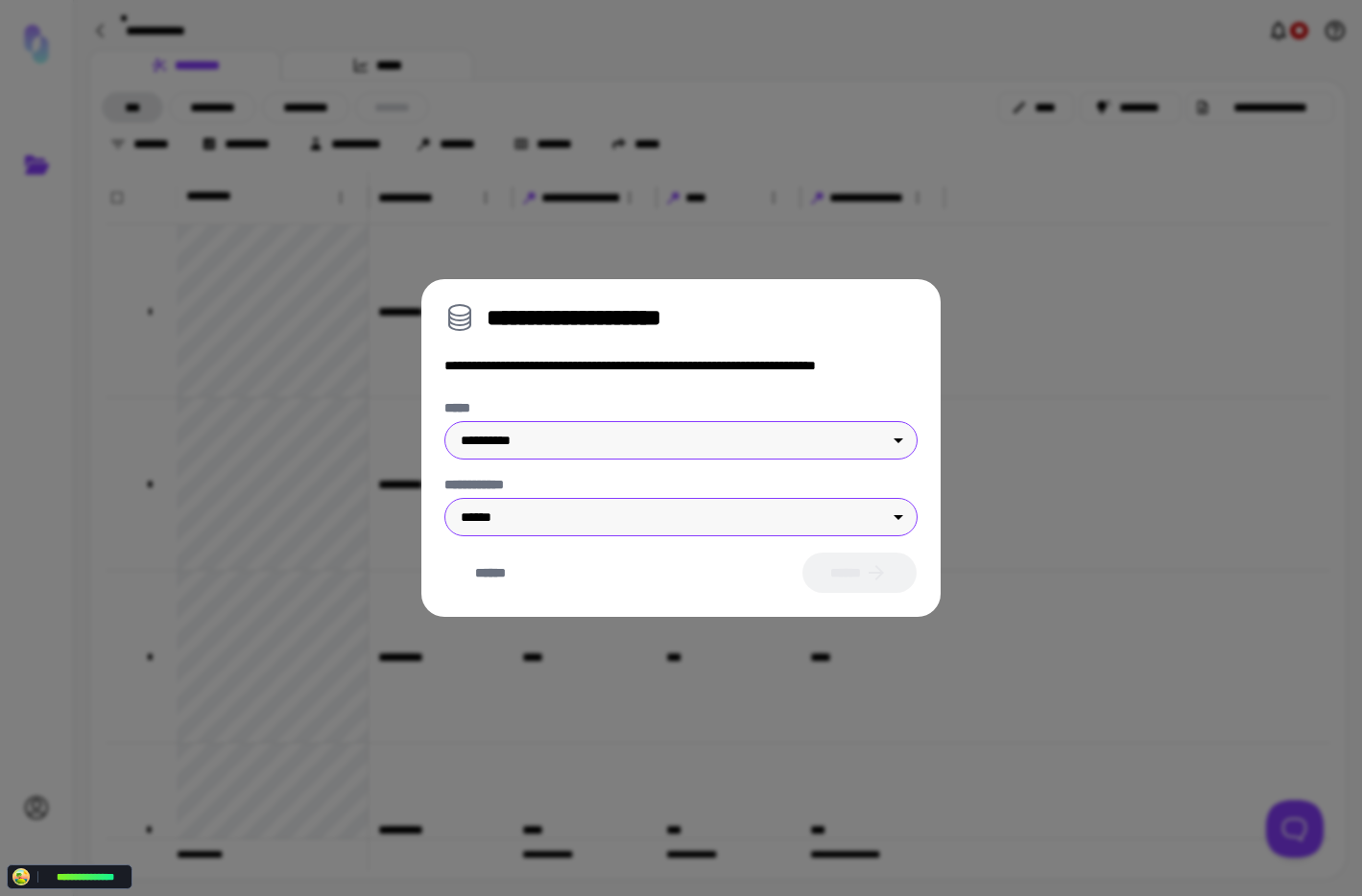 click on "**********" at bounding box center (681, 448) 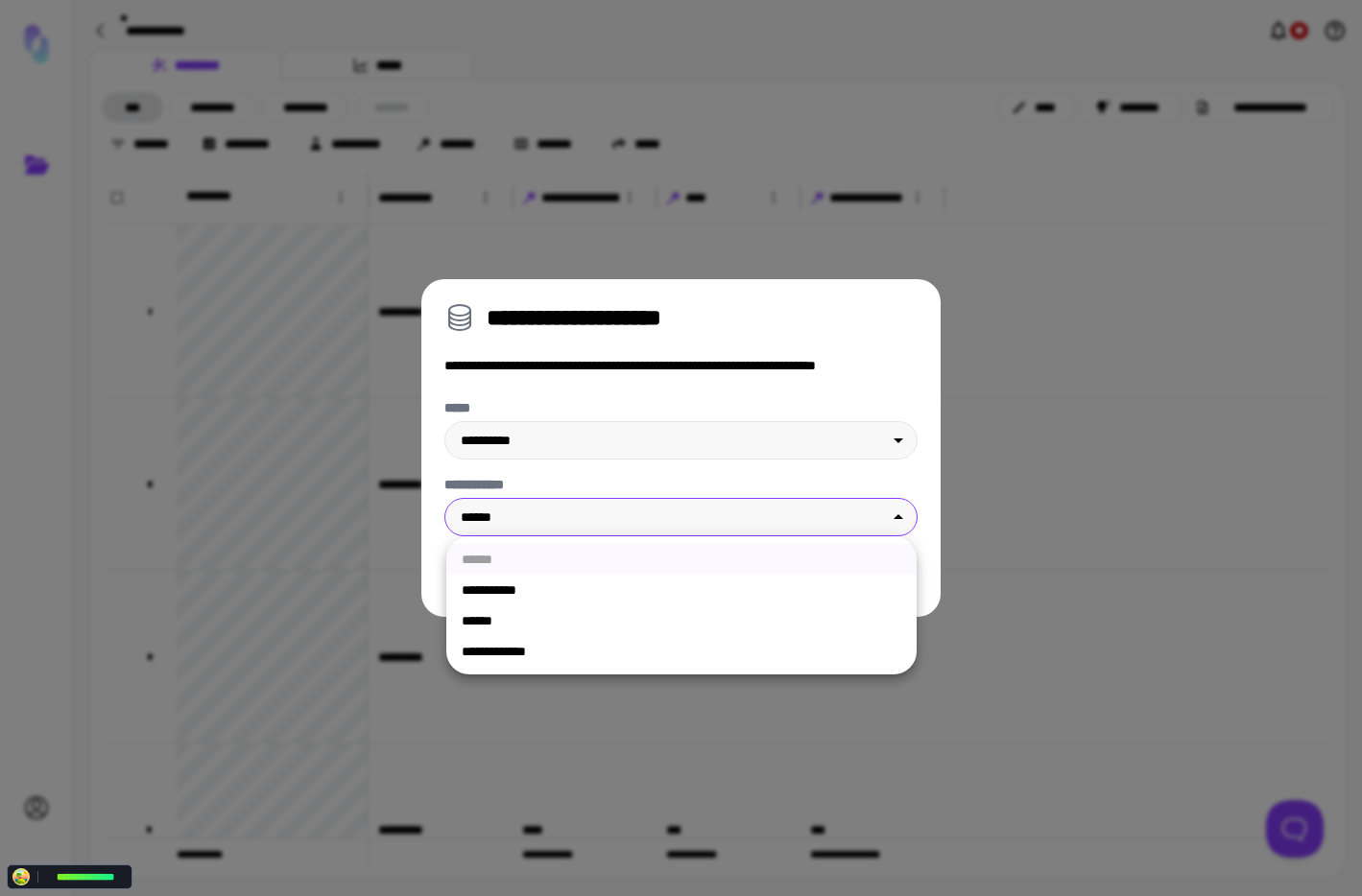 click on "**********" at bounding box center (681, 590) 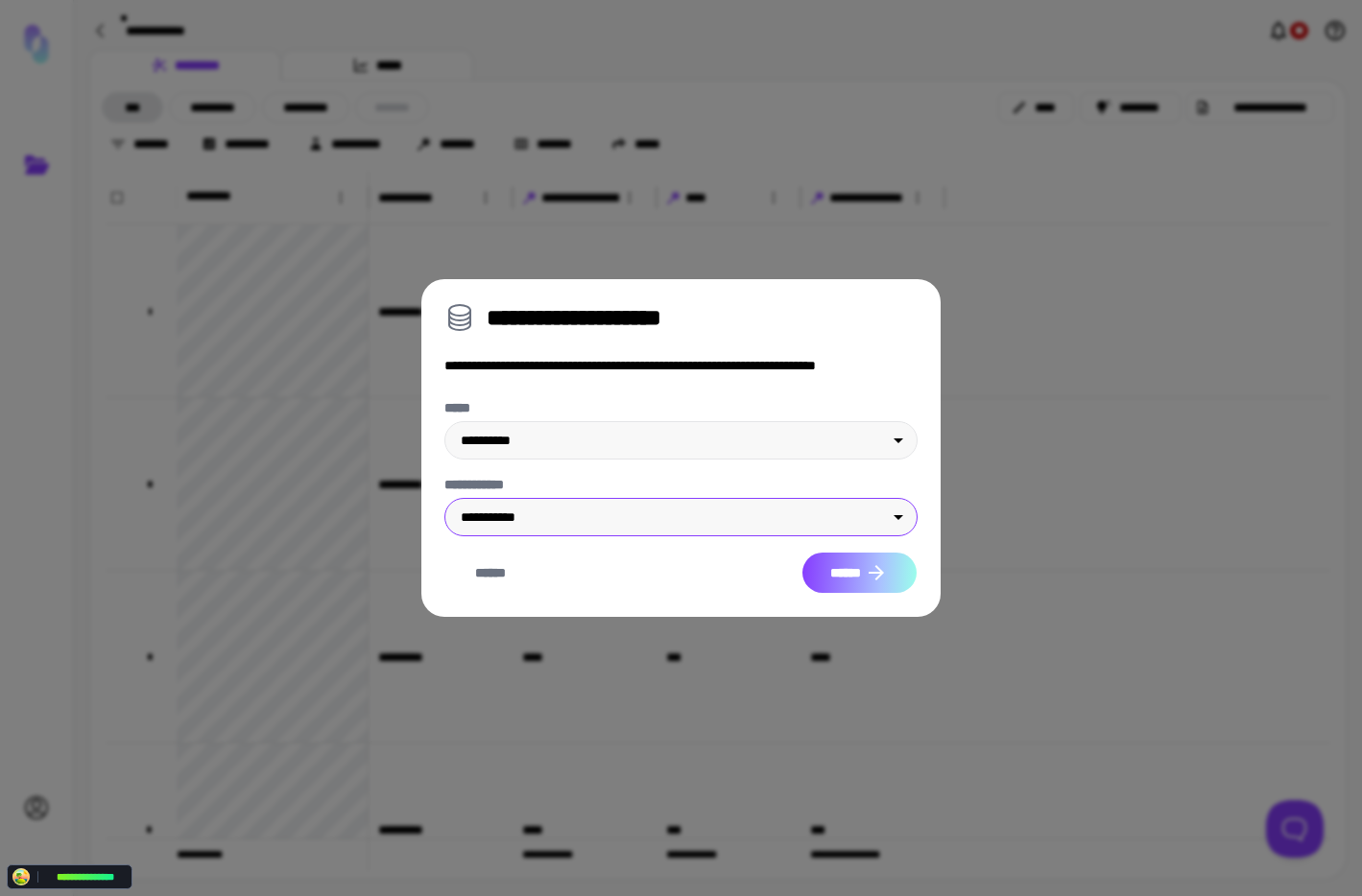click on "******" at bounding box center (859, 573) 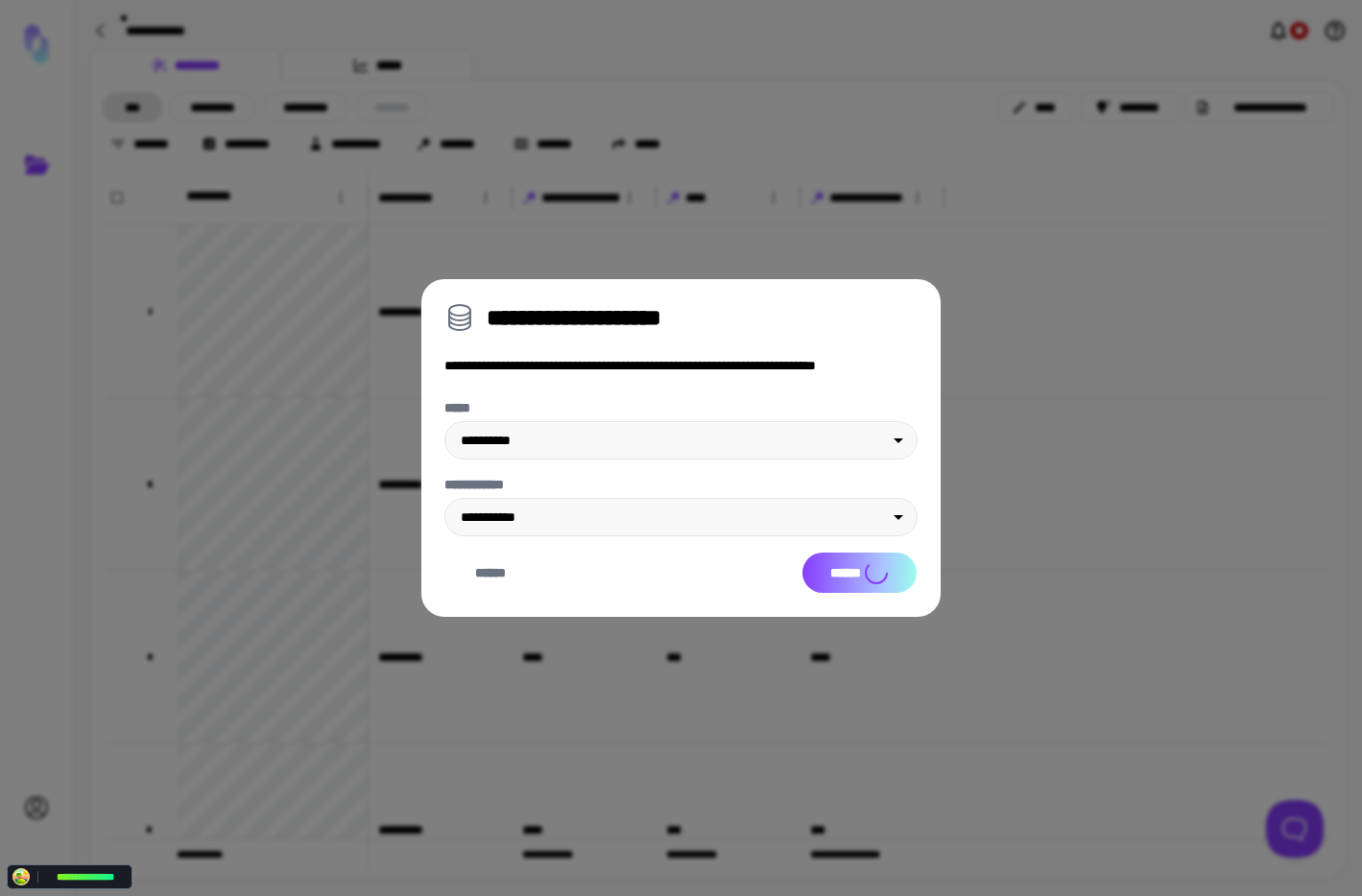 type on "**********" 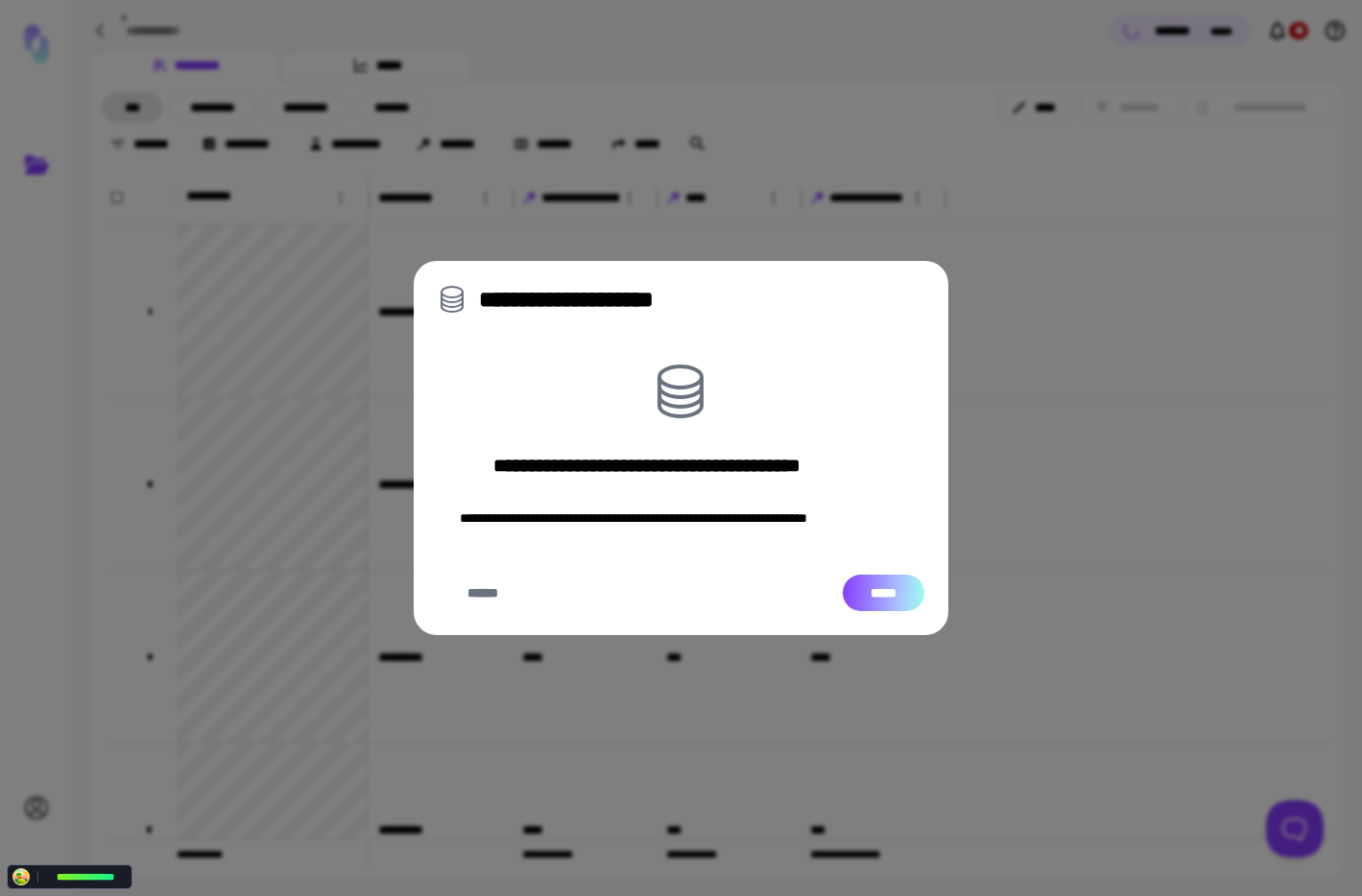 click on "*****" at bounding box center (883, 593) 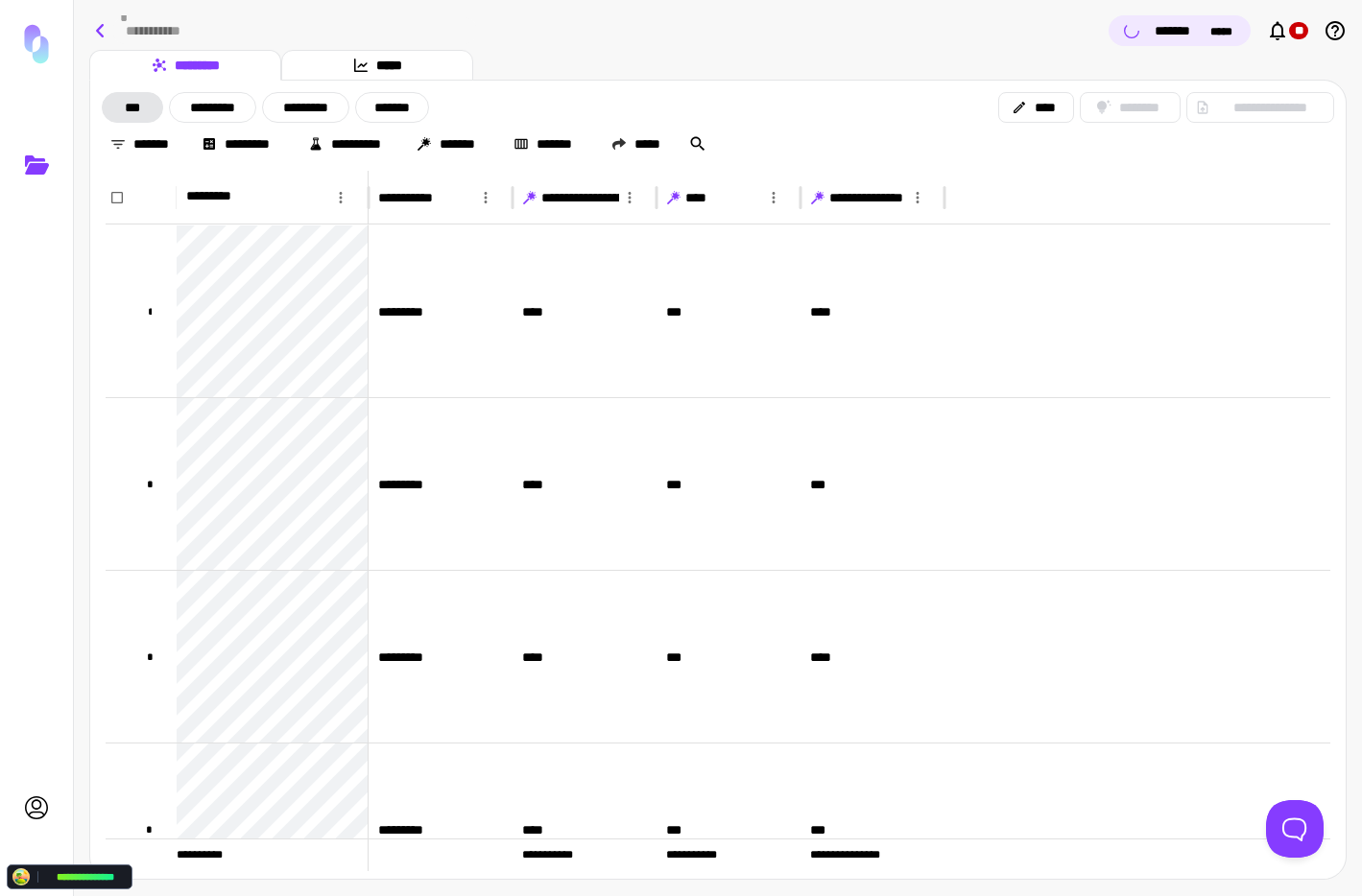 click 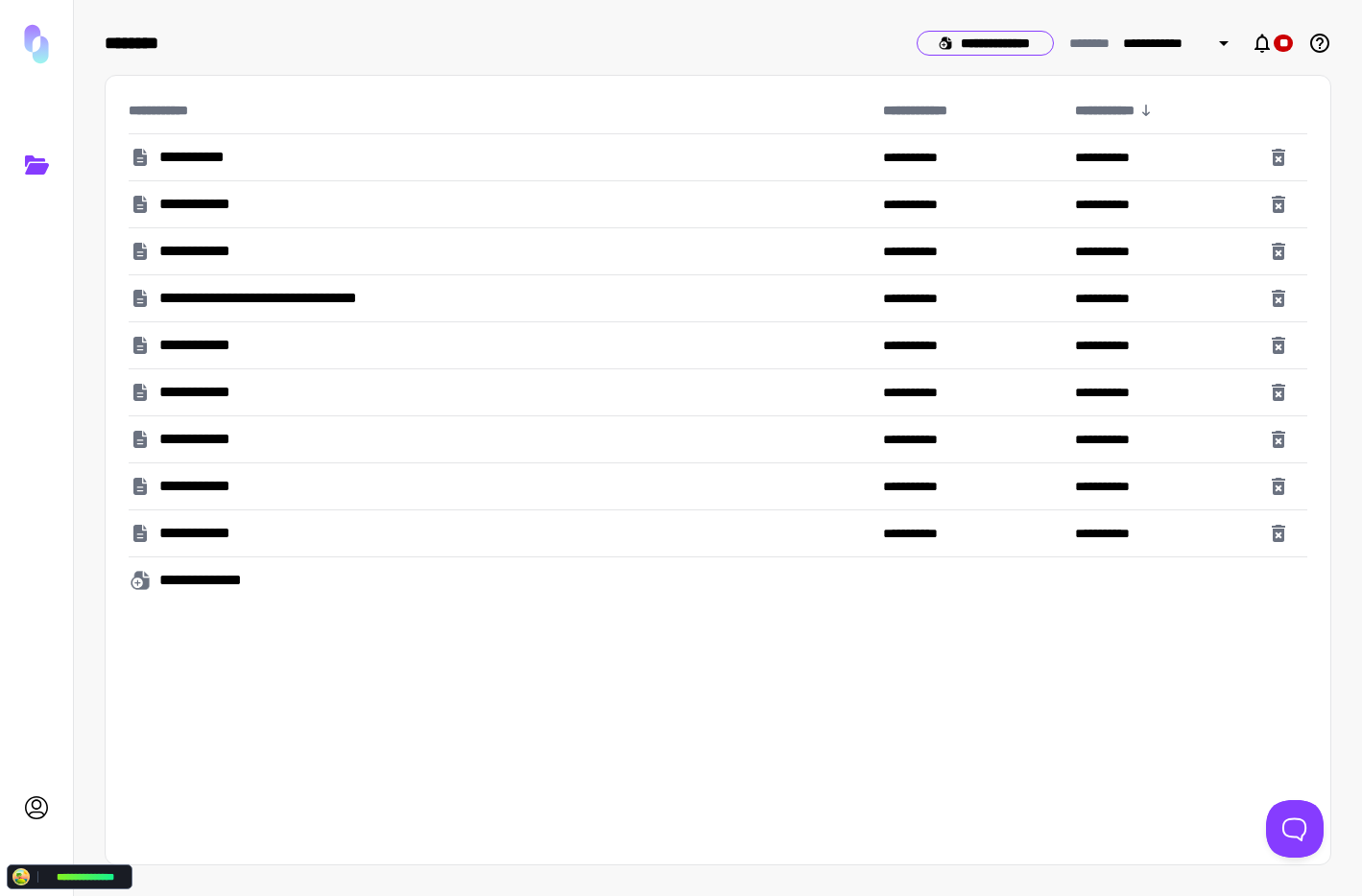 click on "**********" at bounding box center (985, 43) 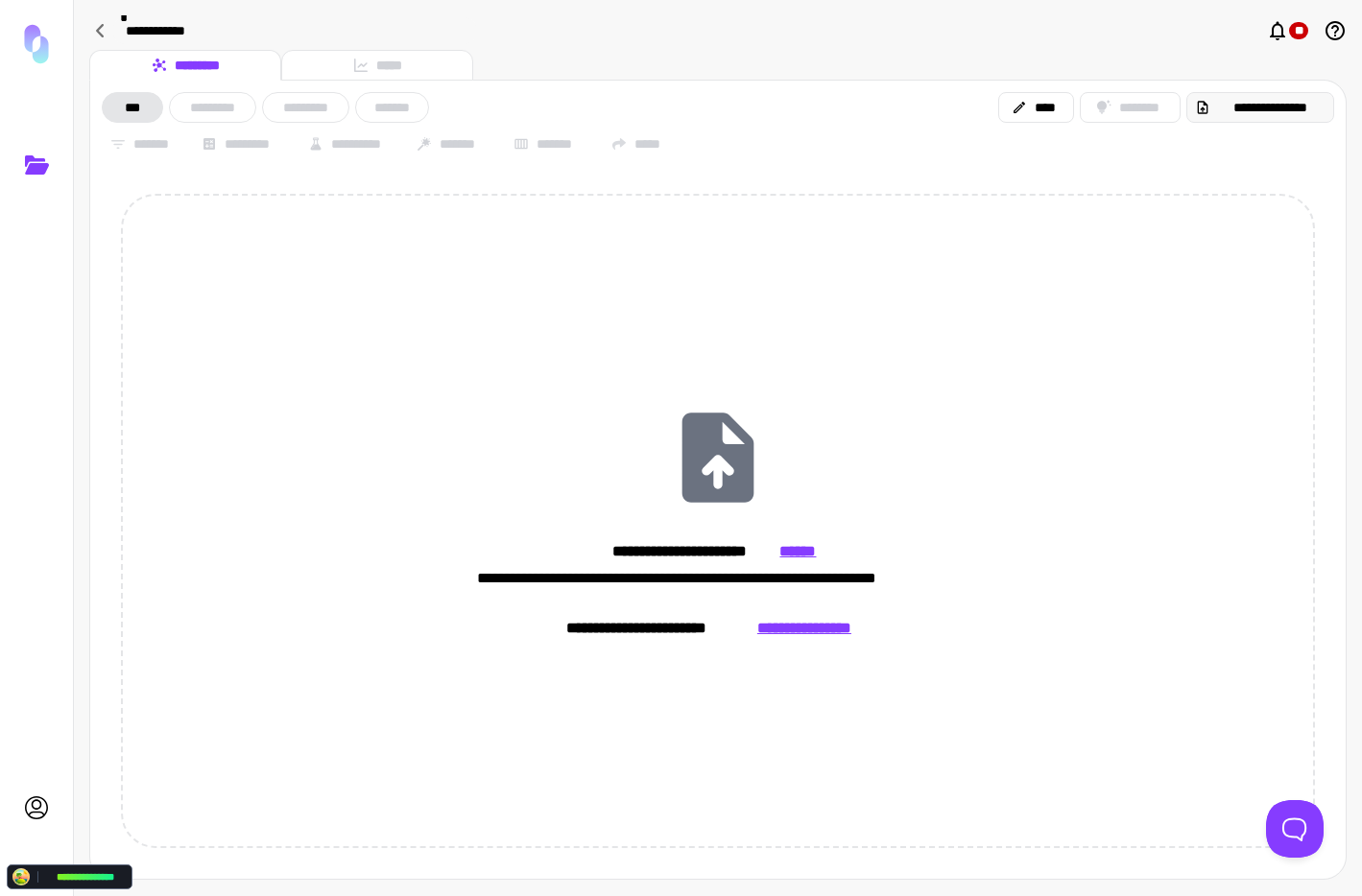 click on "**********" at bounding box center [1260, 107] 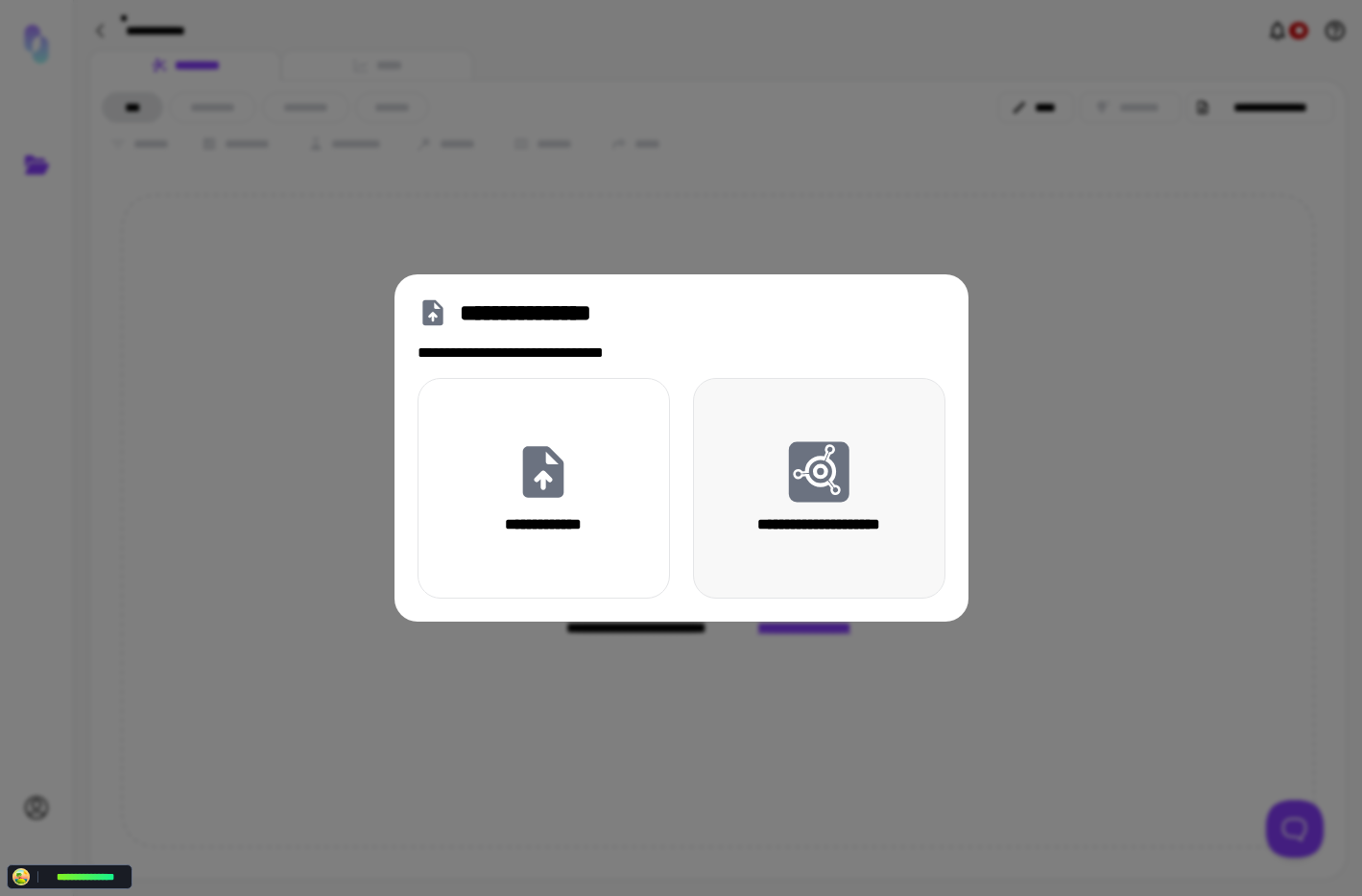 click 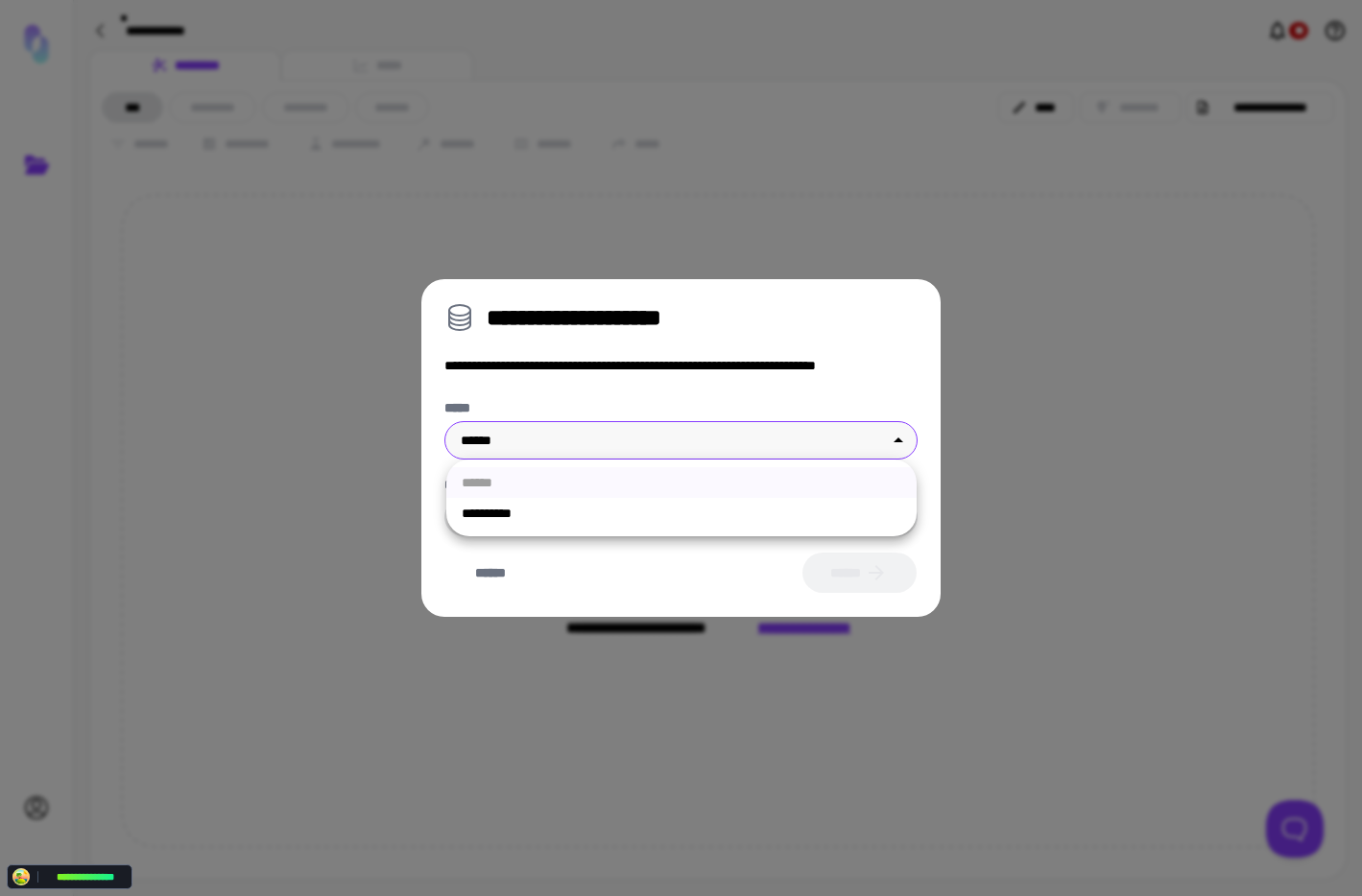 click on "**********" at bounding box center [681, 448] 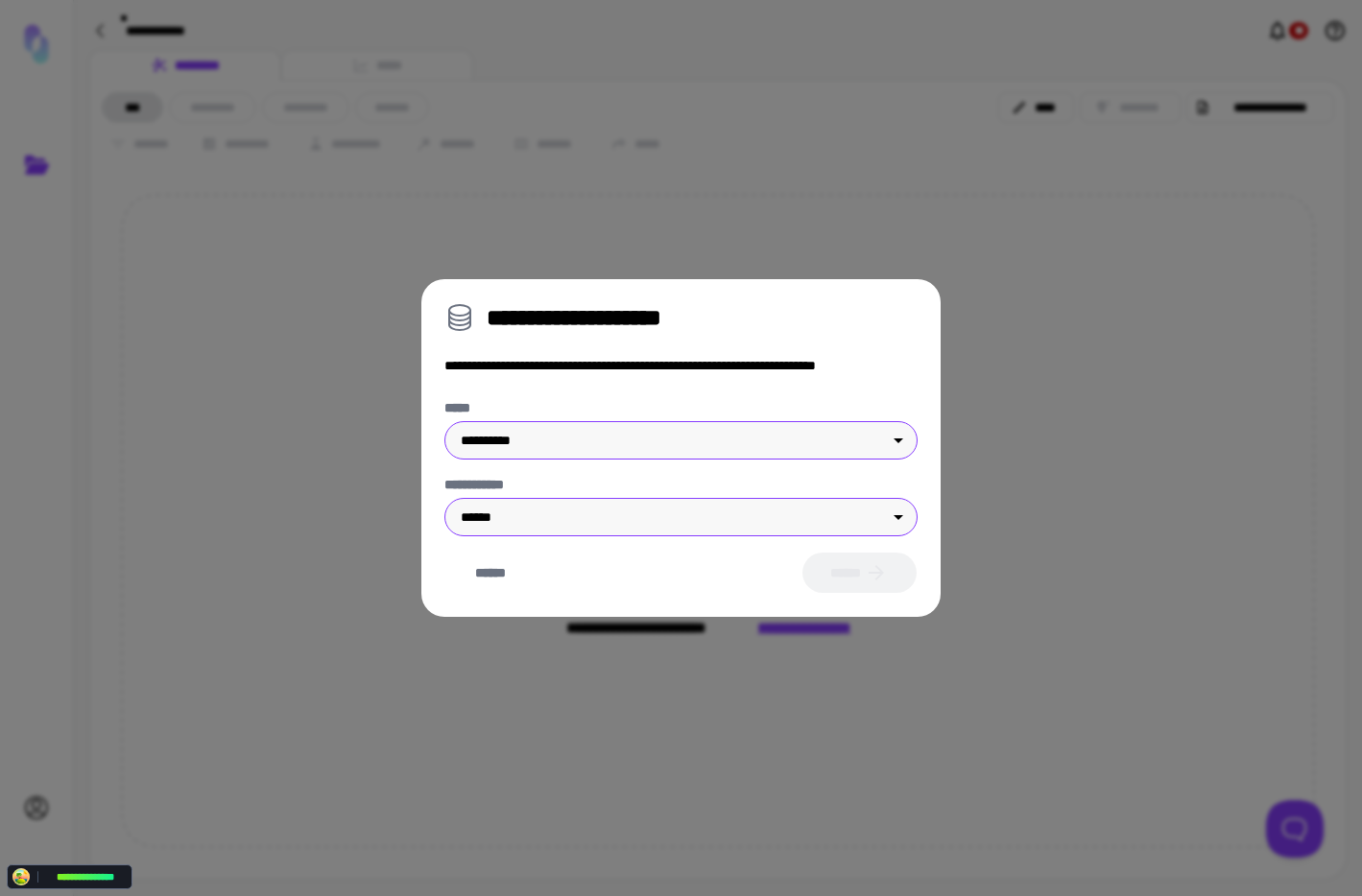 click on "**********" at bounding box center (681, 448) 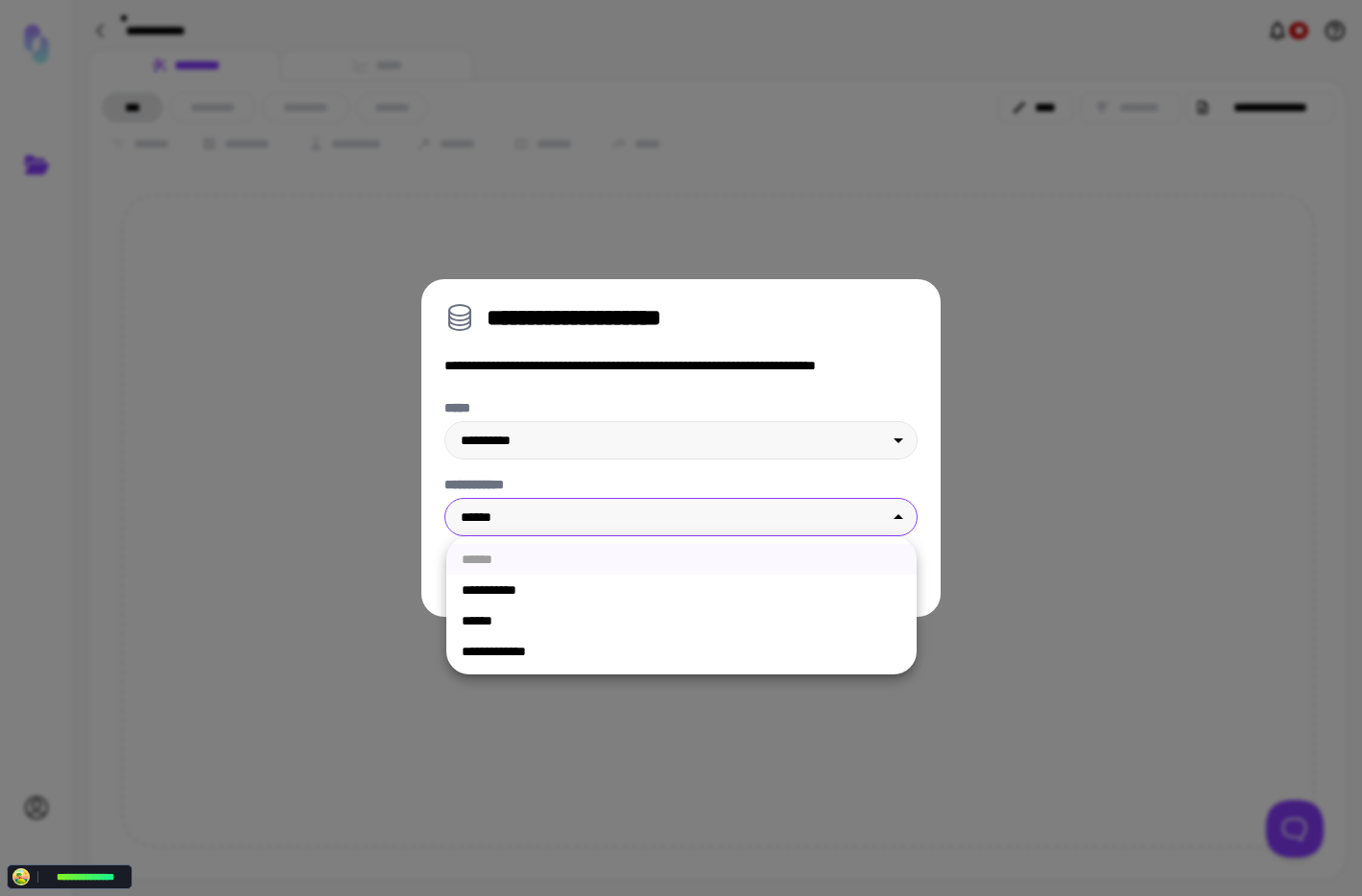 click on "**********" at bounding box center [681, 590] 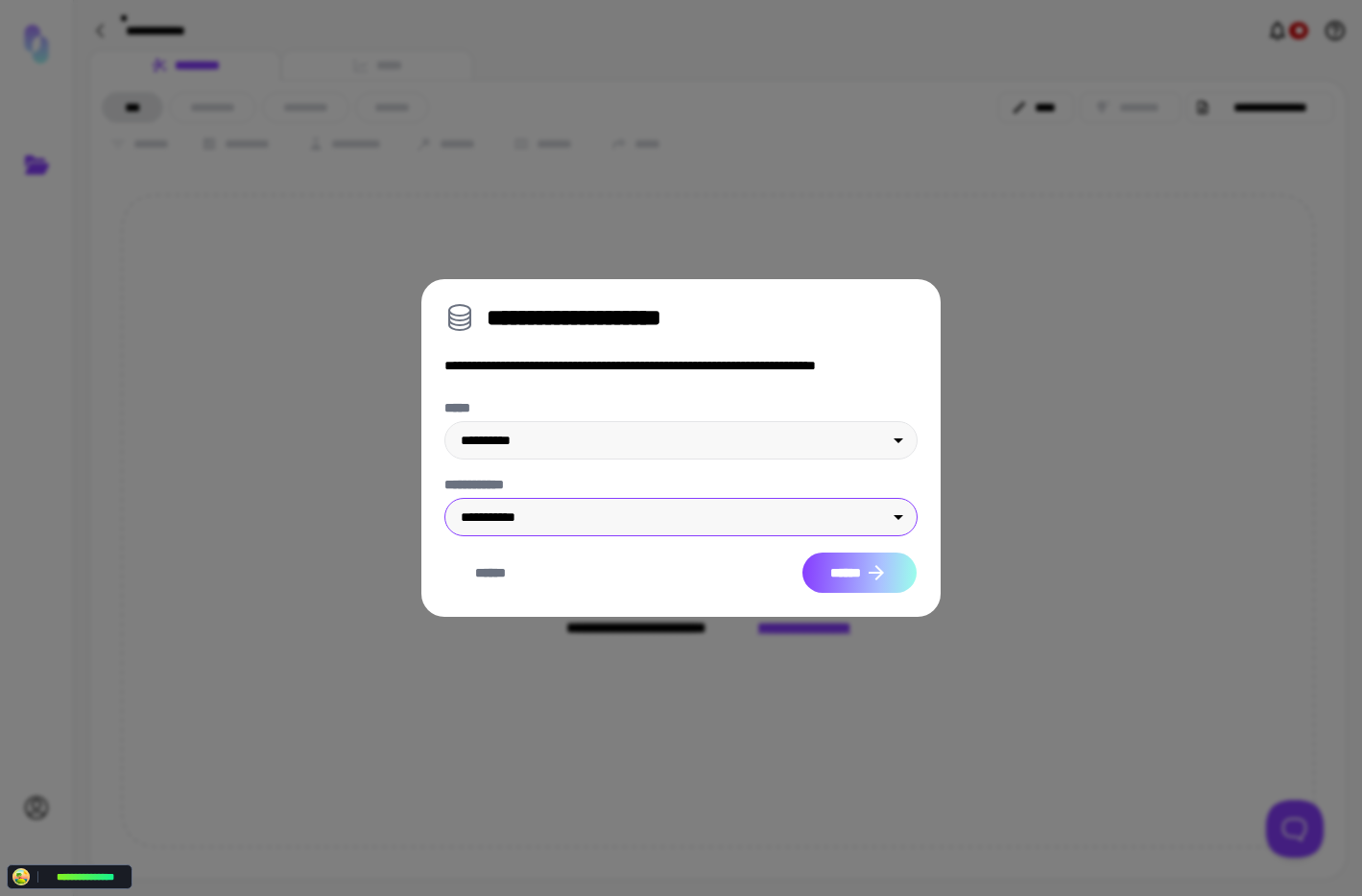 click on "******" at bounding box center (859, 573) 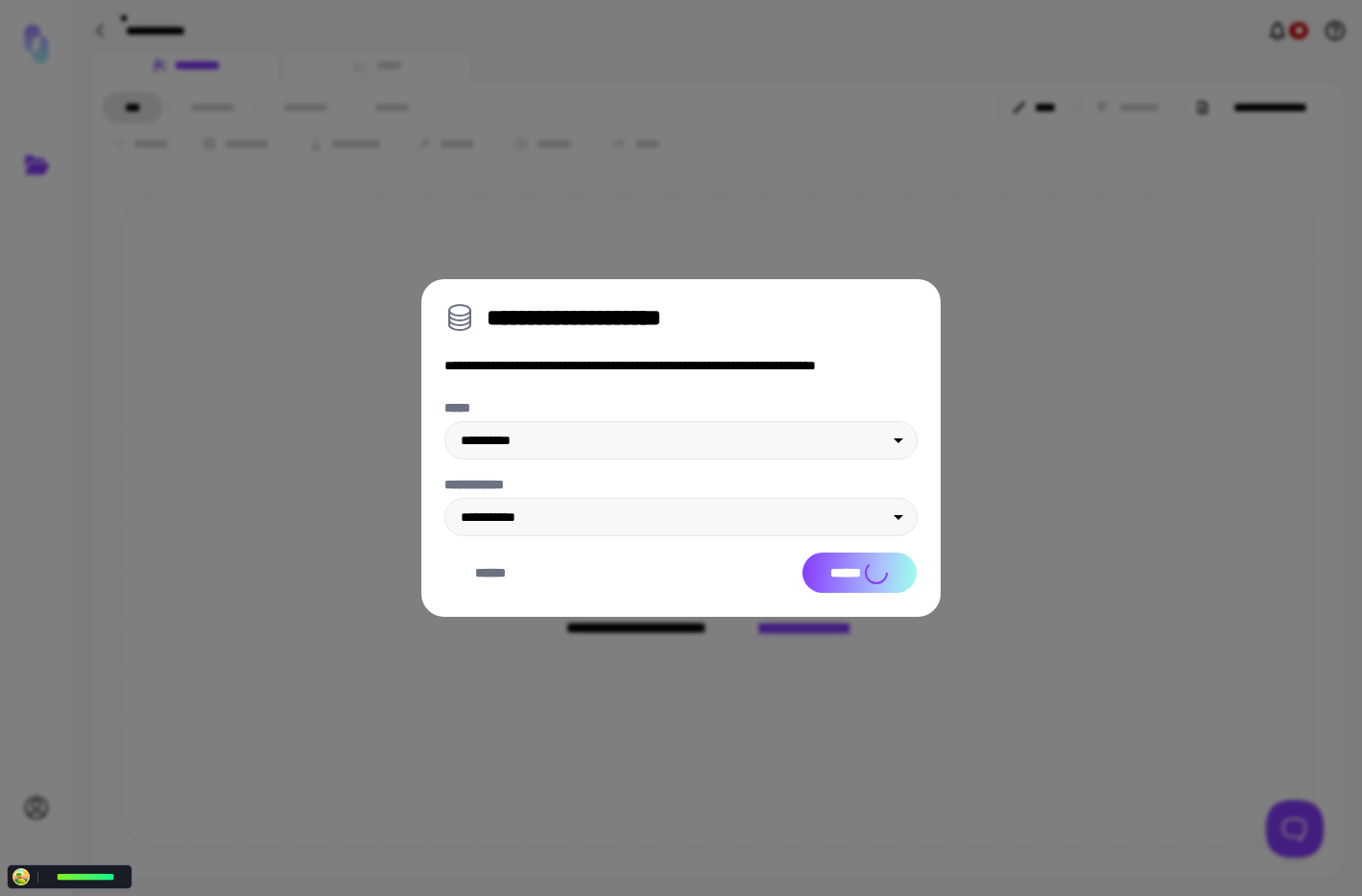 type on "**********" 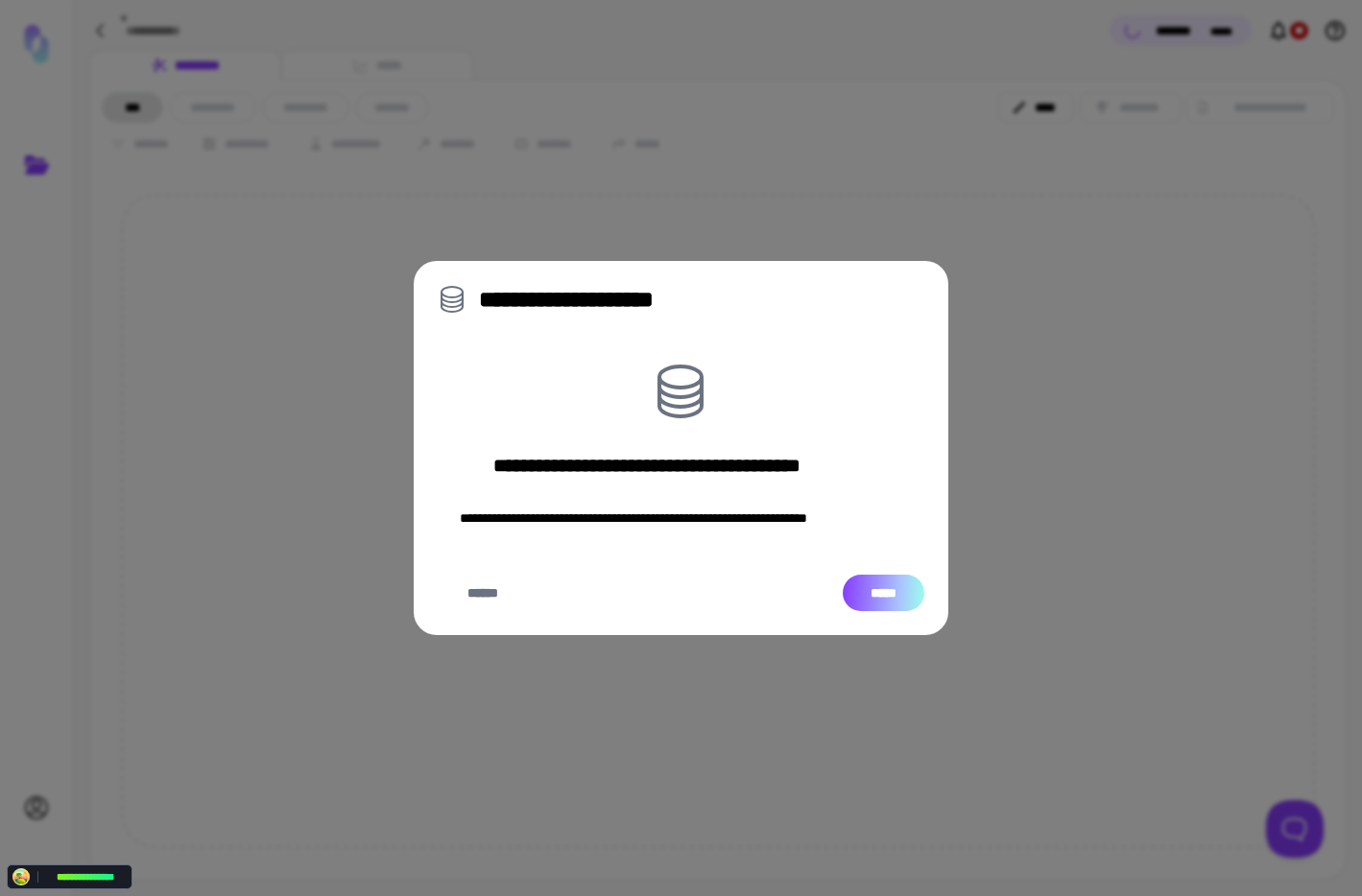 click on "*****" at bounding box center [883, 593] 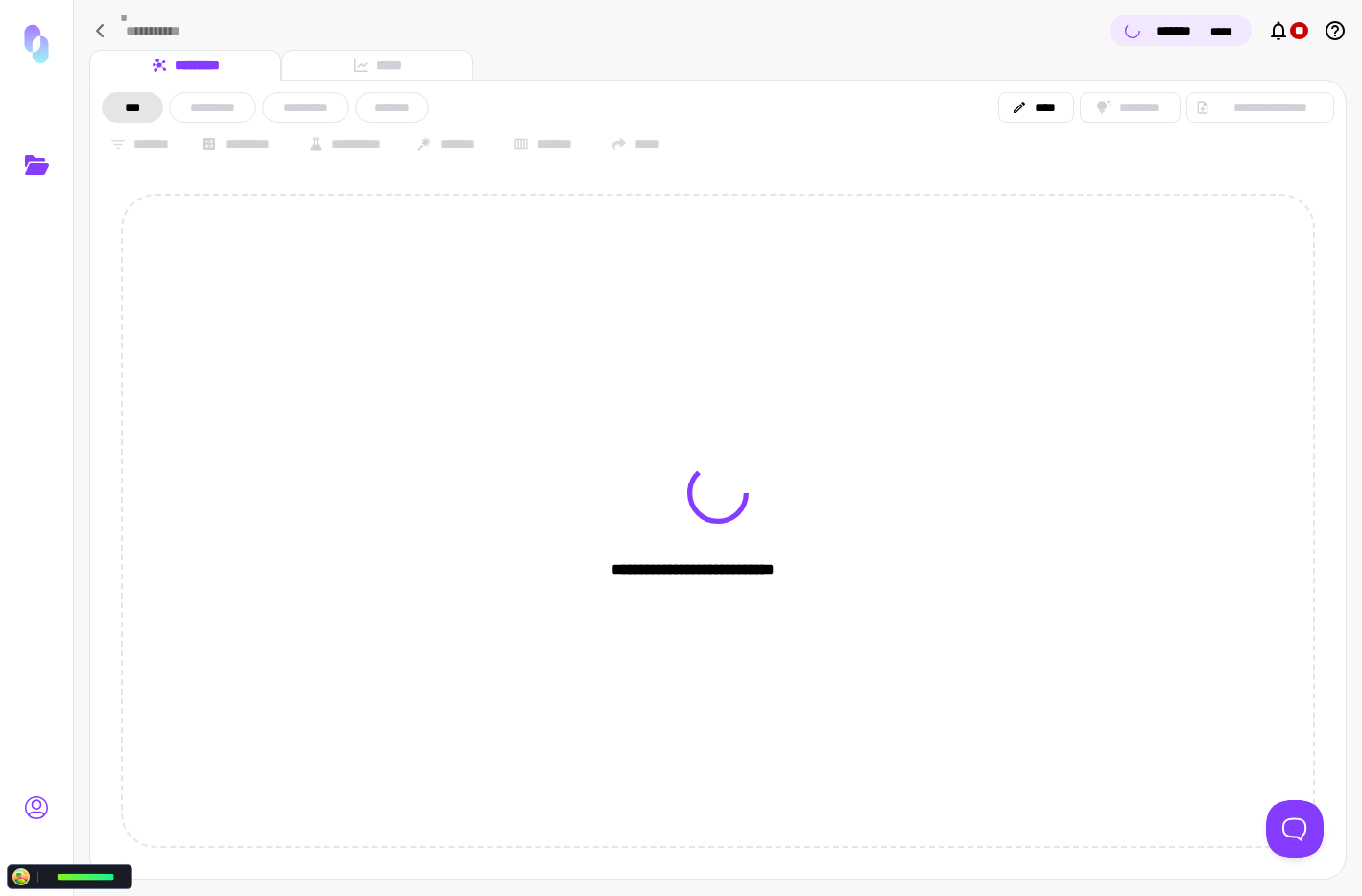 click 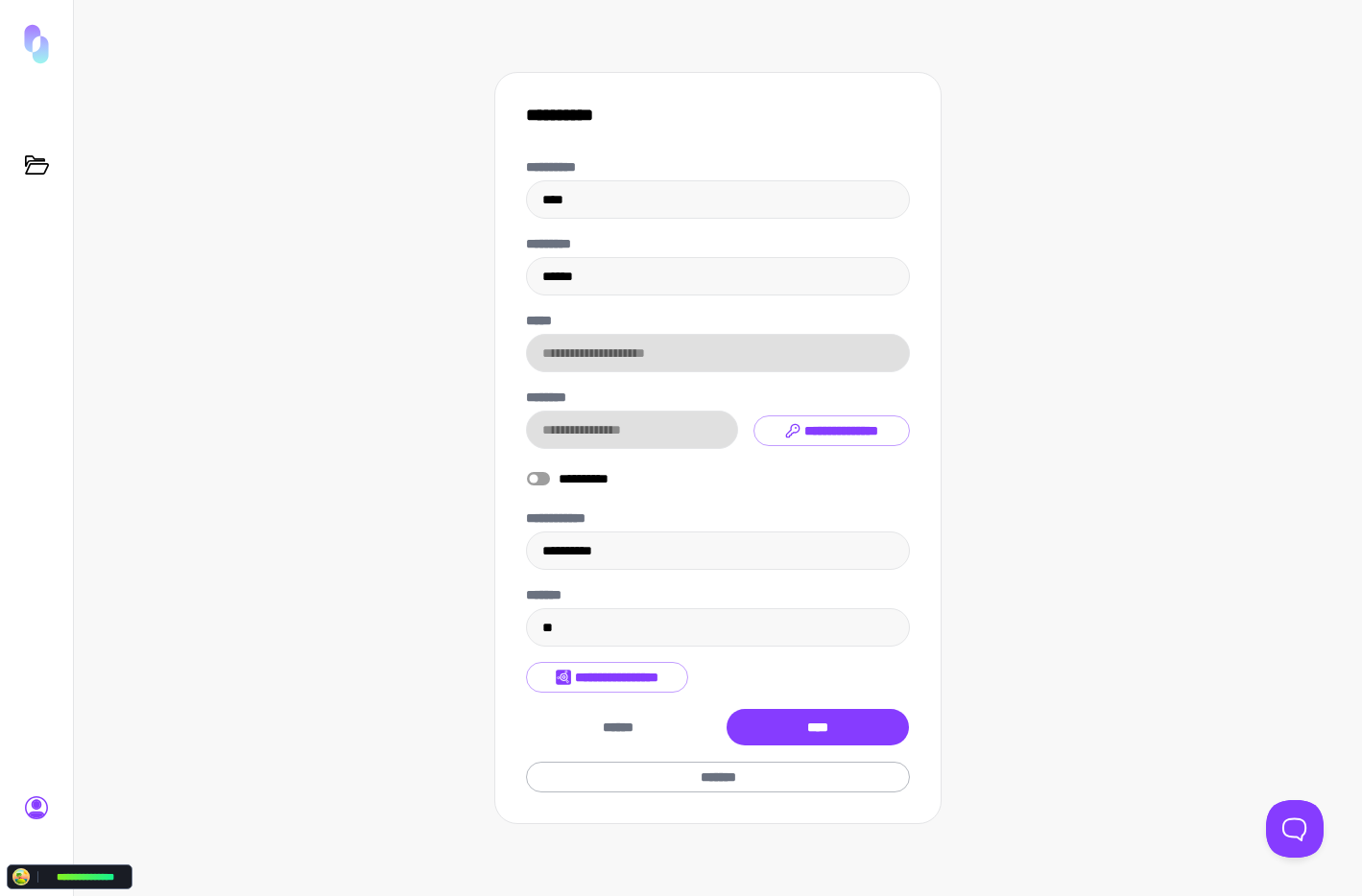 click on "**********" at bounding box center (607, 677) 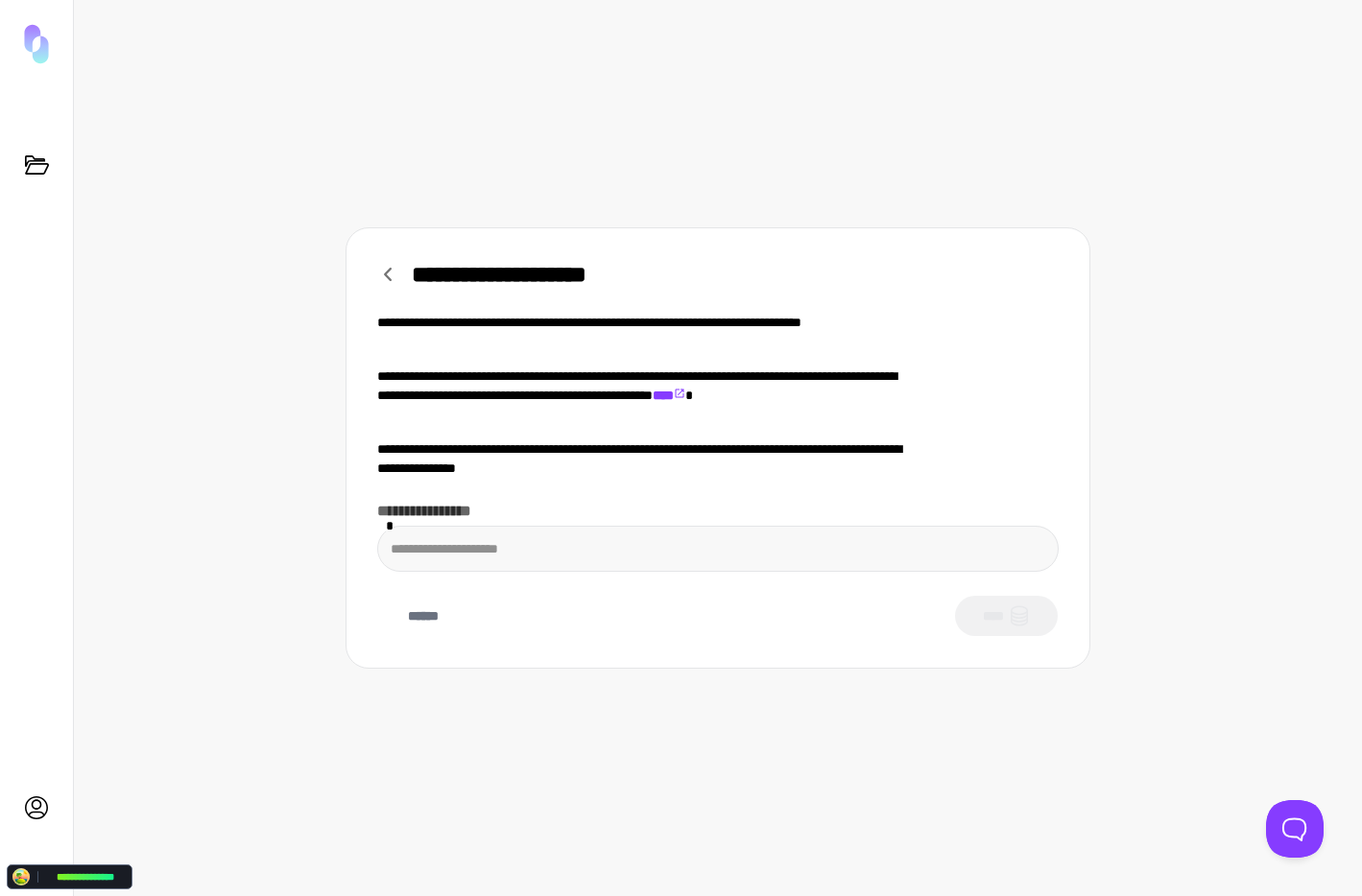 click 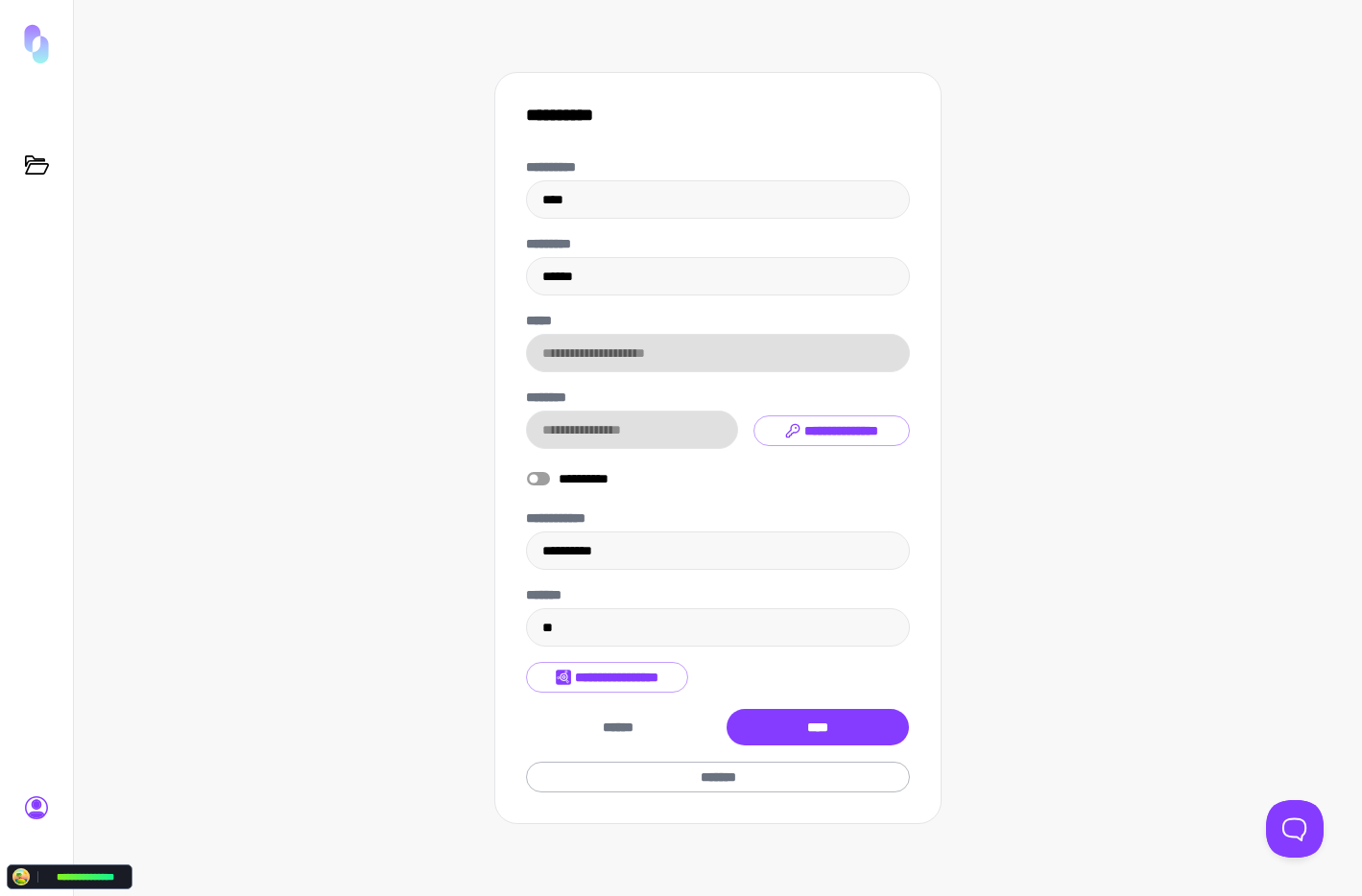 click at bounding box center (36, 808) 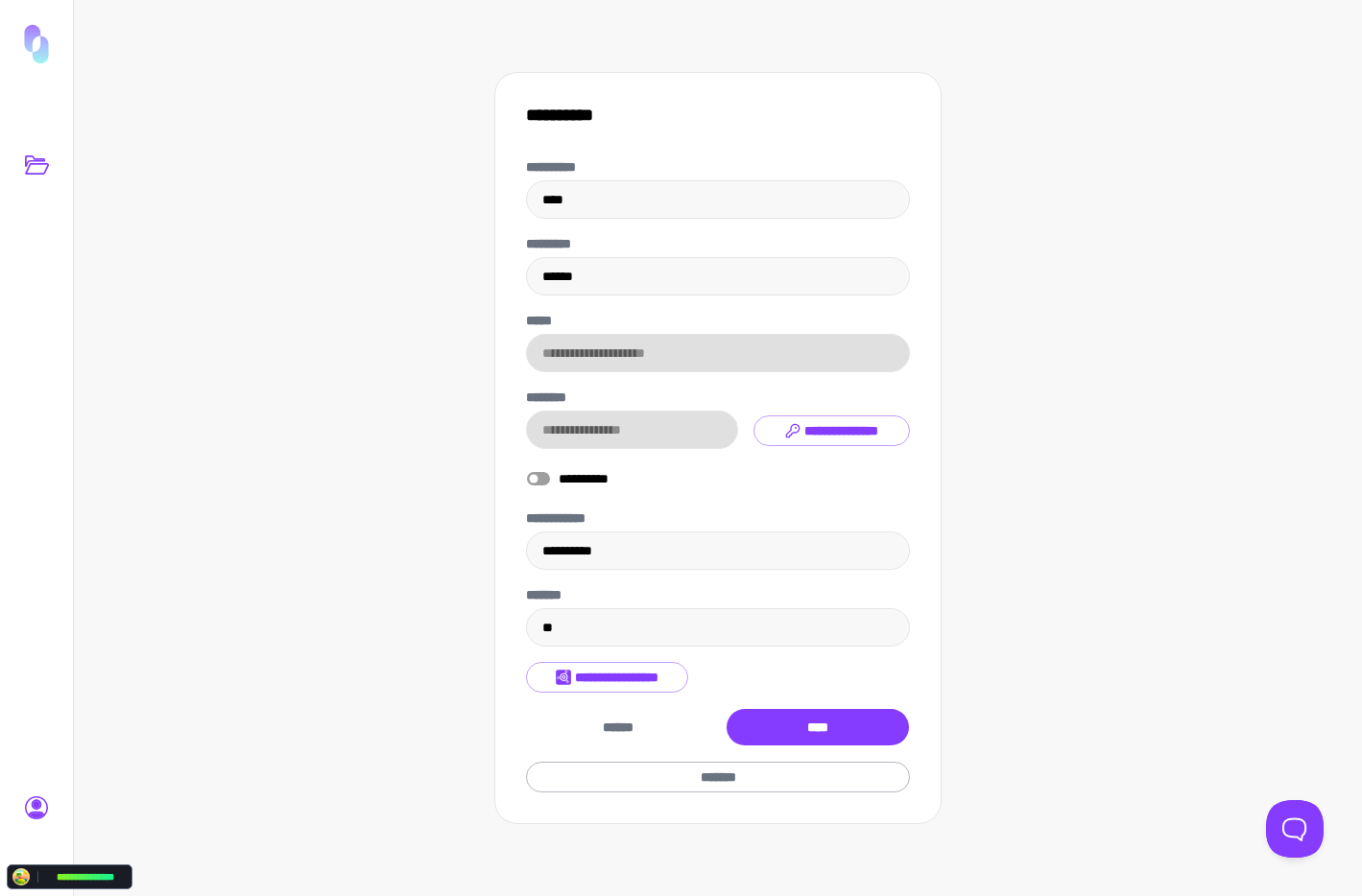 click at bounding box center (36, 165) 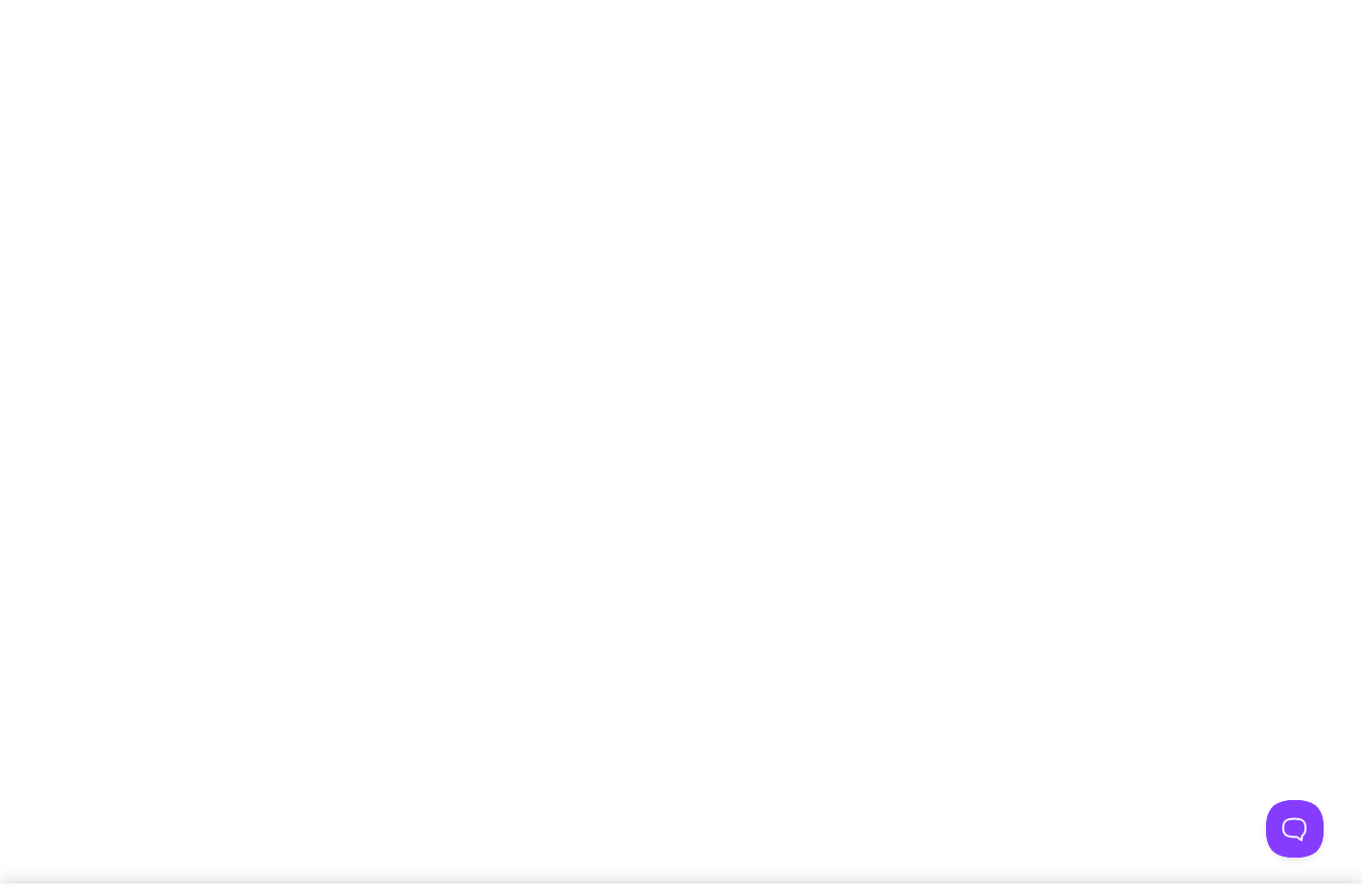 scroll, scrollTop: 0, scrollLeft: 0, axis: both 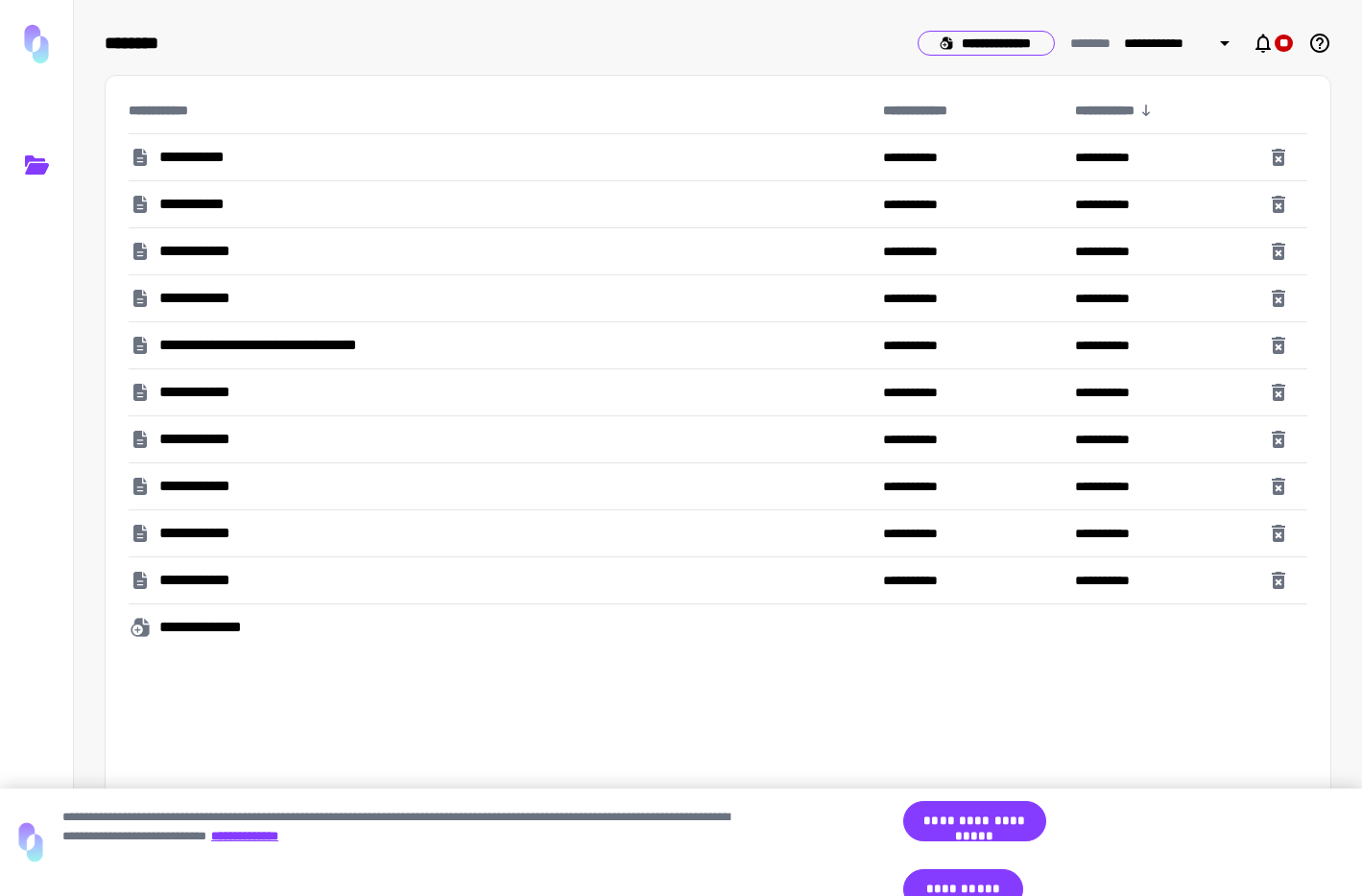 click on "**********" at bounding box center [986, 43] 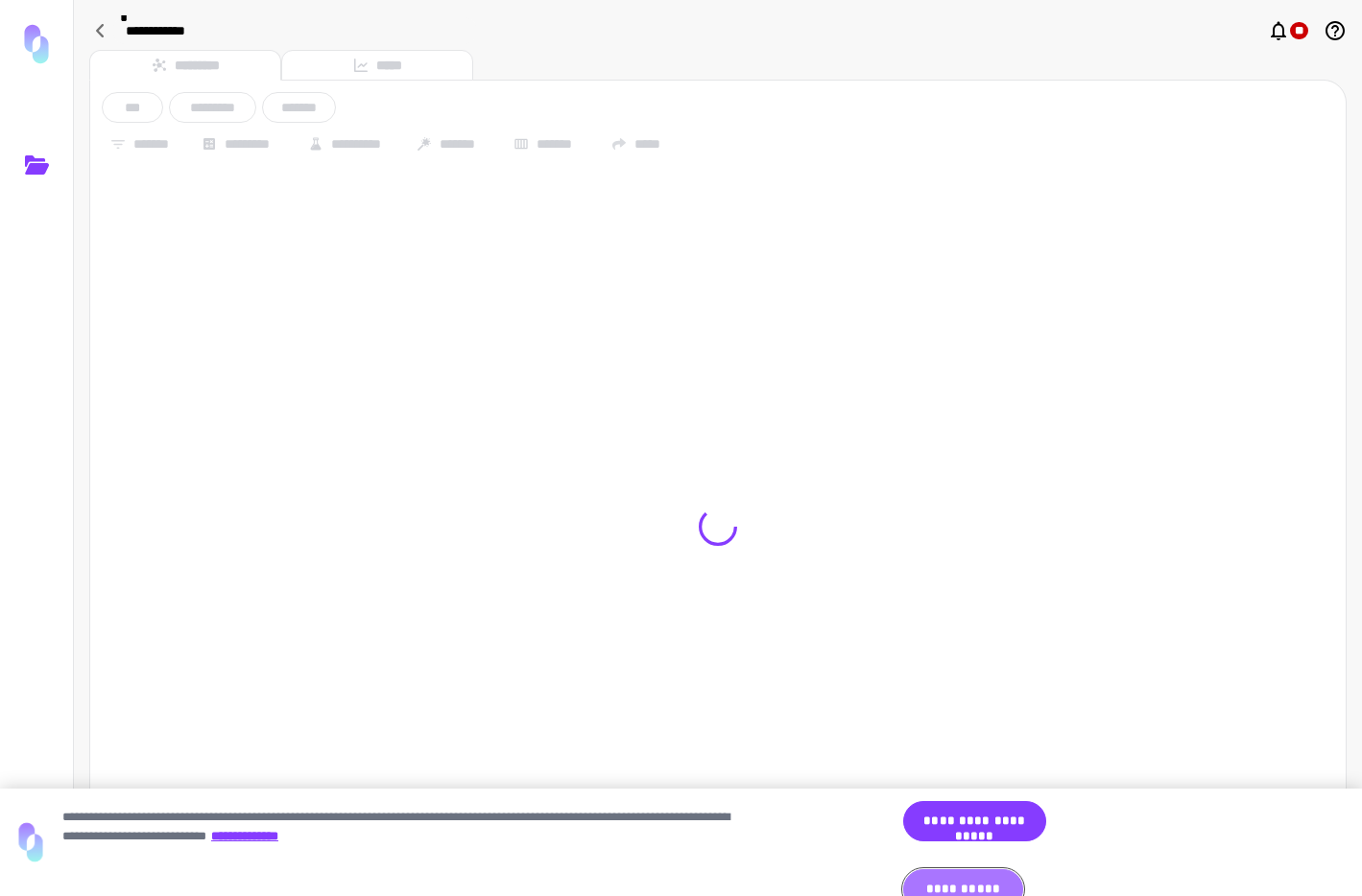click on "**********" at bounding box center (963, 889) 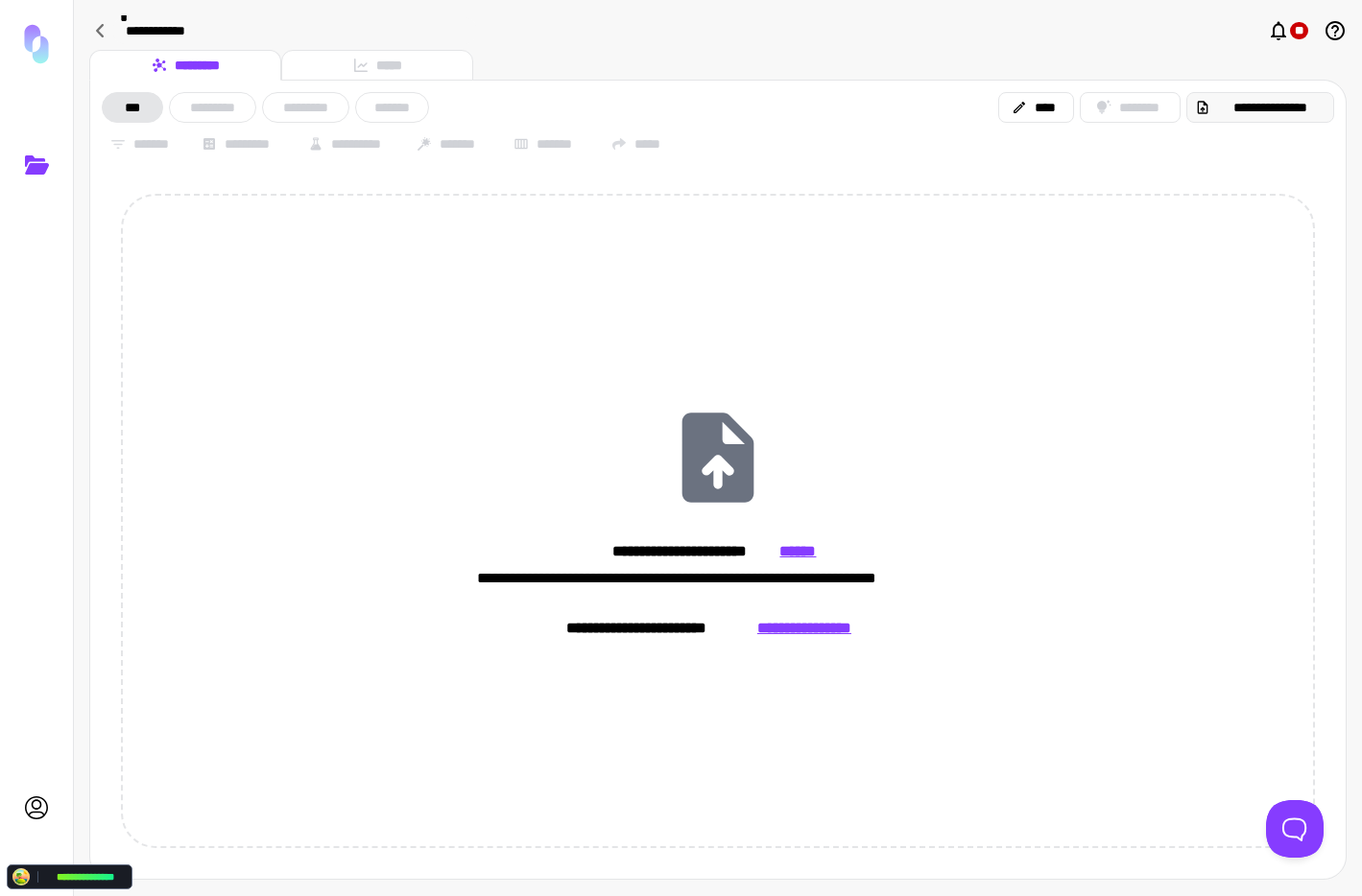 click on "**********" at bounding box center (1270, 107) 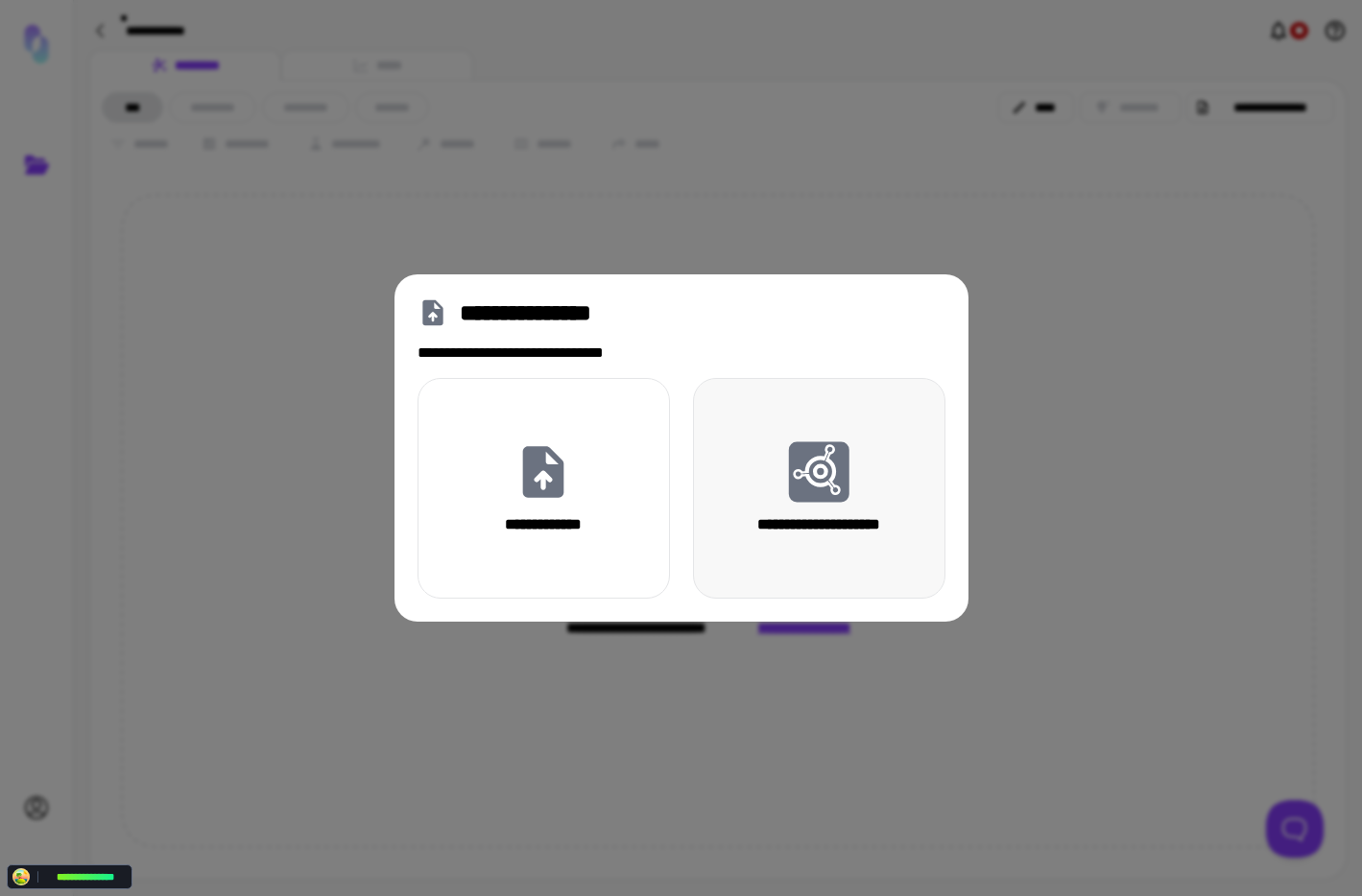 click 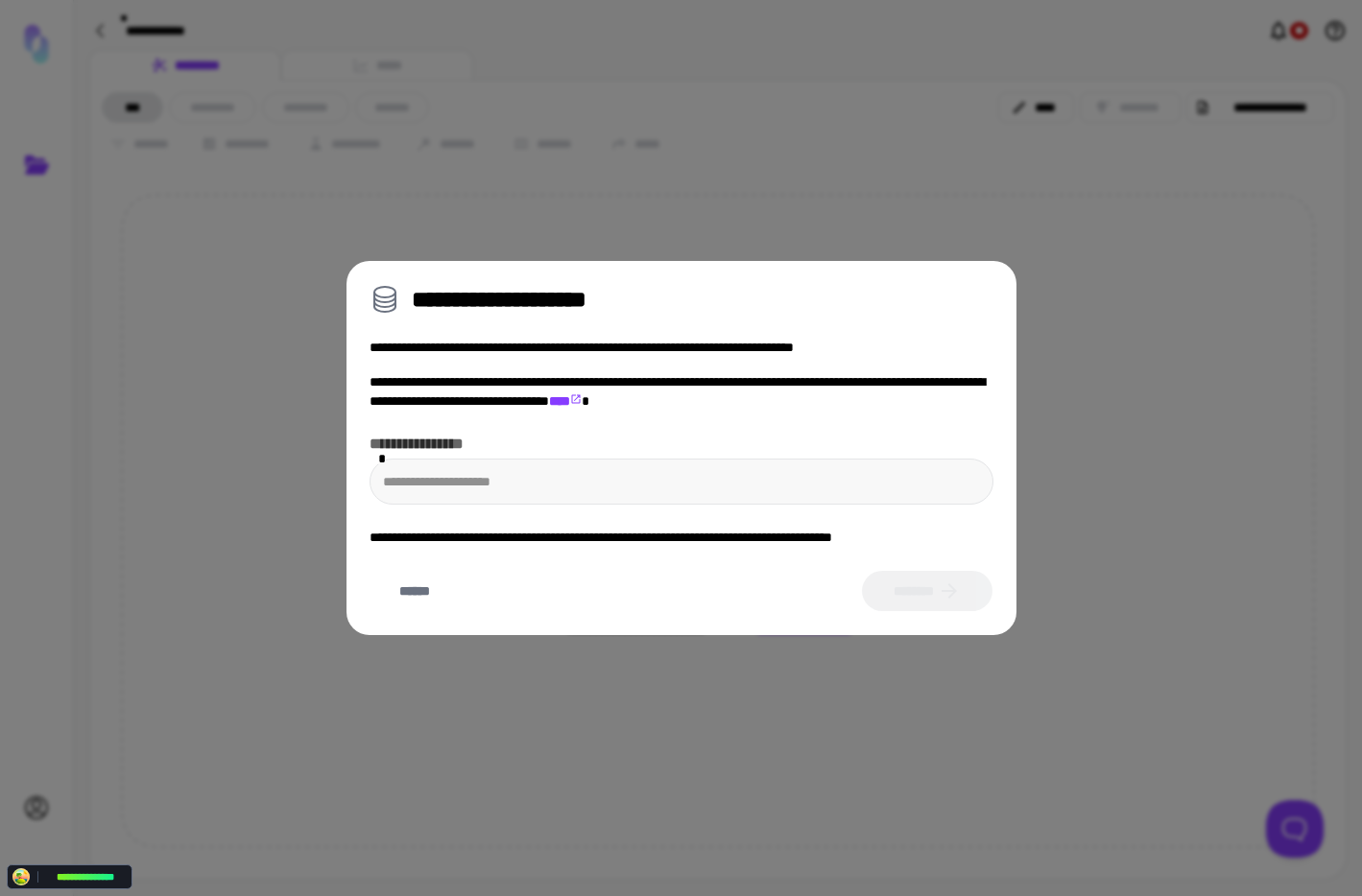 click on "**********" at bounding box center (681, 391) 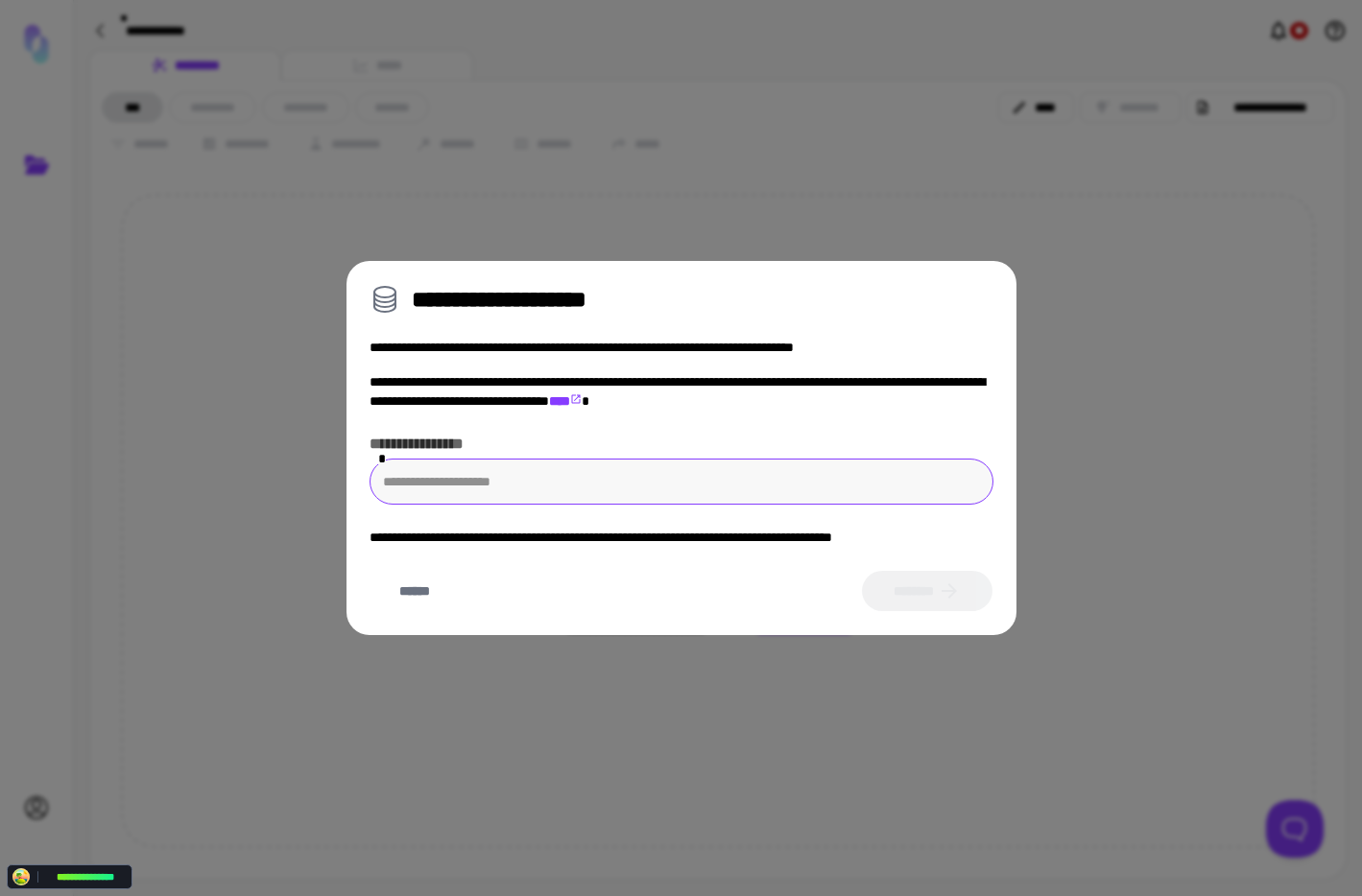 click at bounding box center (681, 482) 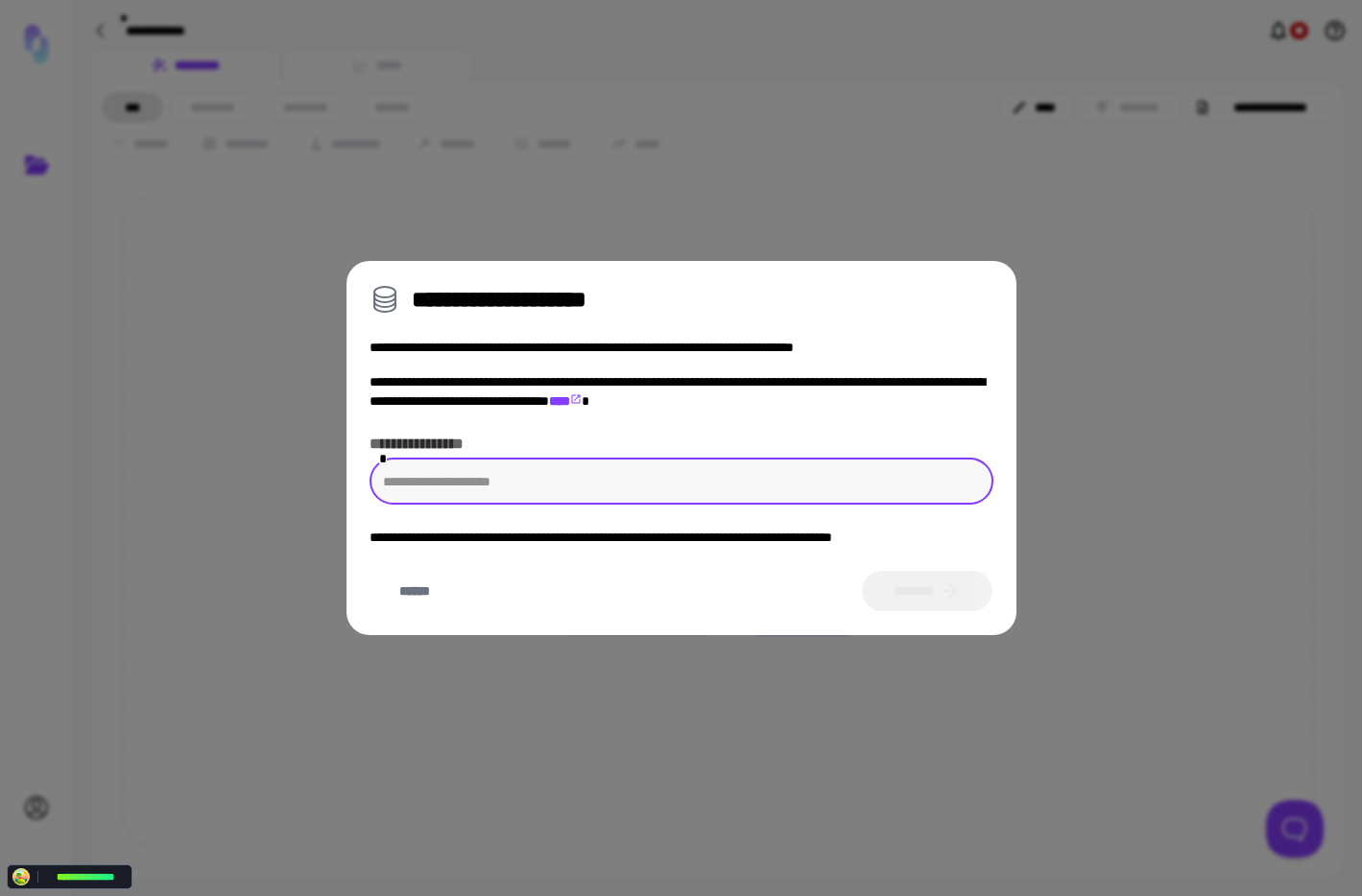 click on "**********" at bounding box center [681, 448] 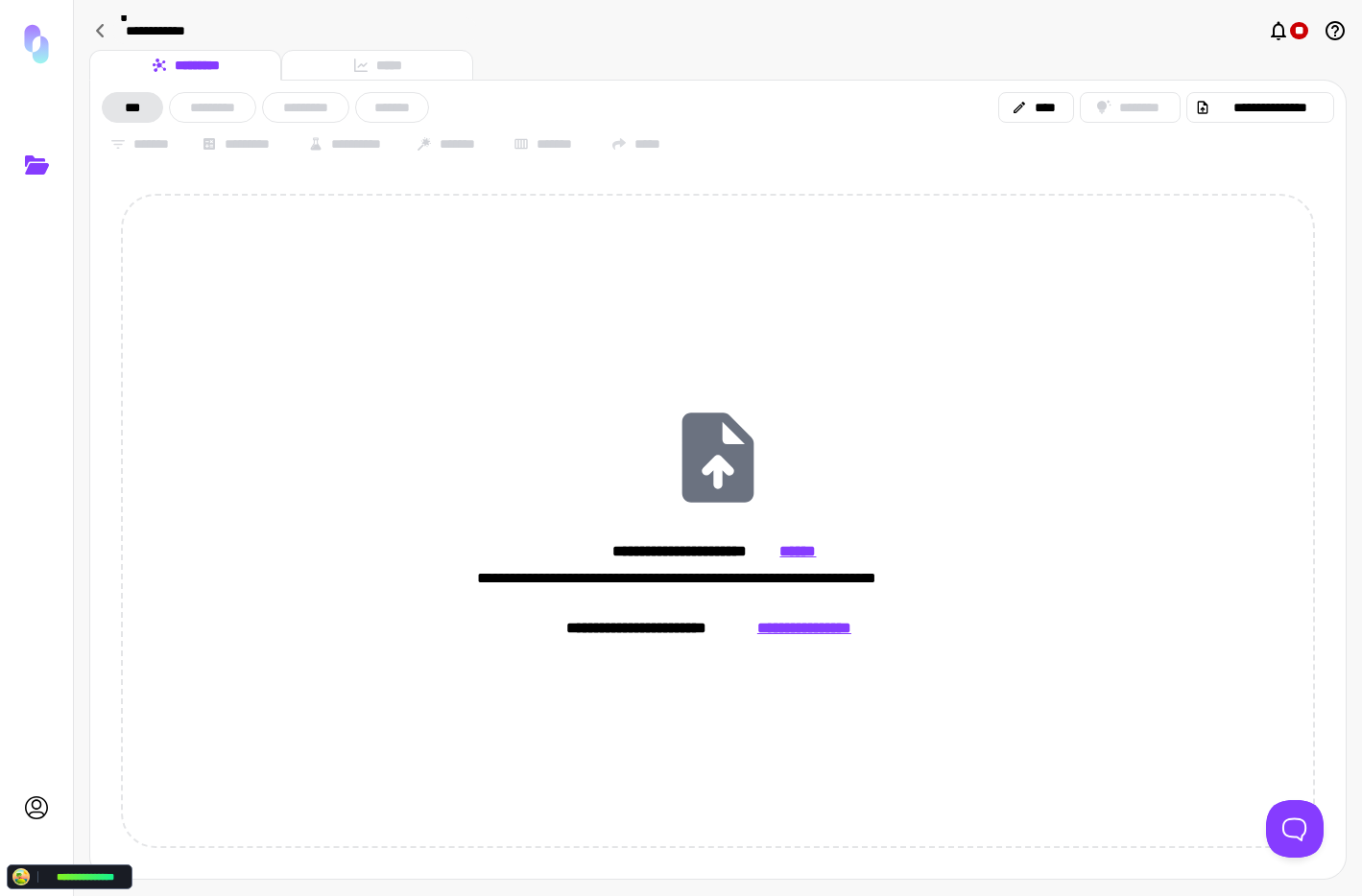 click on "**********" at bounding box center [718, 126] 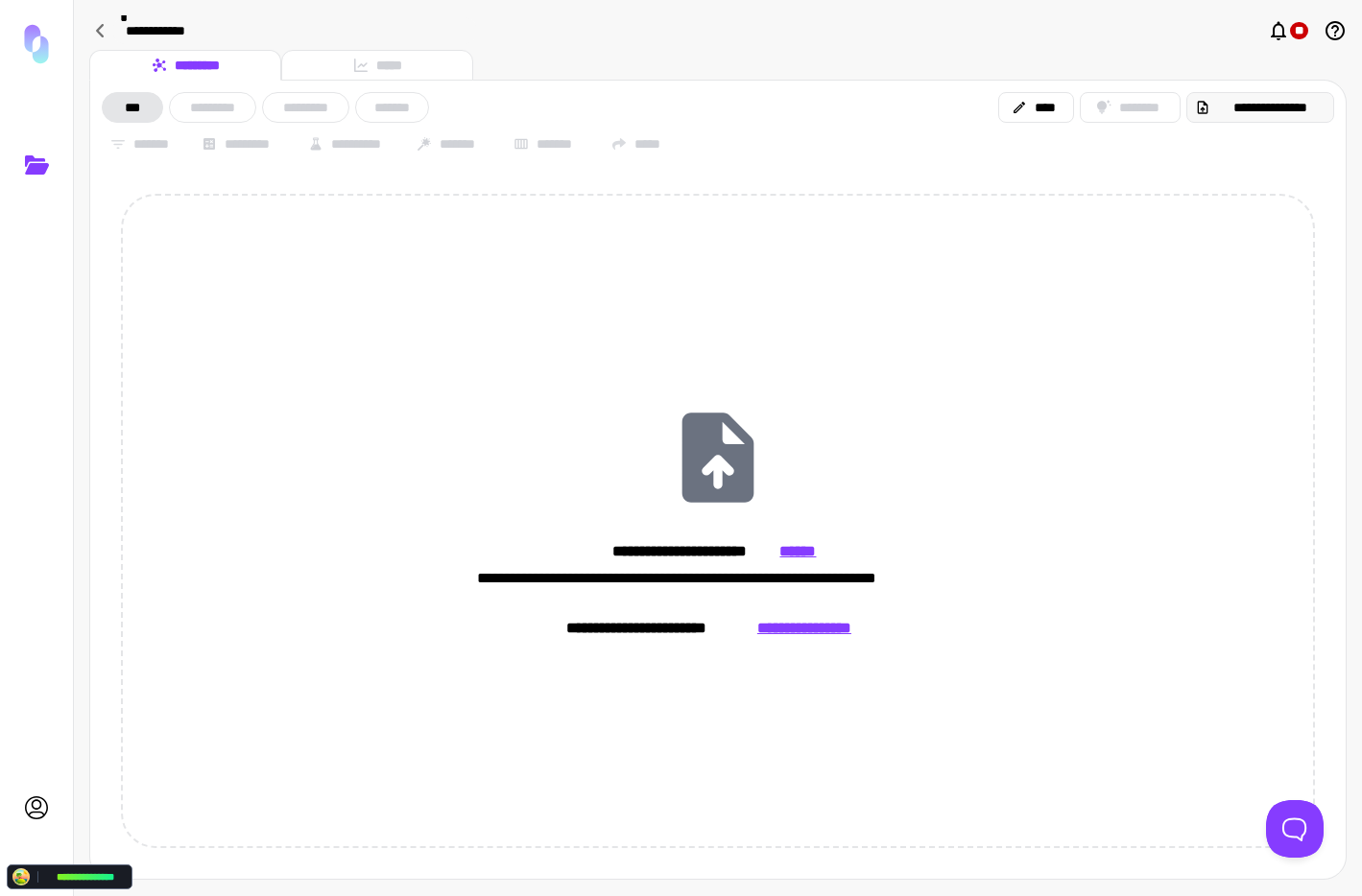 click 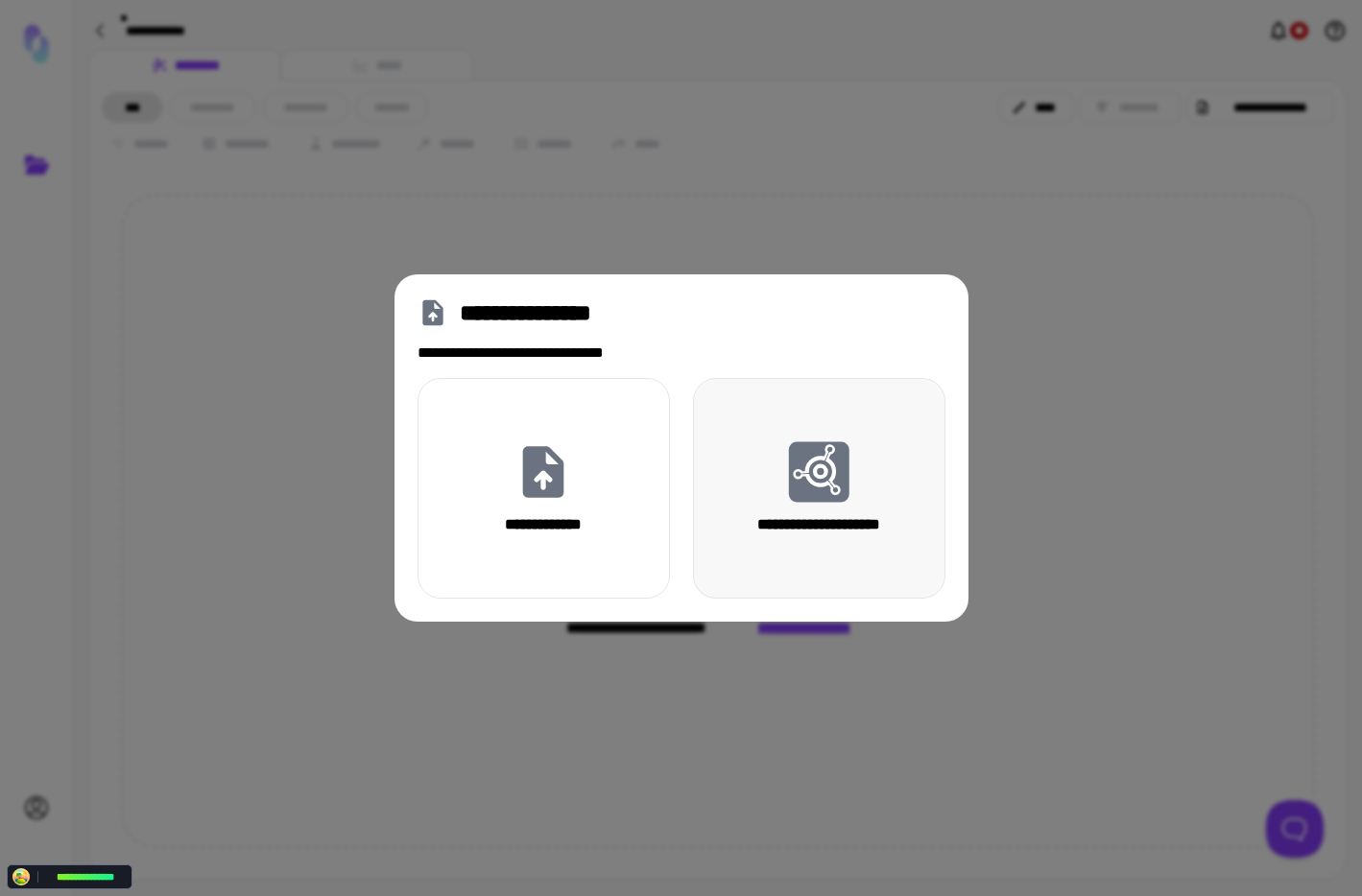 click on "**********" at bounding box center (818, 525) 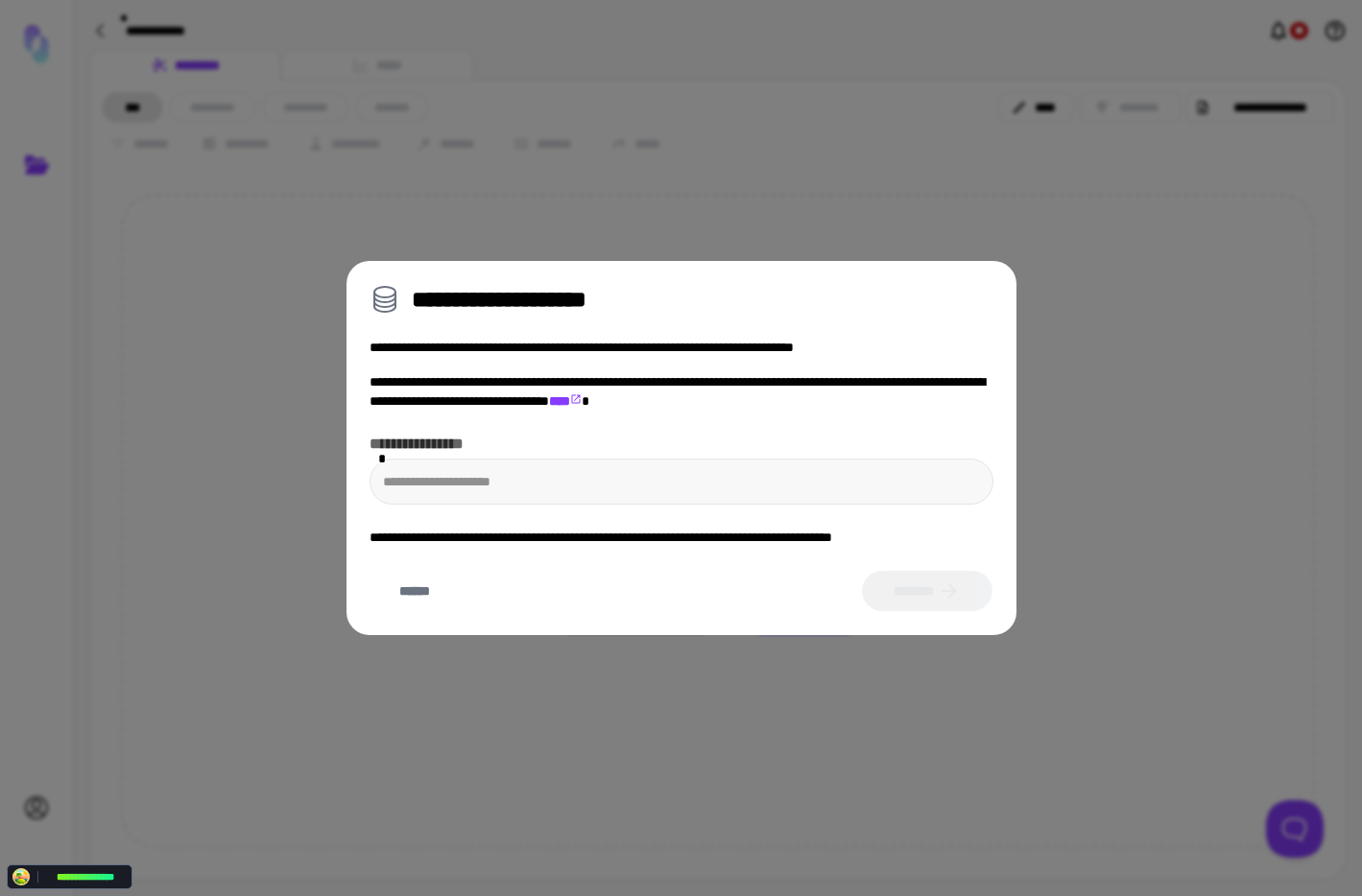 click on "**********" at bounding box center (681, 448) 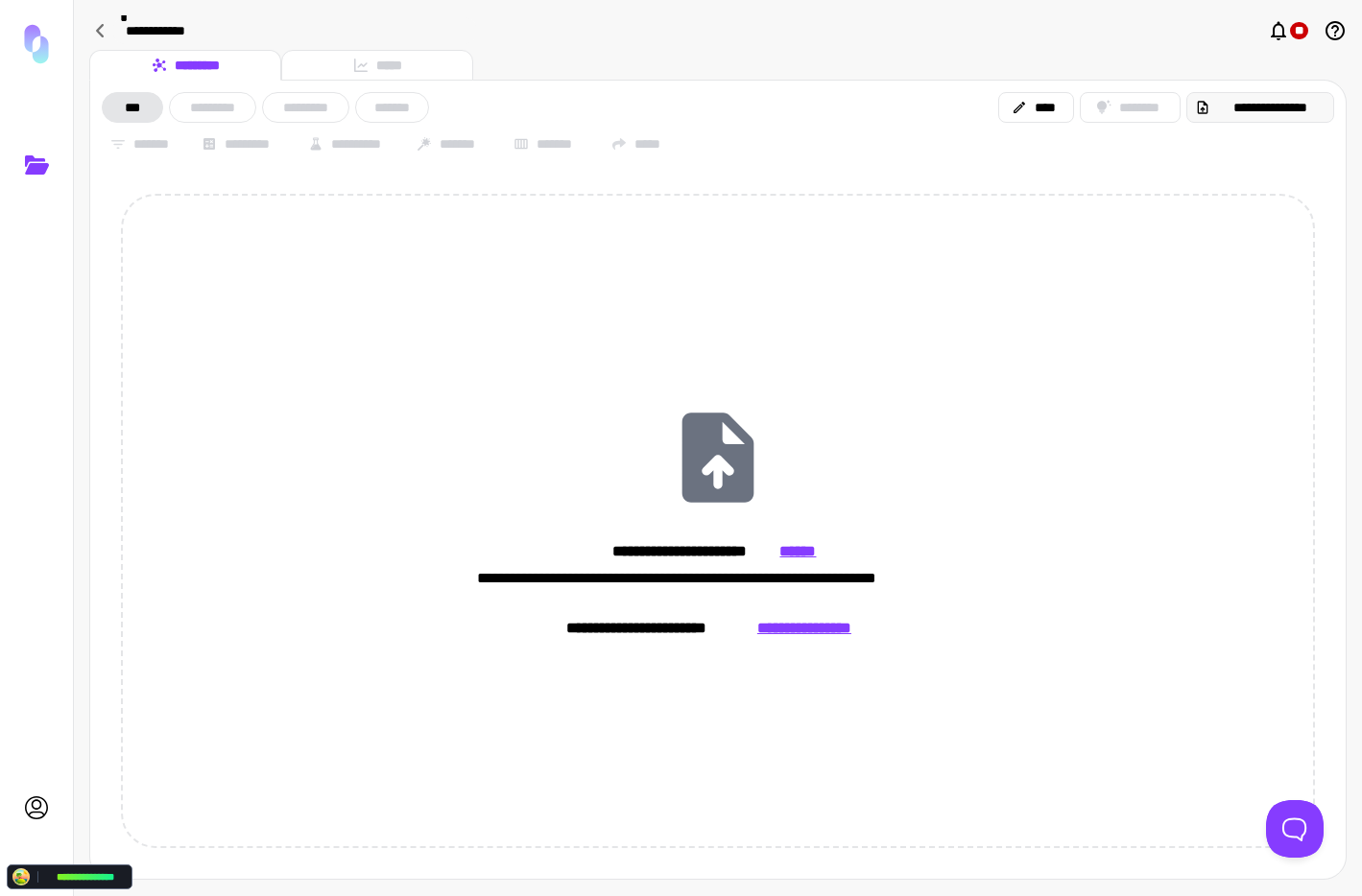 click on "**********" at bounding box center (1270, 107) 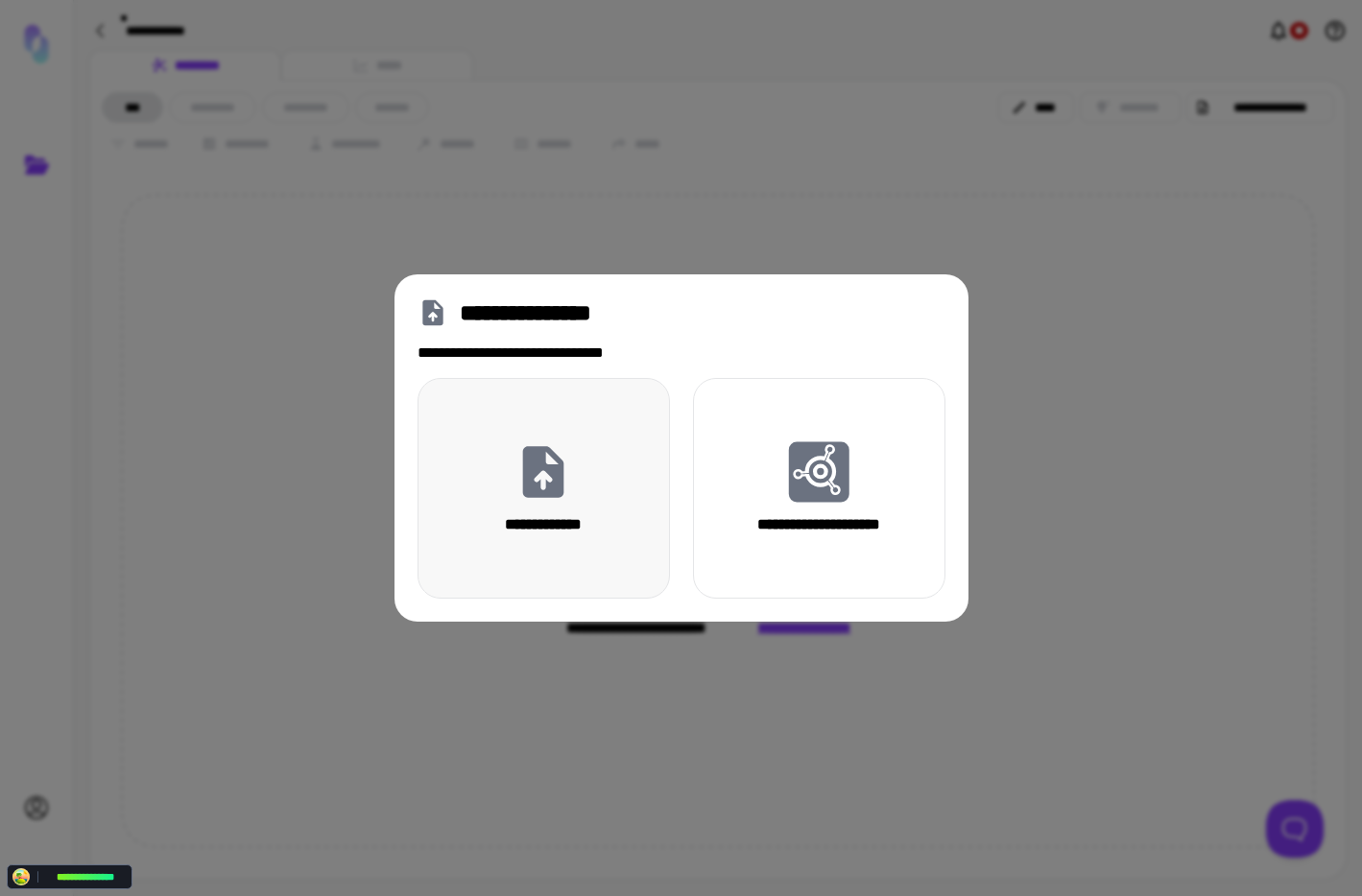 click on "**********" at bounding box center [543, 488] 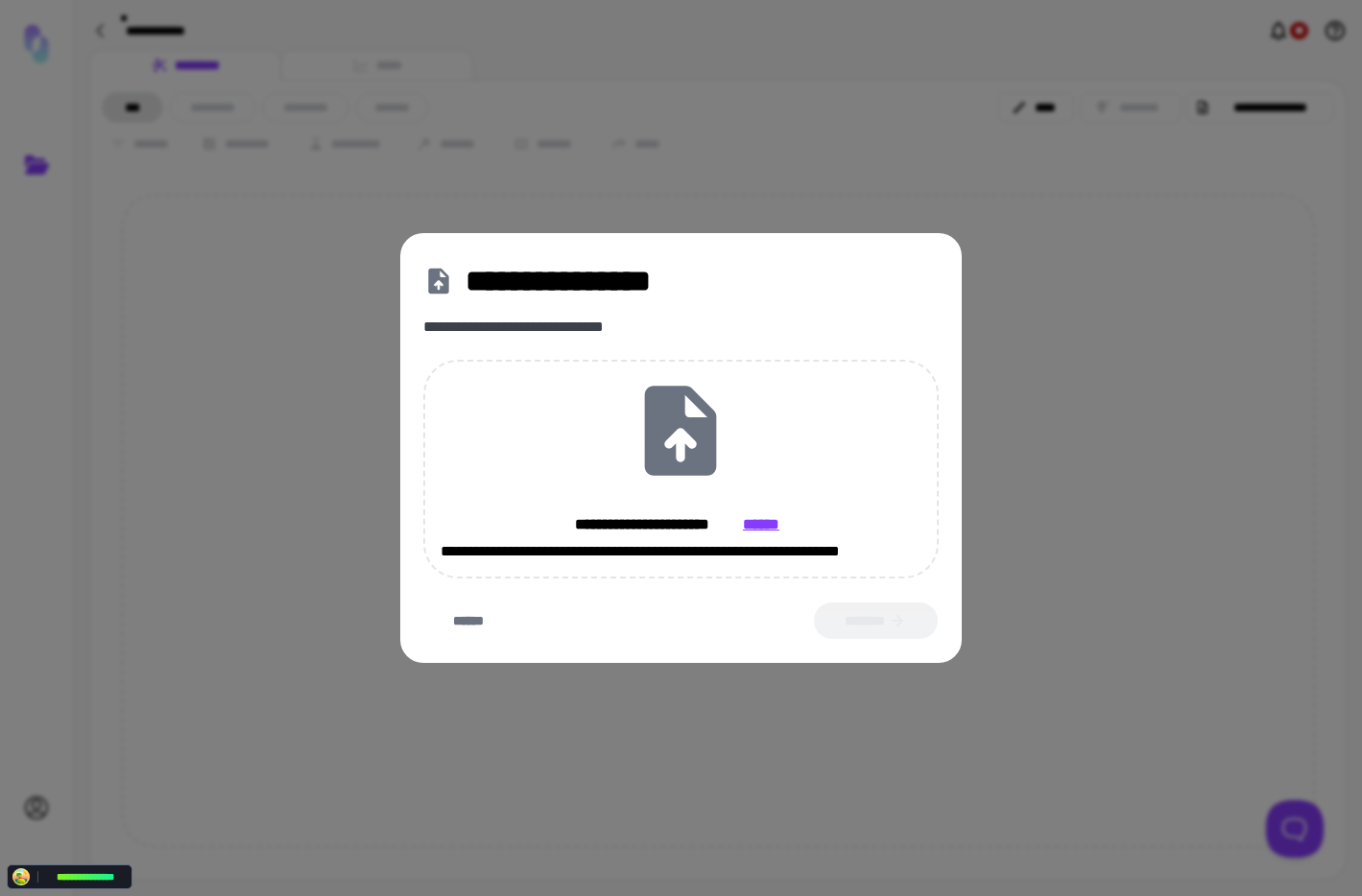 drag, startPoint x: 207, startPoint y: 404, endPoint x: 55, endPoint y: 358, distance: 158.80806 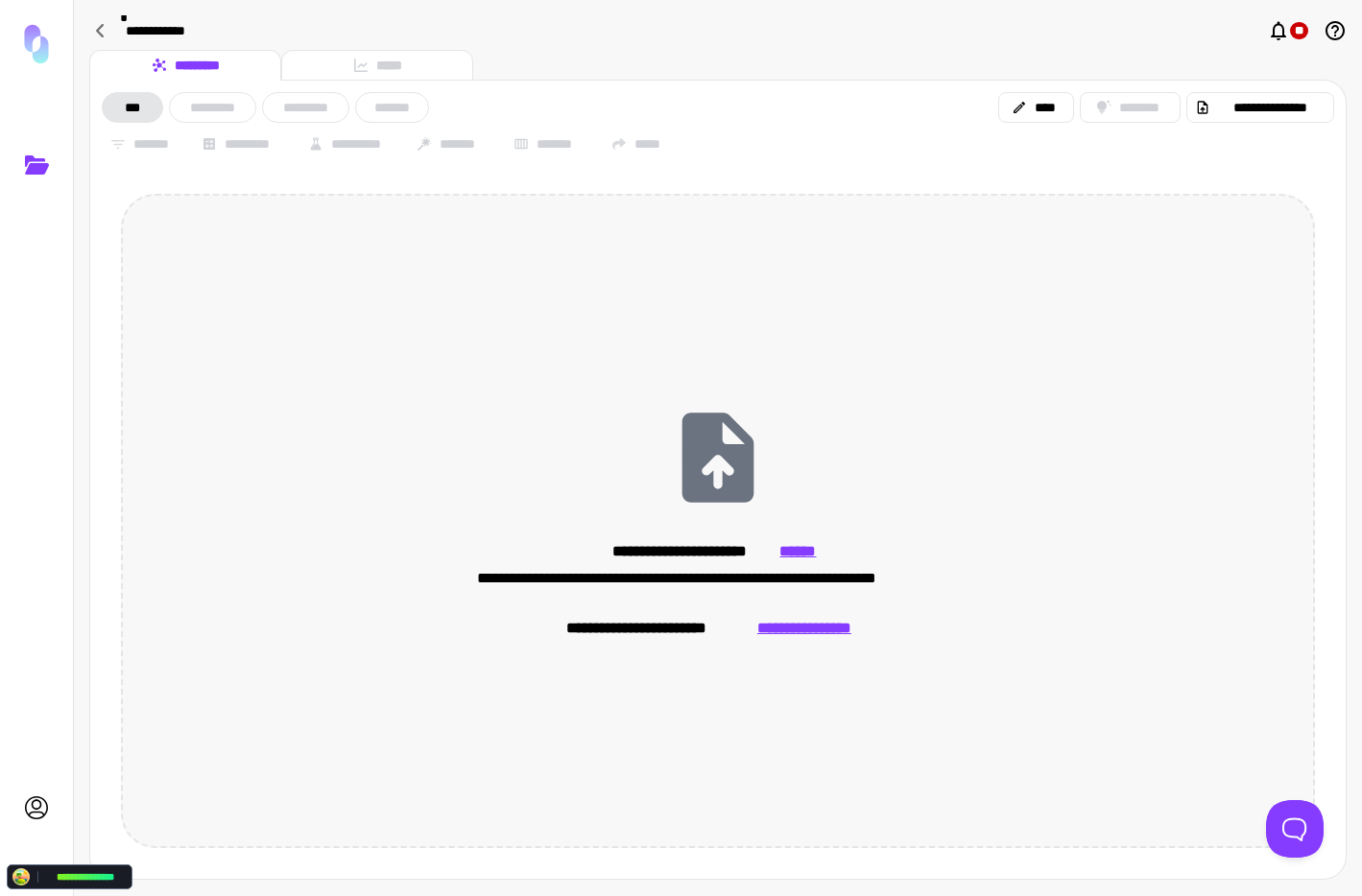 click on "**********" at bounding box center (718, 590) 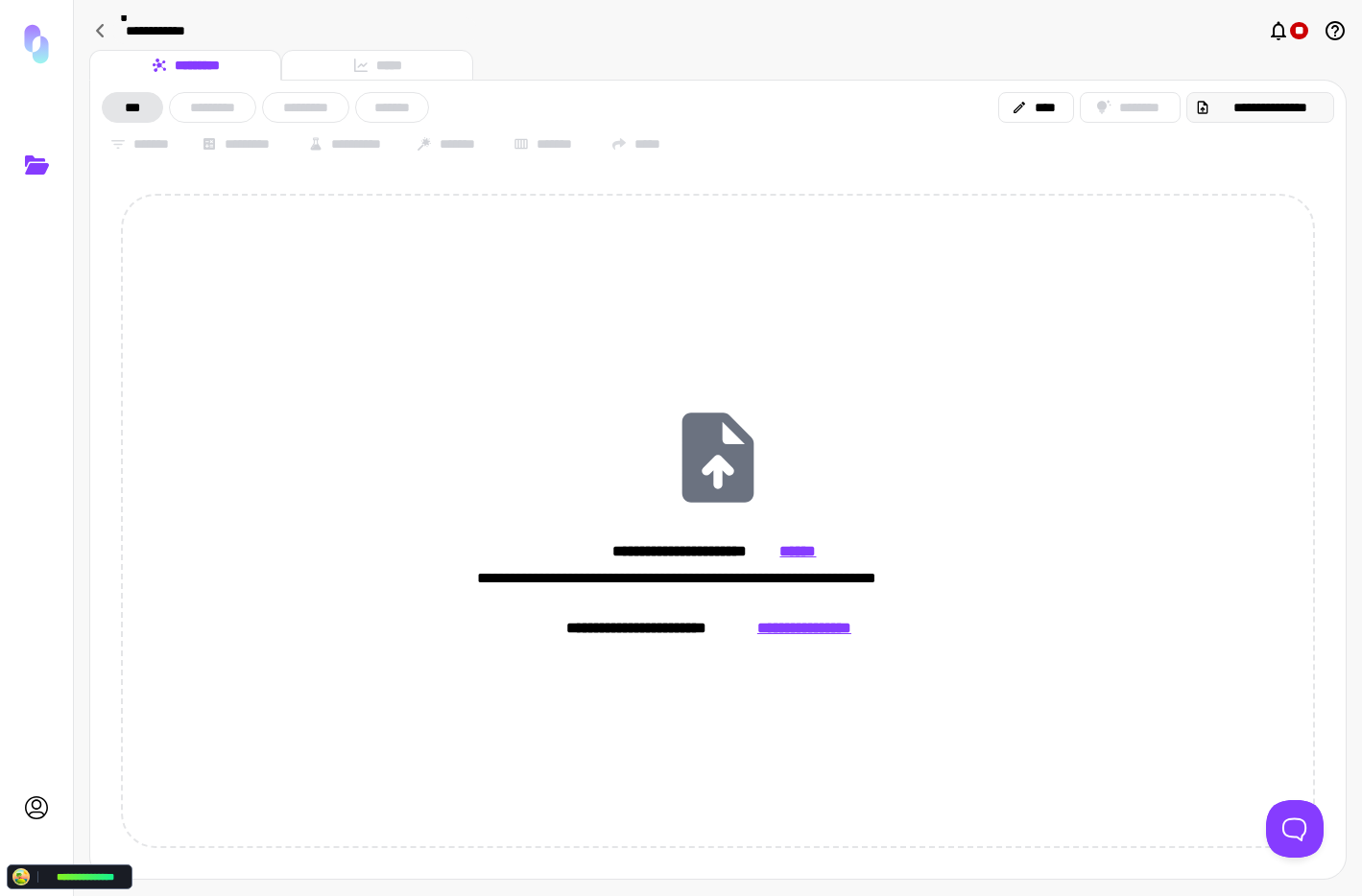 click on "**********" at bounding box center [1270, 107] 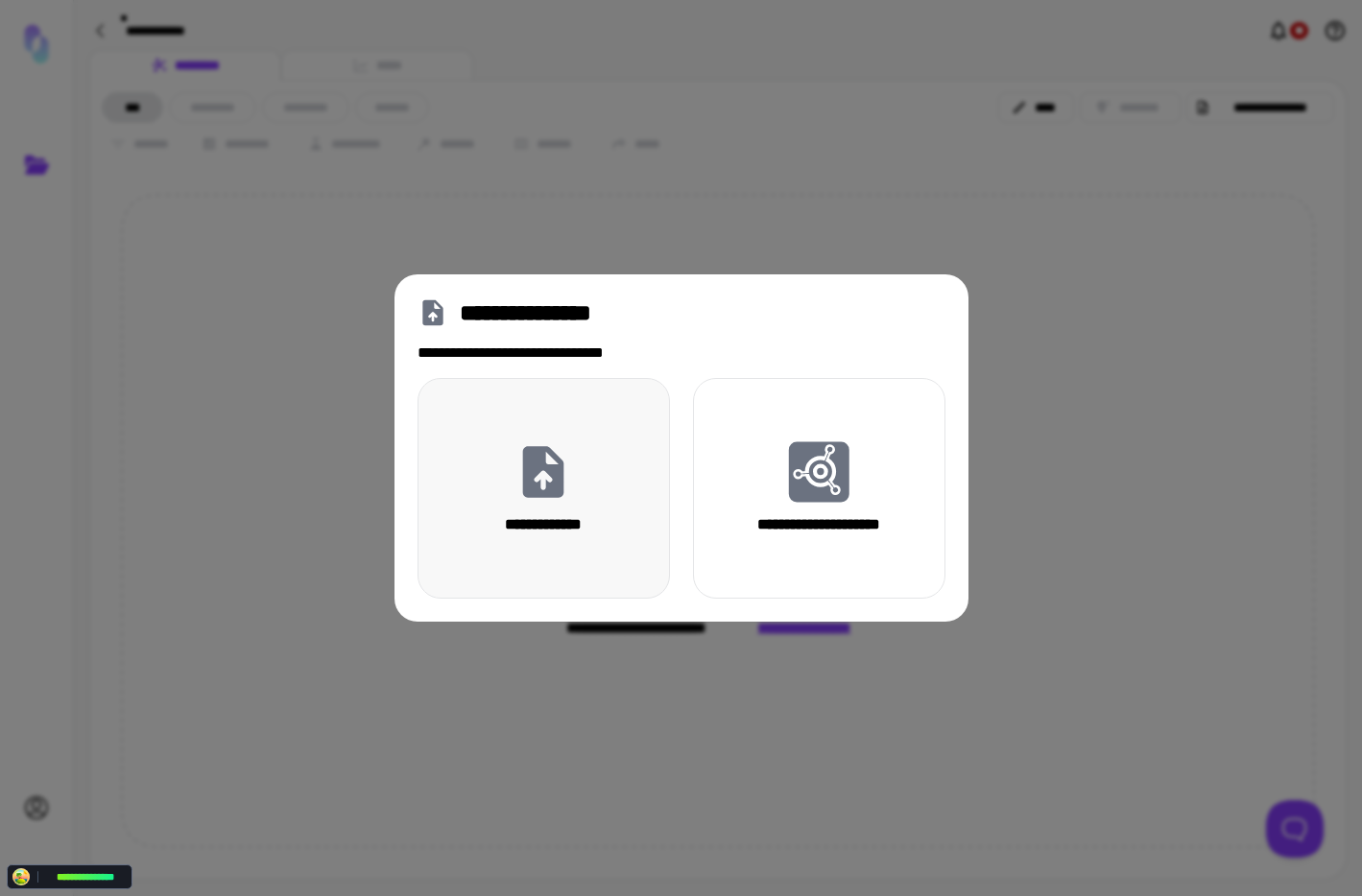 click on "**********" at bounding box center (543, 488) 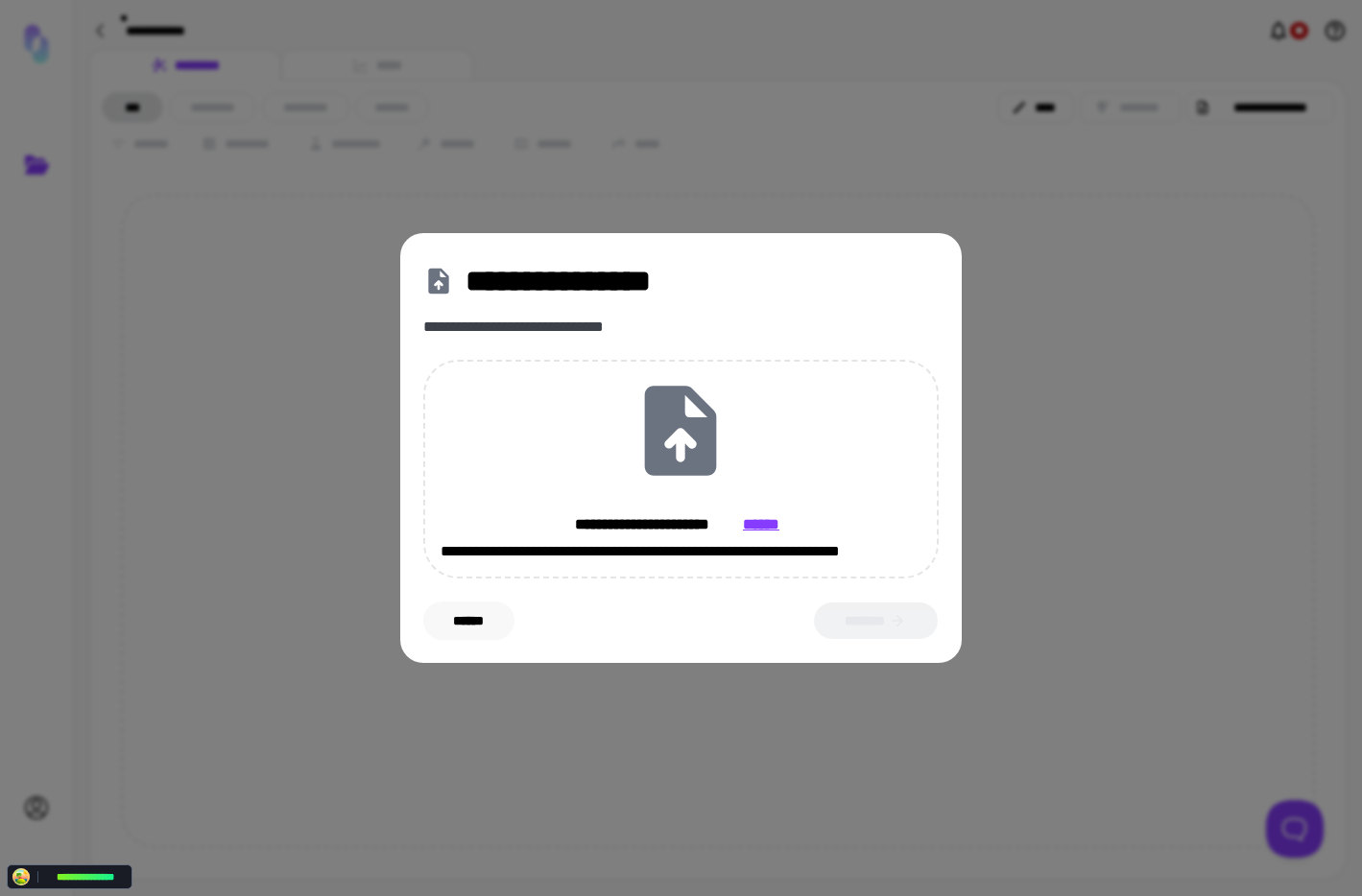 click on "******" at bounding box center [468, 621] 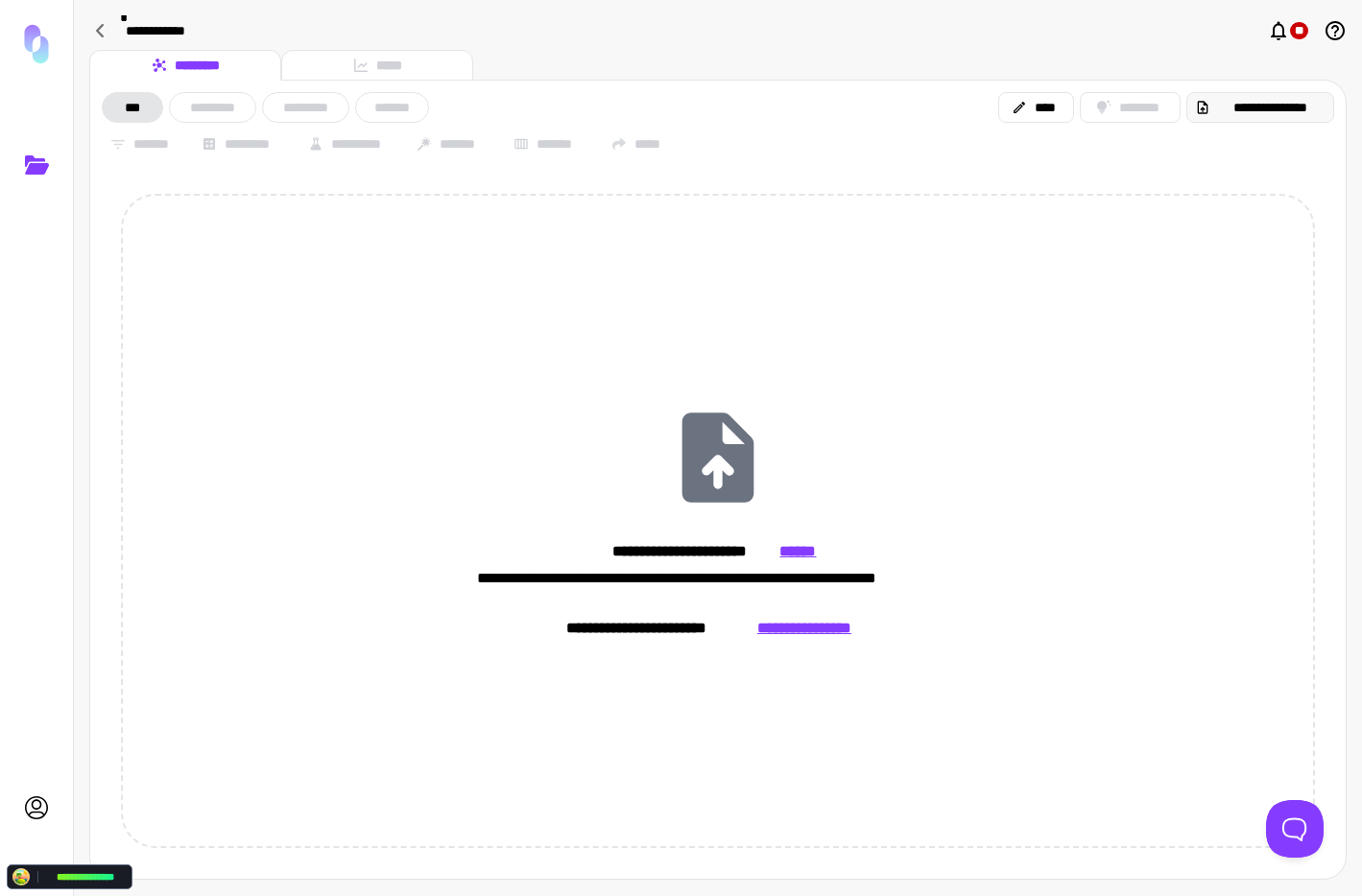 click on "**********" at bounding box center (1270, 107) 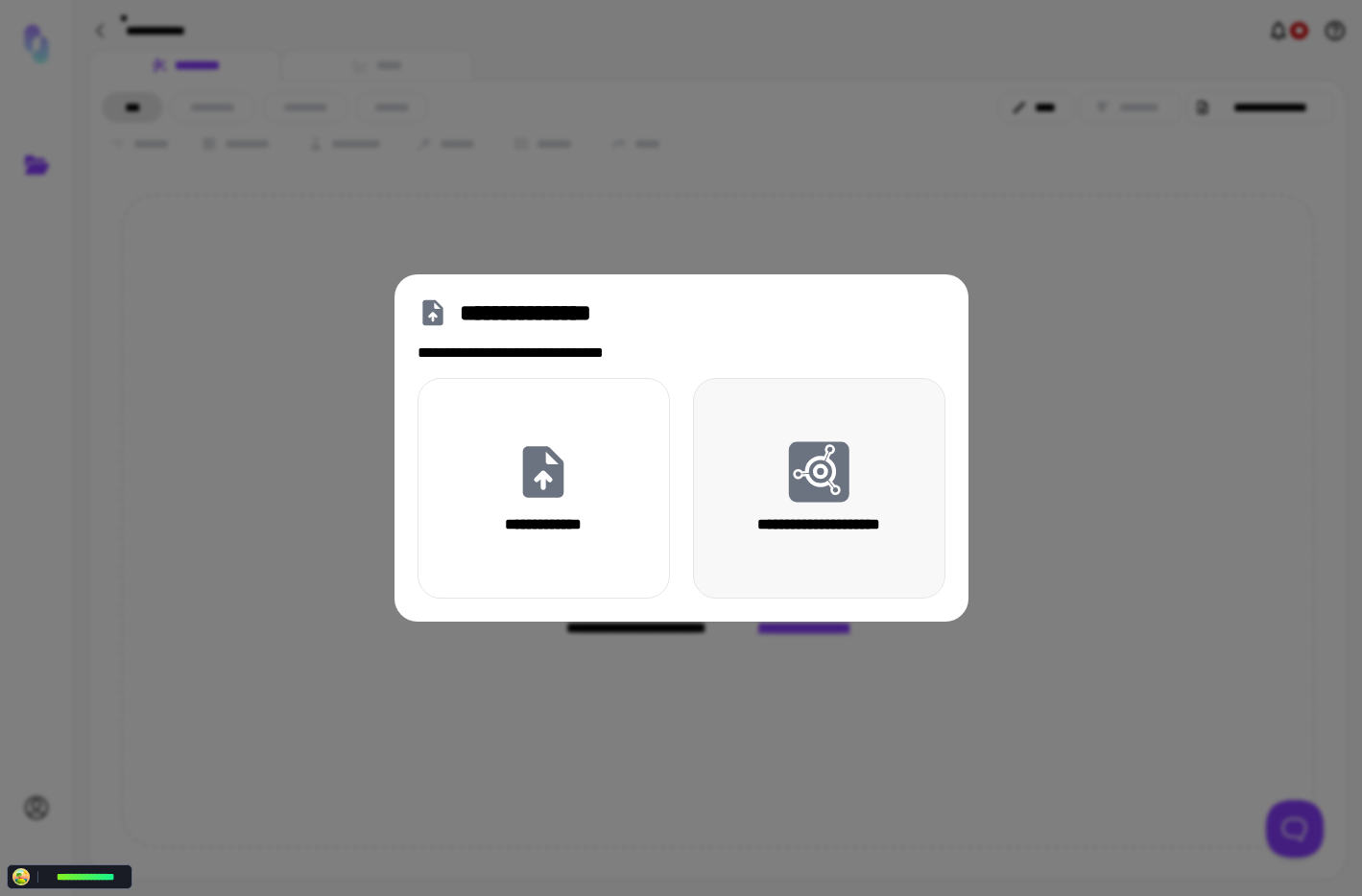 click on "**********" at bounding box center (819, 488) 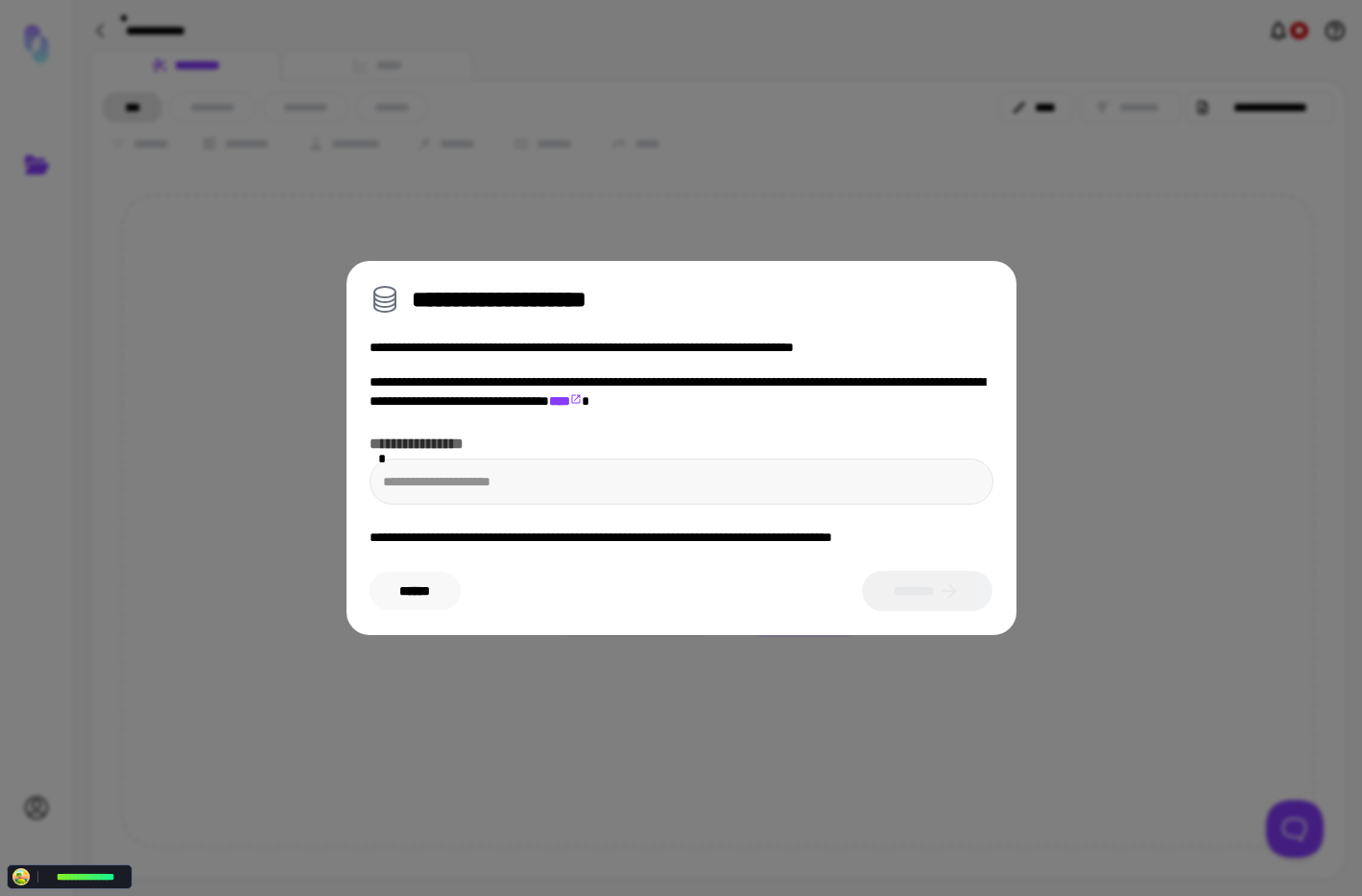 click on "******" at bounding box center [415, 591] 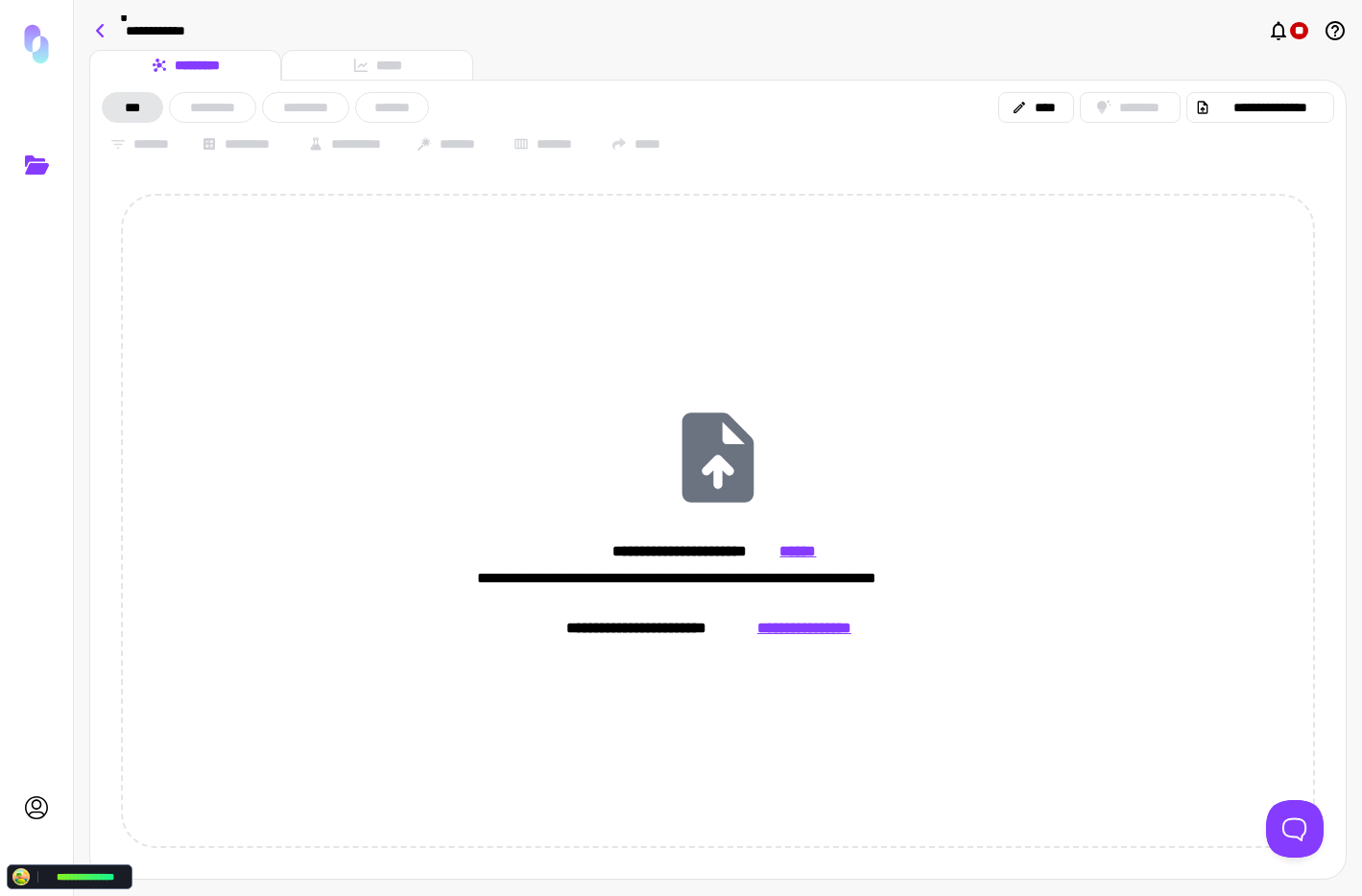 click 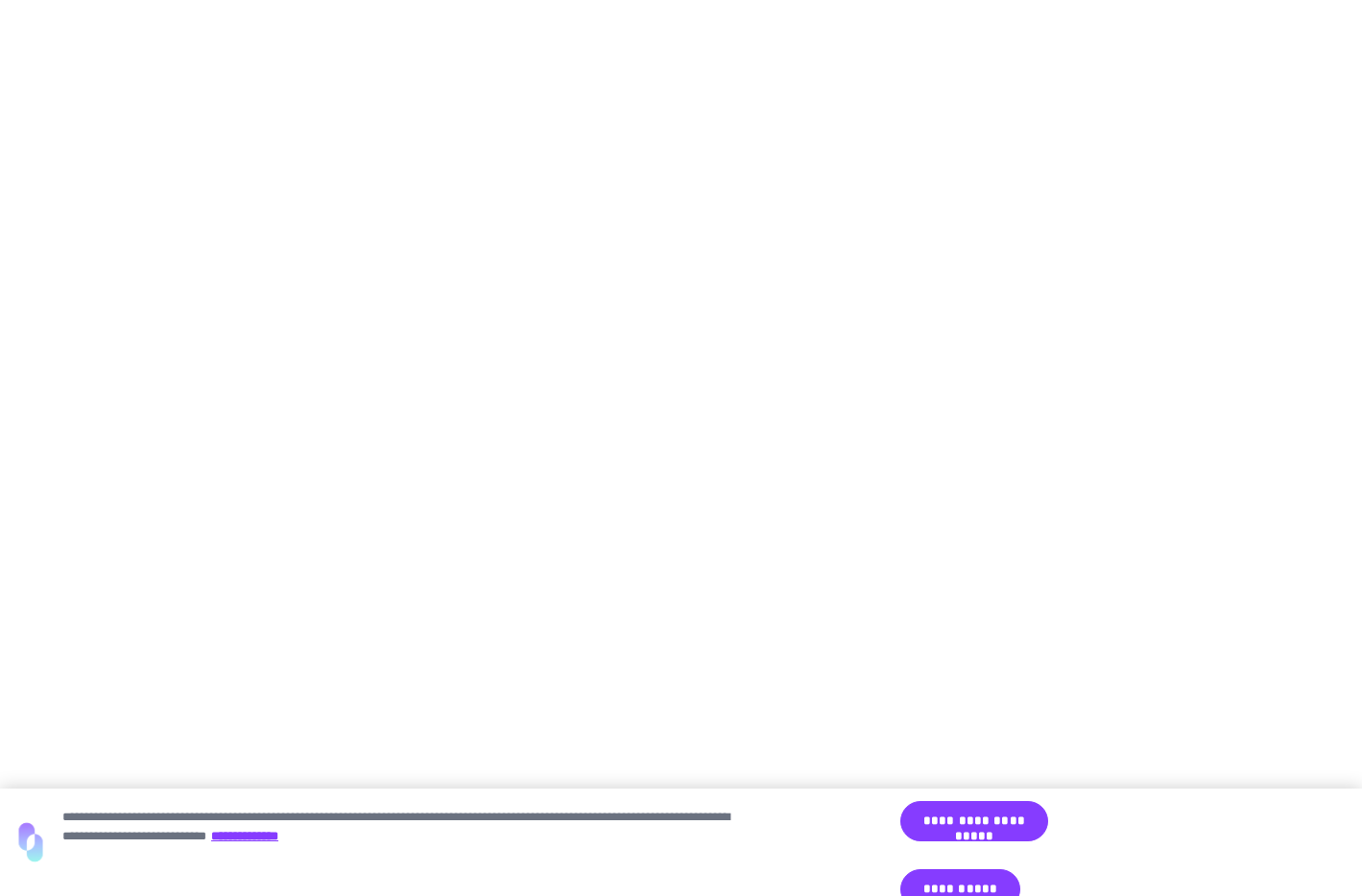 scroll, scrollTop: 0, scrollLeft: 0, axis: both 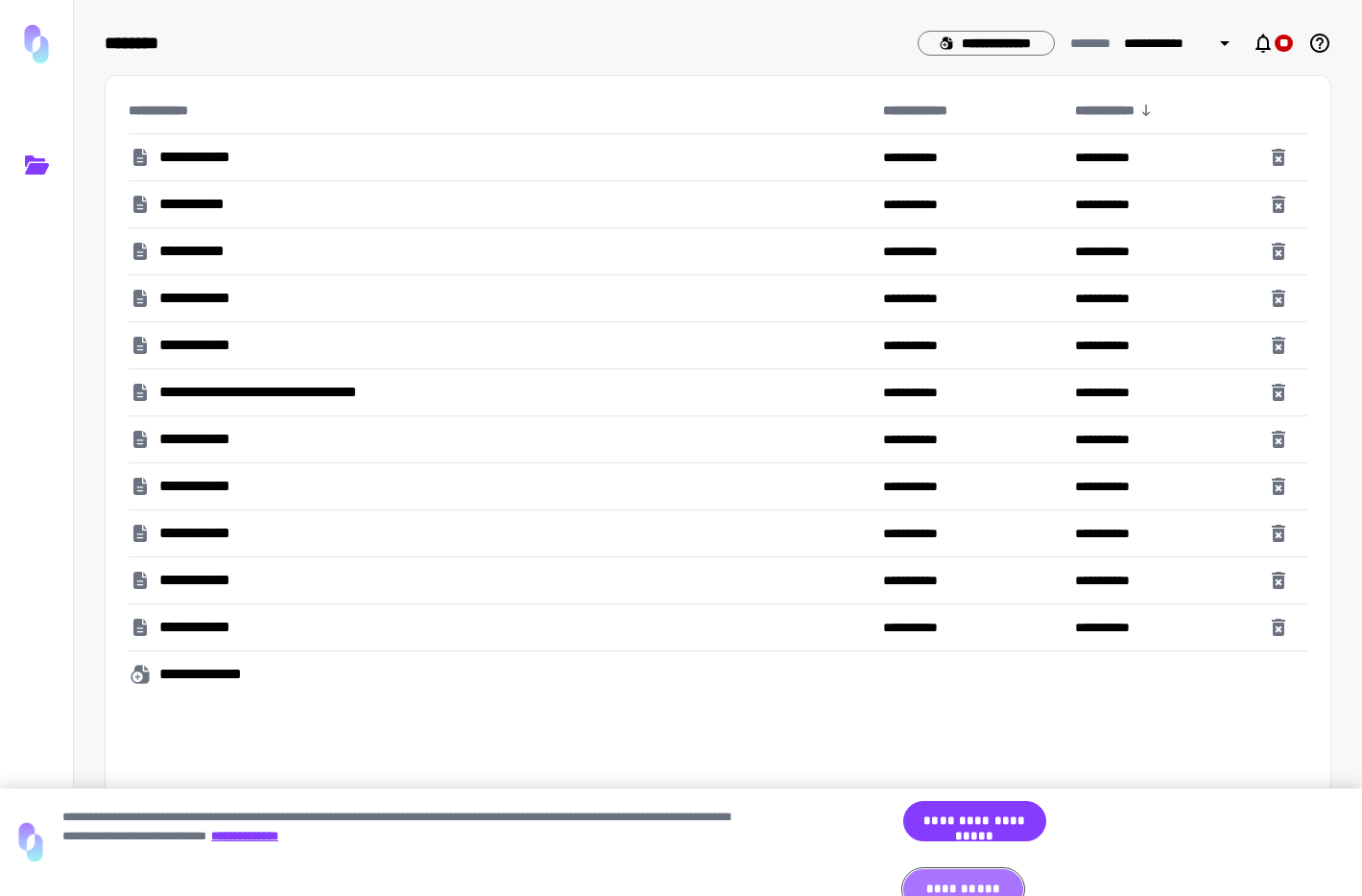 click on "**********" at bounding box center (963, 889) 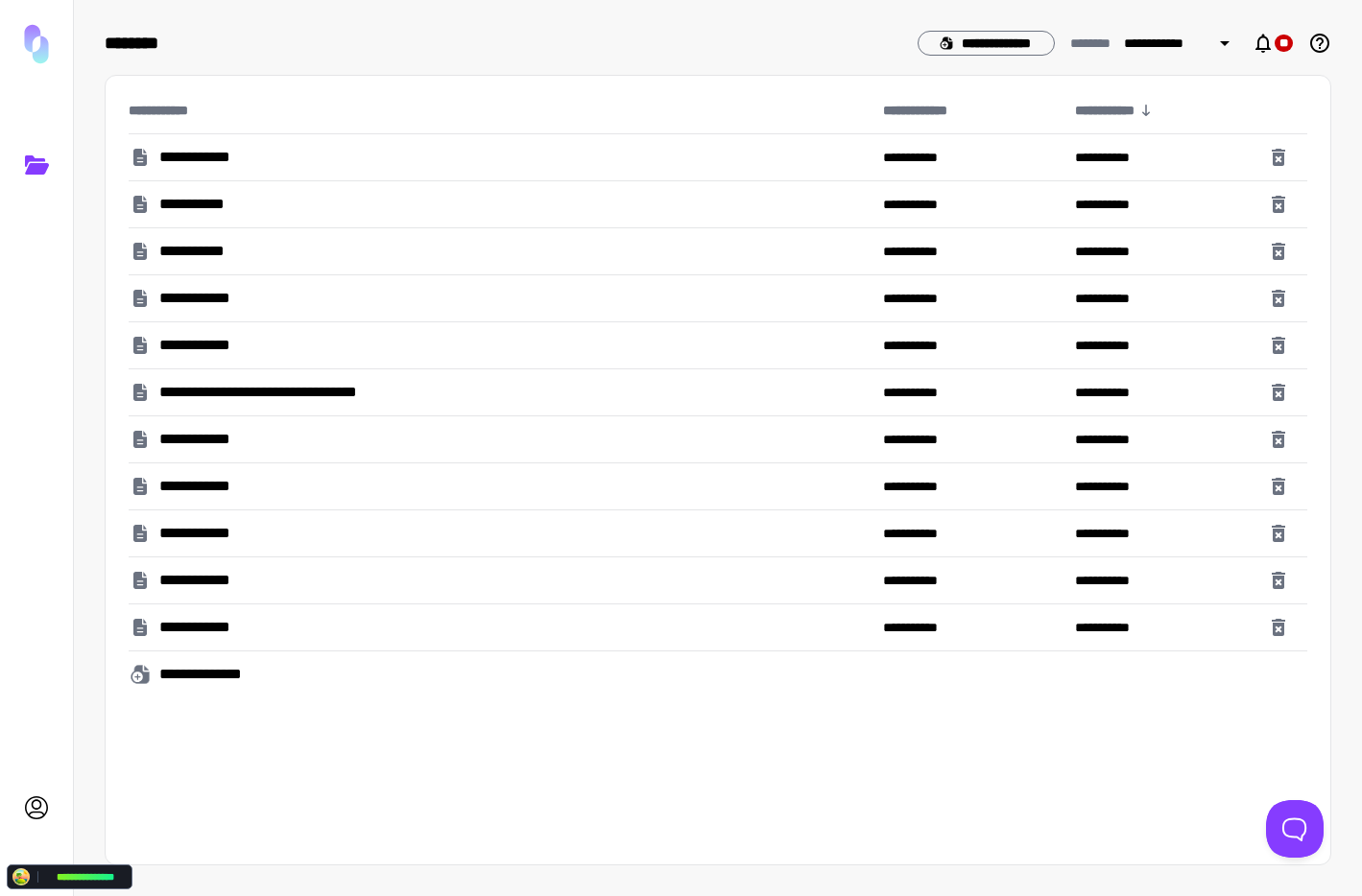 click on "**********" at bounding box center (498, 392) 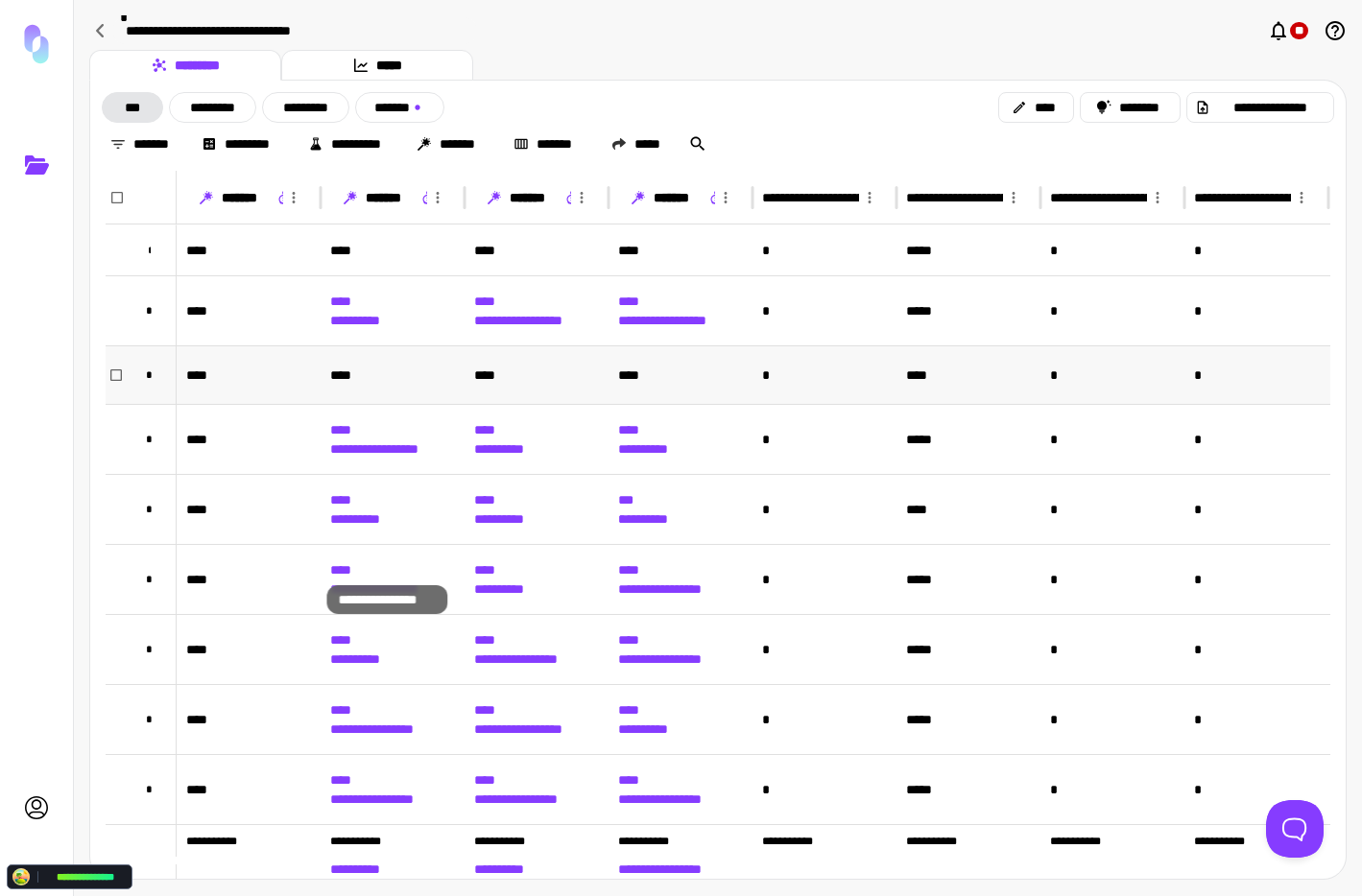 scroll, scrollTop: 0, scrollLeft: 0, axis: both 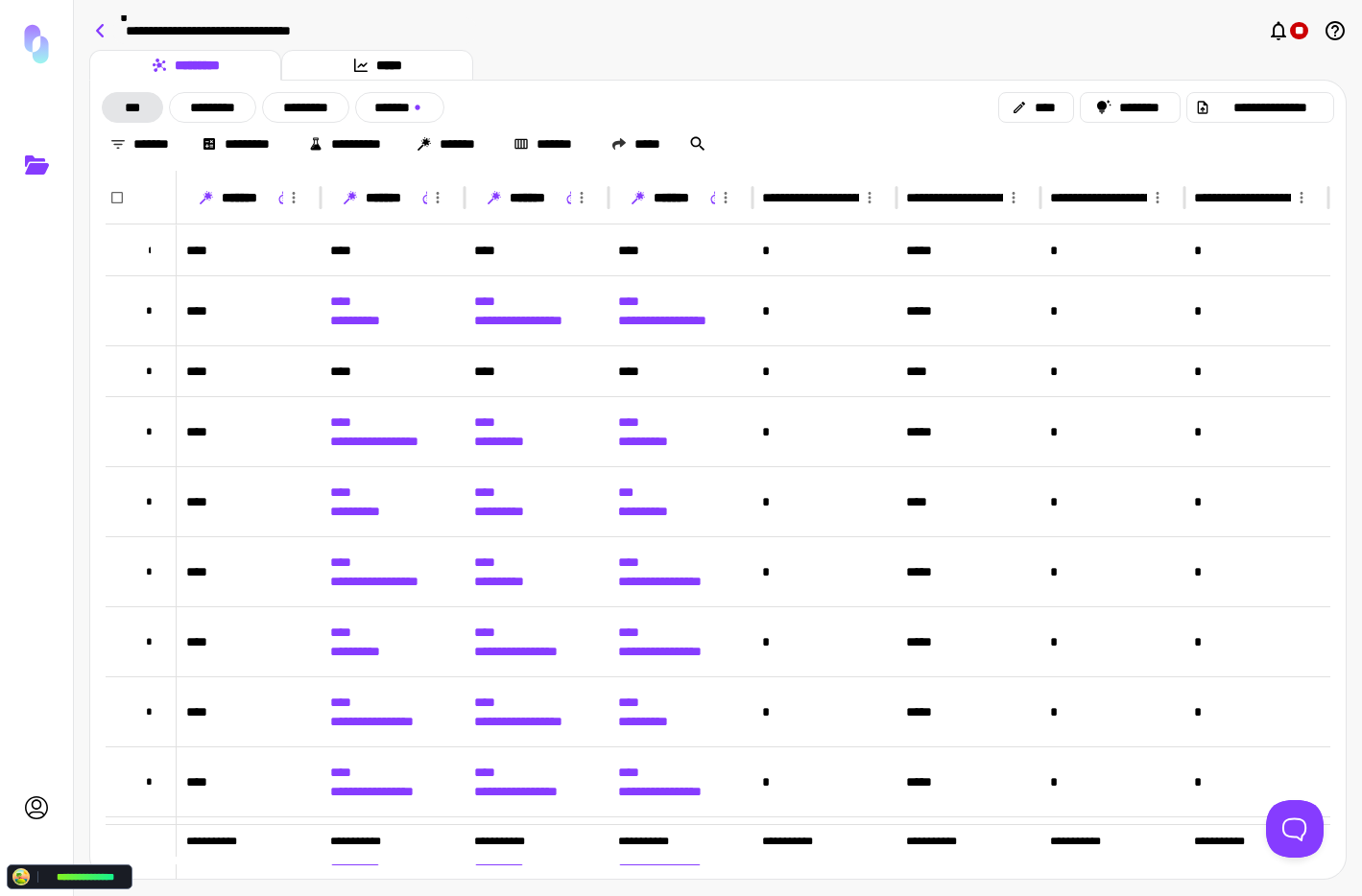 click 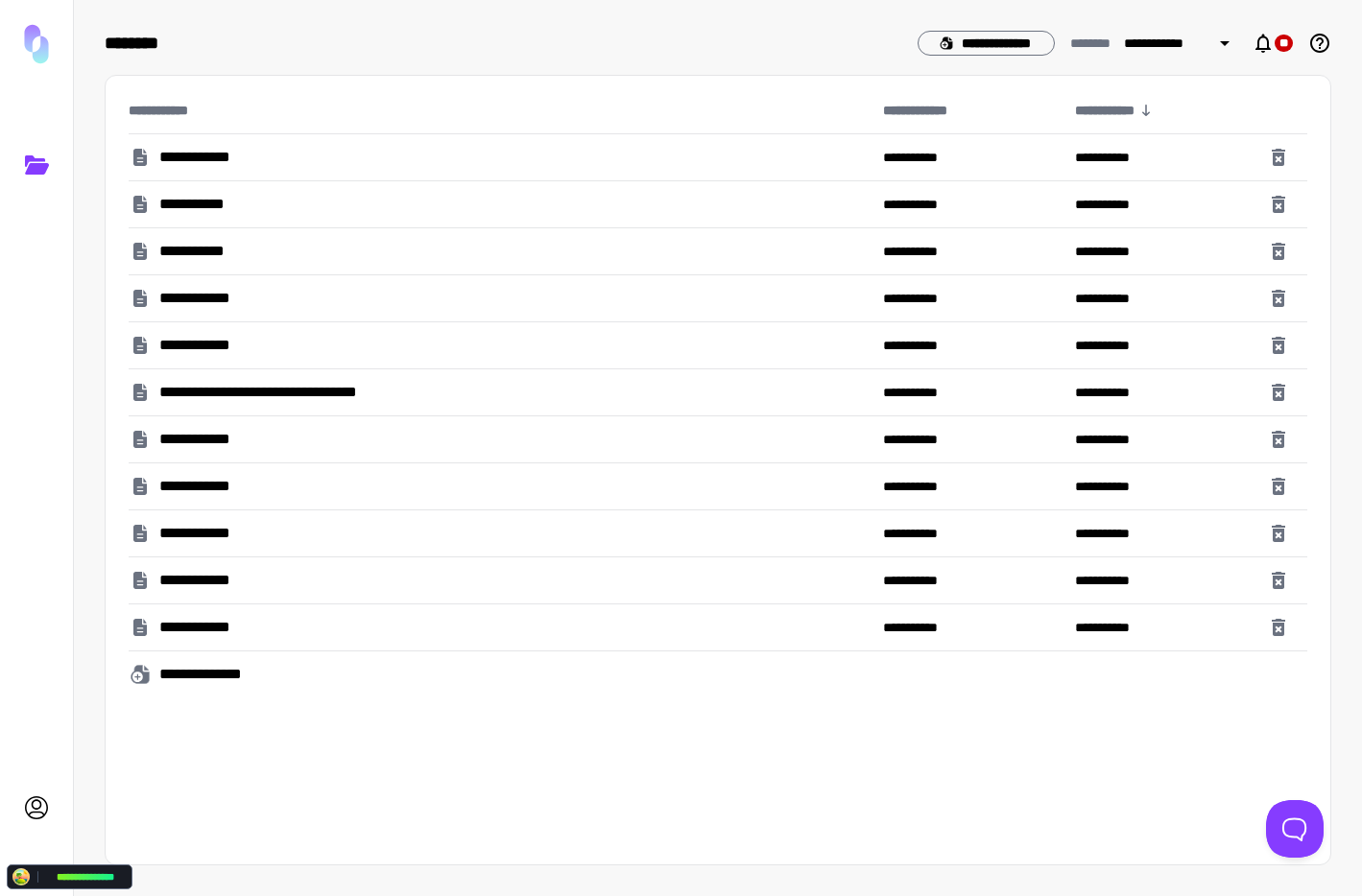click on "**********" at bounding box center (502, 533) 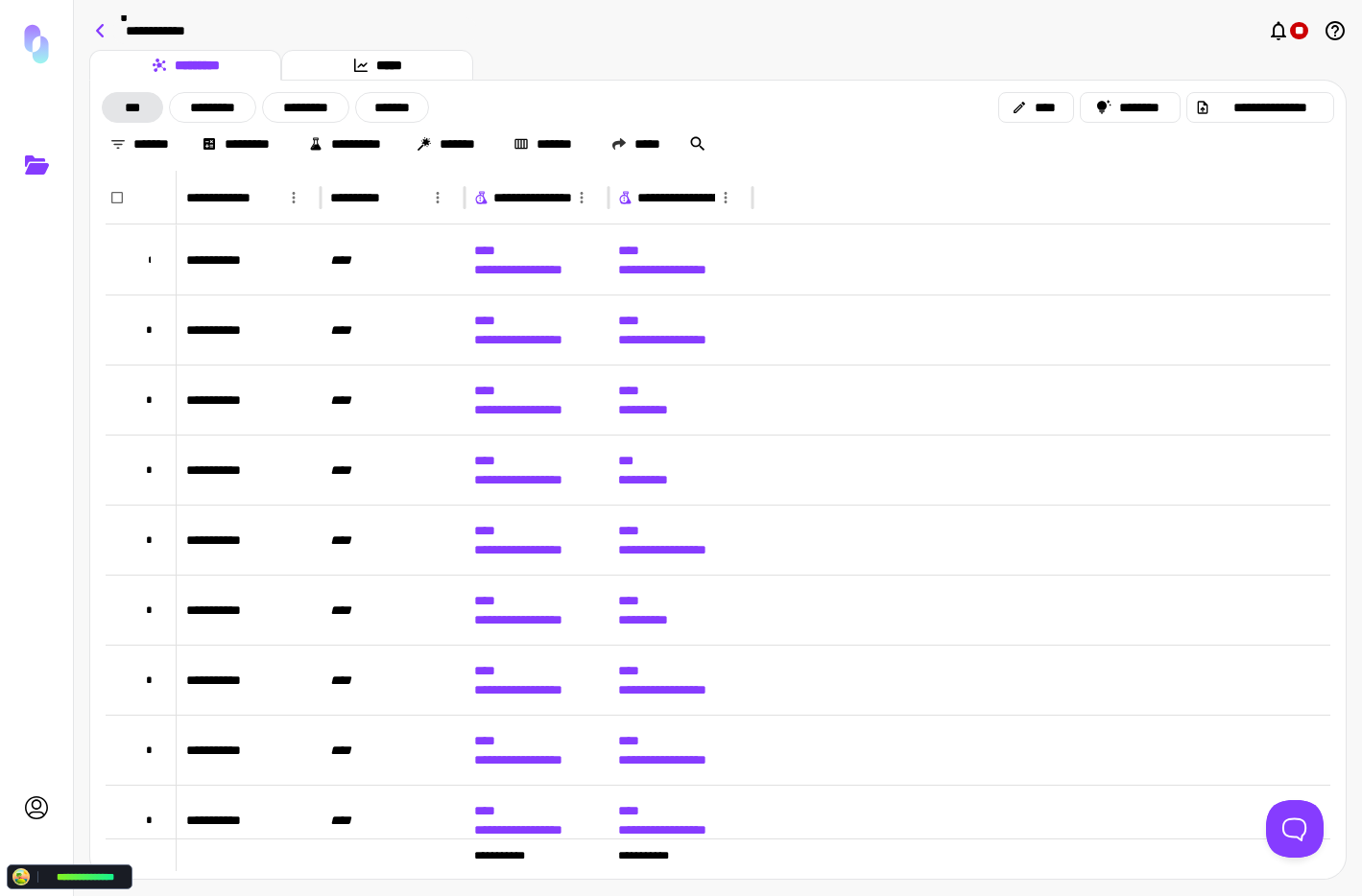 click 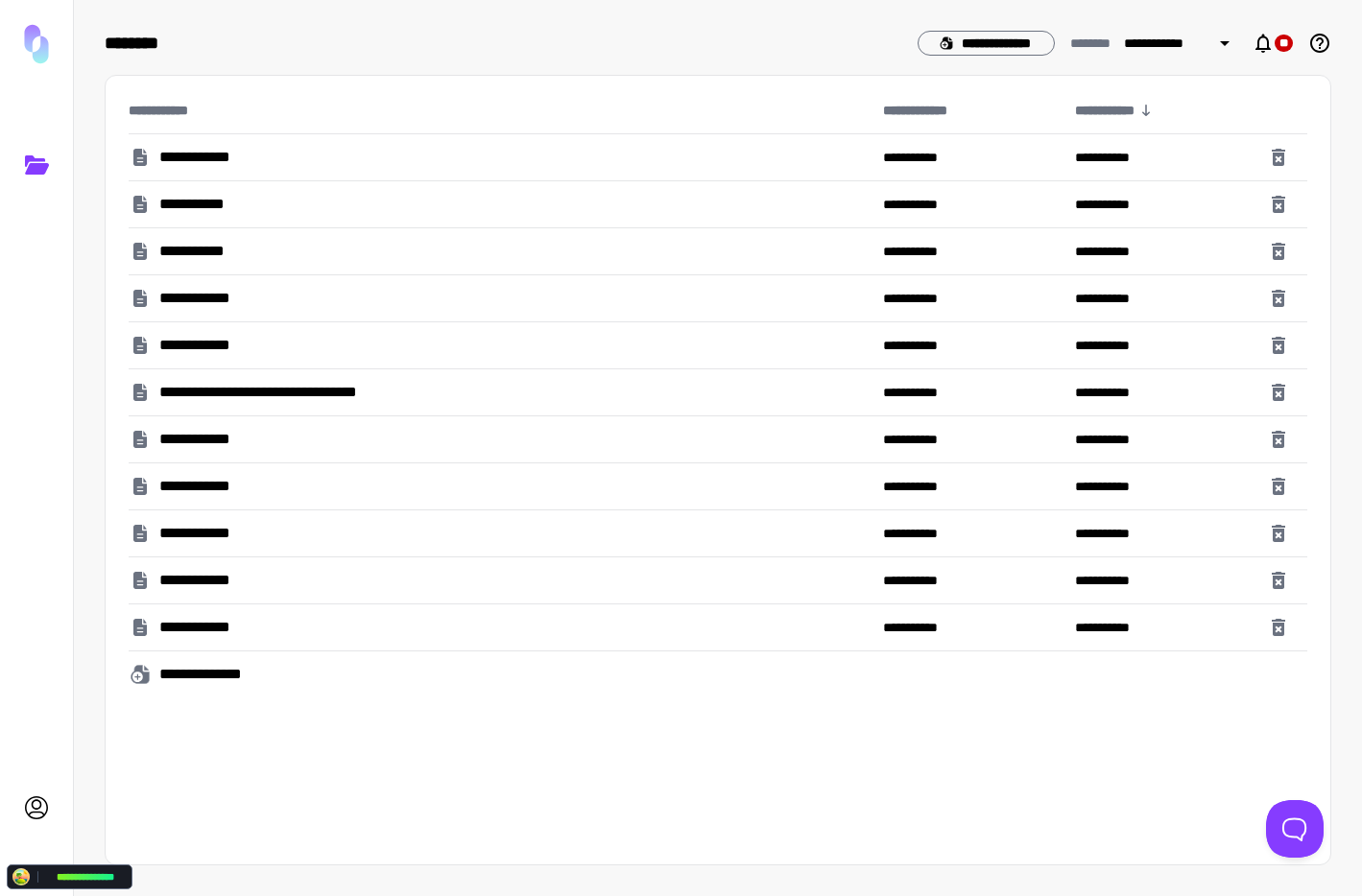 click on "**********" at bounding box center (288, 392) 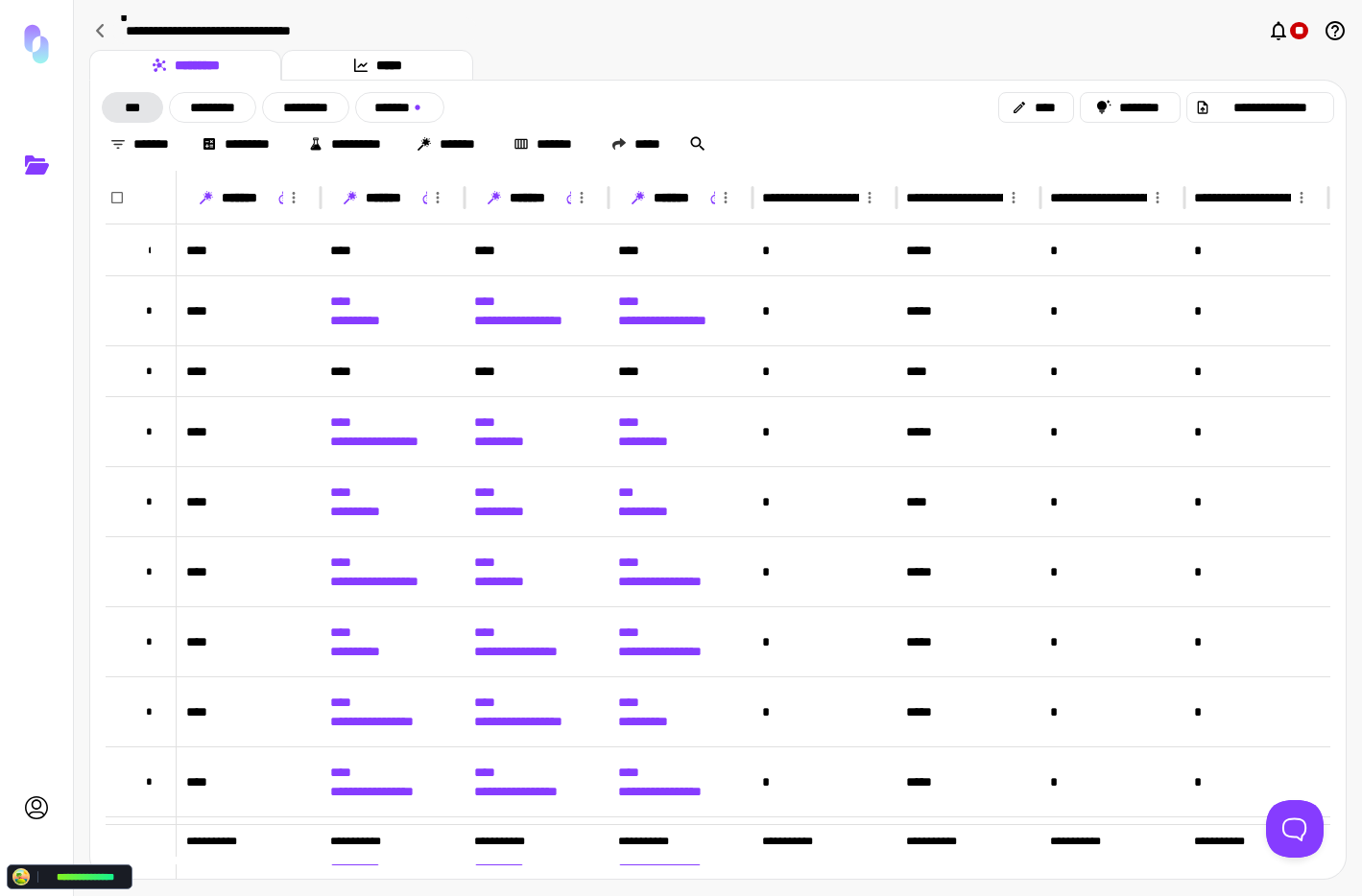 drag, startPoint x: 516, startPoint y: 106, endPoint x: 480, endPoint y: 94, distance: 37.947332 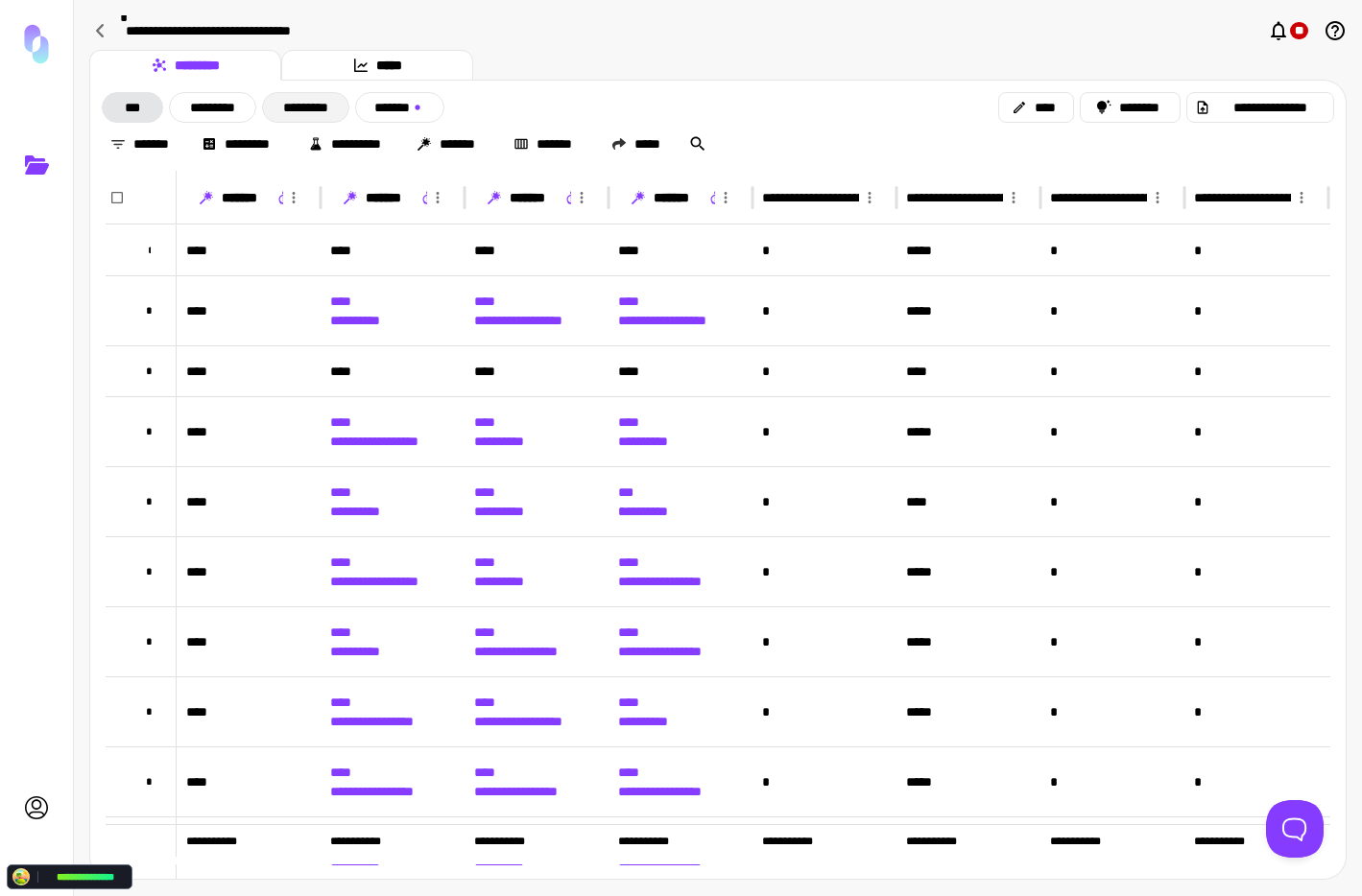 click on "*********" at bounding box center [305, 107] 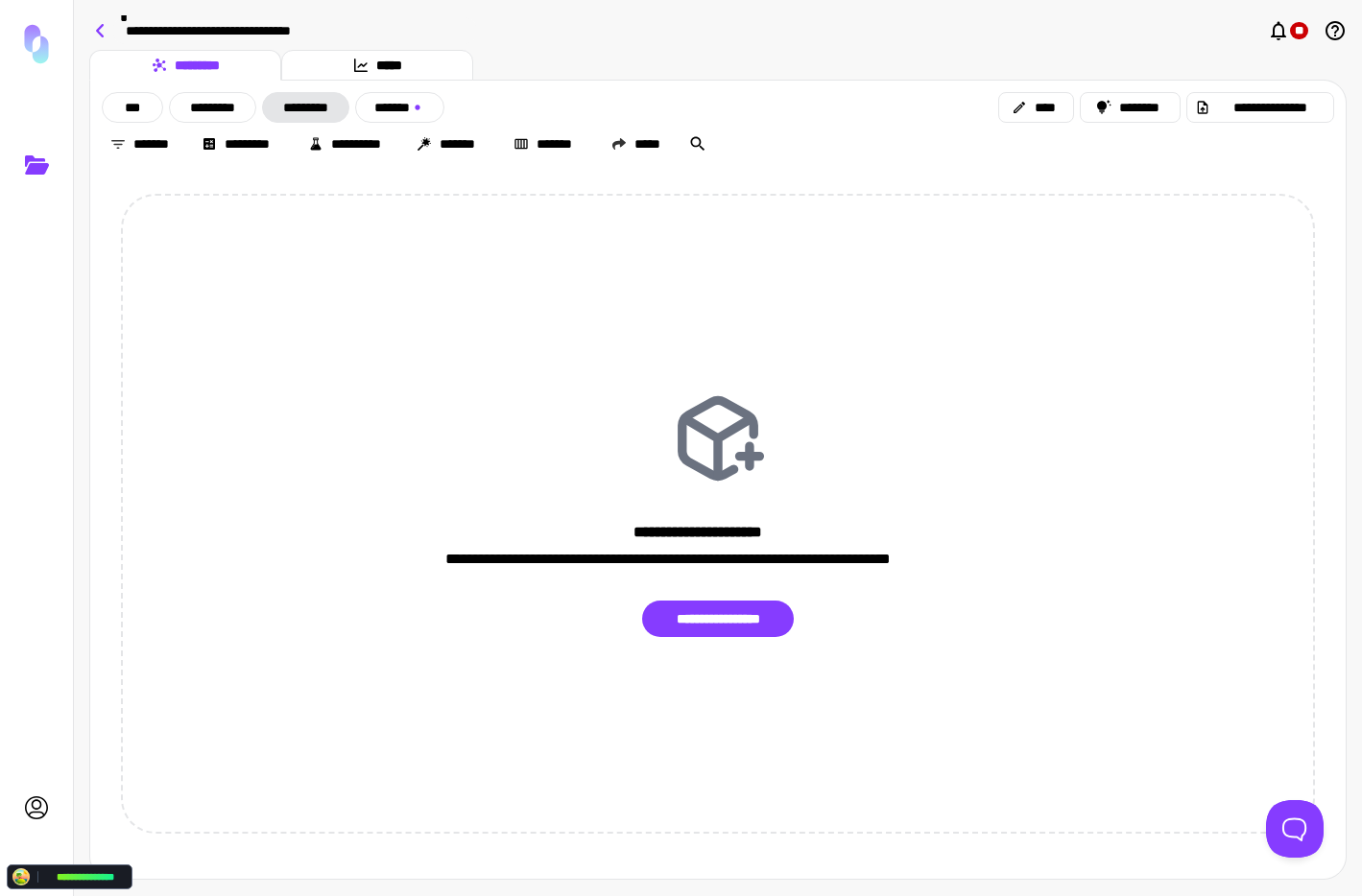 click 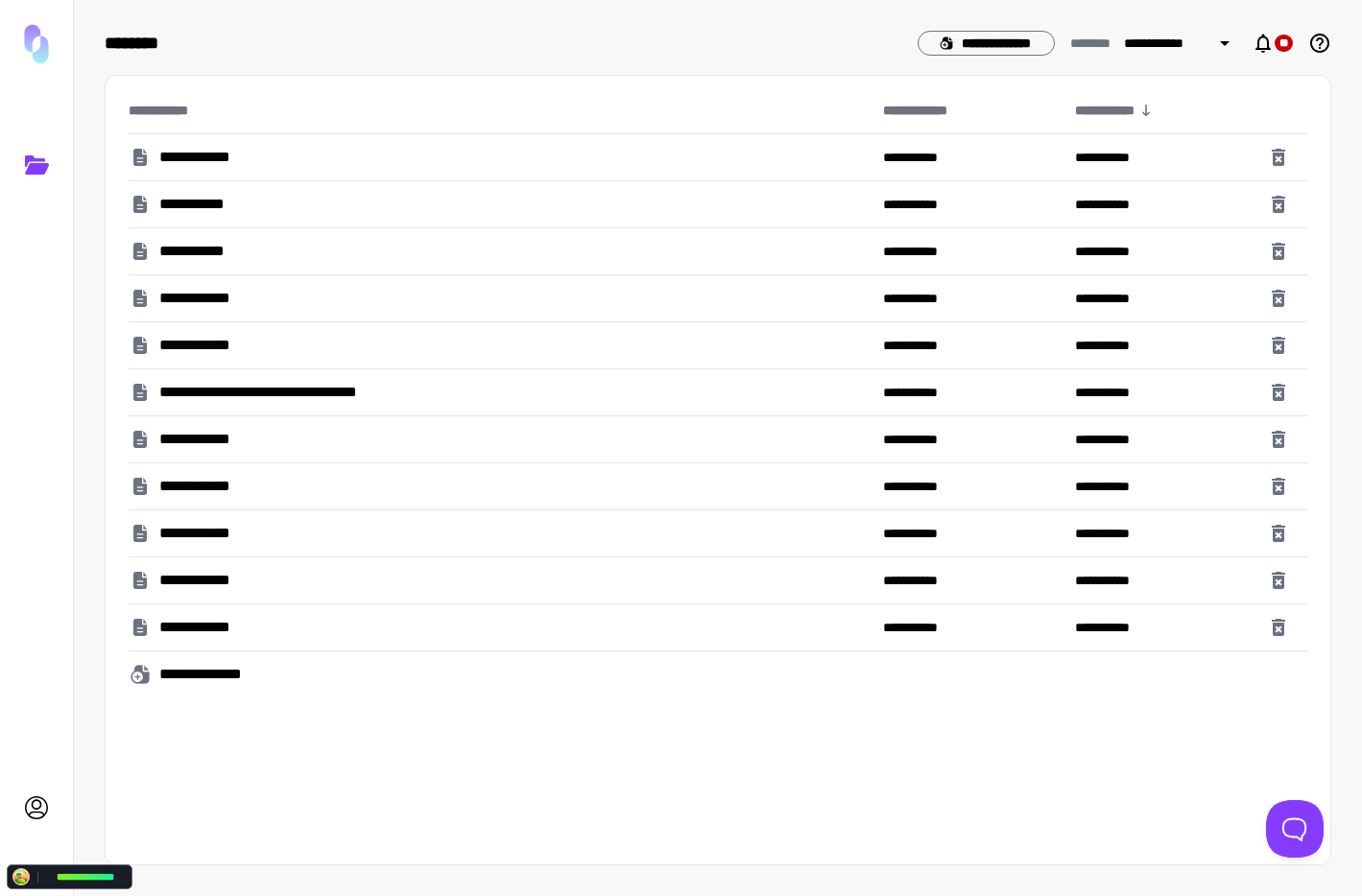 click on "**********" at bounding box center (502, 345) 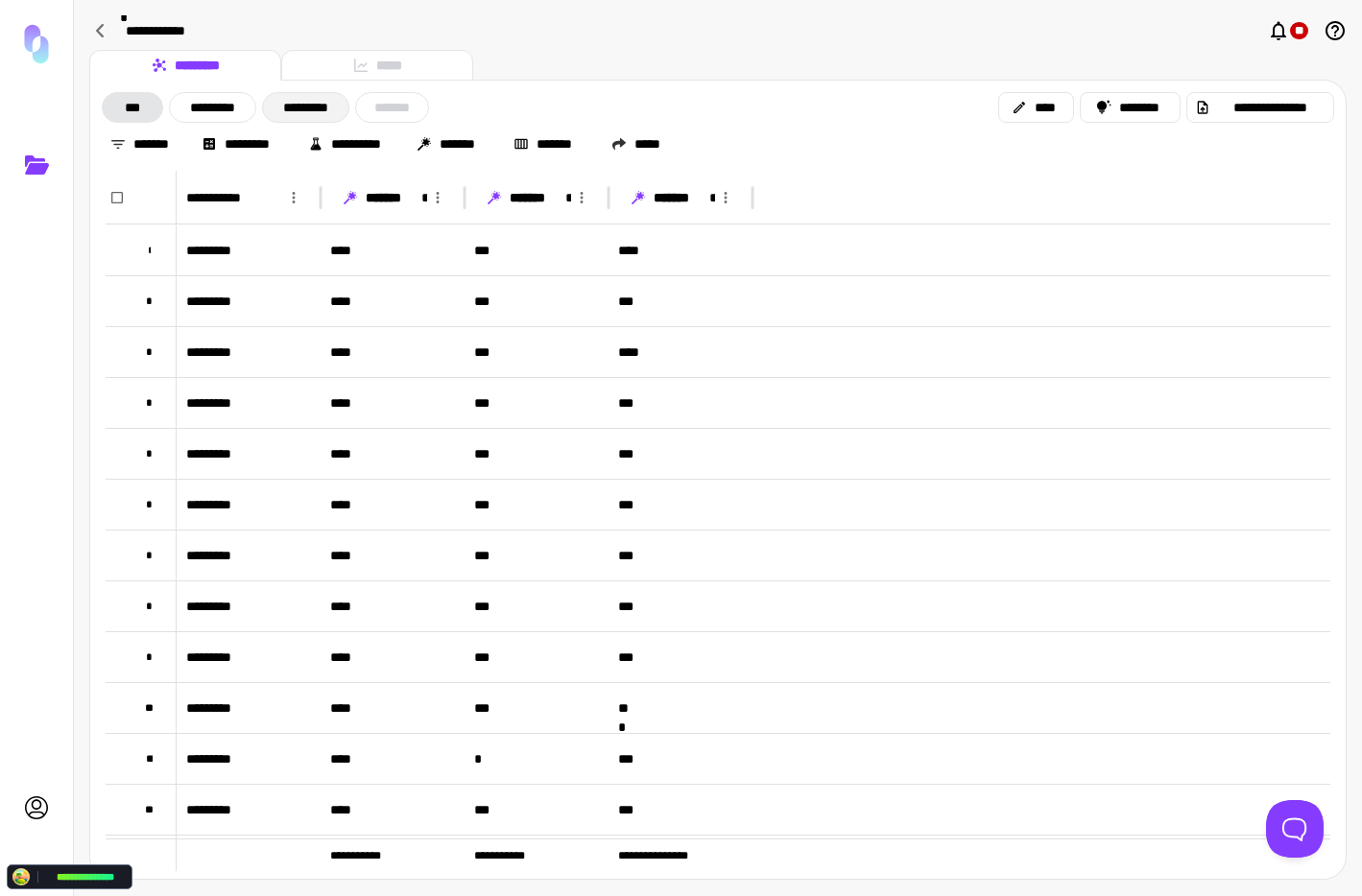 click on "*********" at bounding box center (305, 107) 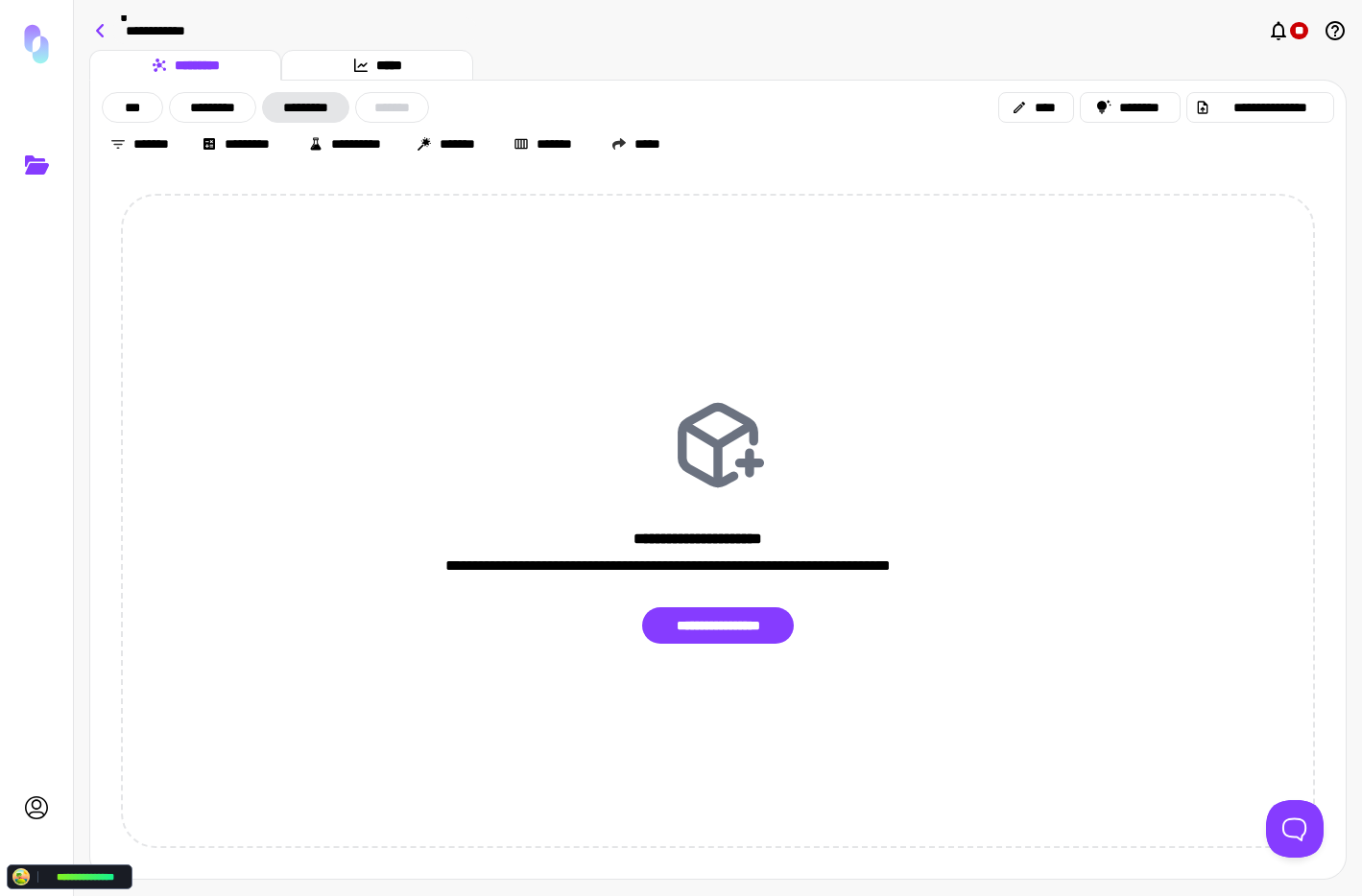 click 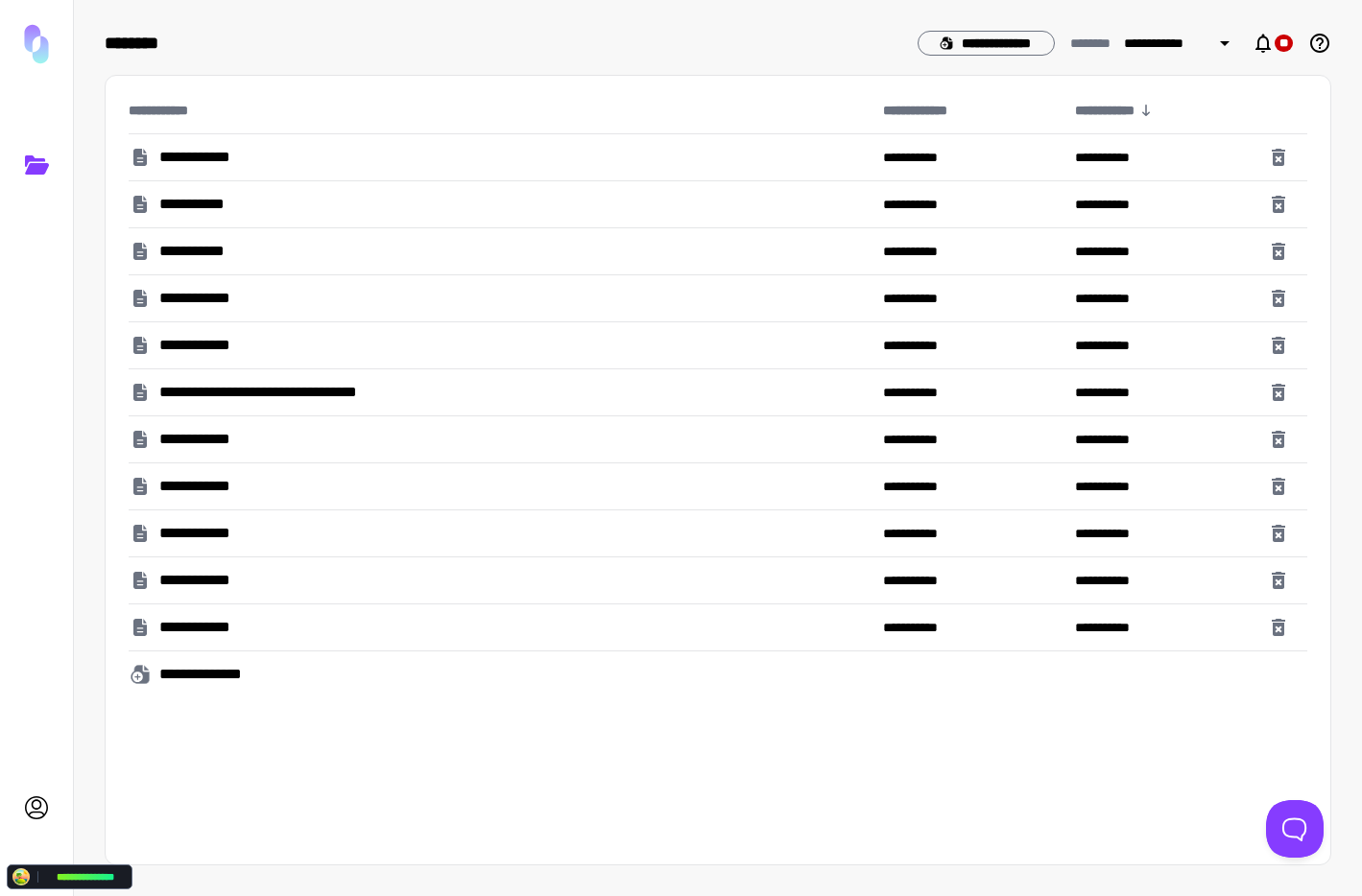 click on "**********" at bounding box center [204, 298] 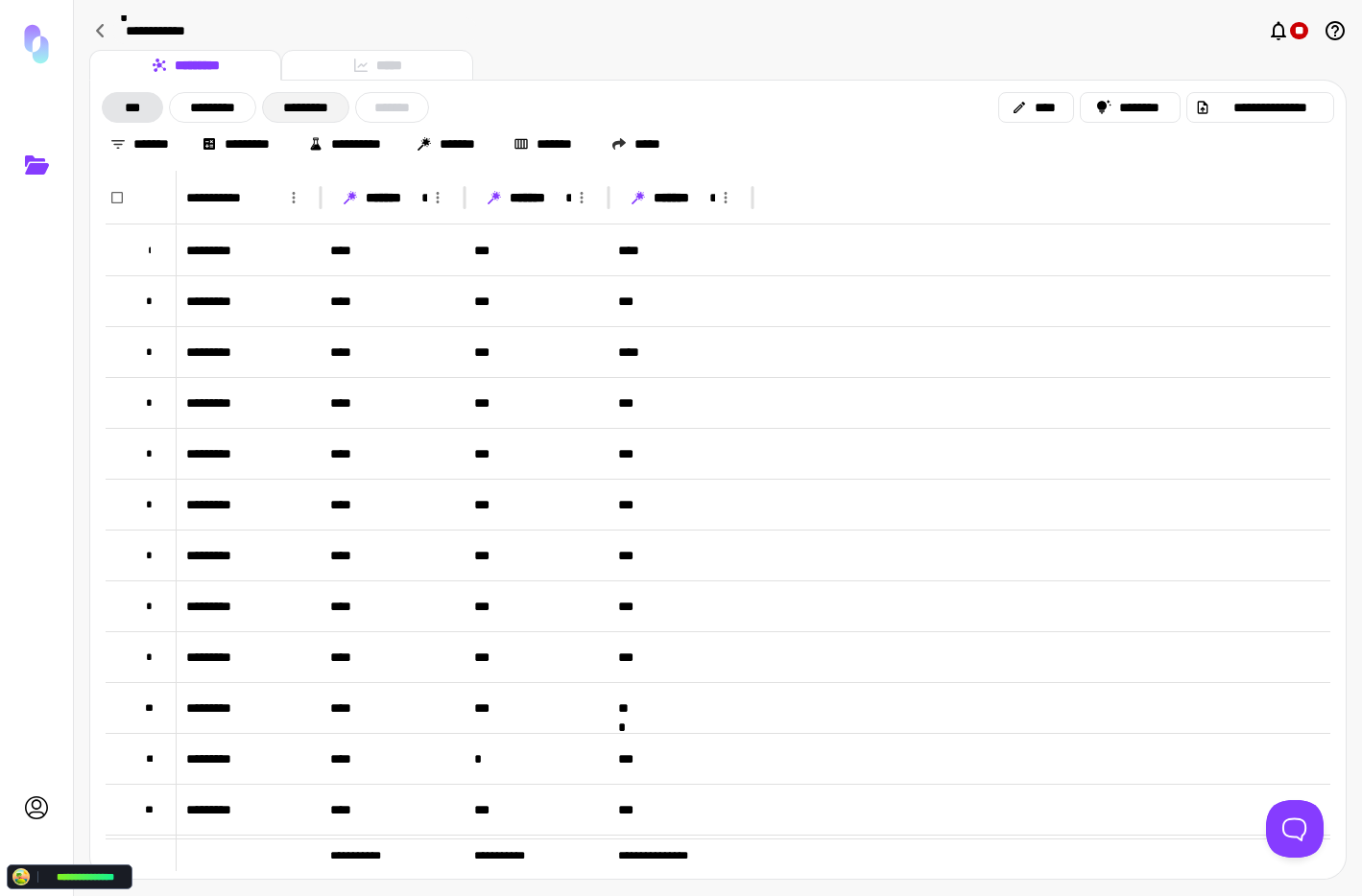 click on "*********" at bounding box center (305, 107) 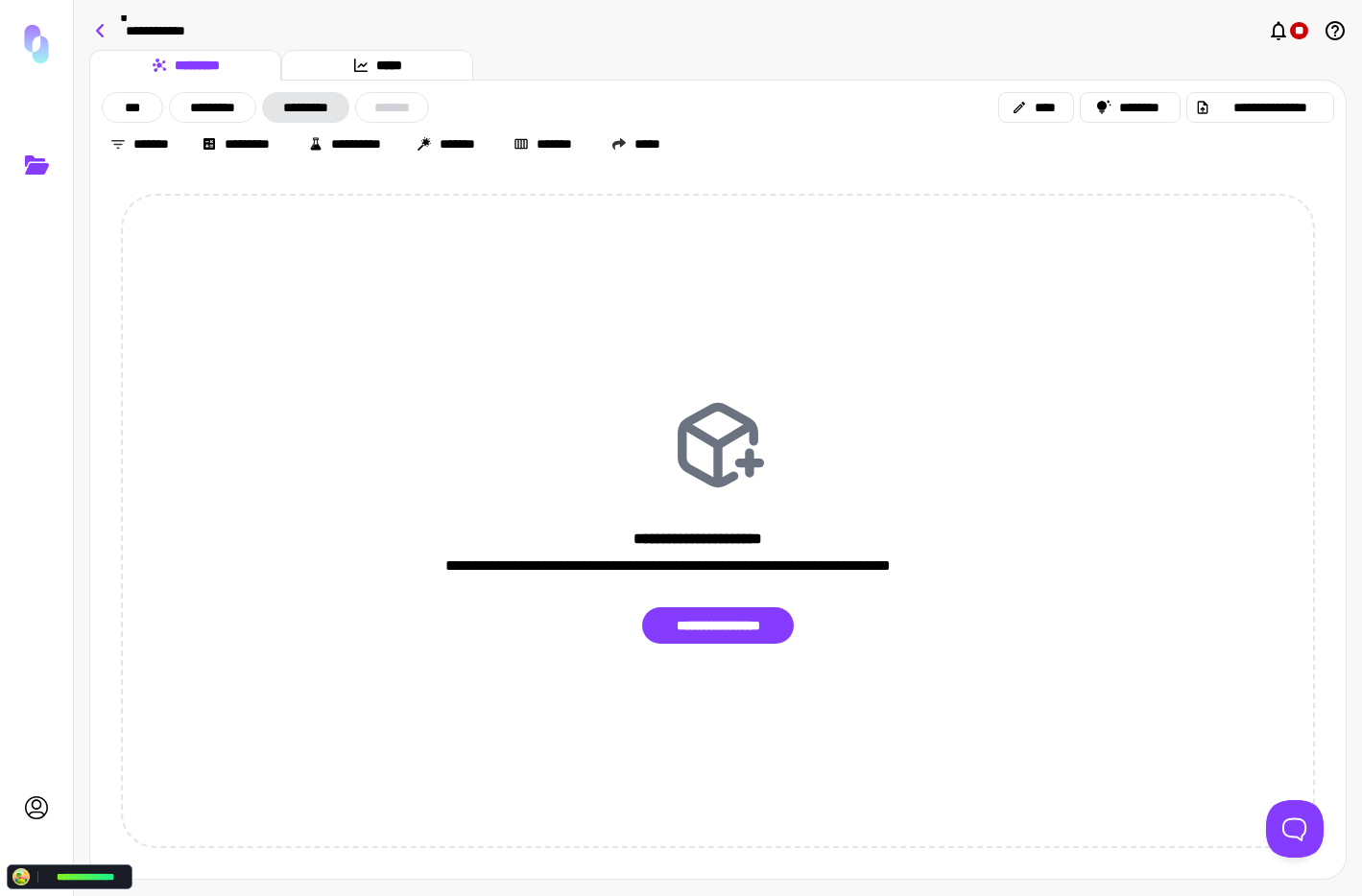 click 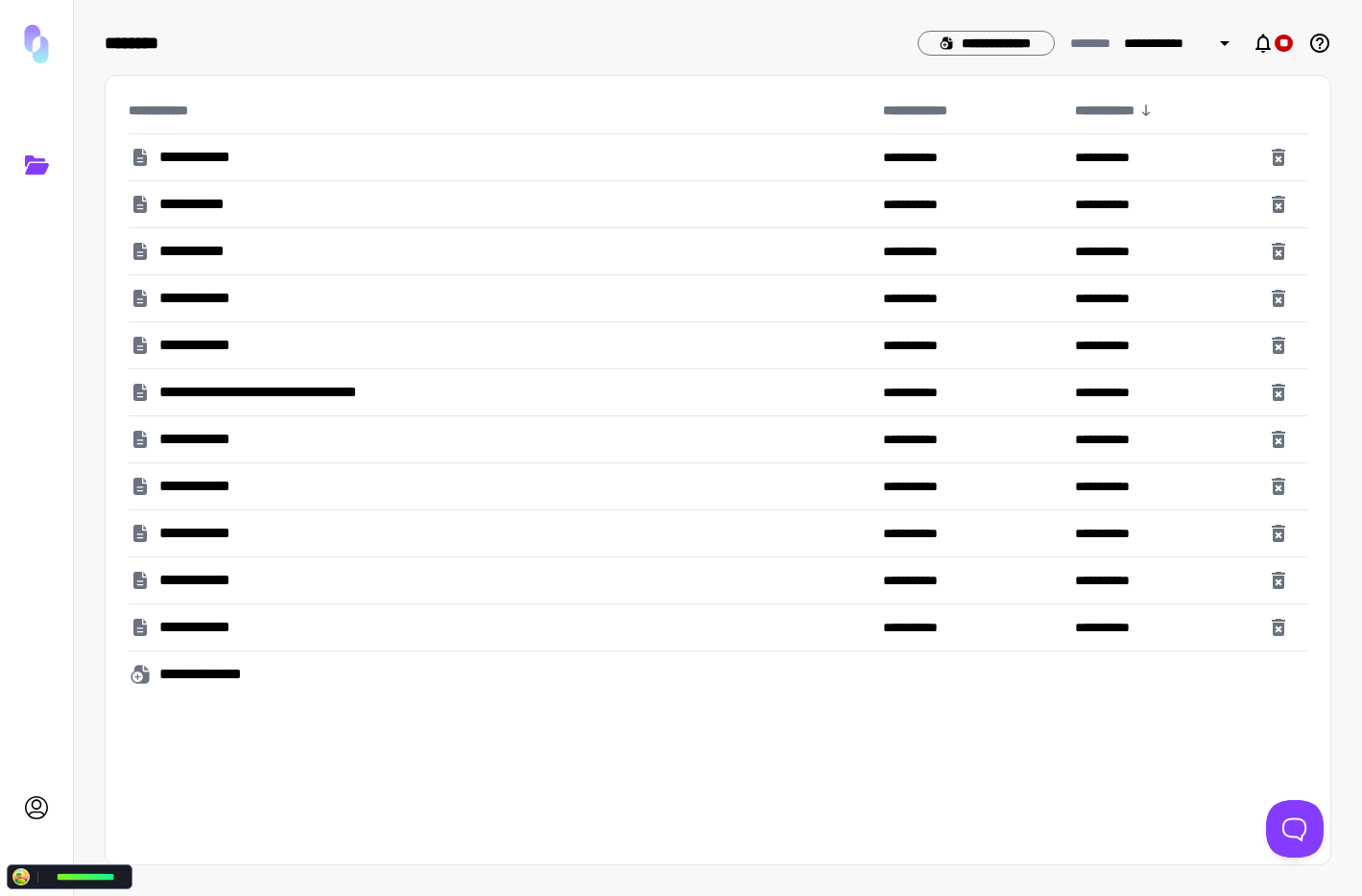 click on "**********" at bounding box center (502, 204) 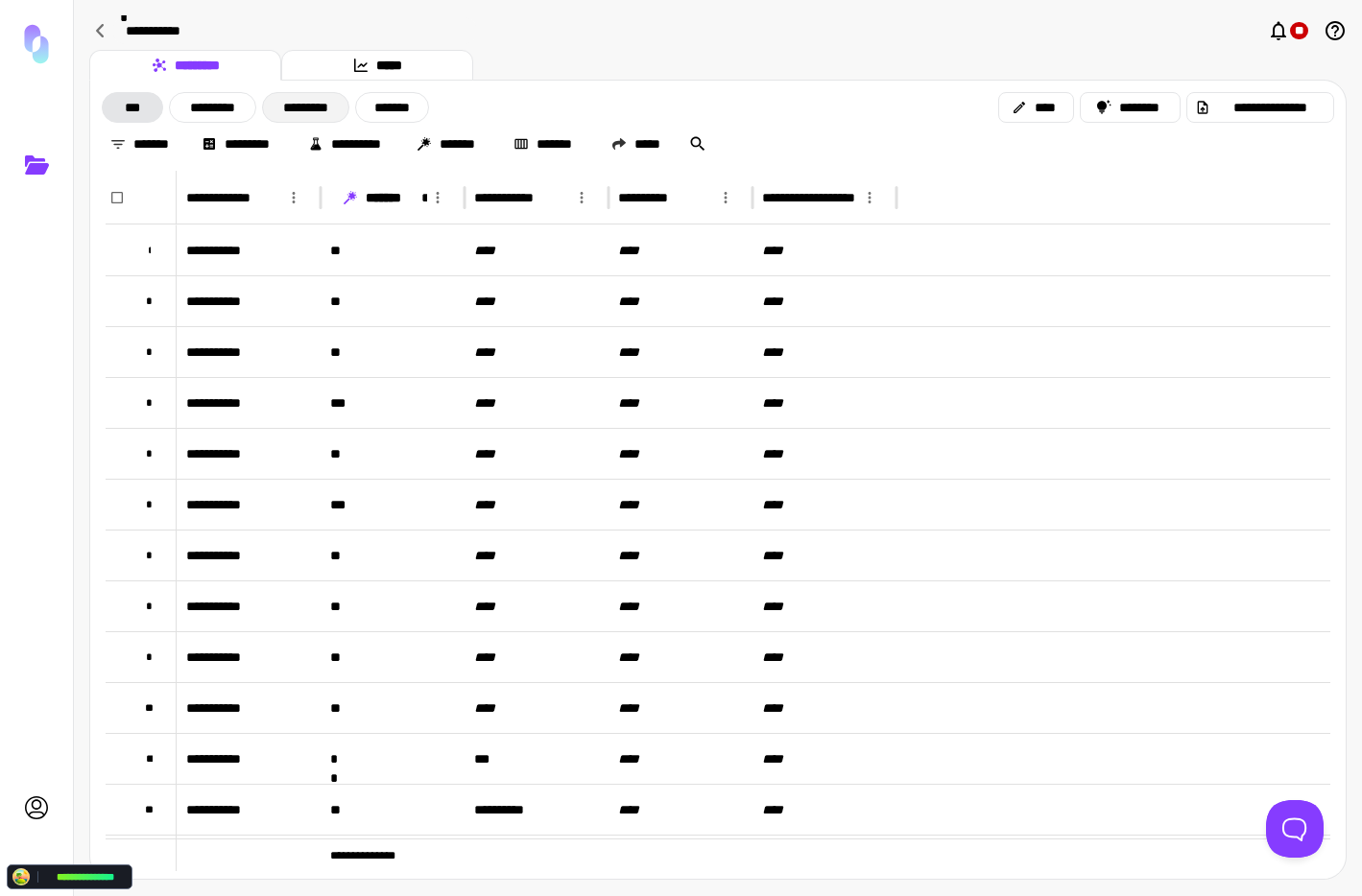 click on "*********" at bounding box center (305, 107) 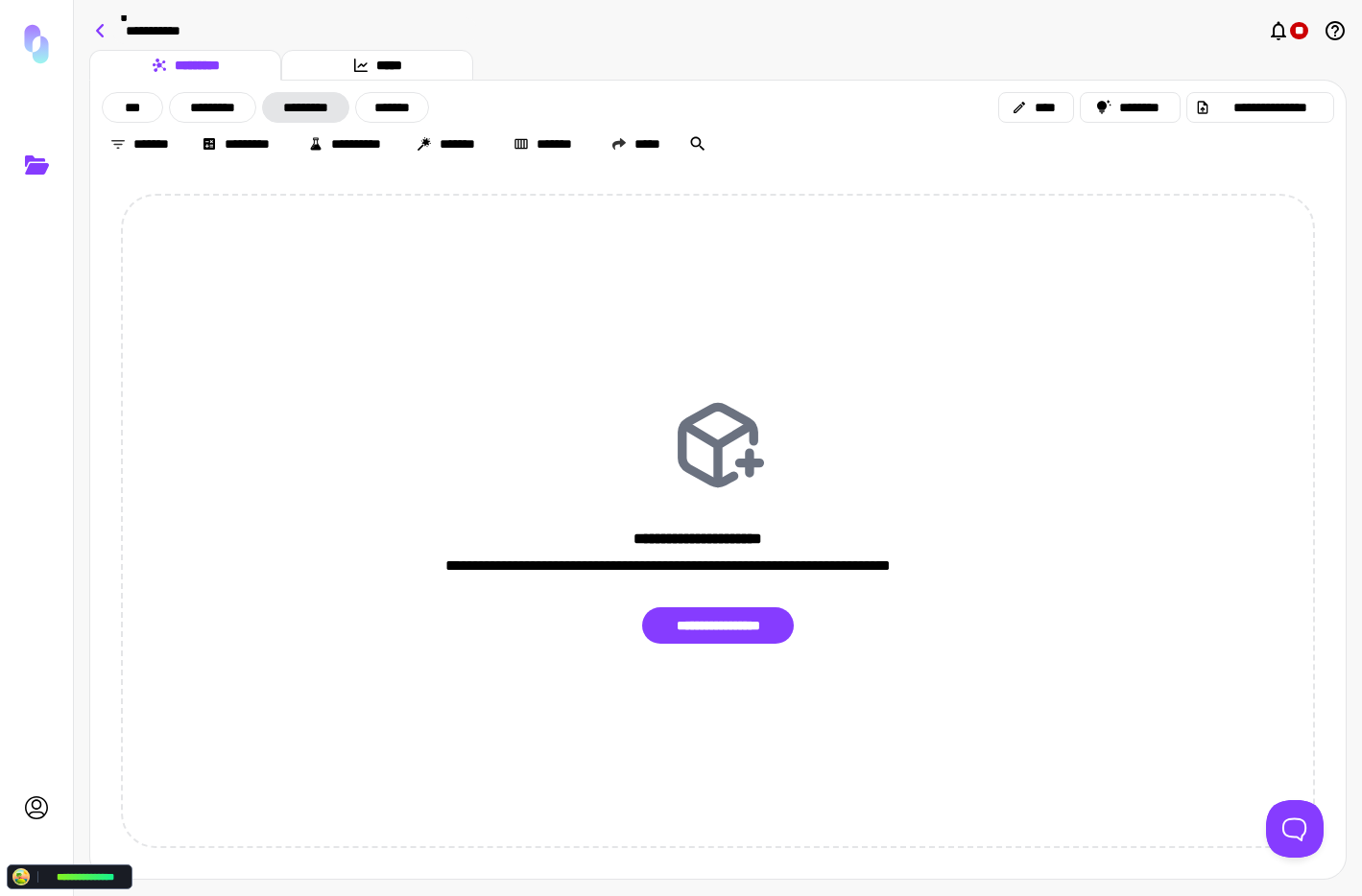 click 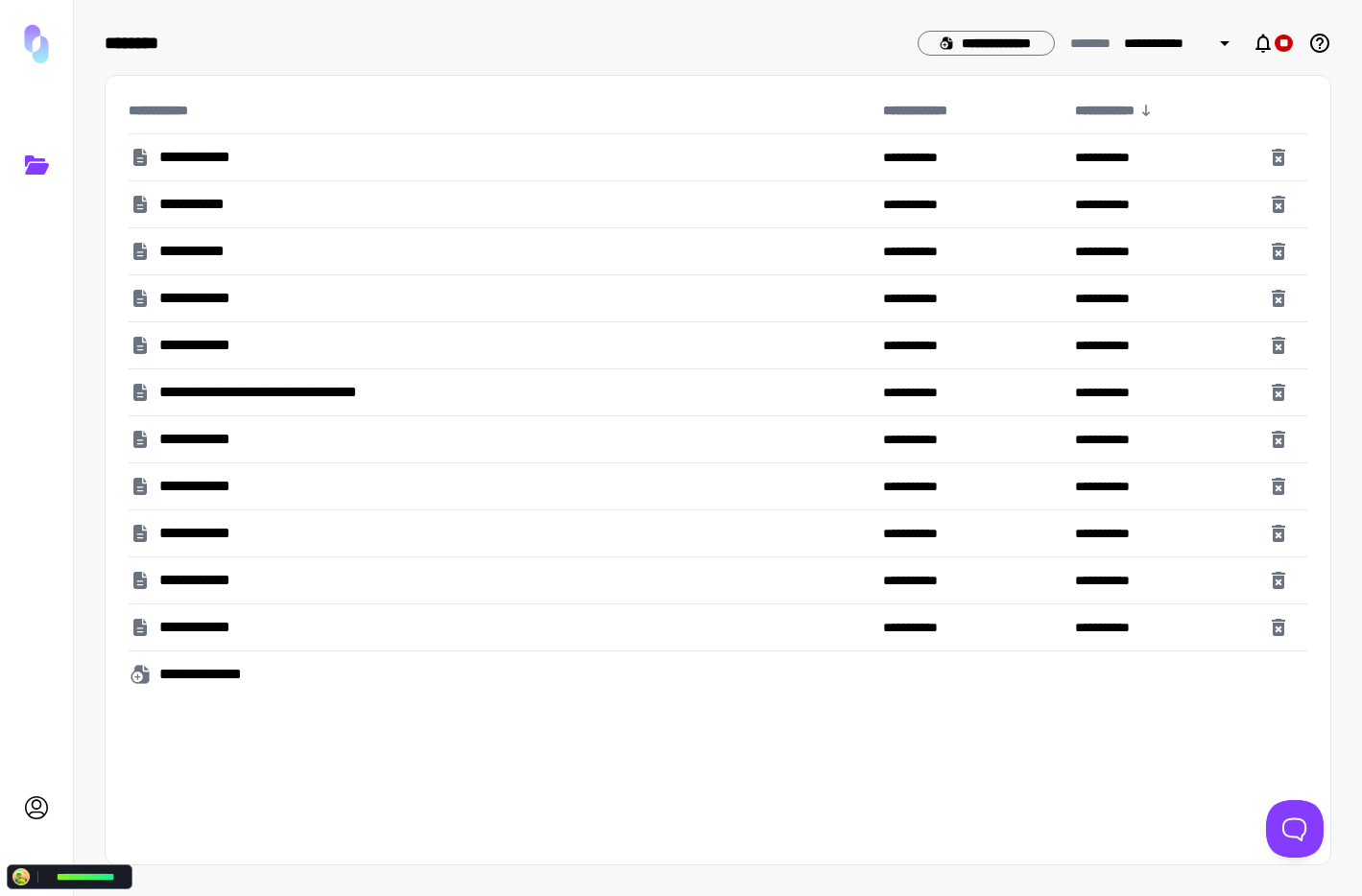 click on "**********" at bounding box center [203, 157] 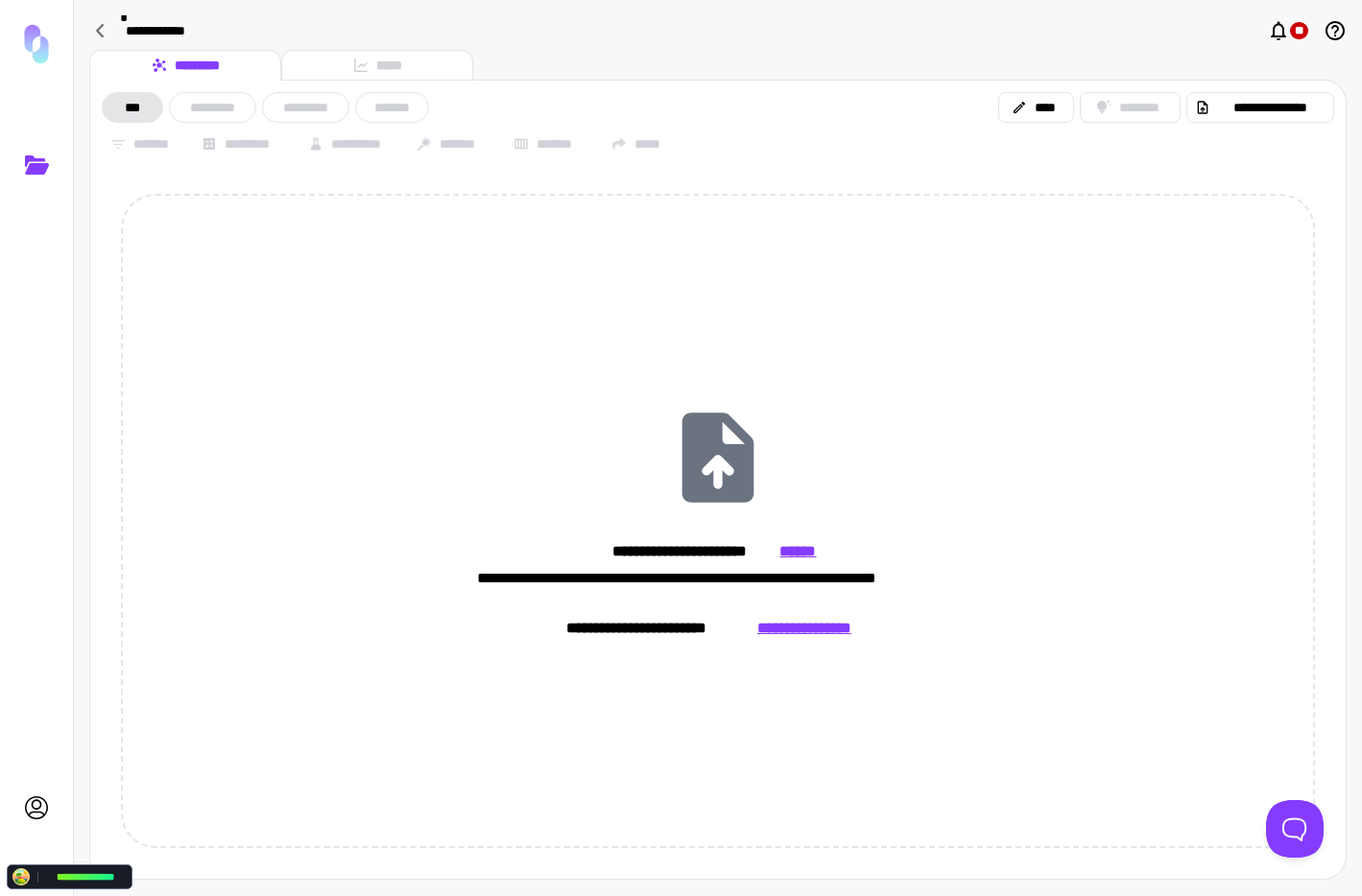 click on "*** ********* ********* *******" at bounding box center (265, 107) 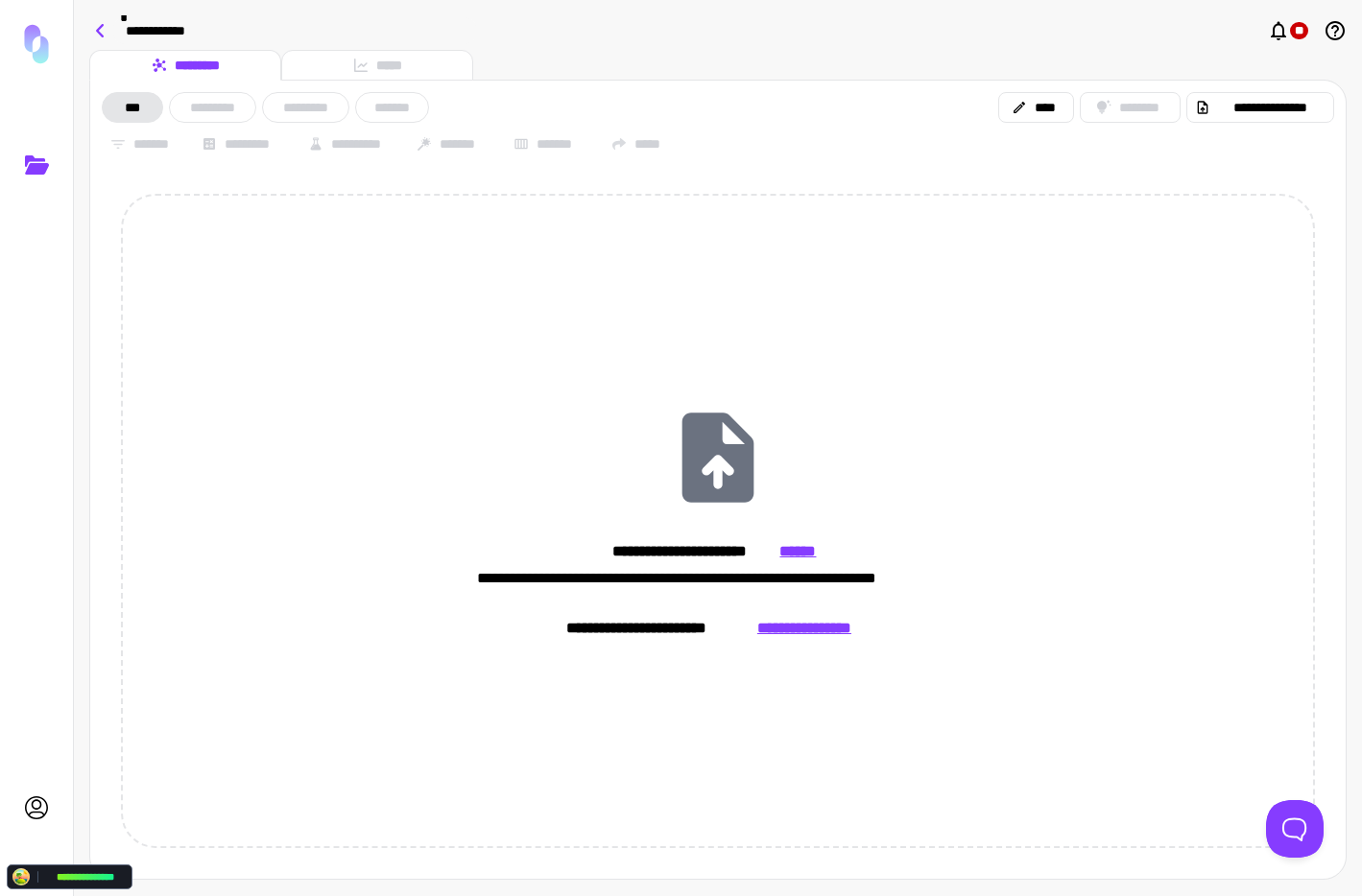 click 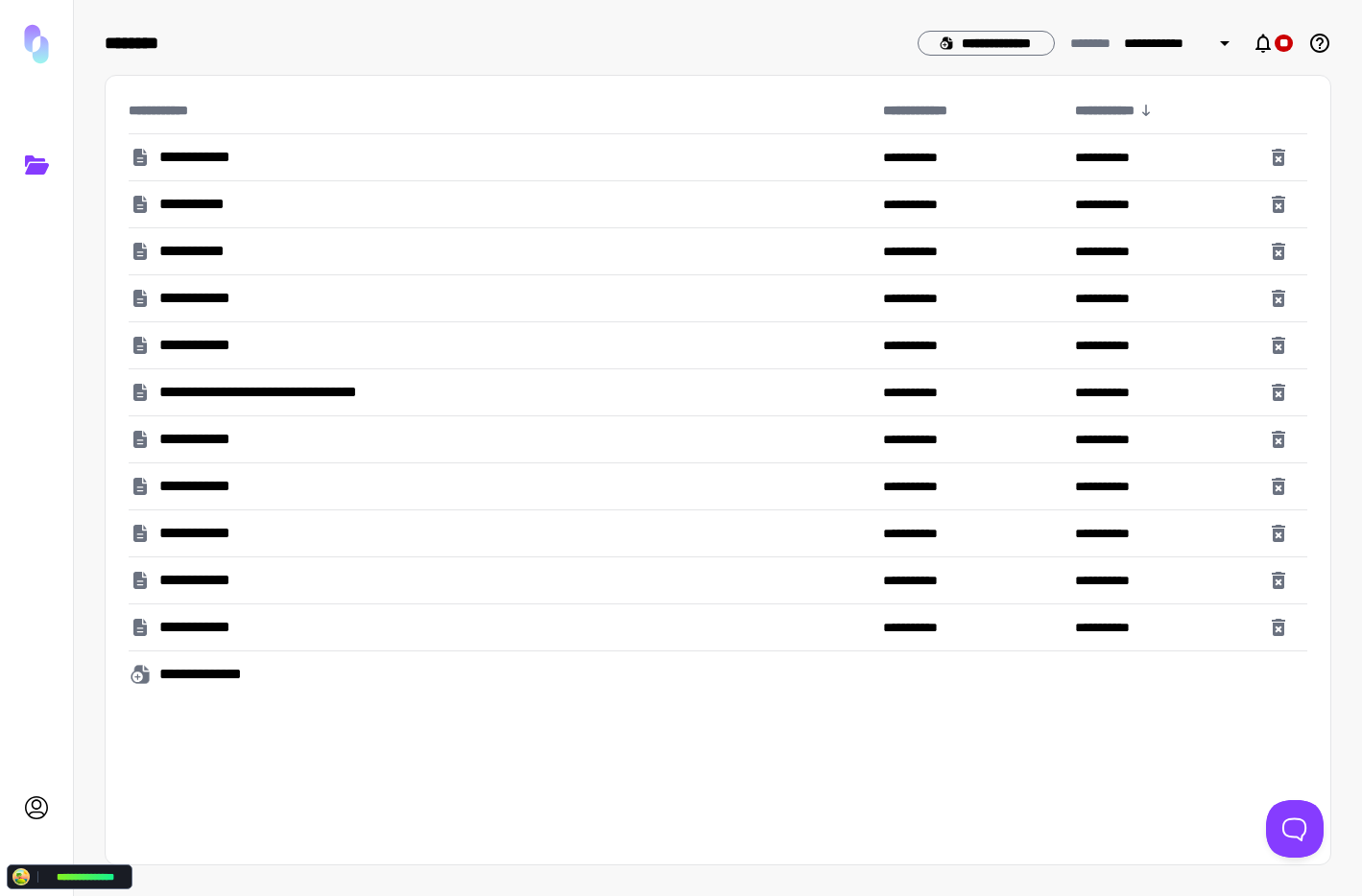 click on "**********" at bounding box center [502, 439] 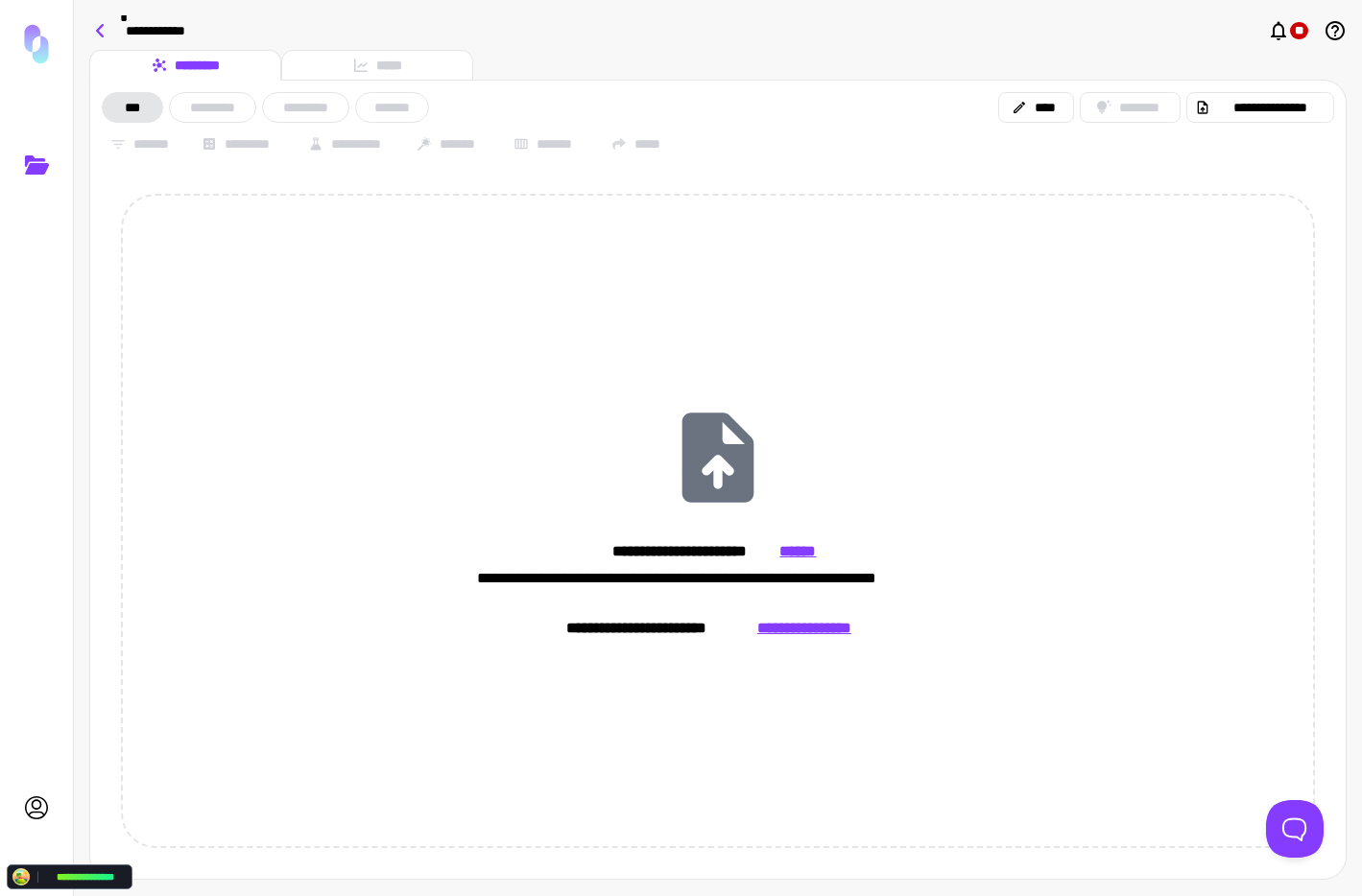 click 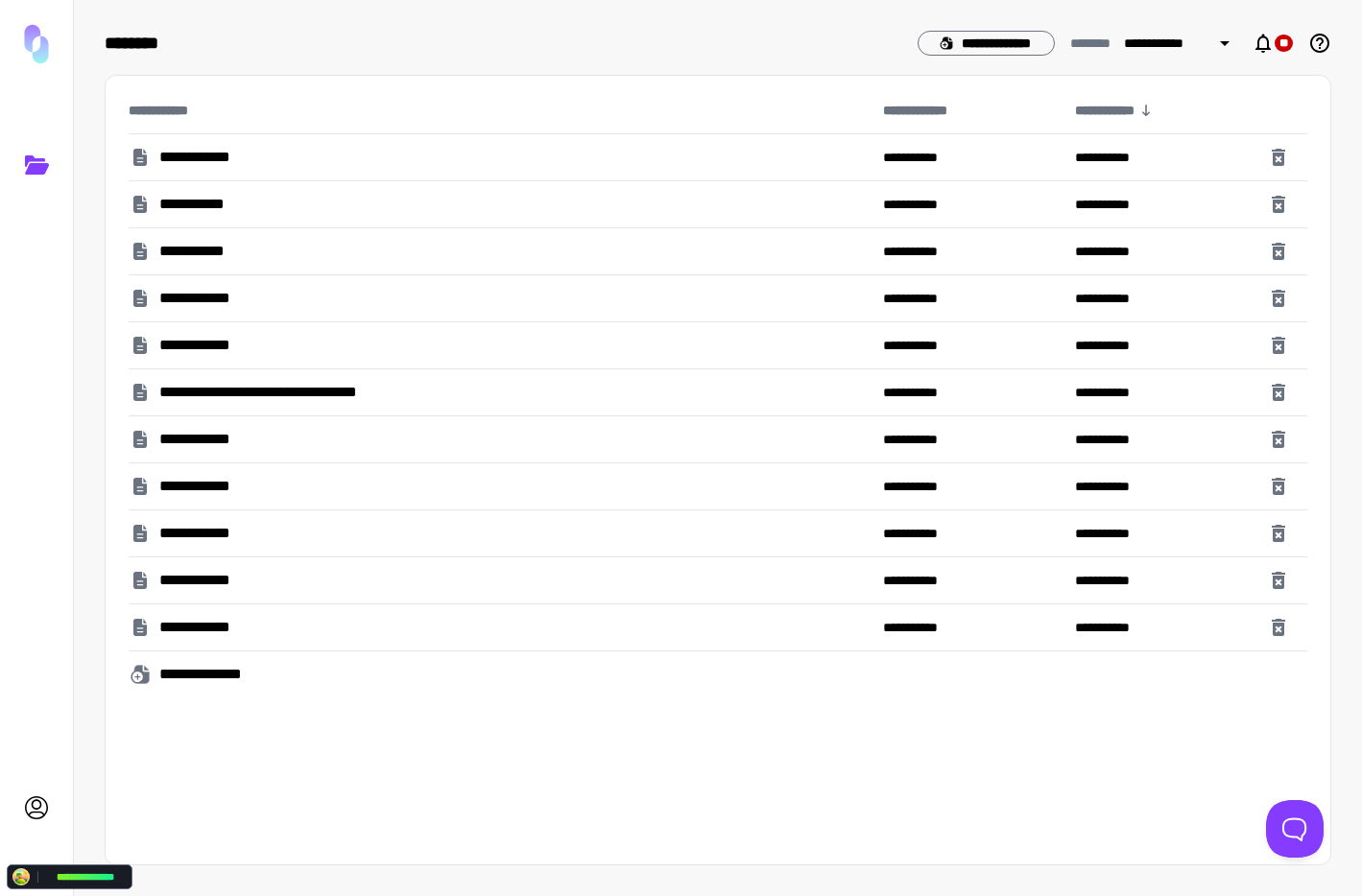 click on "**********" at bounding box center (498, 157) 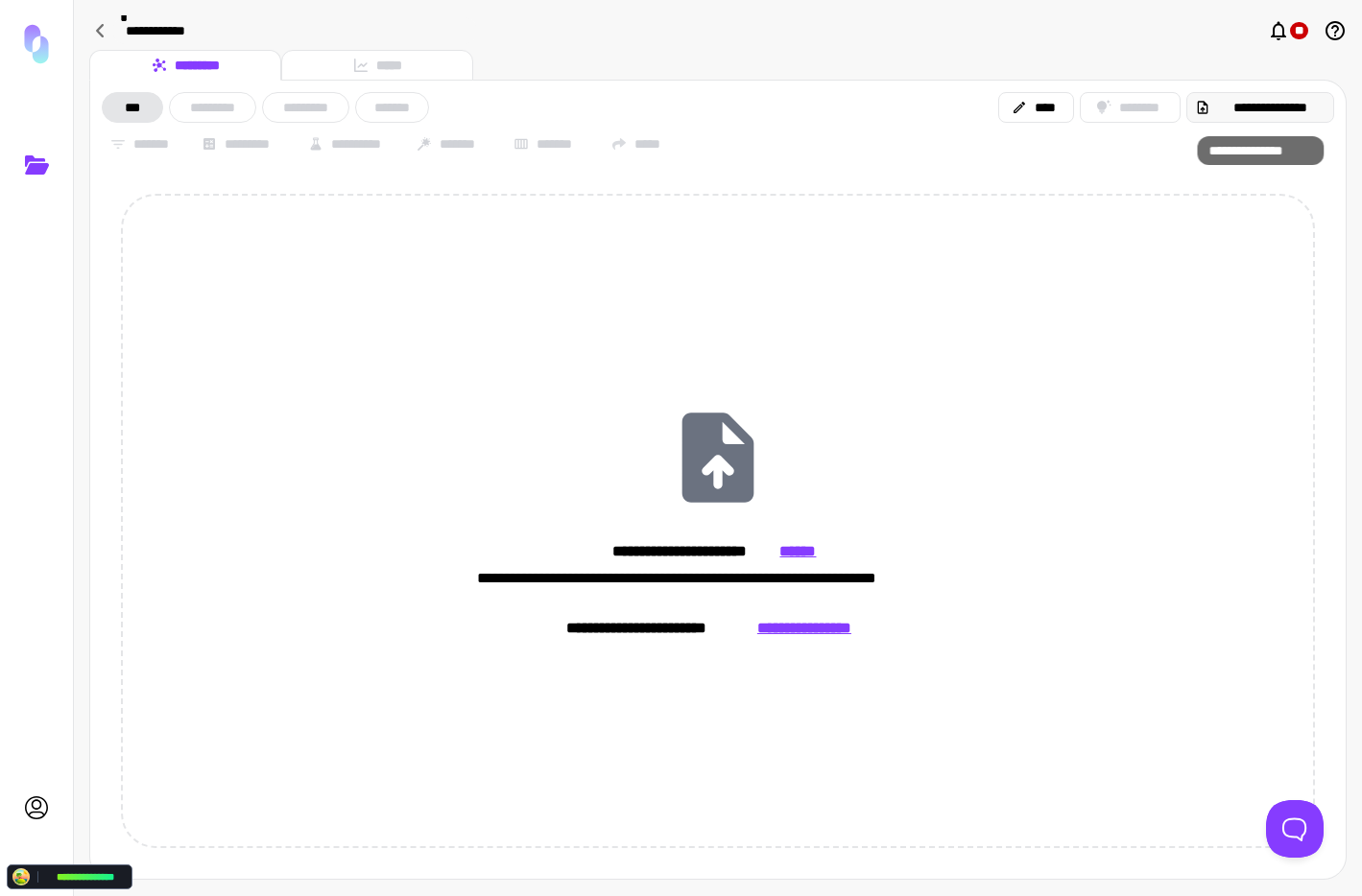 click on "**********" at bounding box center (1270, 107) 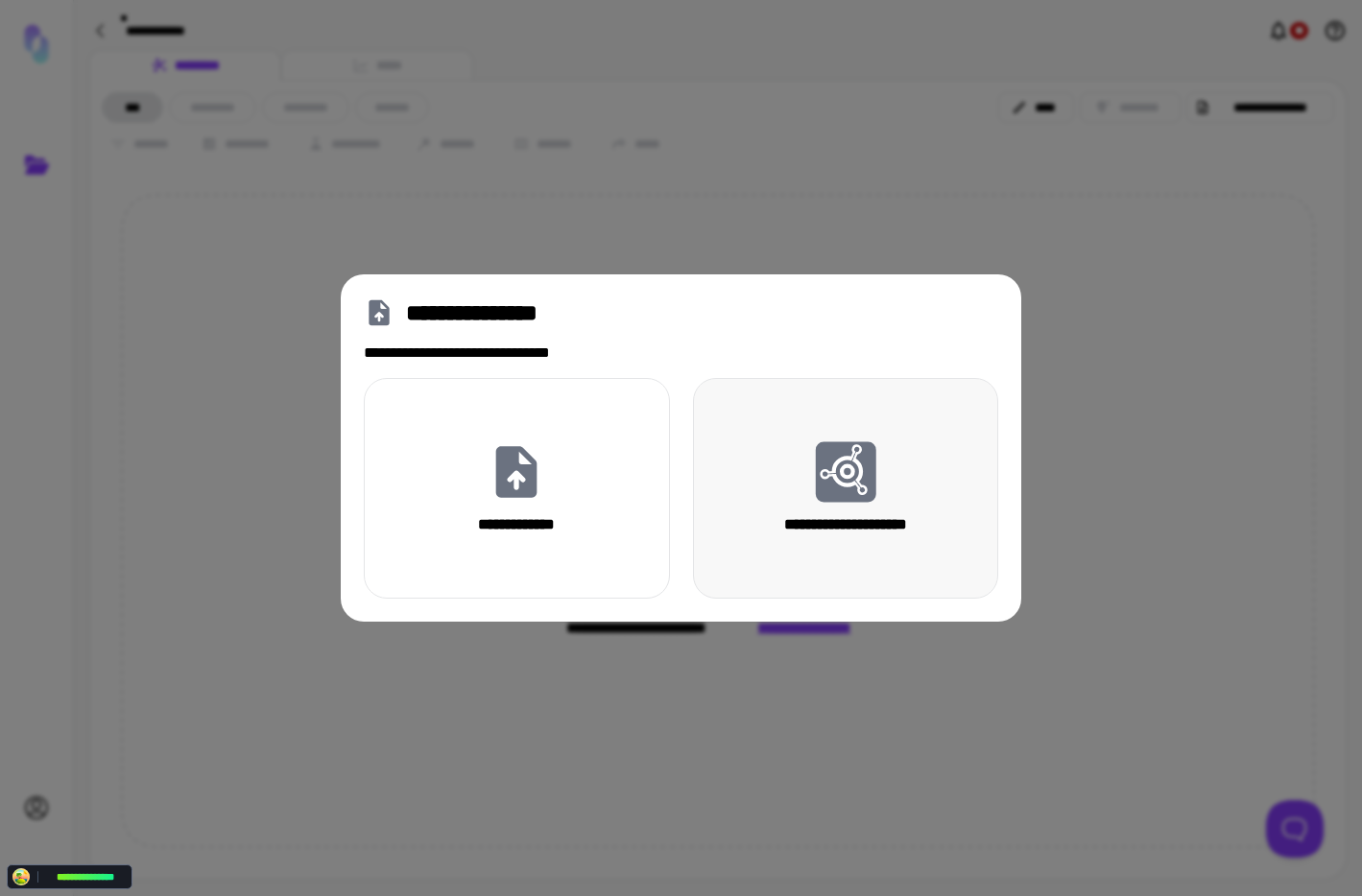 click on "**********" at bounding box center (846, 488) 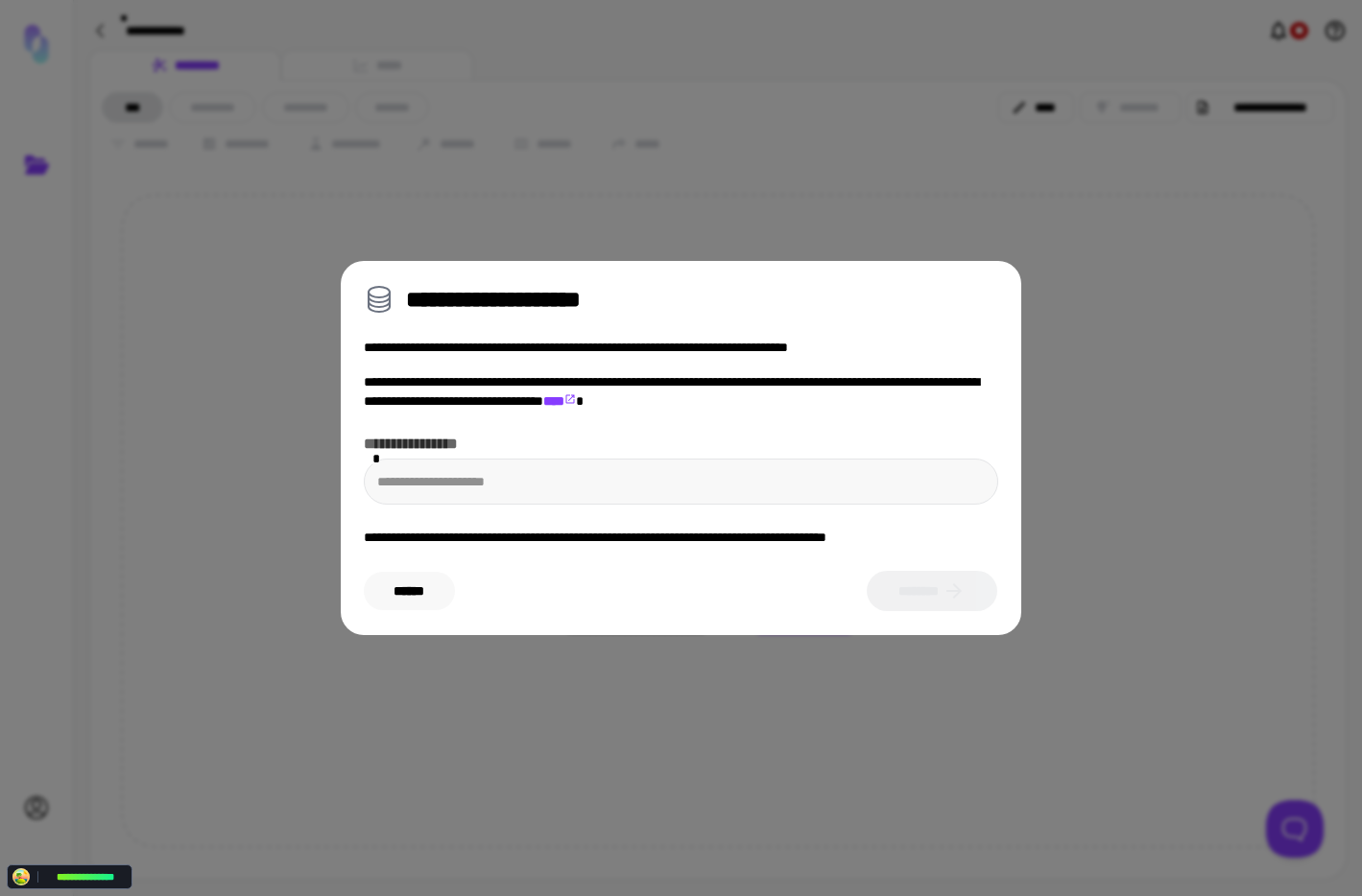 click on "******" at bounding box center (409, 591) 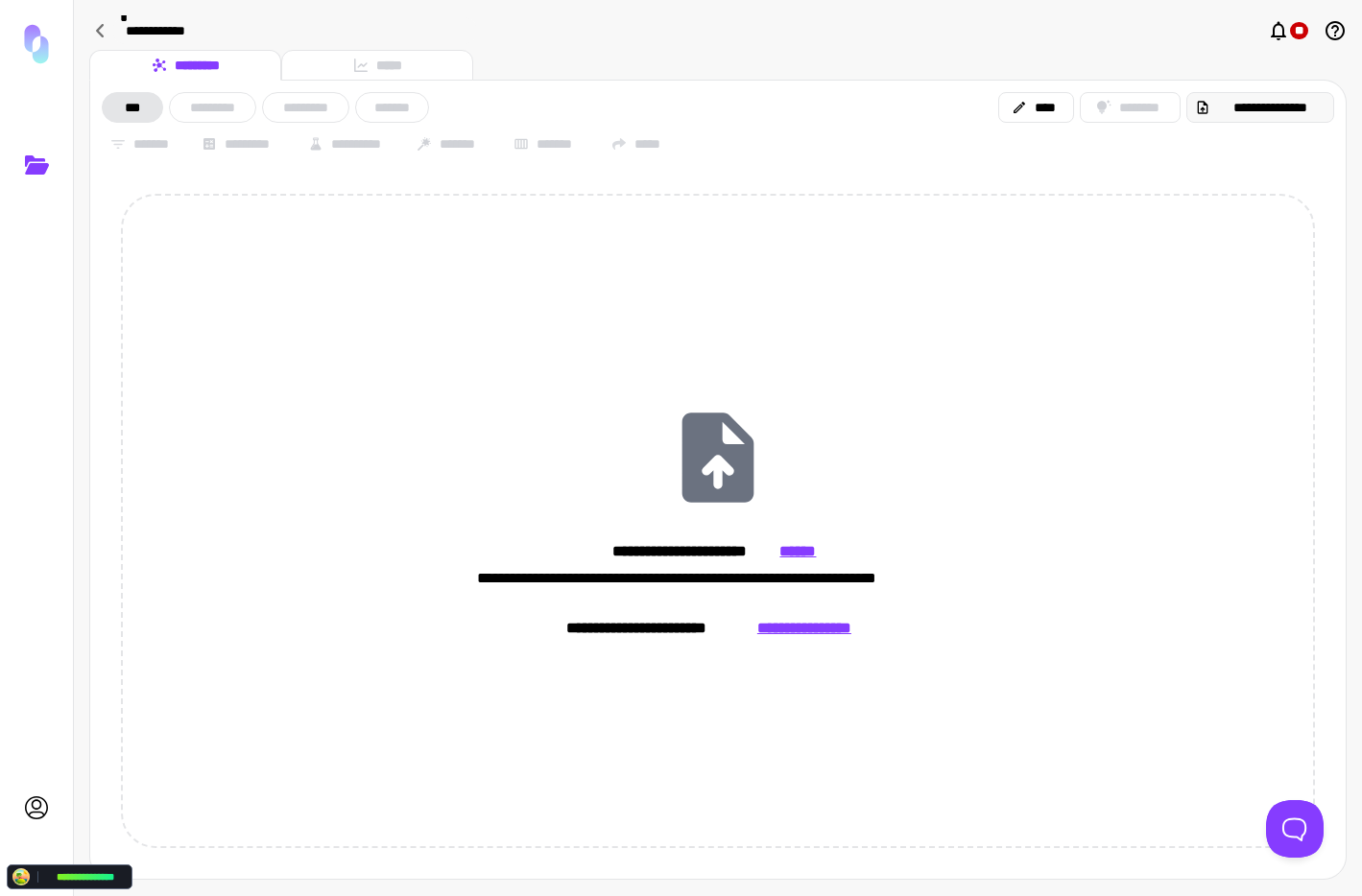 click on "**********" at bounding box center [1270, 107] 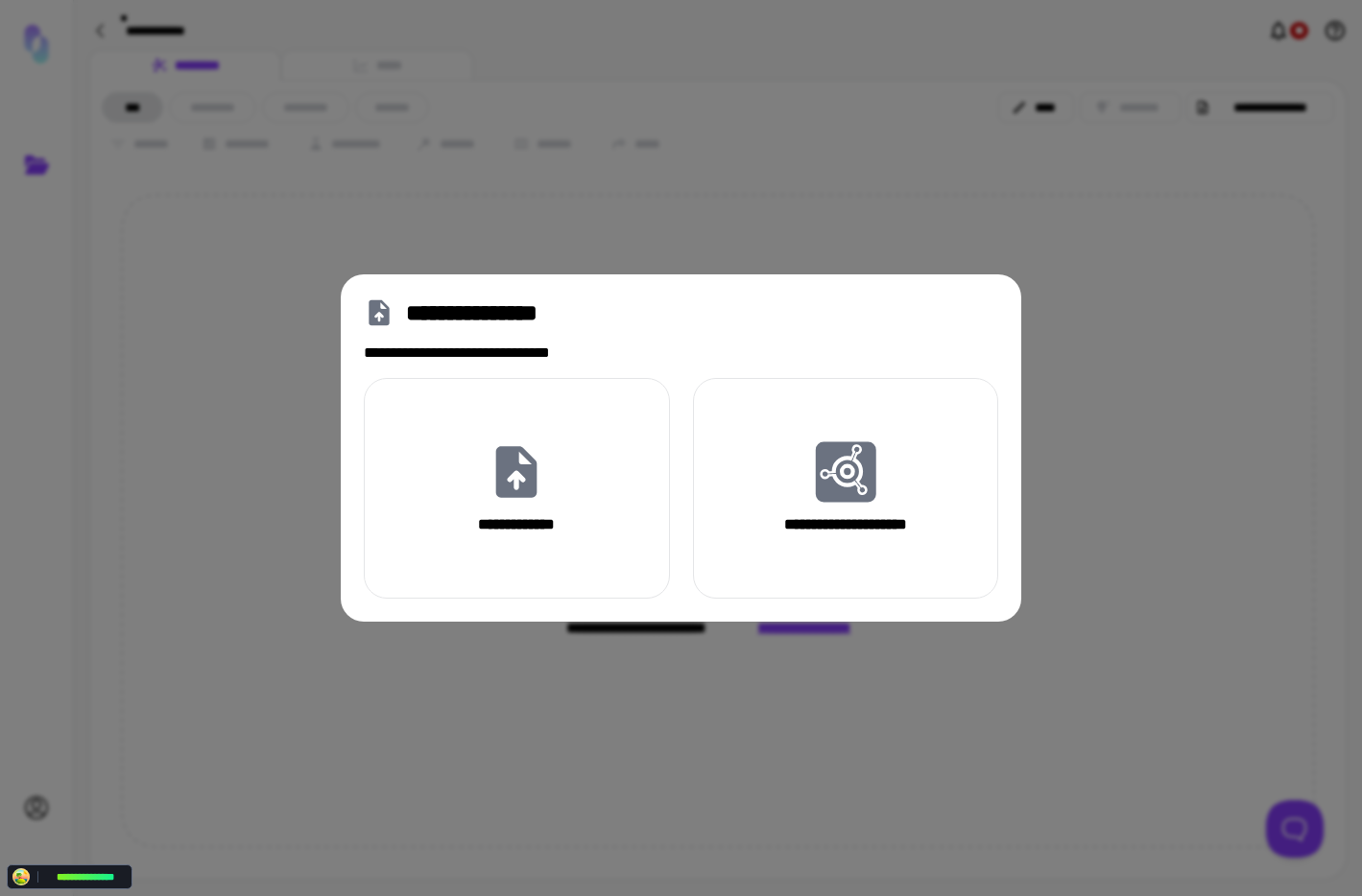 click on "**********" at bounding box center (681, 448) 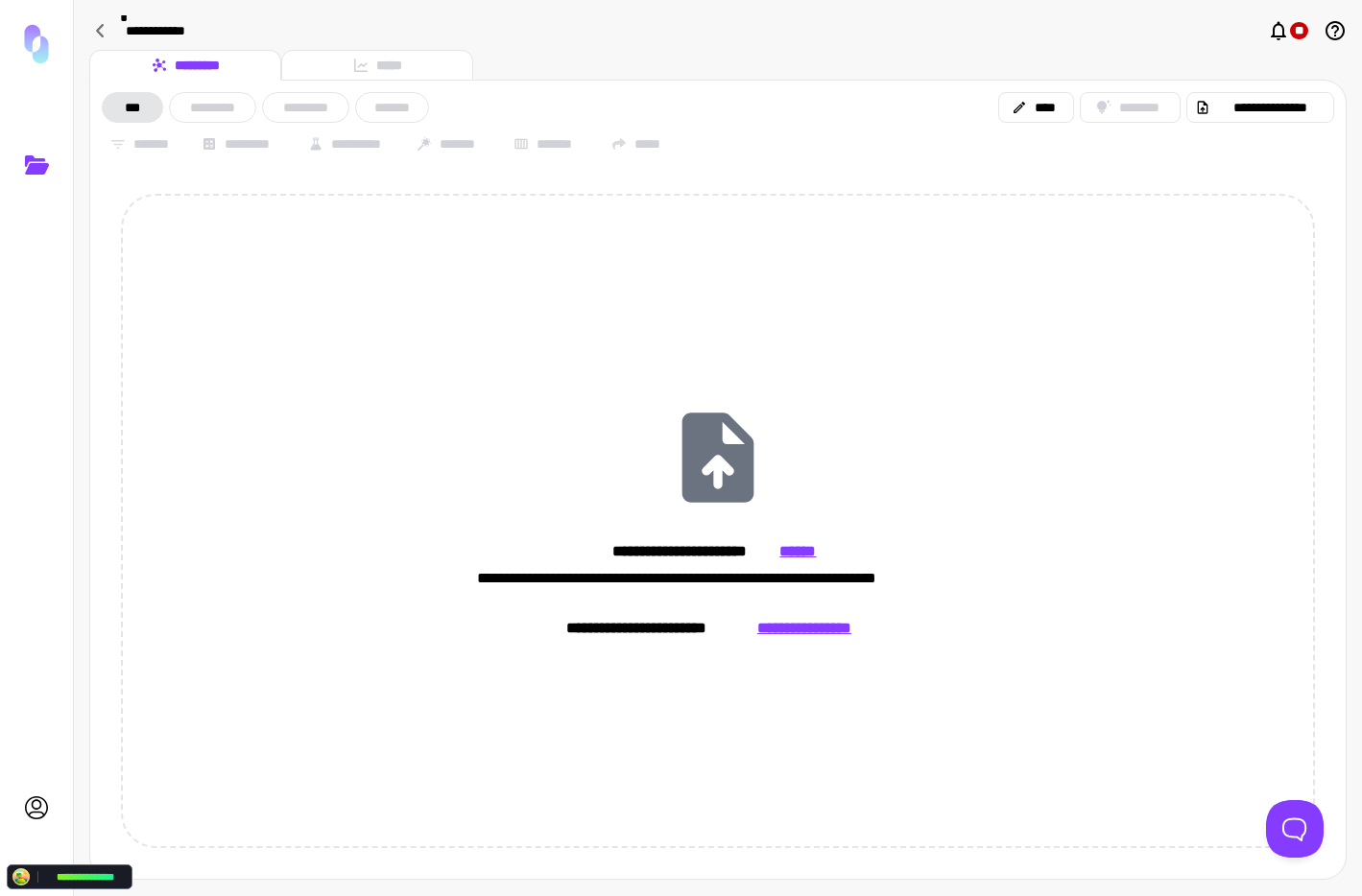 drag, startPoint x: 89, startPoint y: 18, endPoint x: 111, endPoint y: 59, distance: 46.52956 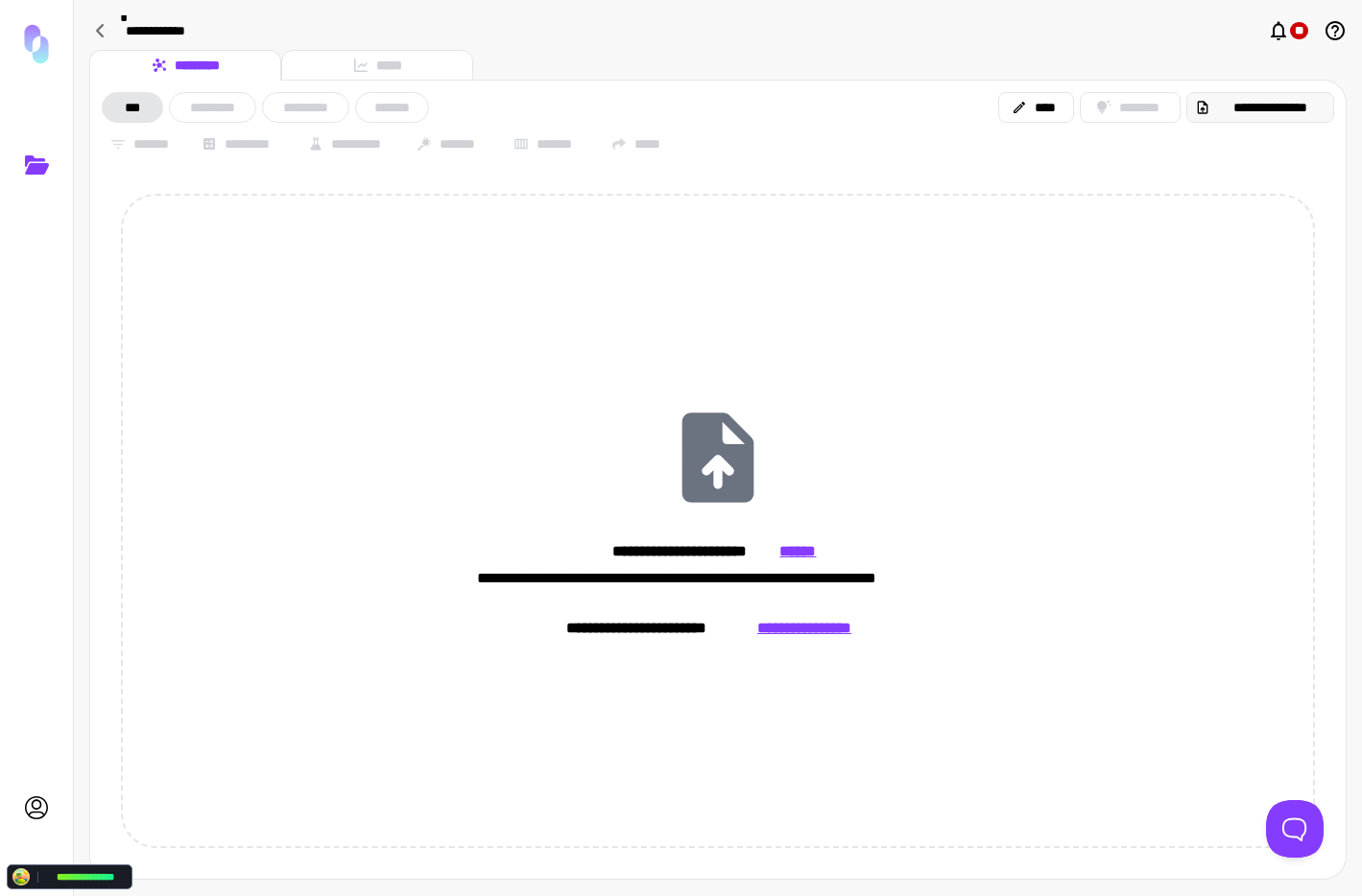 click 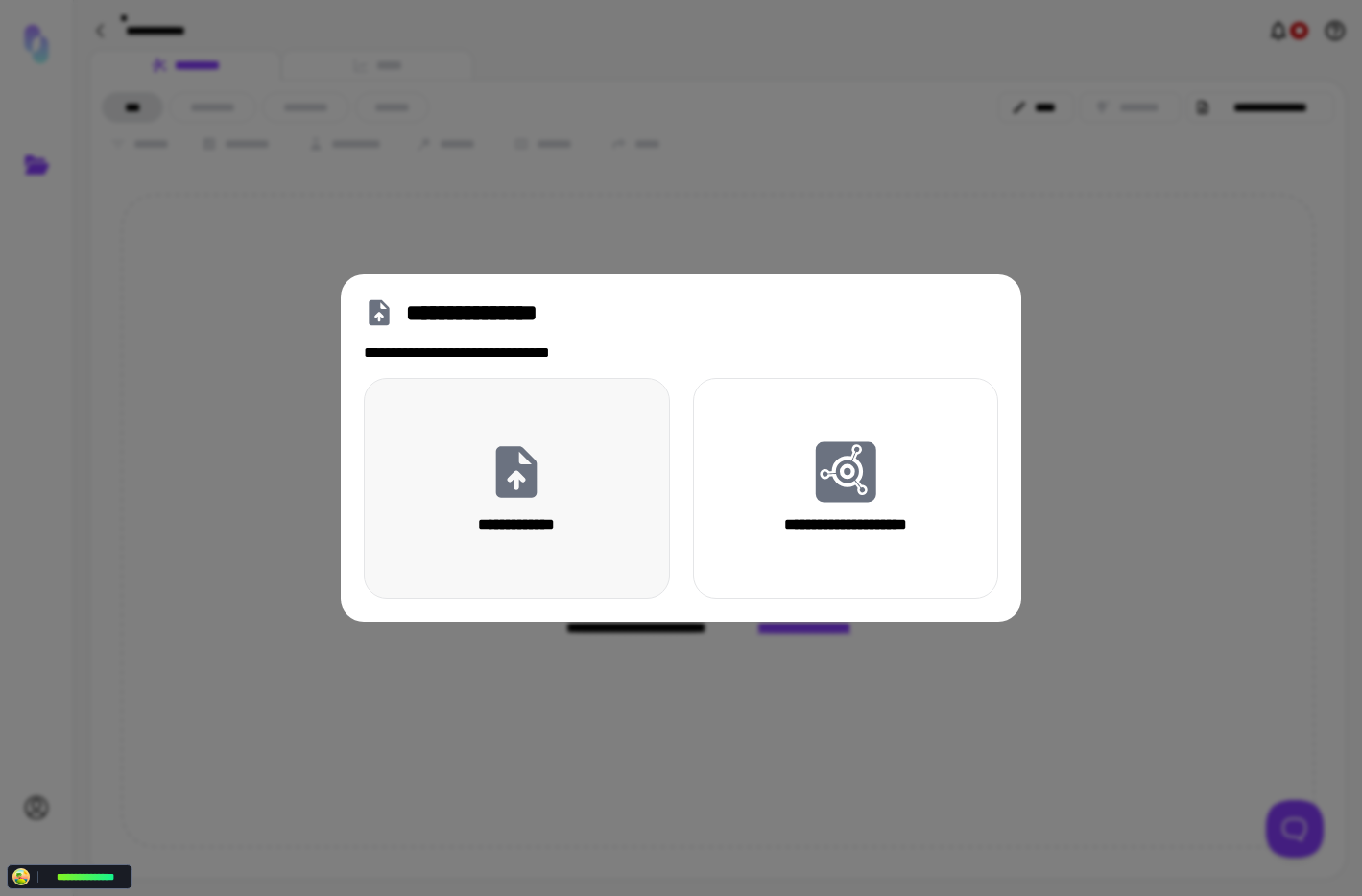 click on "**********" at bounding box center [516, 488] 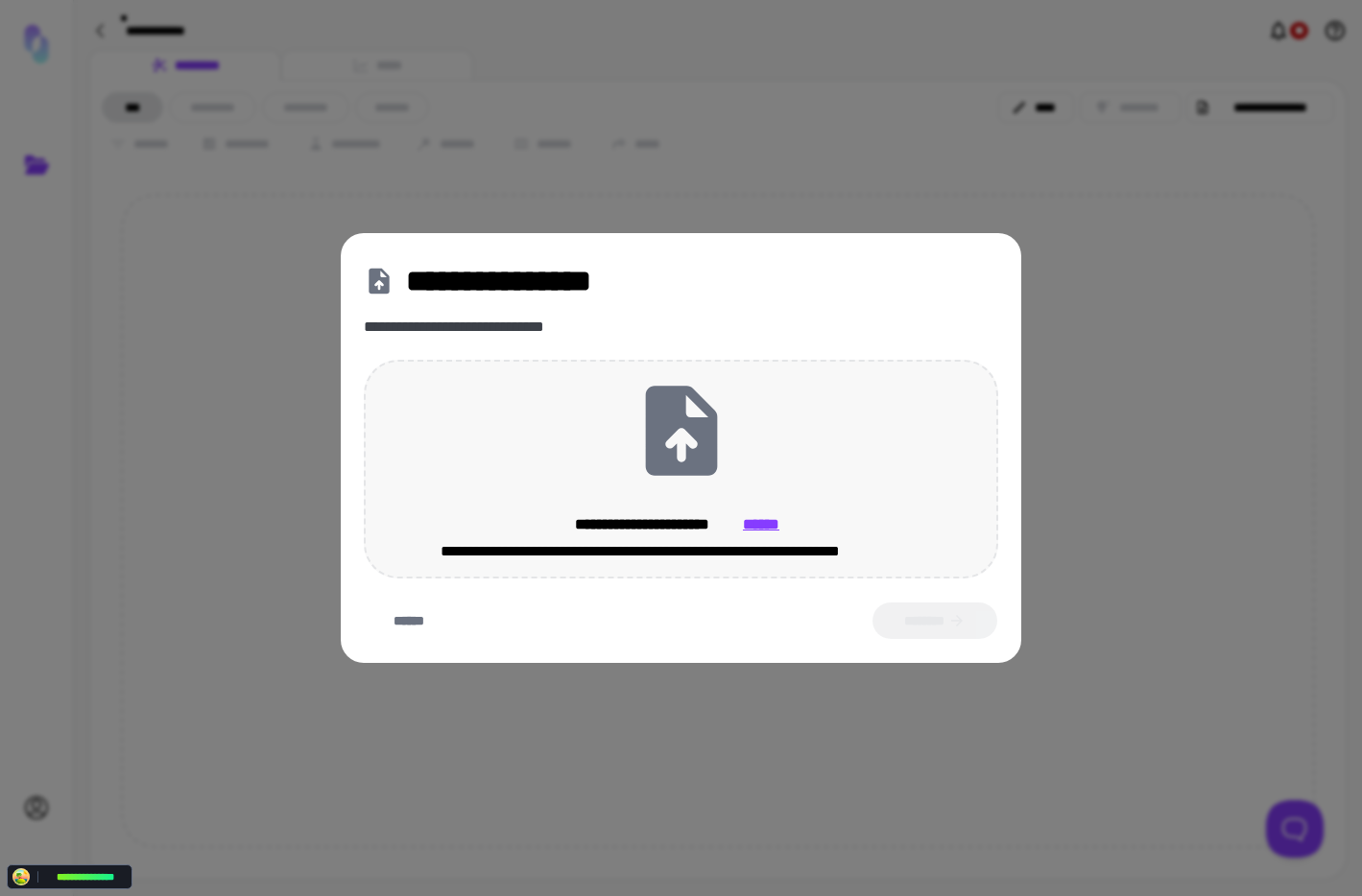 click on "**********" at bounding box center [681, 469] 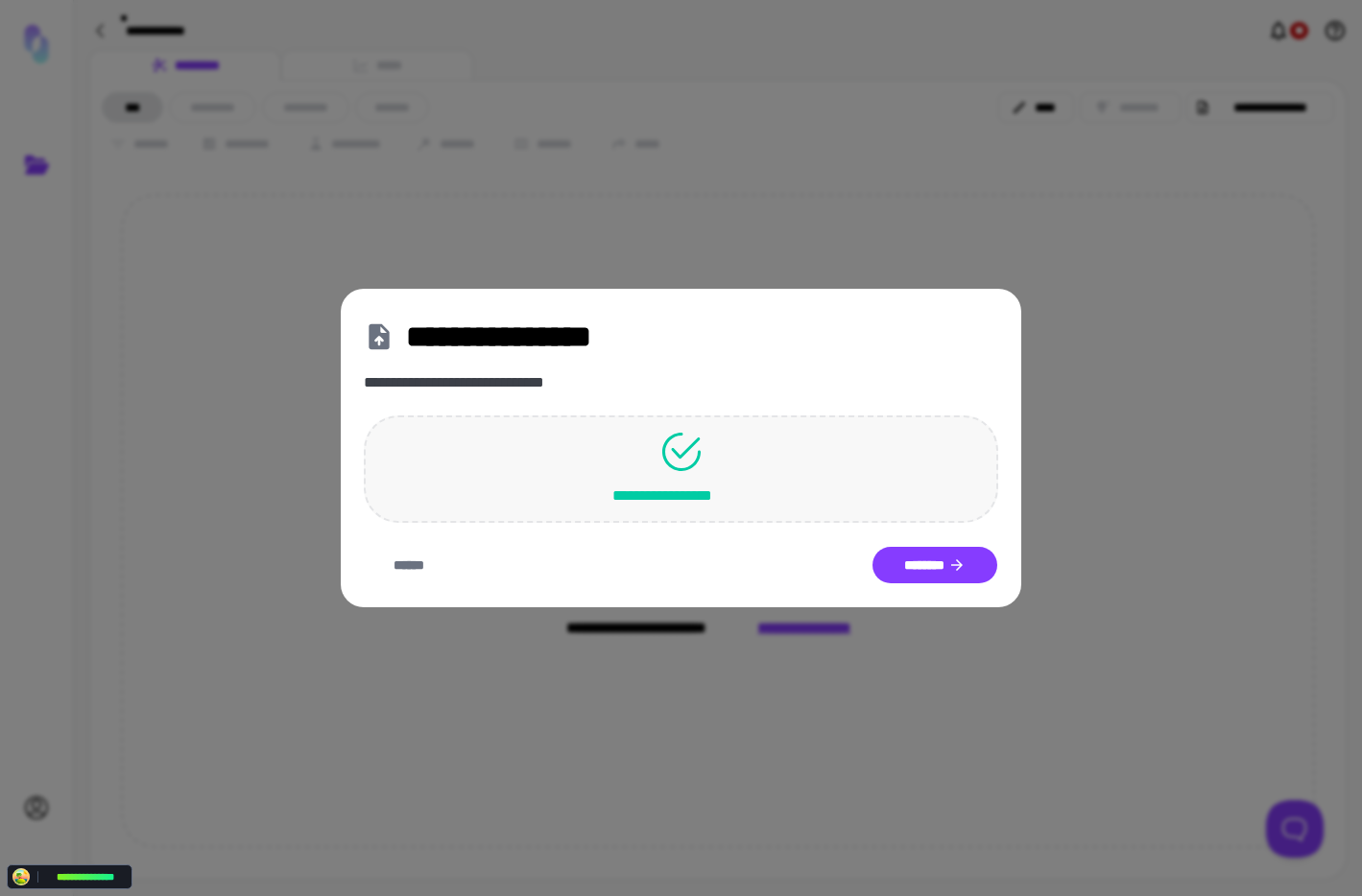 click on "**********" at bounding box center (681, 448) 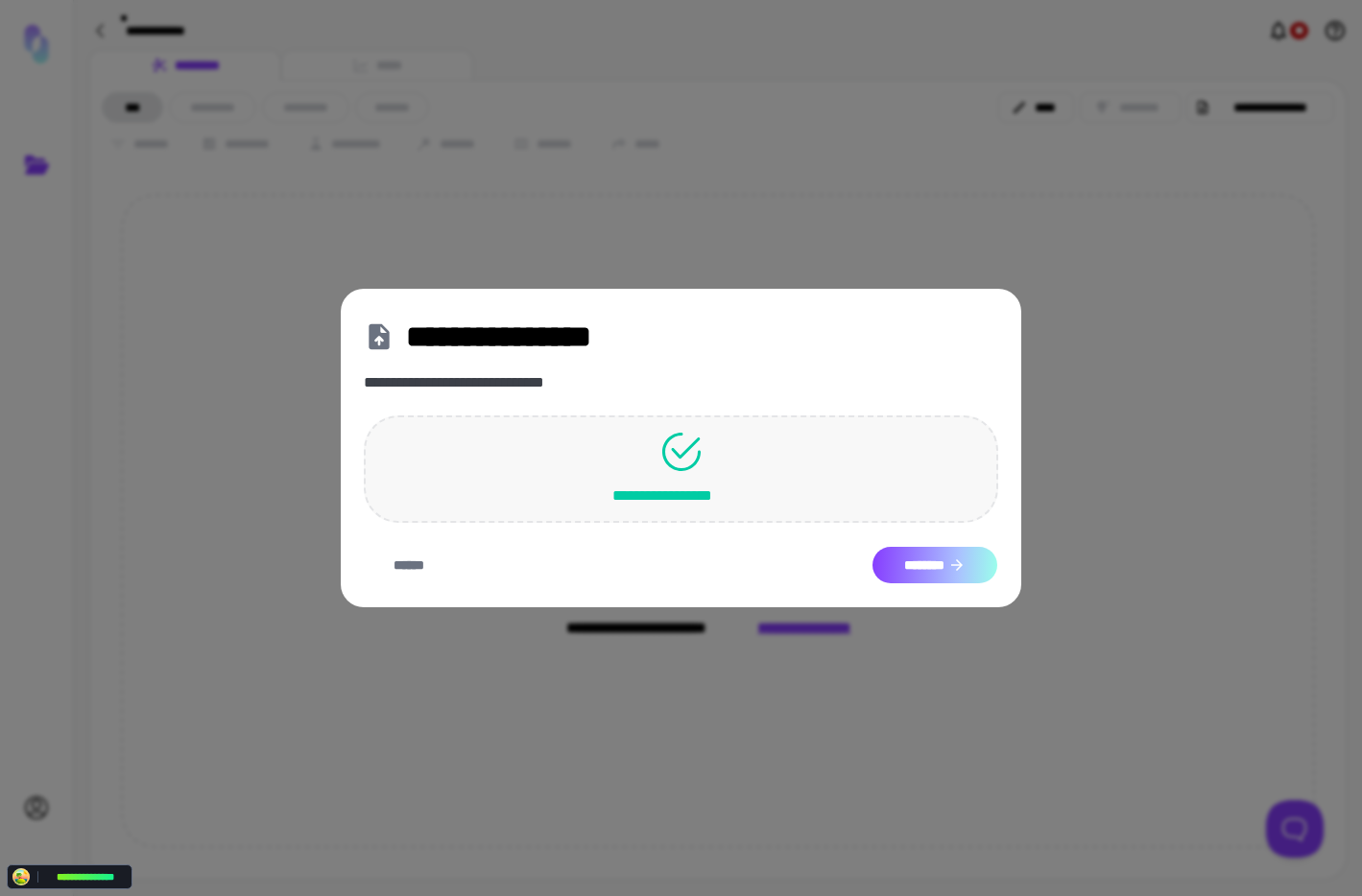 click on "********" at bounding box center [935, 565] 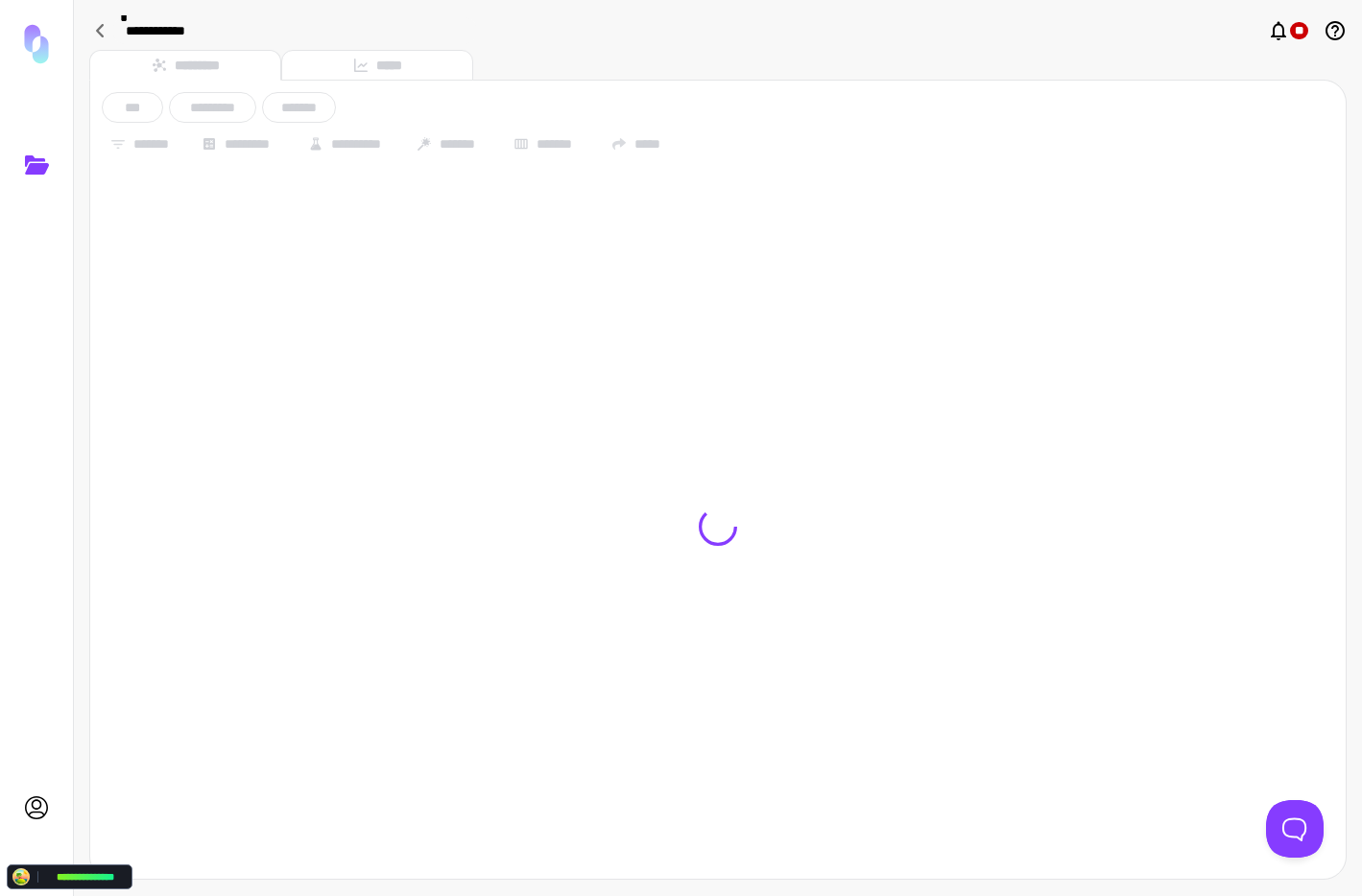 type on "**********" 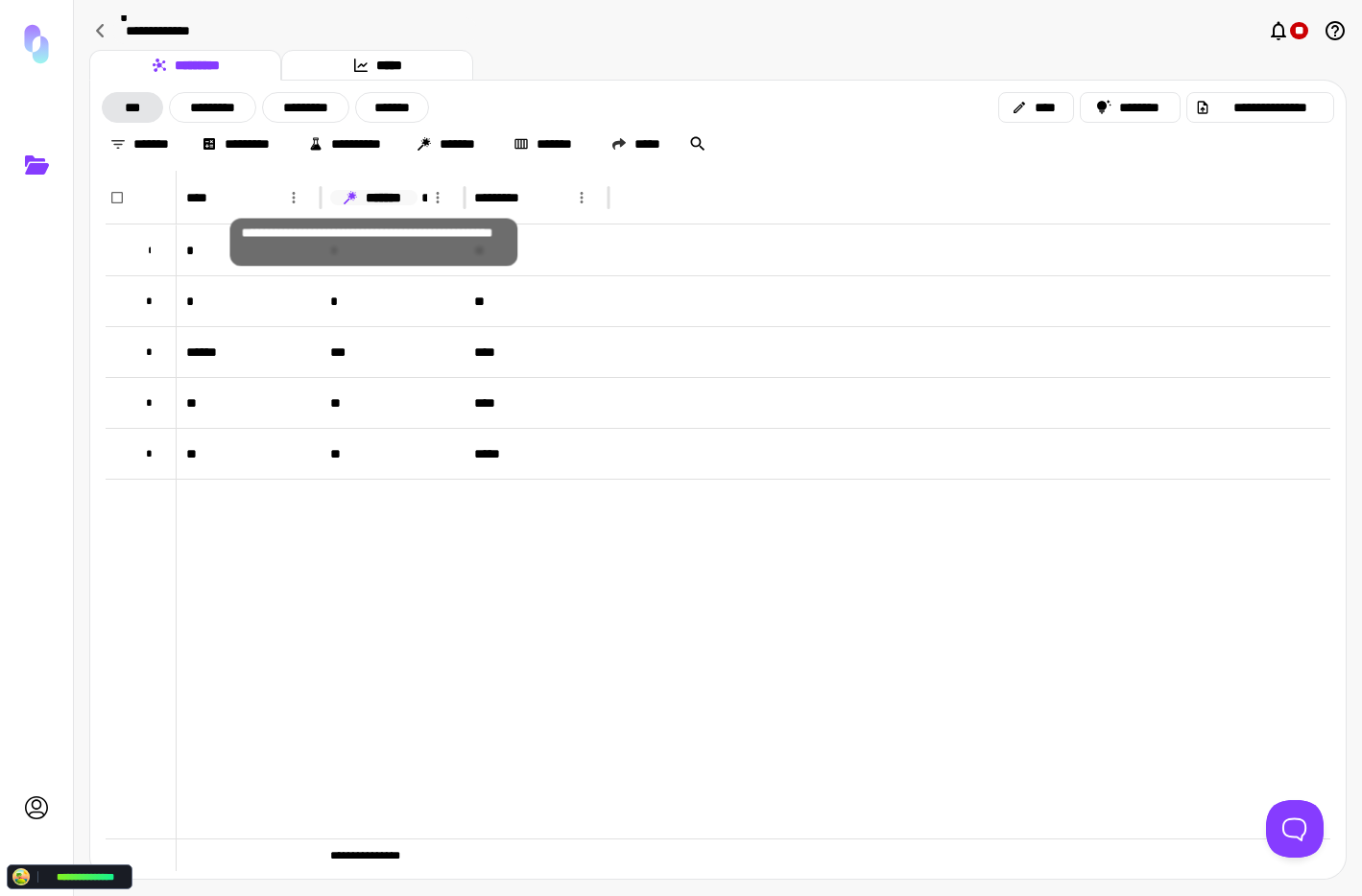 click 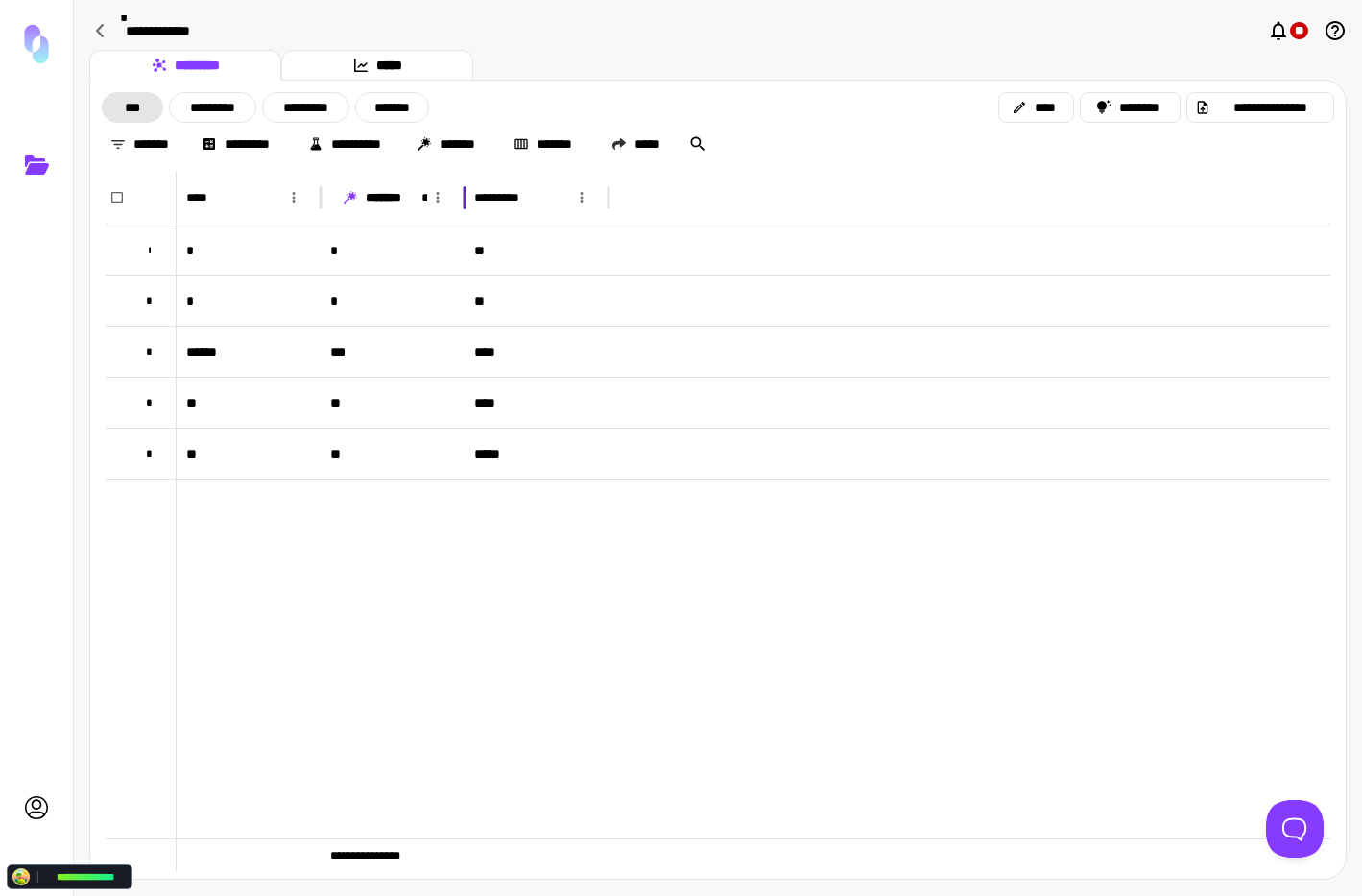 drag, startPoint x: 459, startPoint y: 195, endPoint x: 175, endPoint y: 19, distance: 334.11375 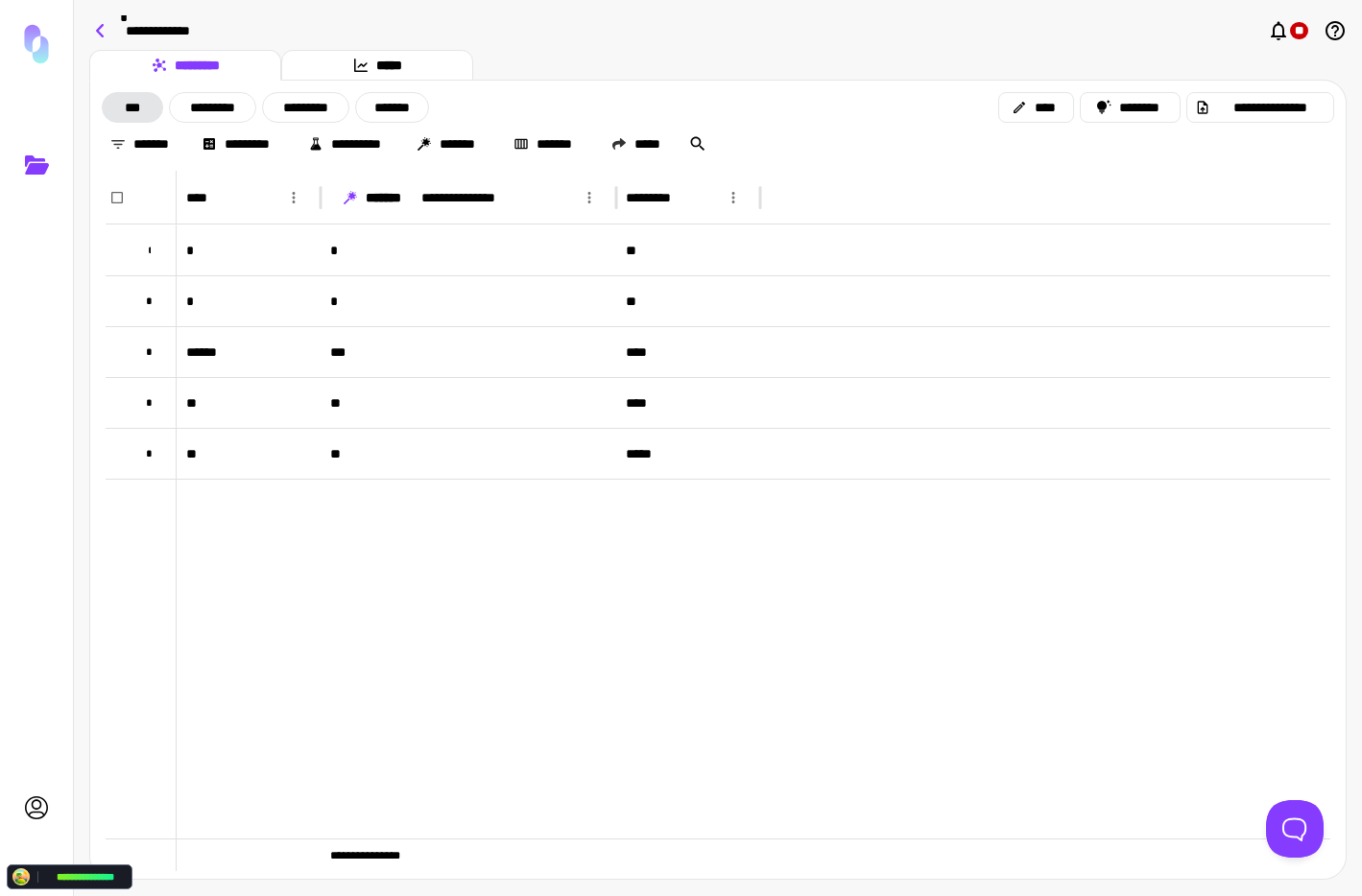 click 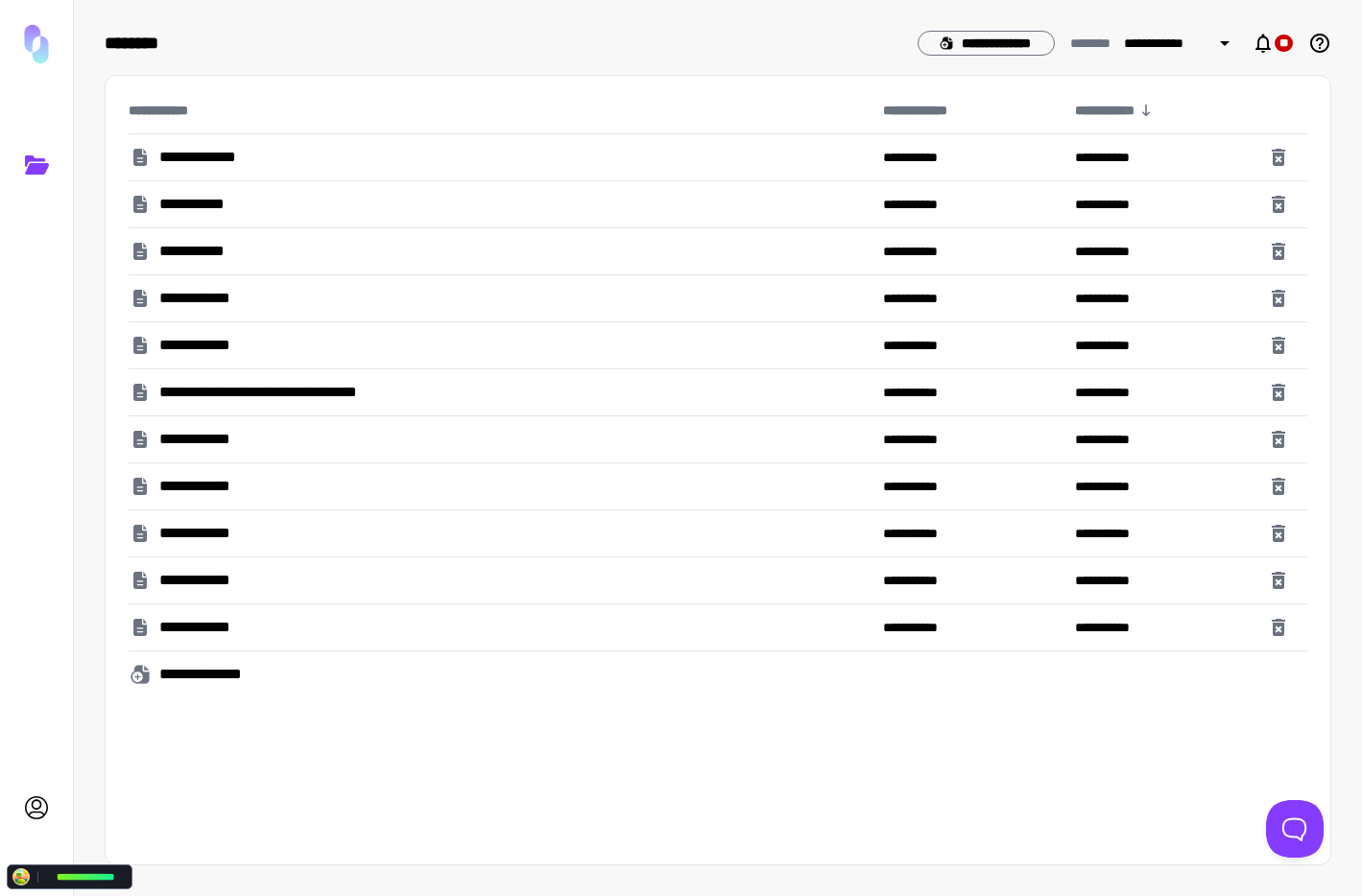 click on "**********" at bounding box center [203, 345] 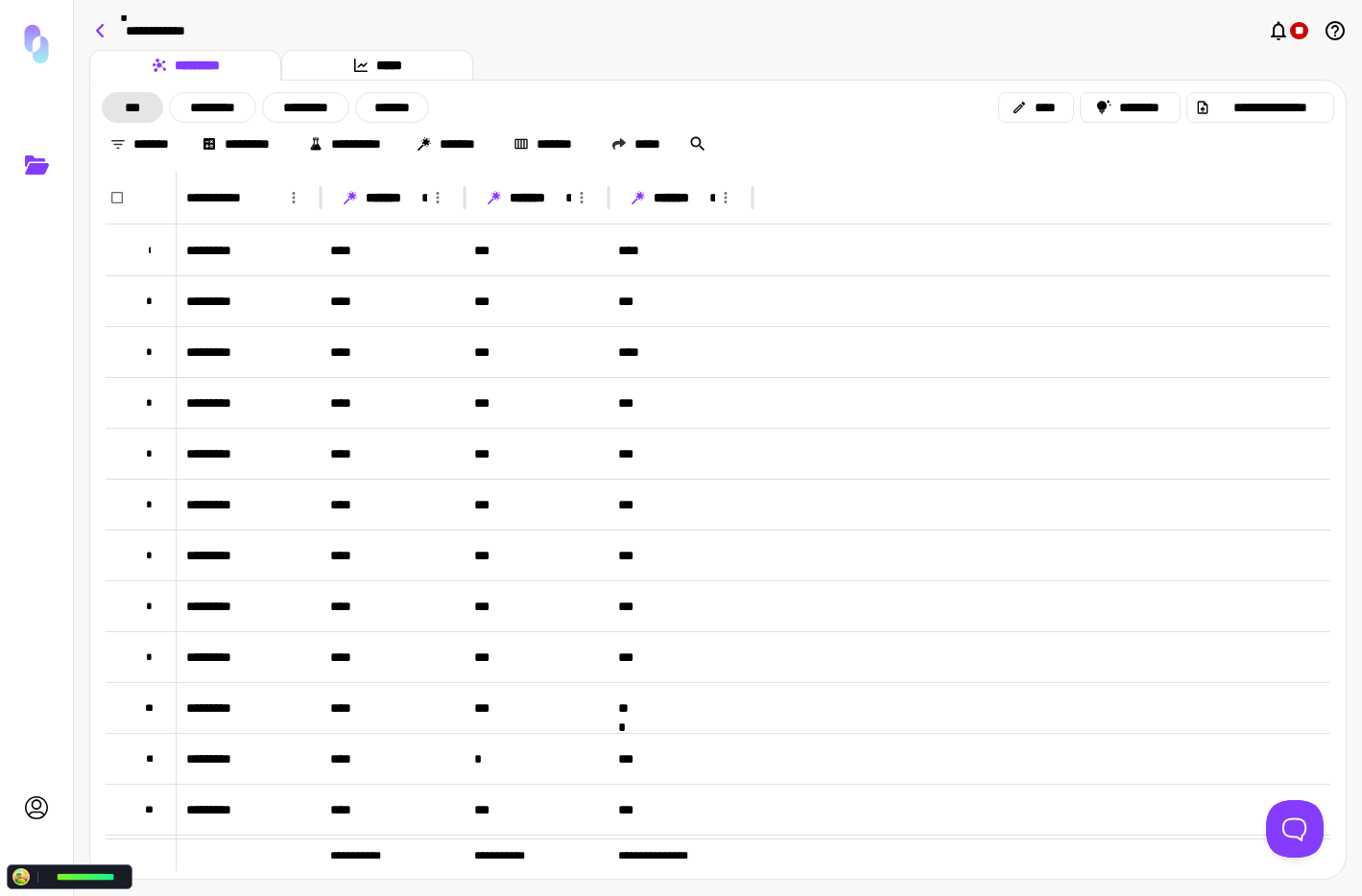 click 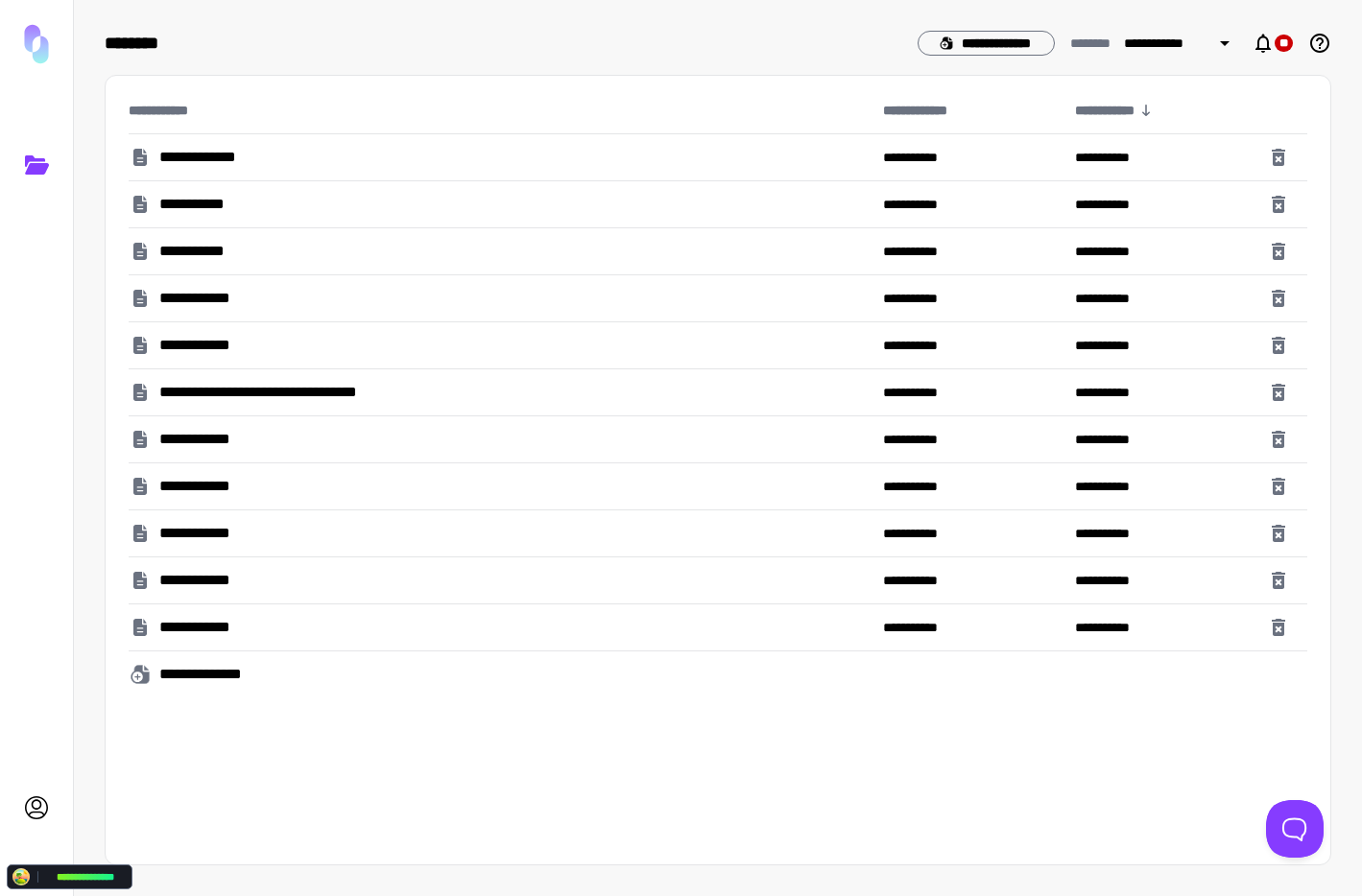 click on "**********" at bounding box center [214, 157] 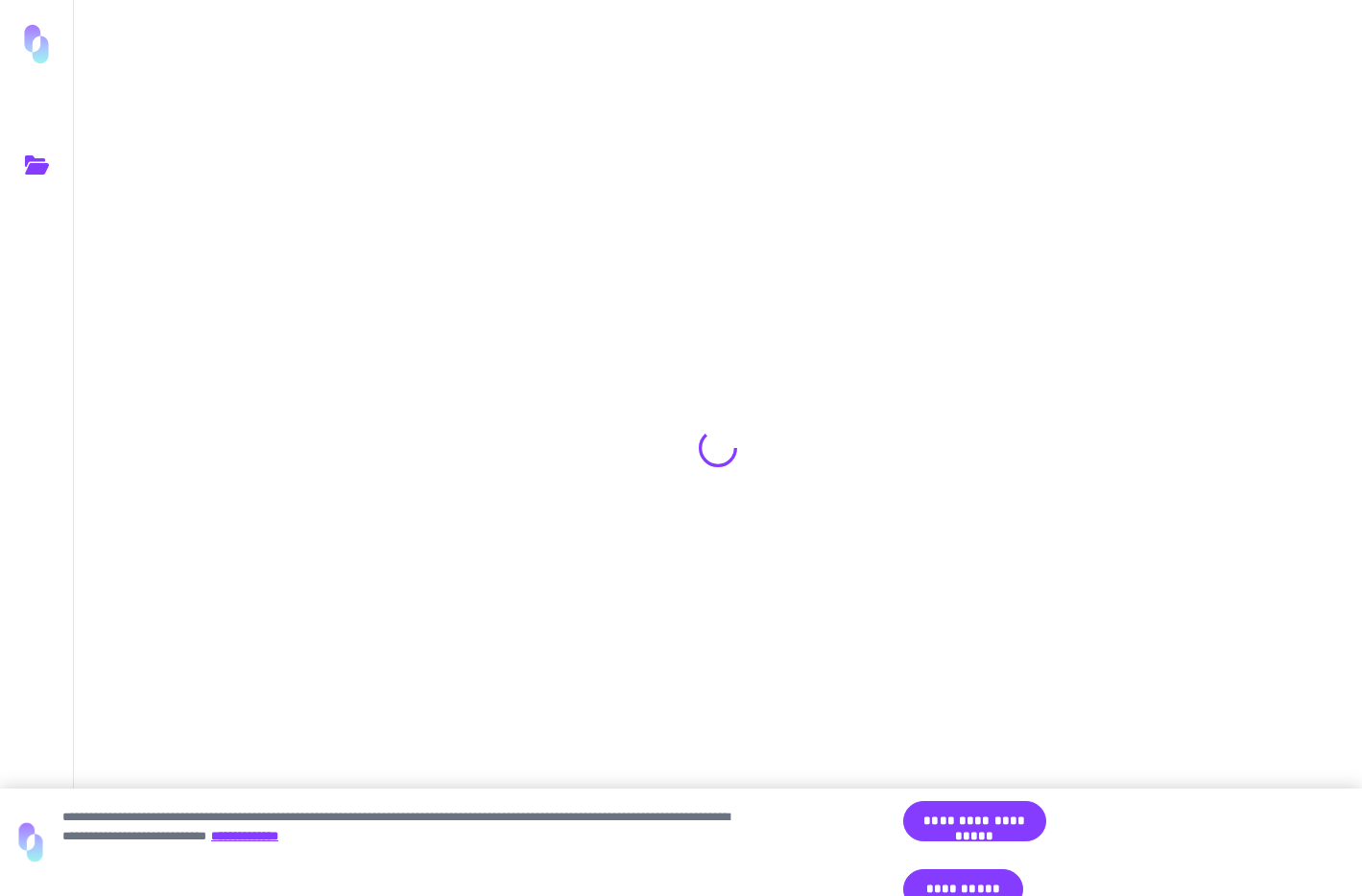 scroll, scrollTop: 0, scrollLeft: 0, axis: both 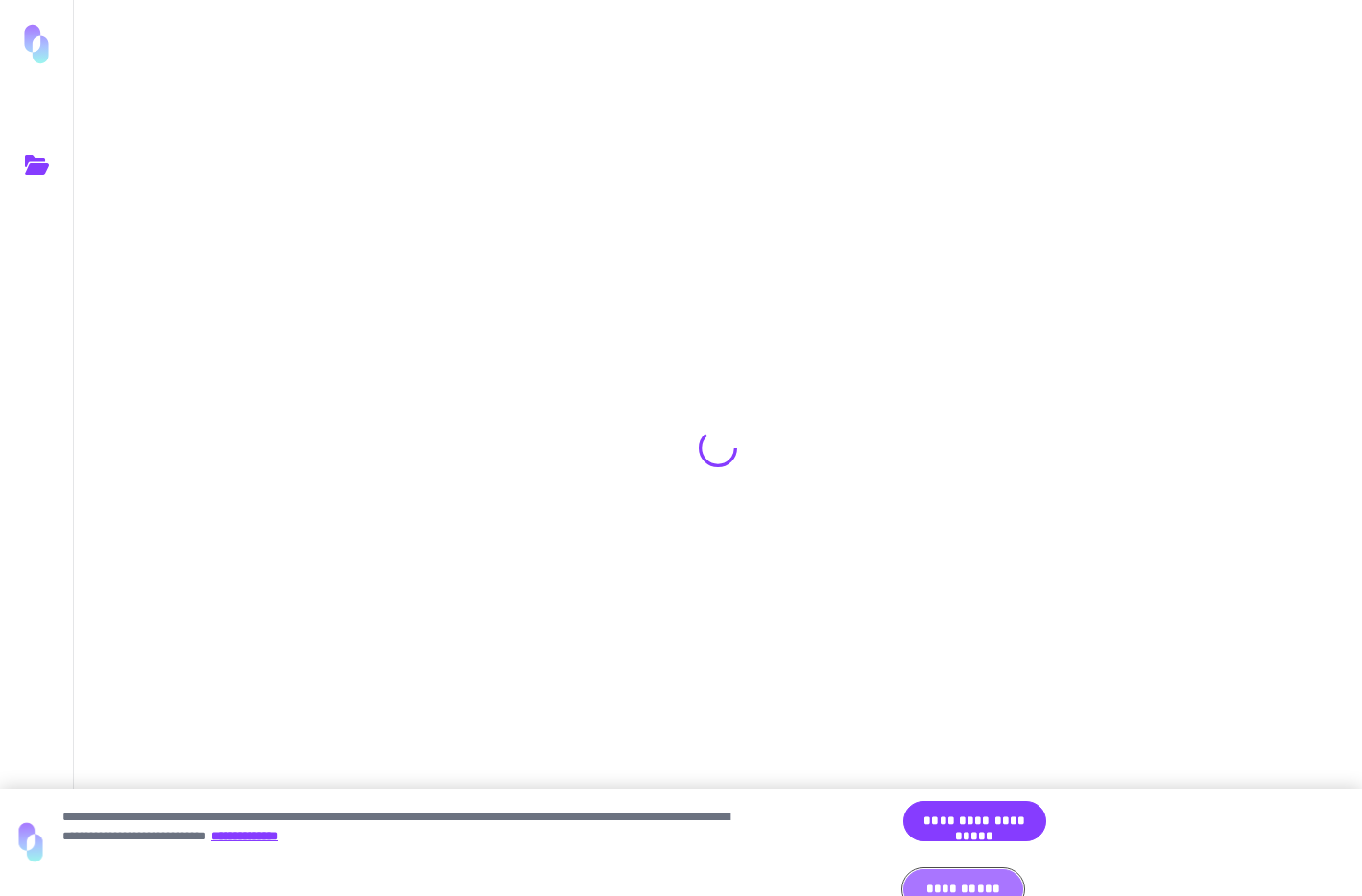click on "**********" at bounding box center (963, 889) 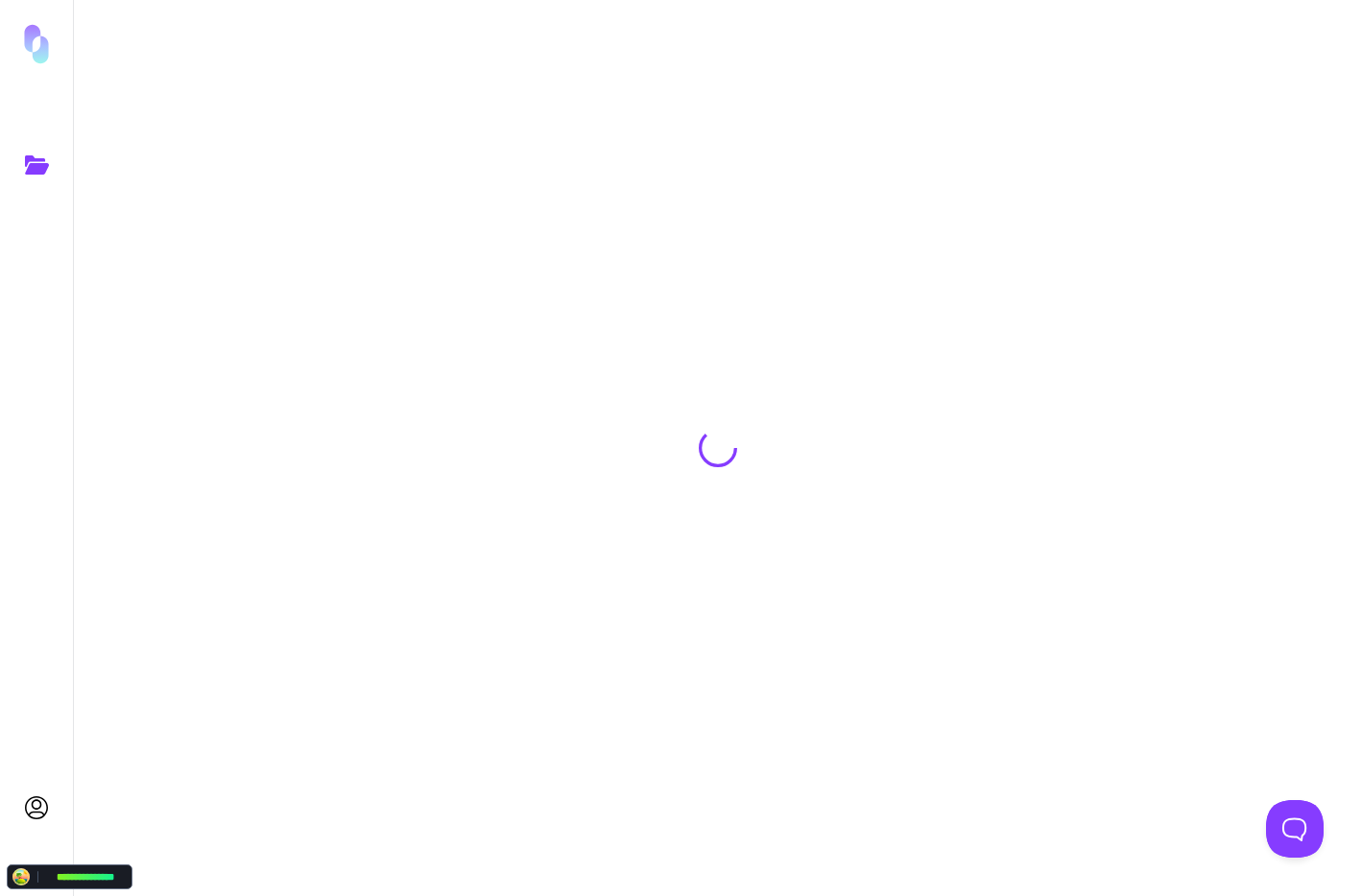 click on "**********" at bounding box center [963, 889] 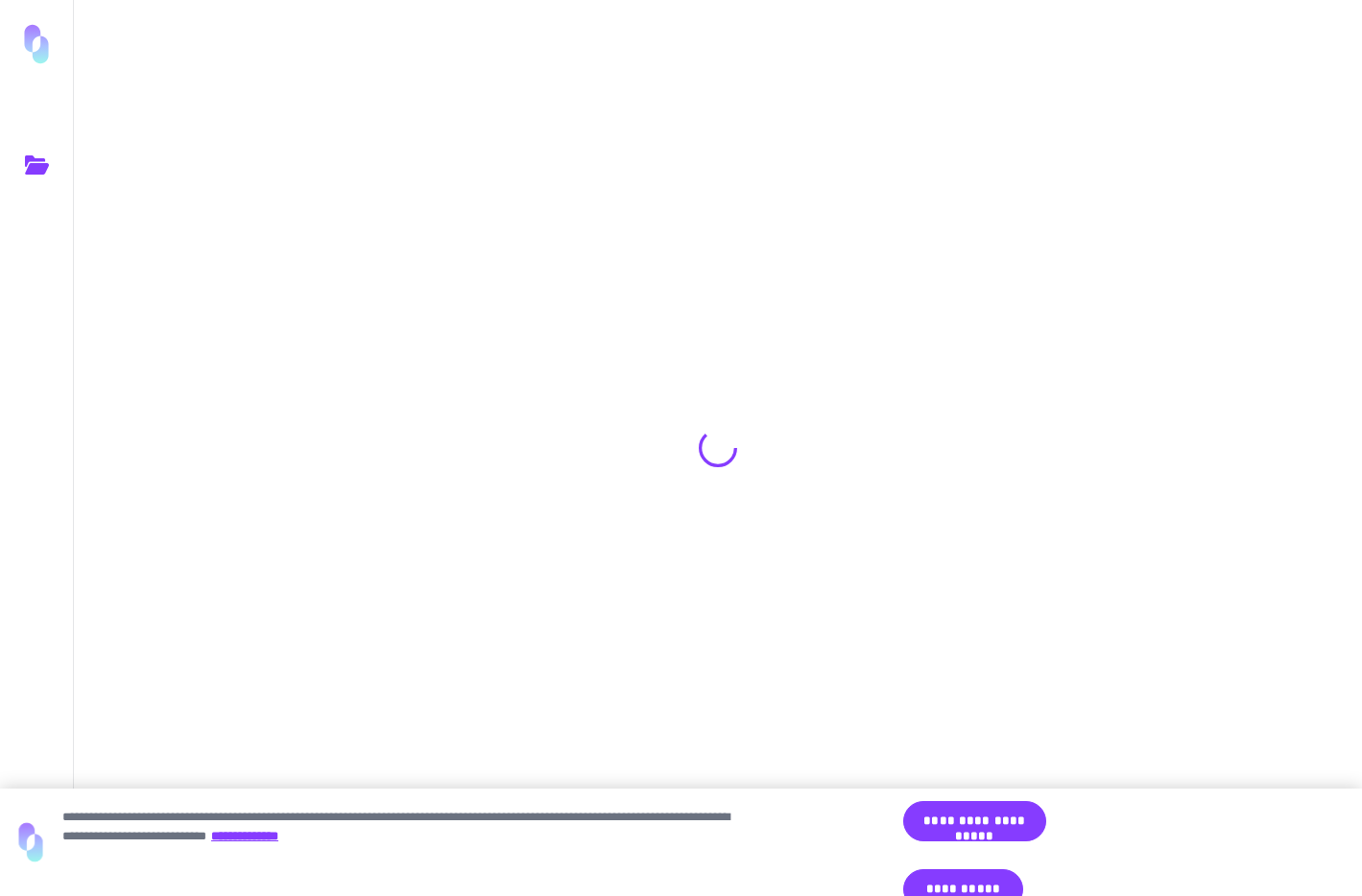 scroll, scrollTop: 0, scrollLeft: 0, axis: both 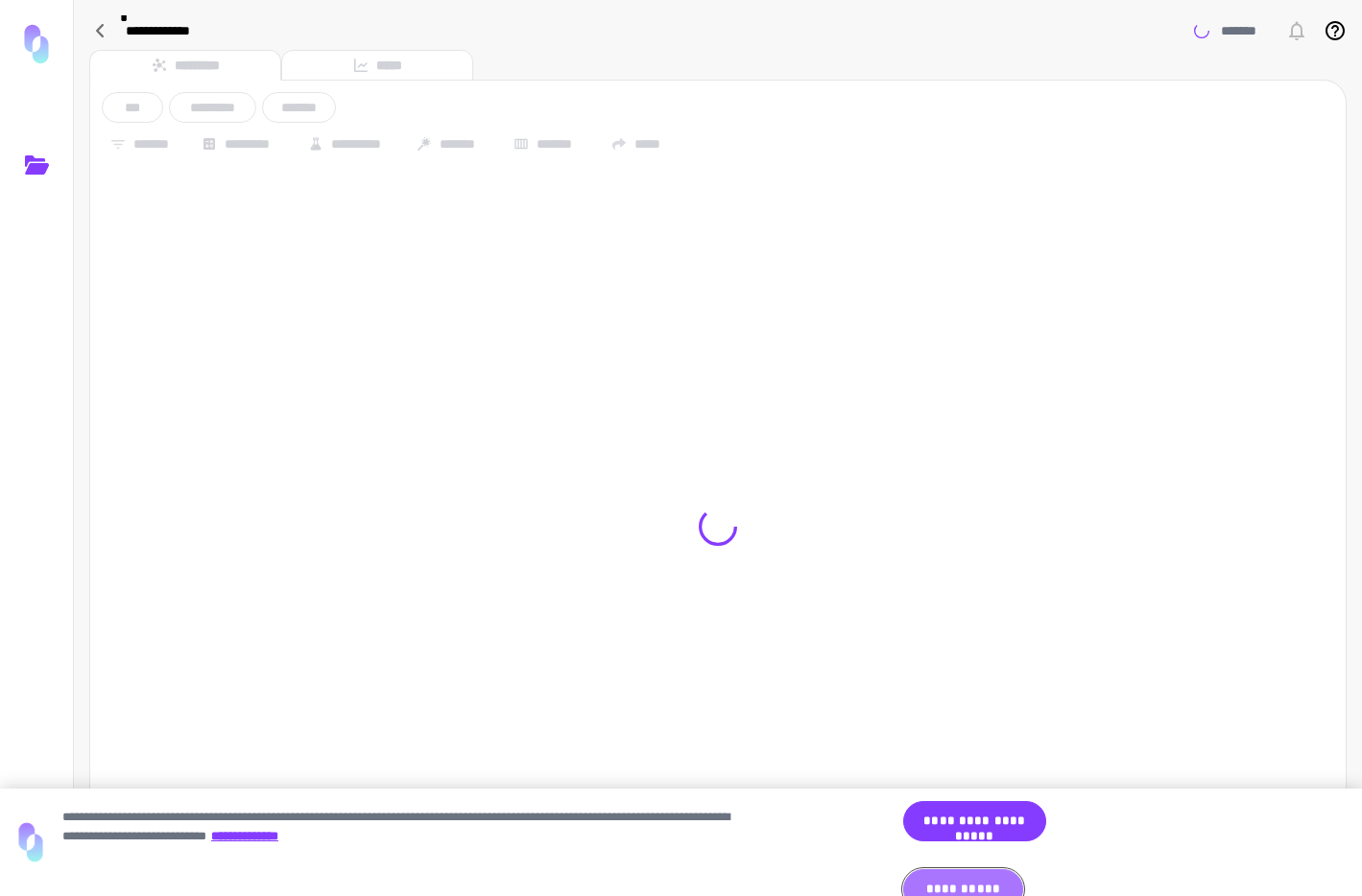click on "**********" at bounding box center (963, 889) 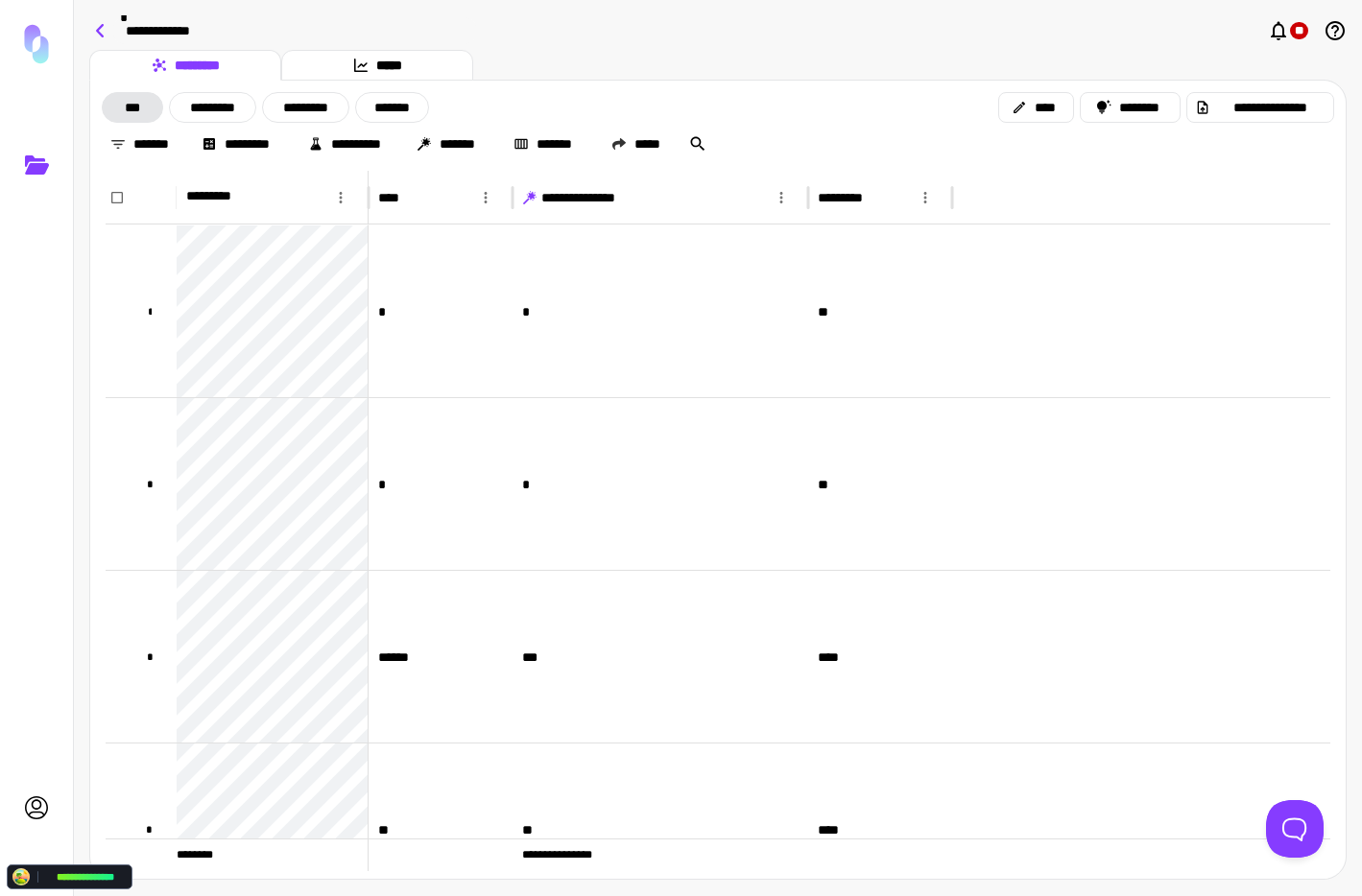 click 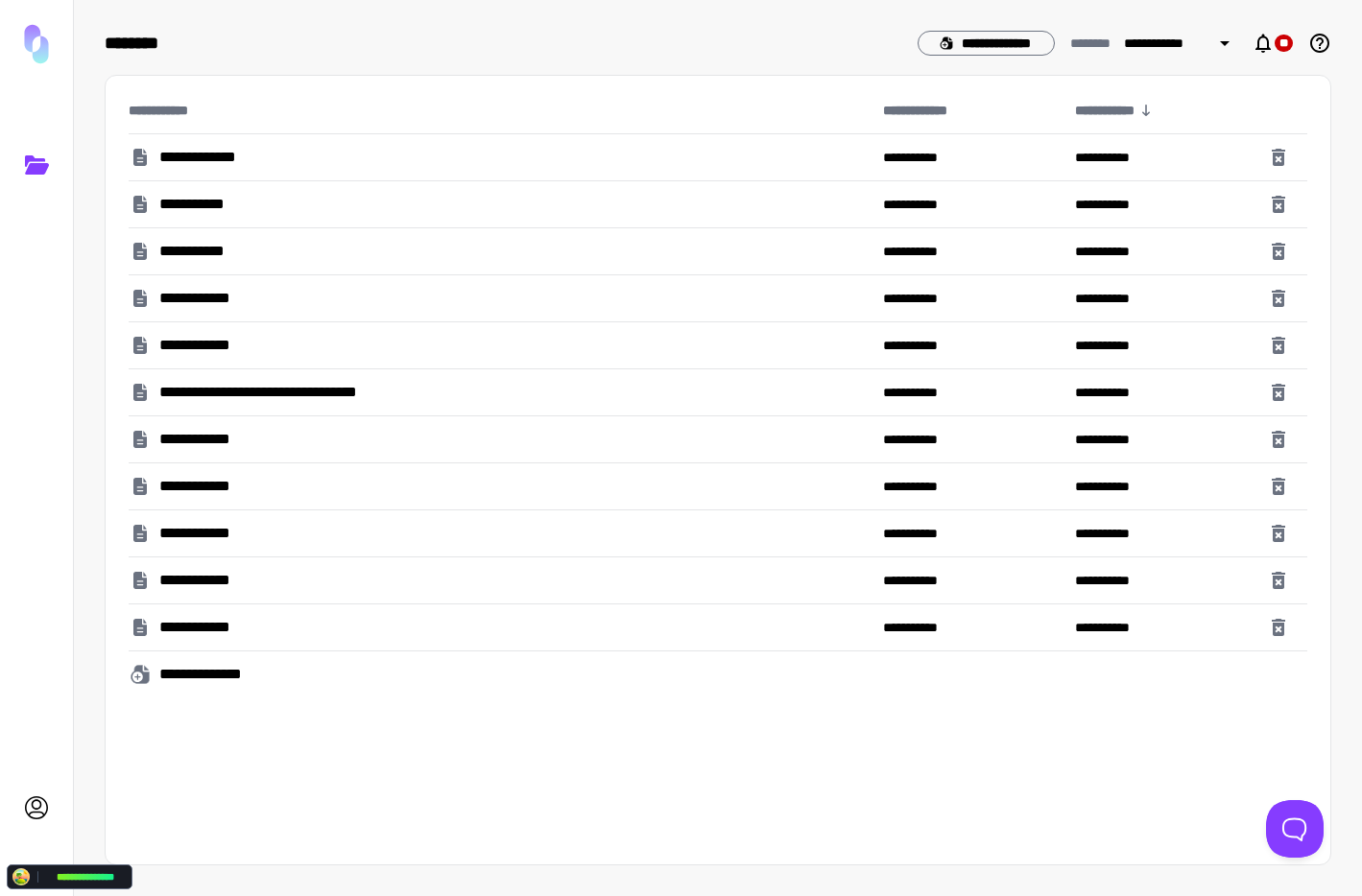 click on "**********" at bounding box center (214, 157) 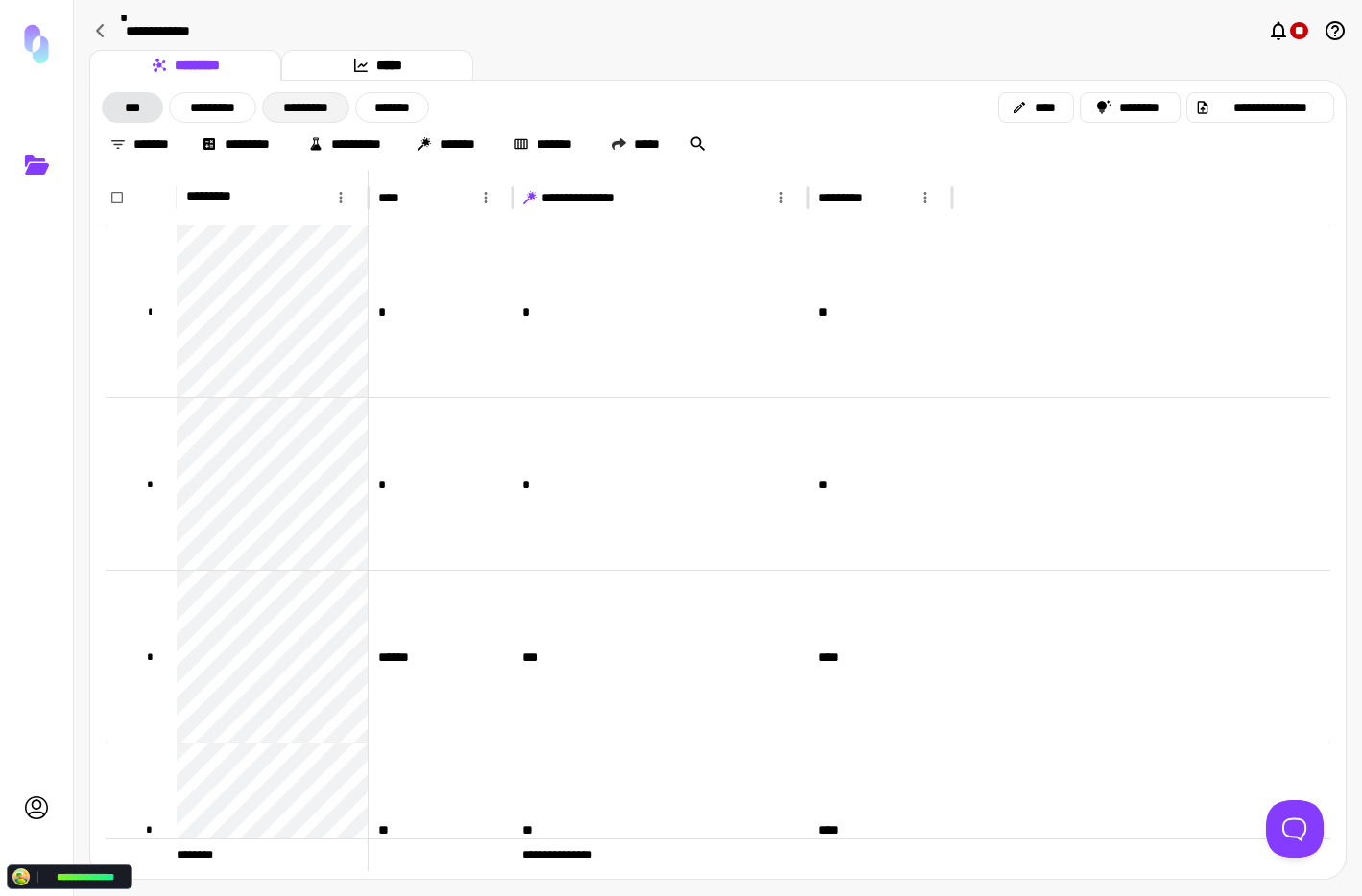 click on "*********" at bounding box center [305, 107] 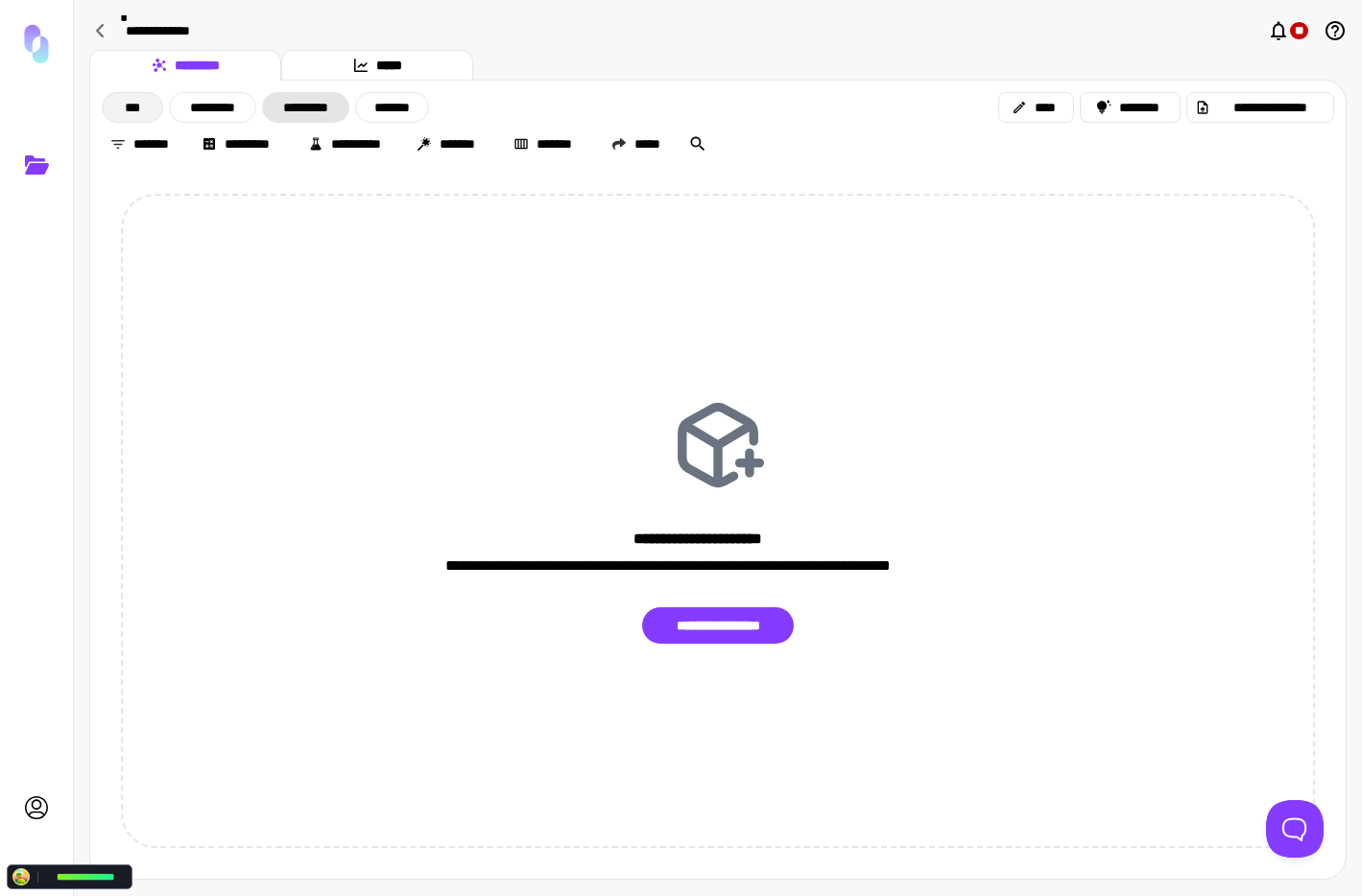 click on "***" at bounding box center [132, 107] 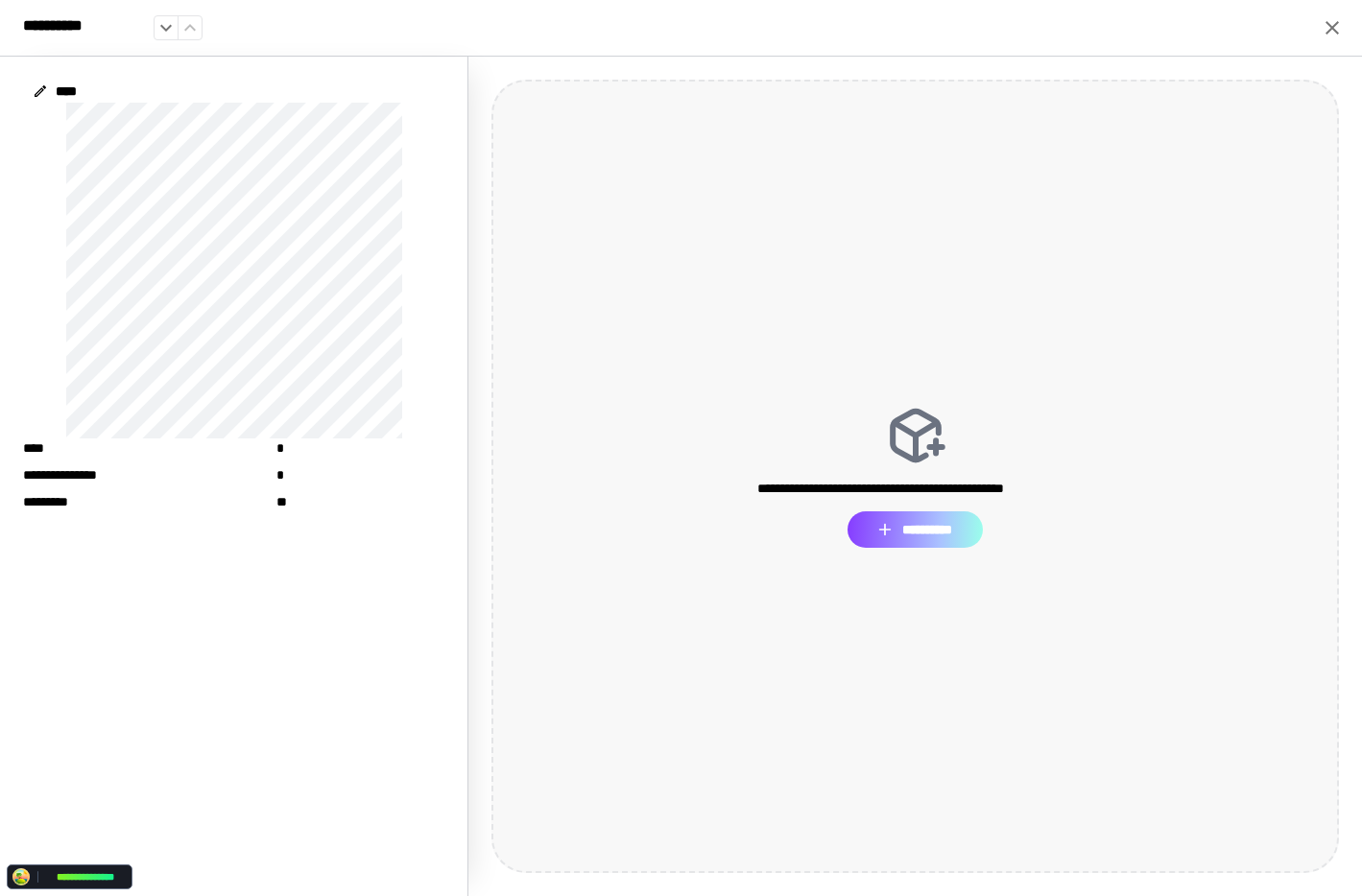 click 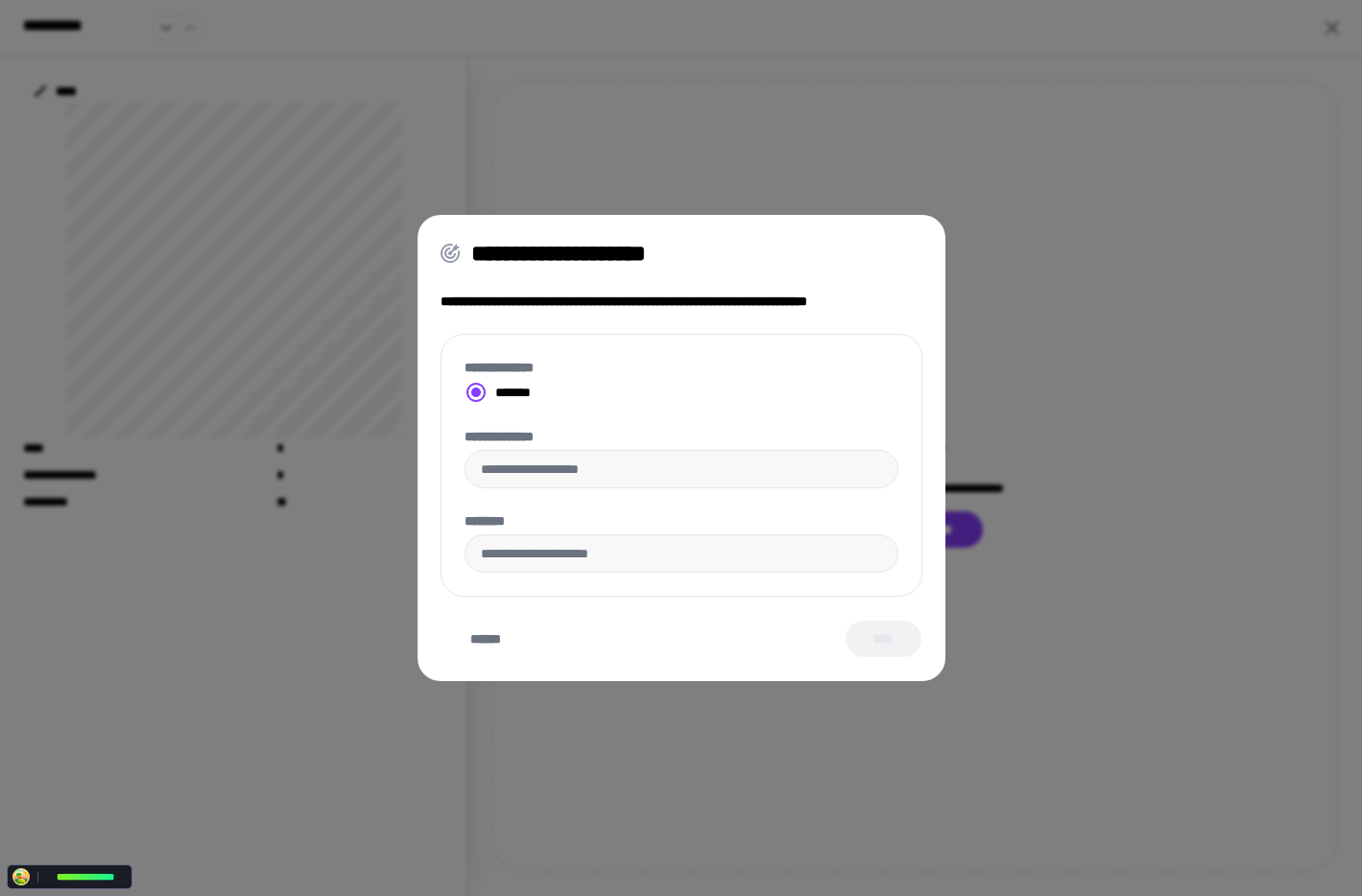 click on "**********" at bounding box center (681, 436) 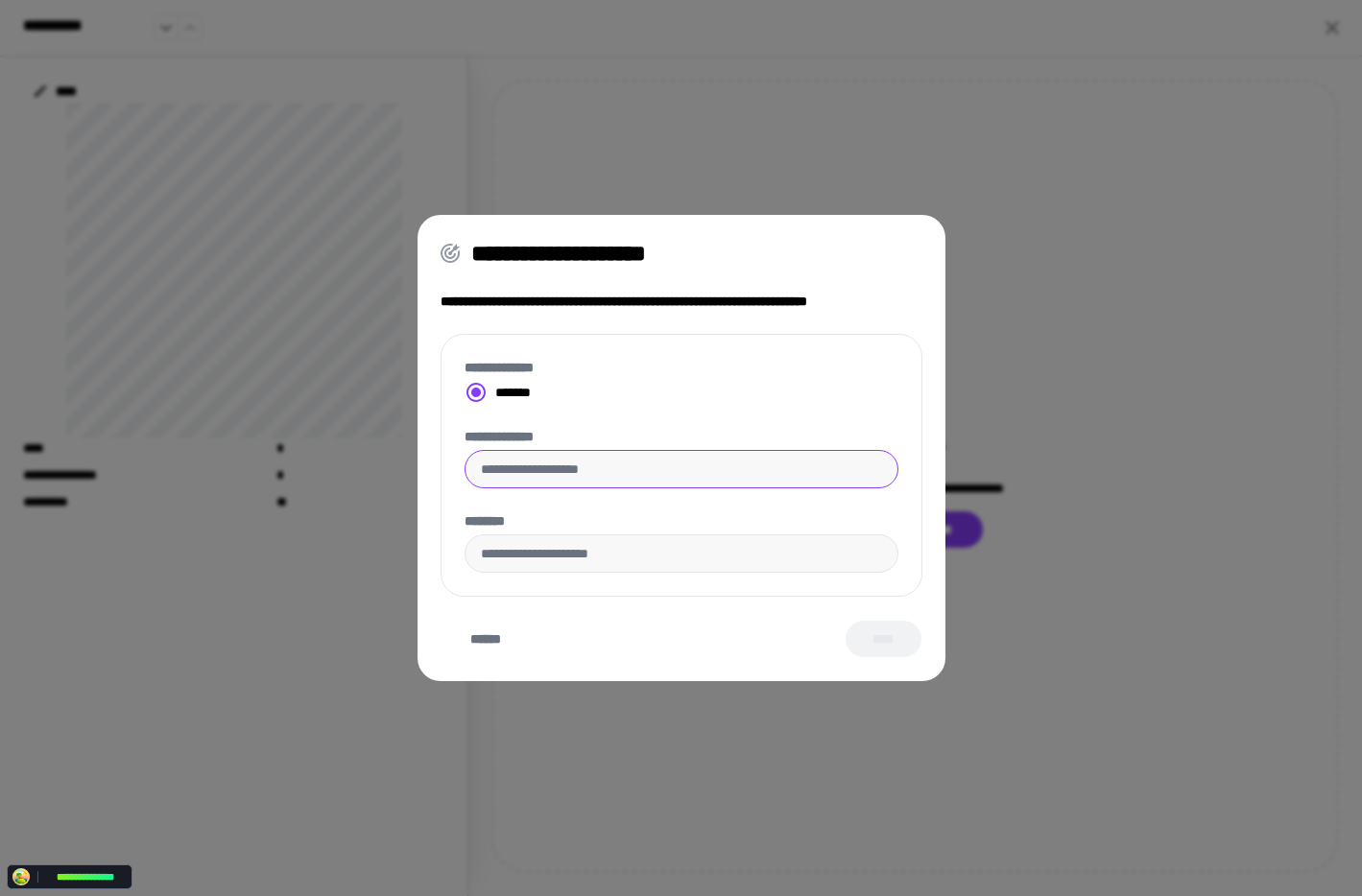 click on "**********" at bounding box center (681, 469) 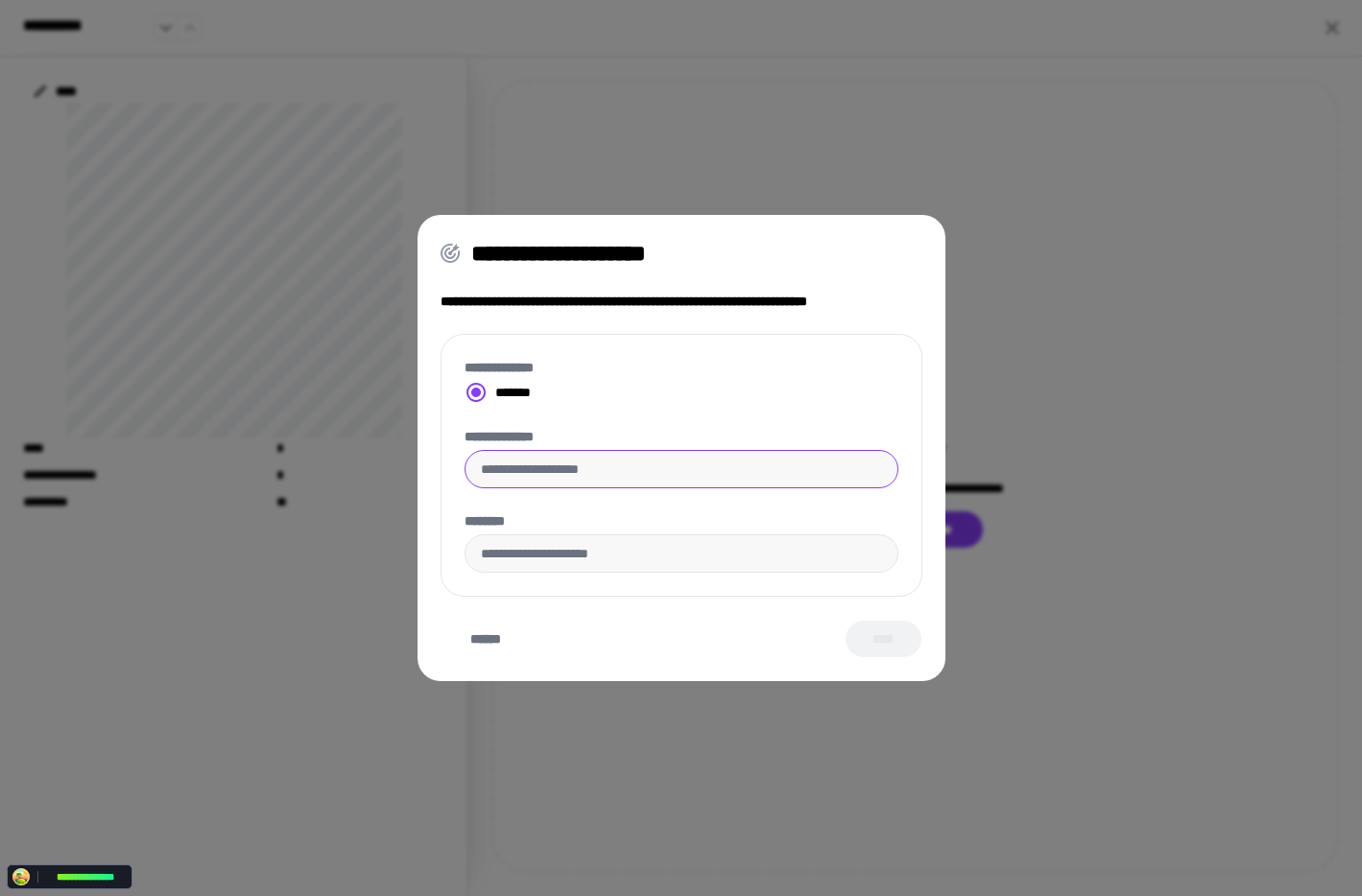type on "**********" 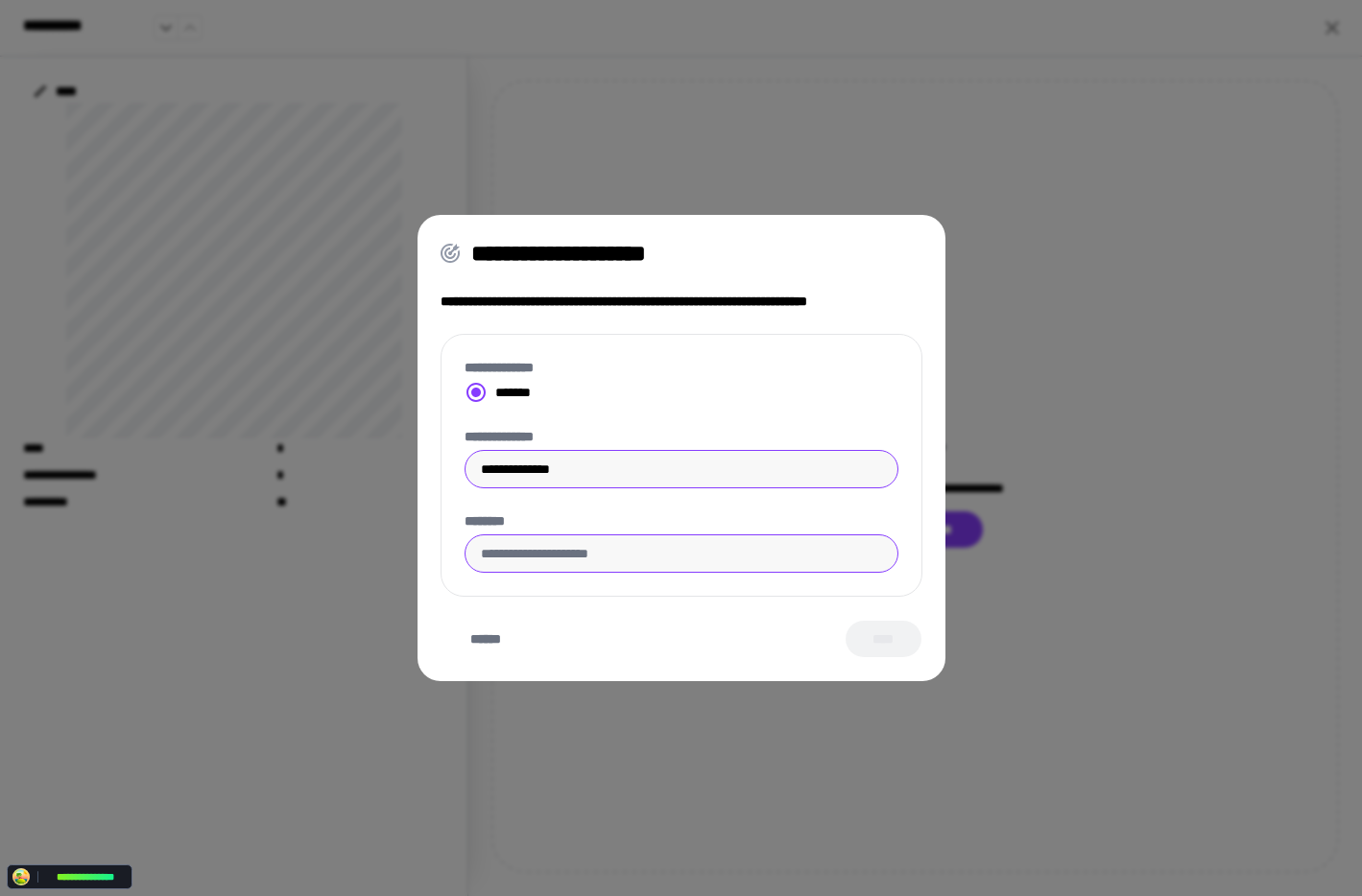 click on "********" at bounding box center [681, 554] 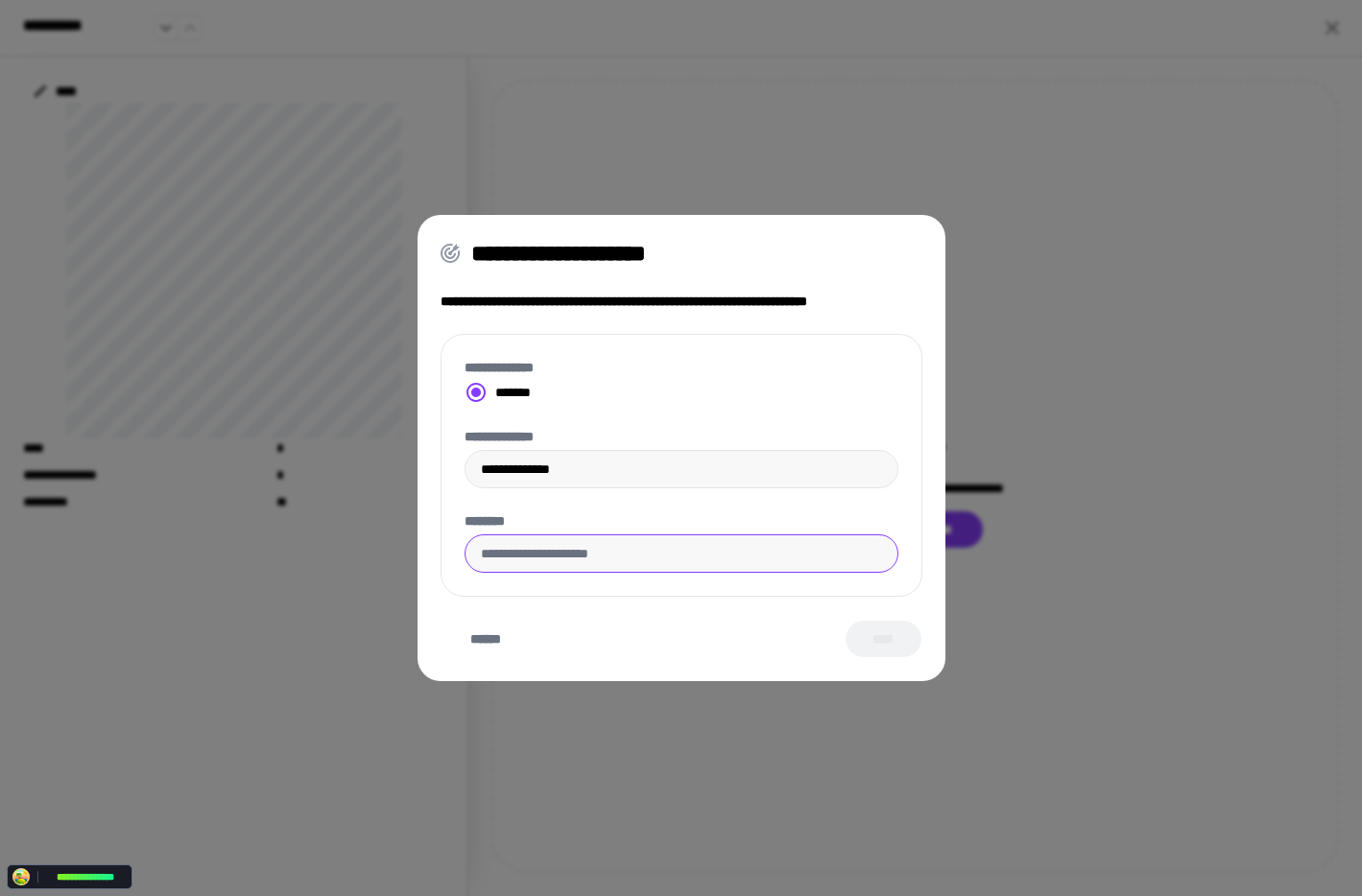 type on "**********" 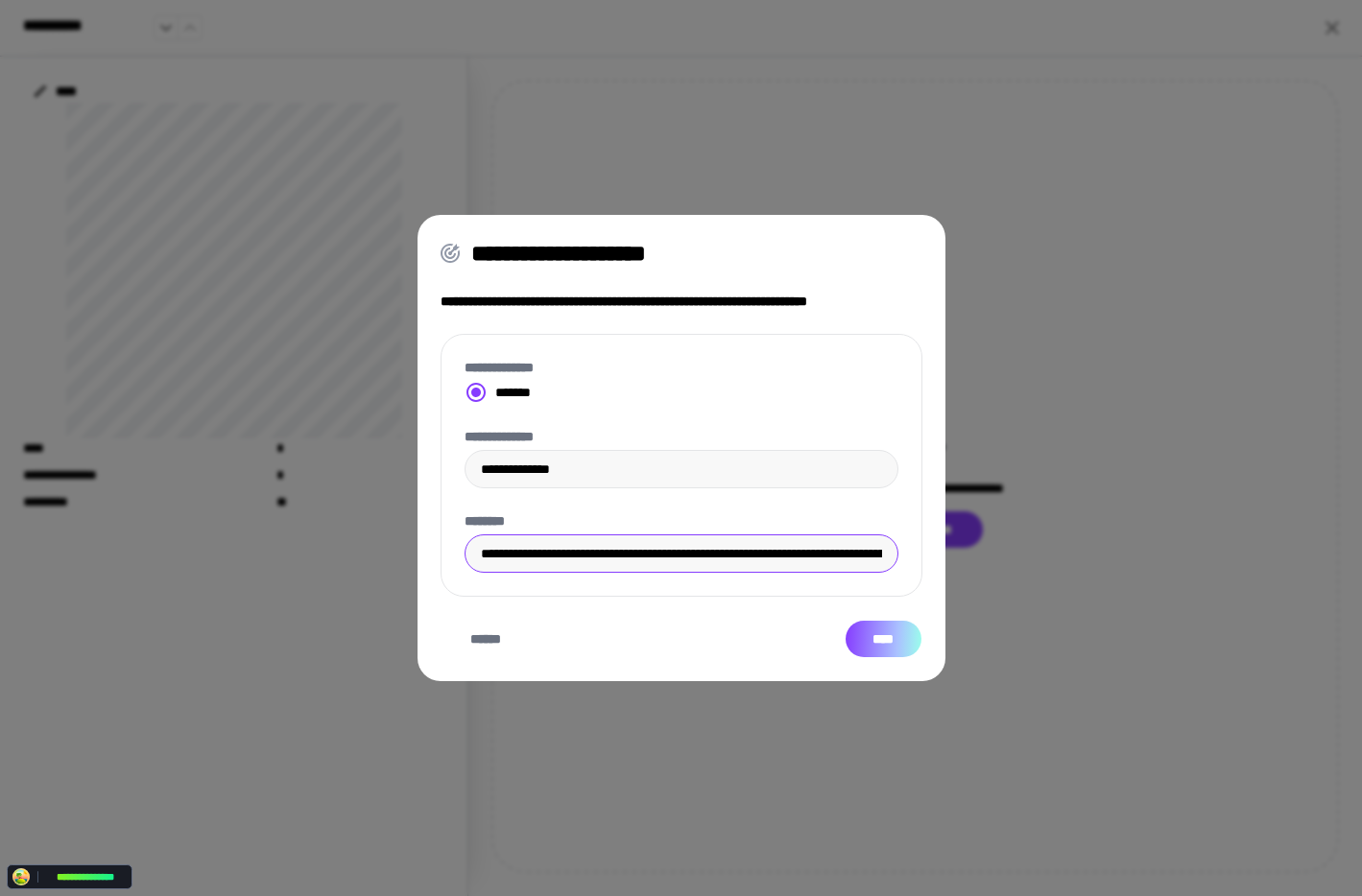 click on "****" at bounding box center (883, 639) 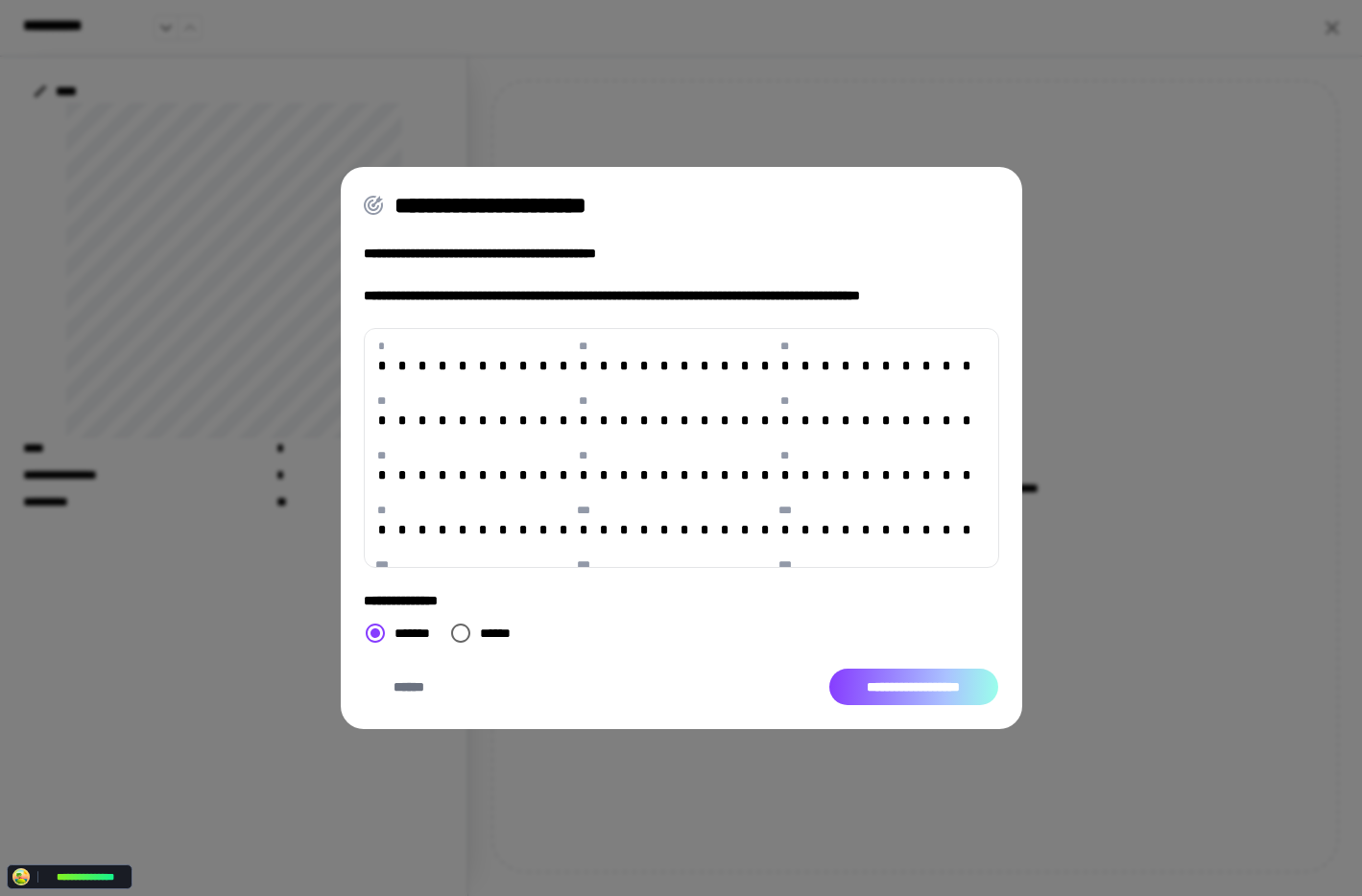 click on "**********" at bounding box center (914, 687) 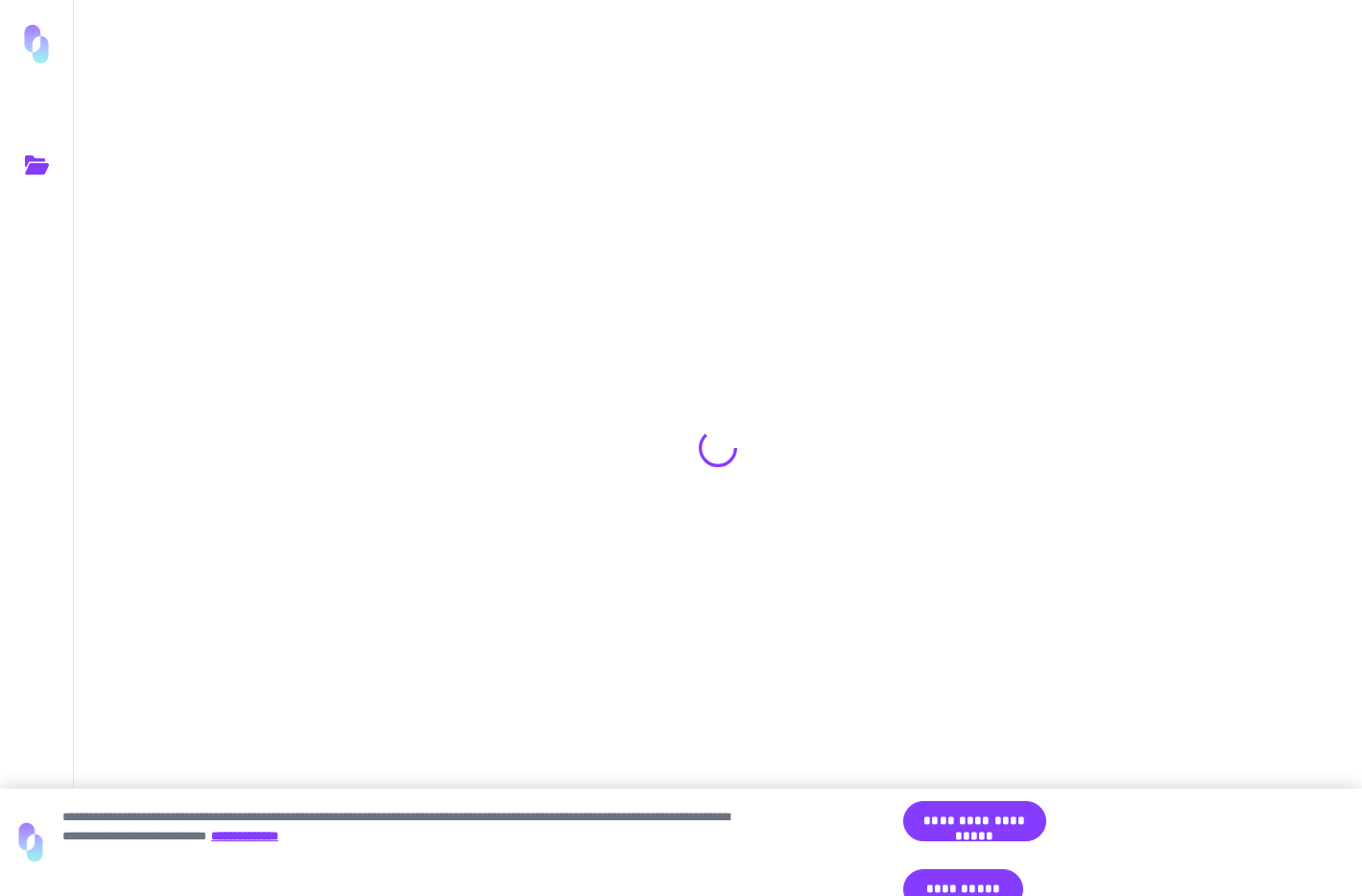 scroll, scrollTop: 0, scrollLeft: 0, axis: both 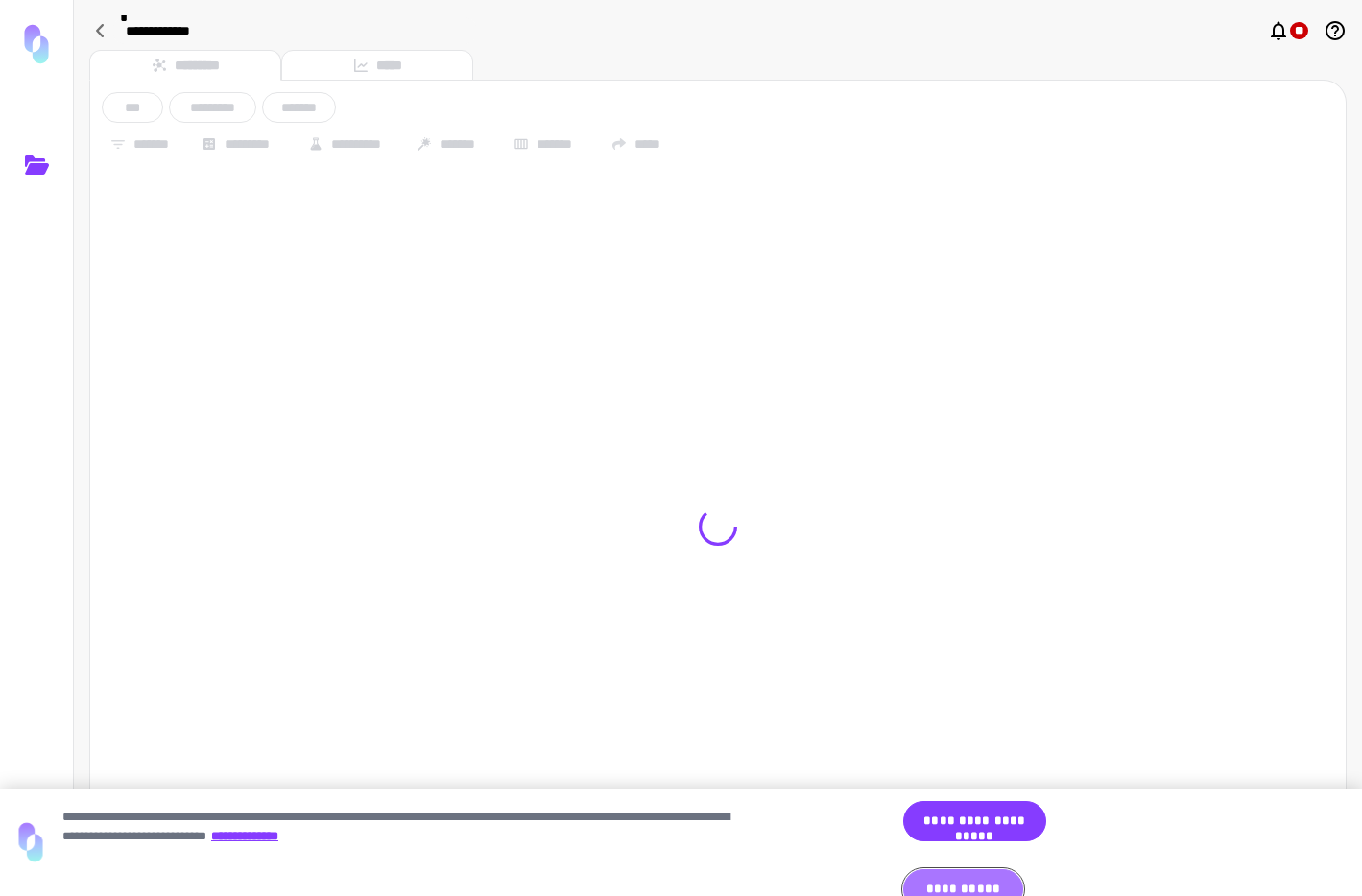drag, startPoint x: 1081, startPoint y: 871, endPoint x: 1359, endPoint y: 686, distance: 333.92963 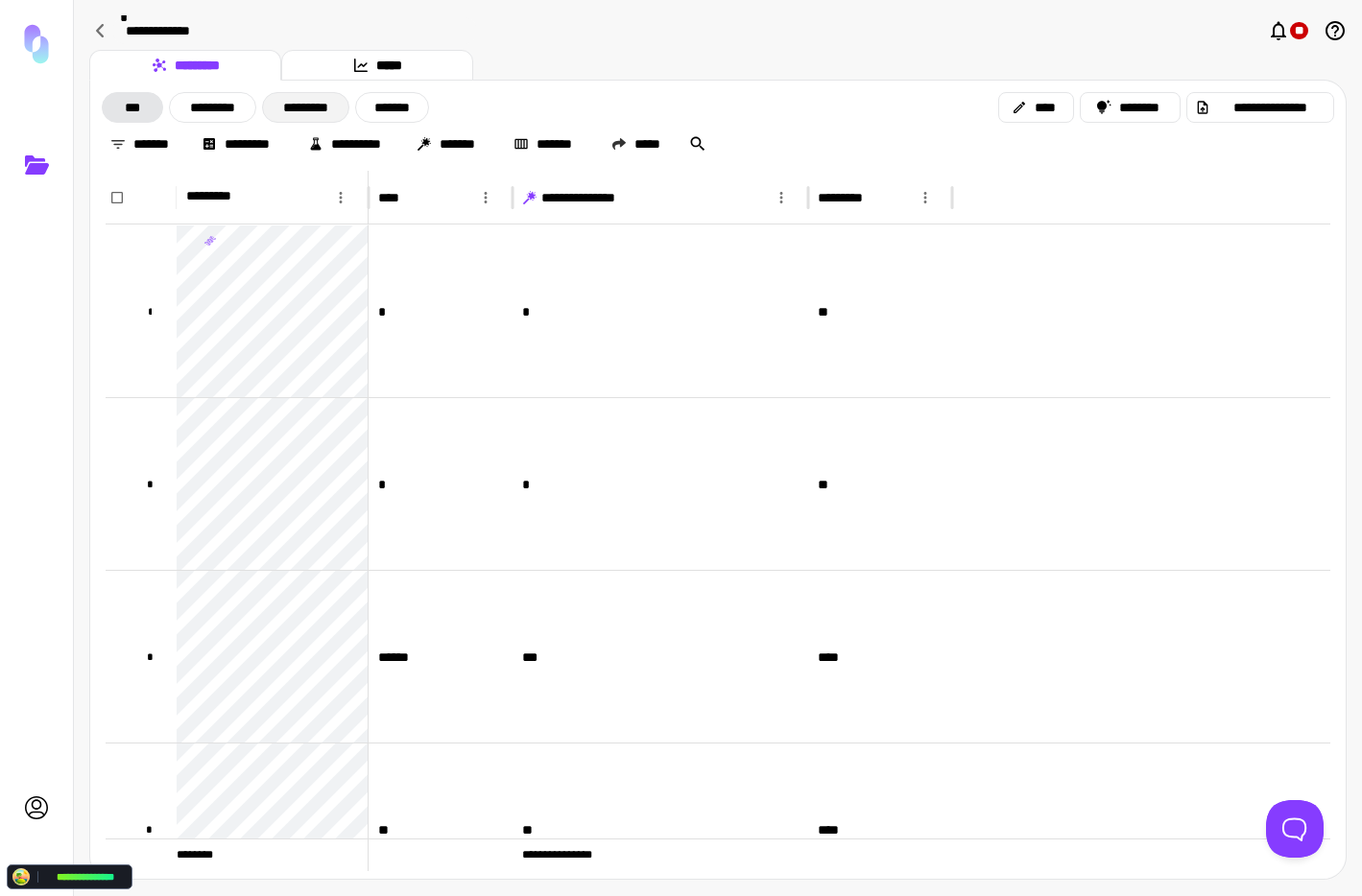 click on "*********" at bounding box center [305, 107] 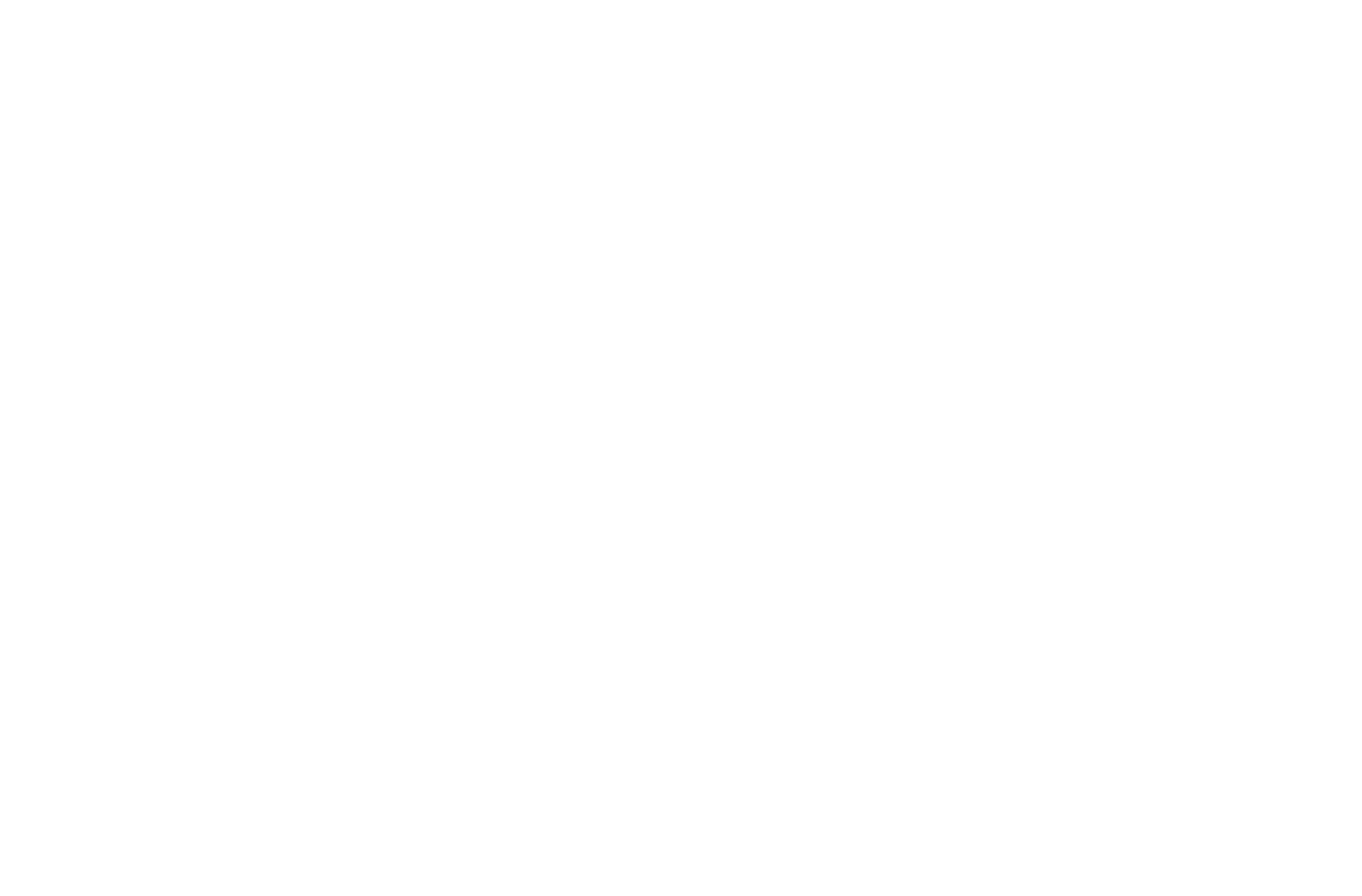 scroll, scrollTop: 0, scrollLeft: 0, axis: both 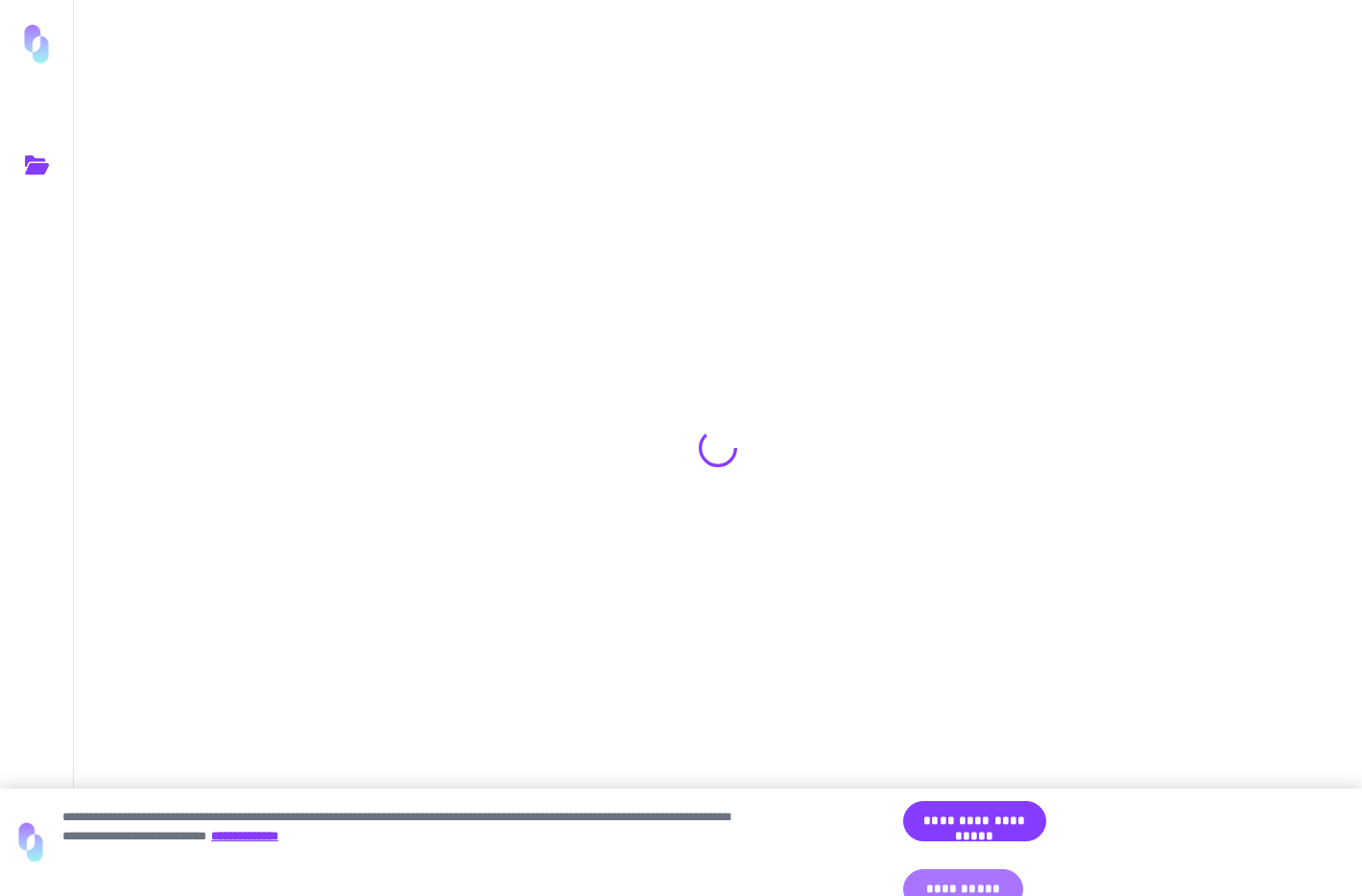 click on "**********" at bounding box center (963, 889) 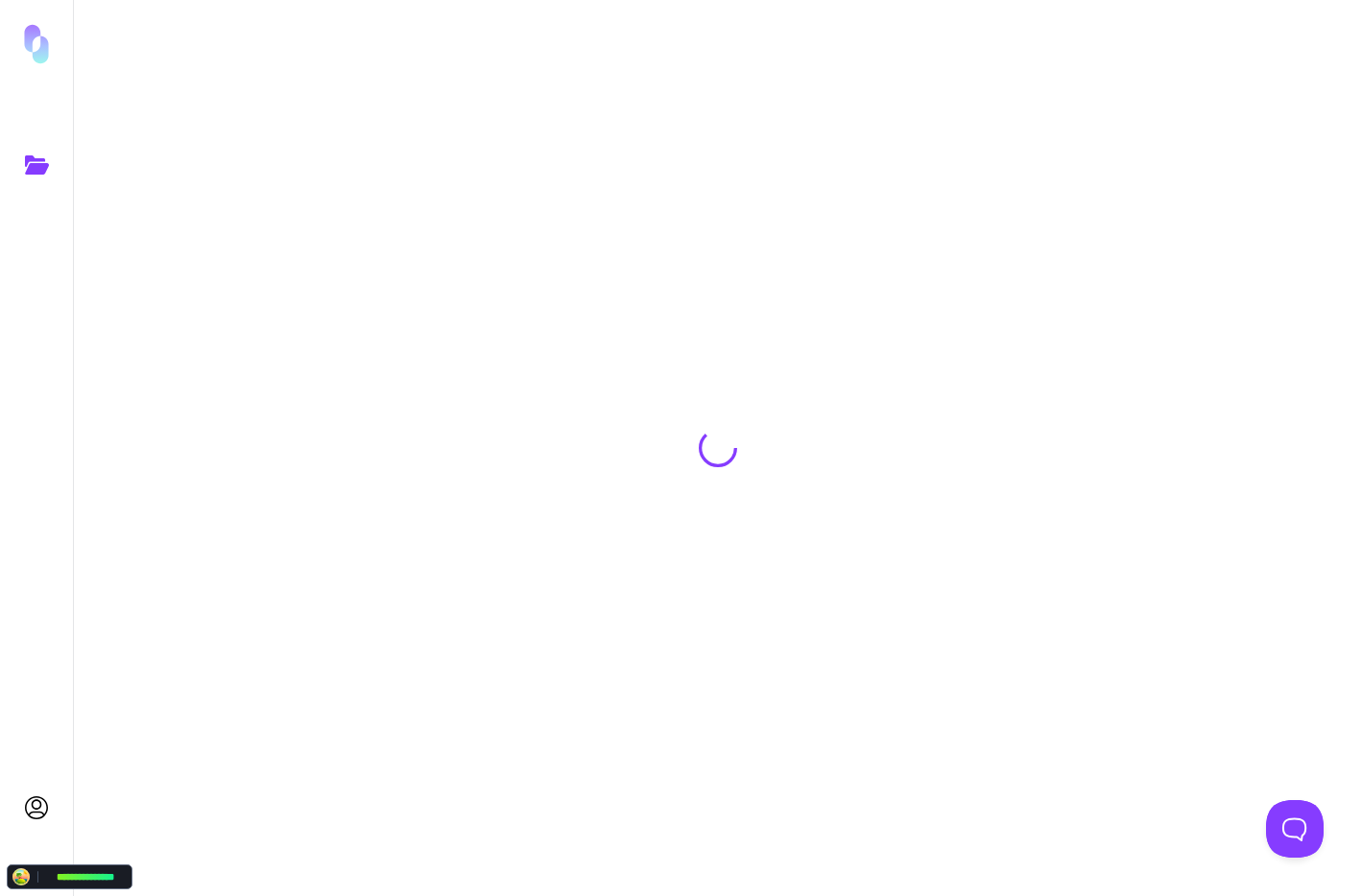 scroll, scrollTop: 0, scrollLeft: 0, axis: both 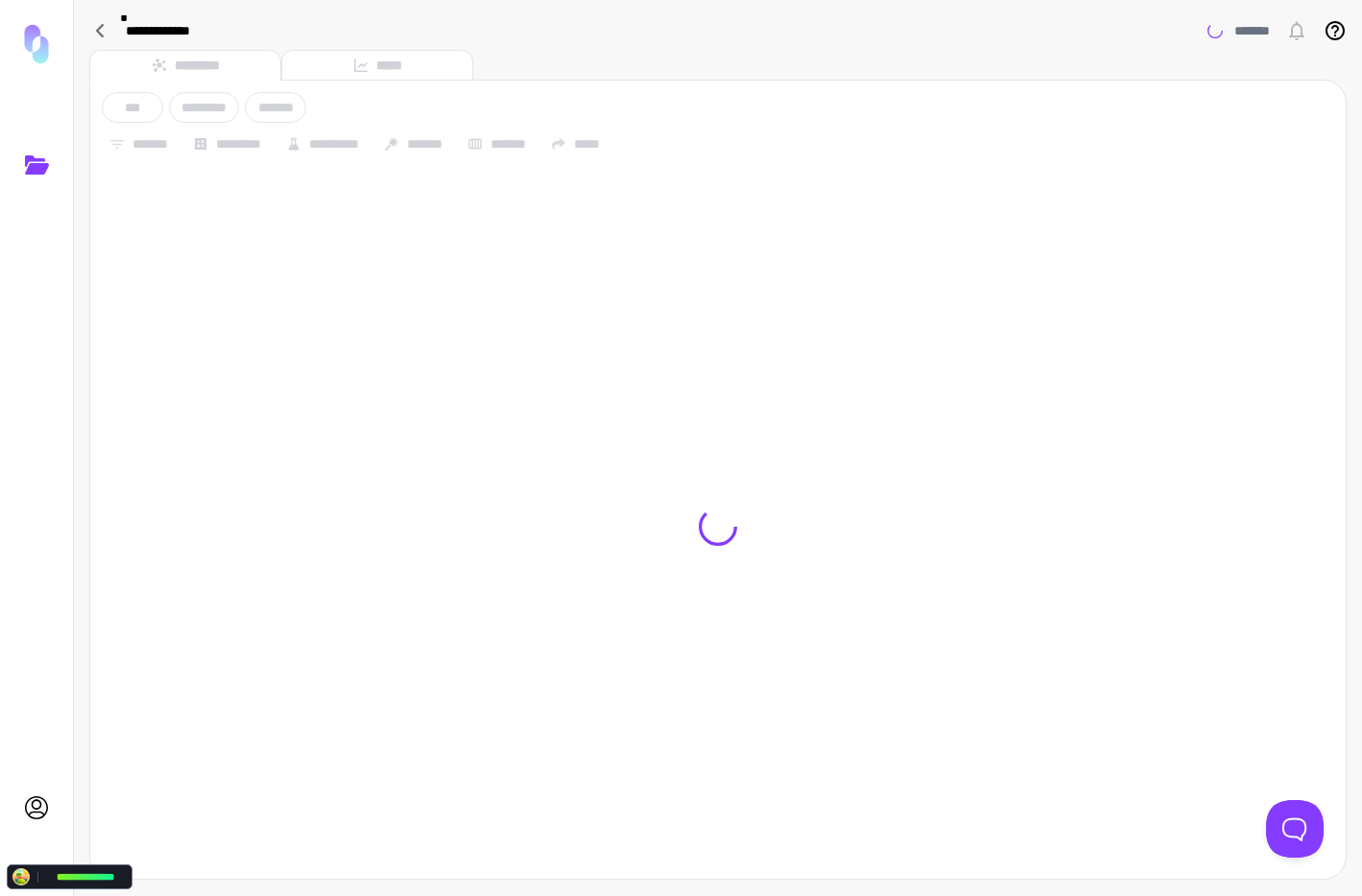 click on "**********" at bounding box center (963, 889) 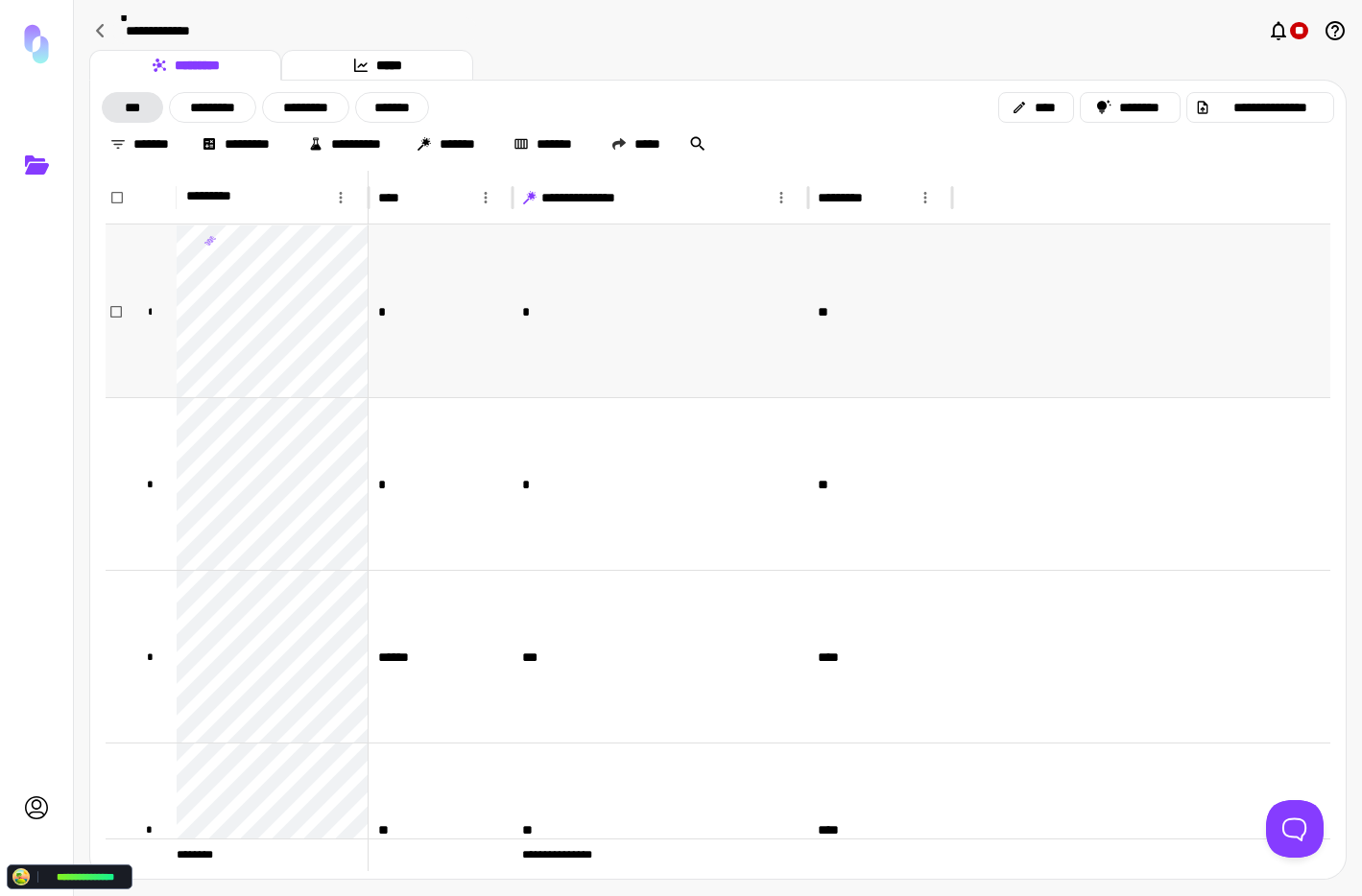 click on "*" at bounding box center (441, 311) 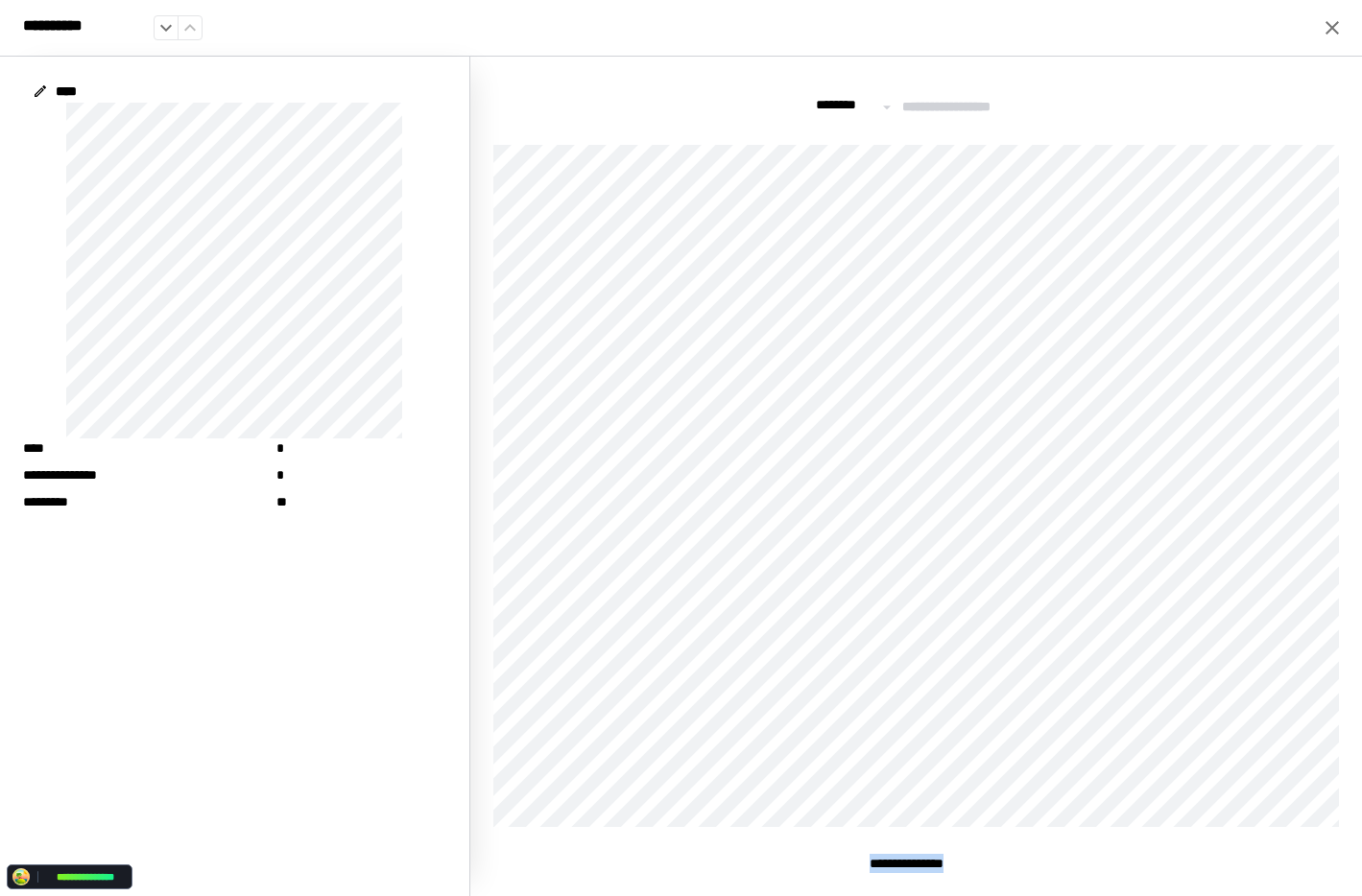 drag, startPoint x: 829, startPoint y: 879, endPoint x: 846, endPoint y: 866, distance: 21.400935 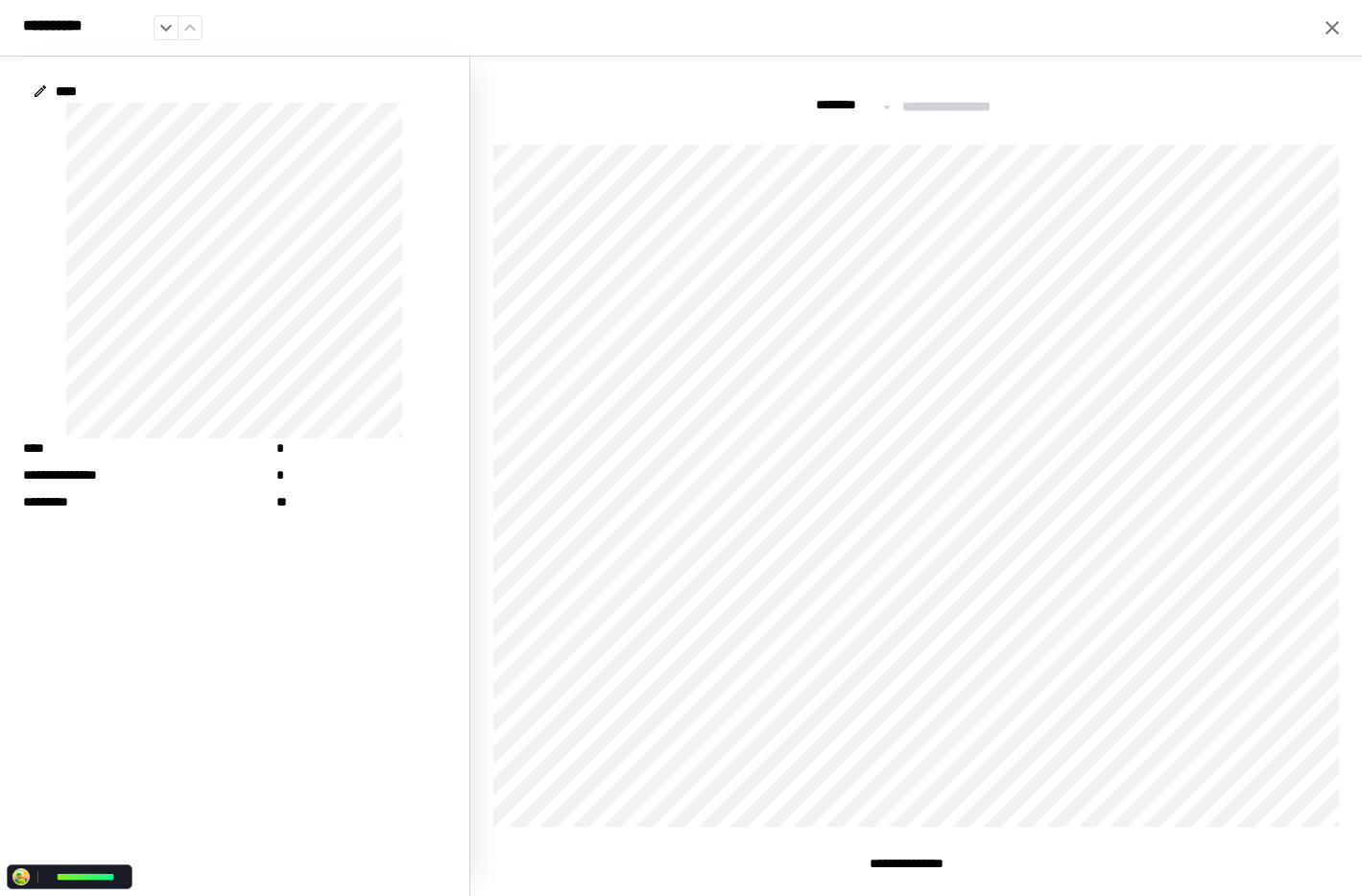 drag, startPoint x: 846, startPoint y: 866, endPoint x: 968, endPoint y: 851, distance: 122.9187 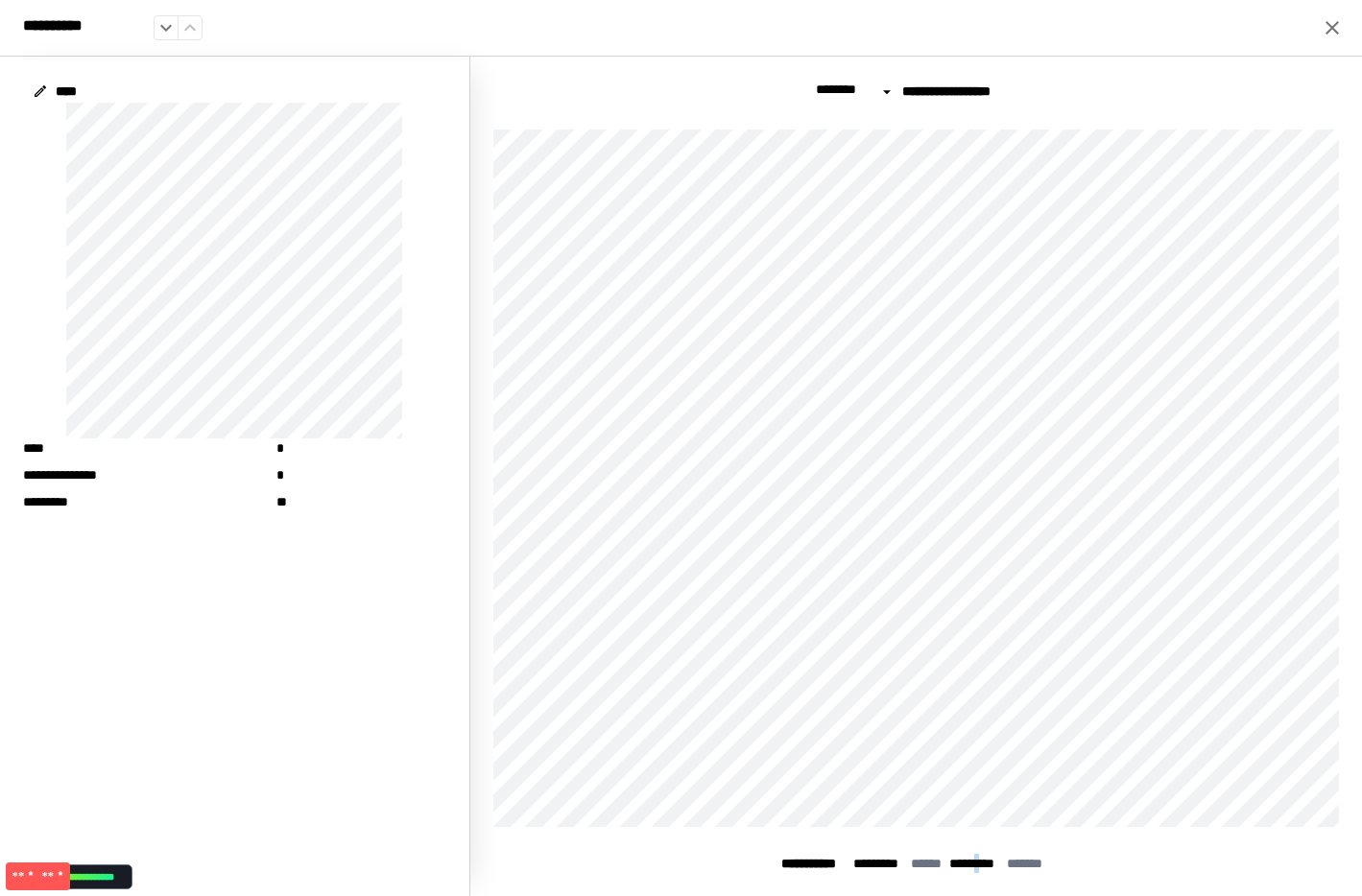 click on "******* *" at bounding box center (978, 863) 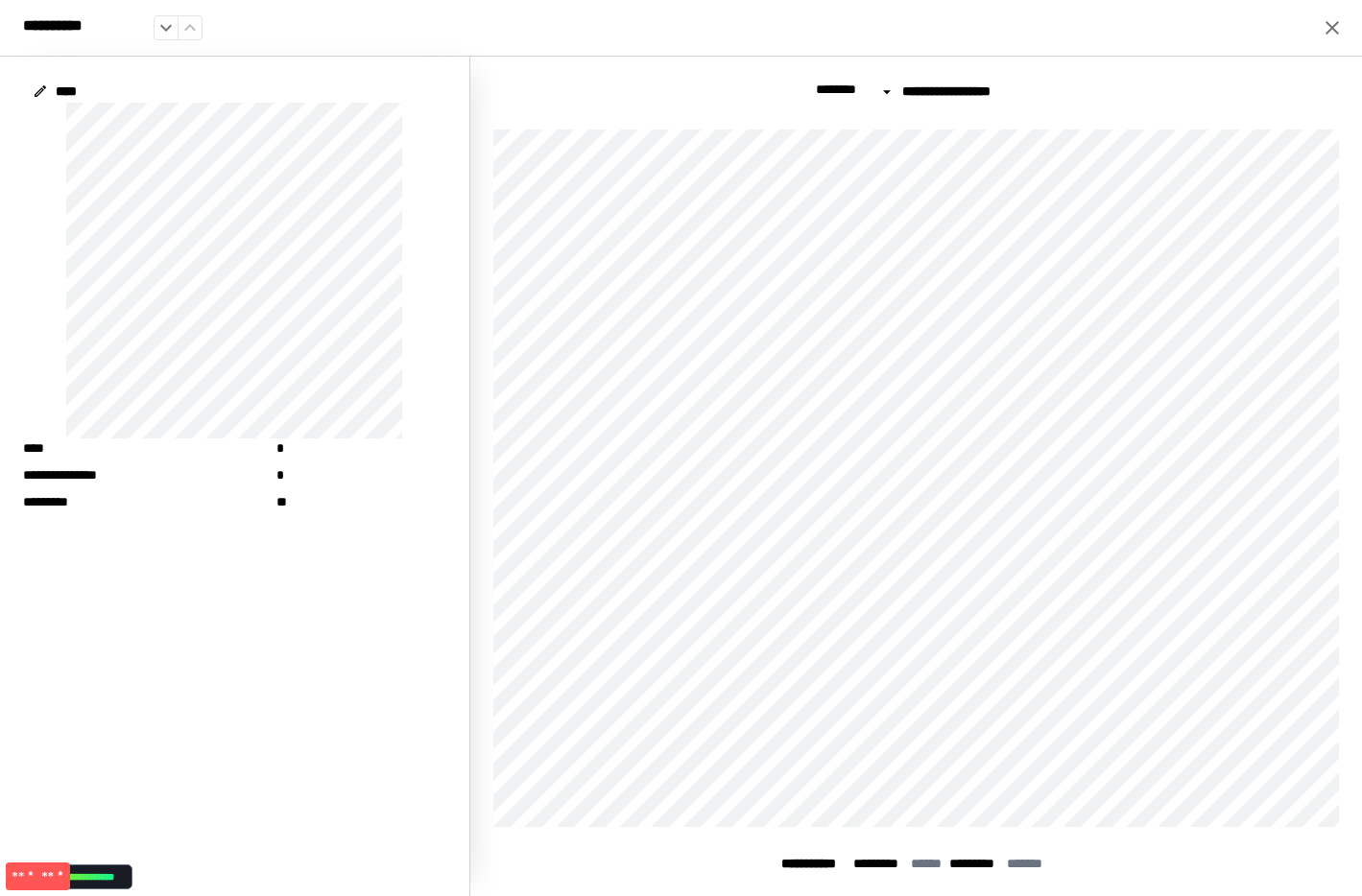 click on "******* *" at bounding box center (978, 863) 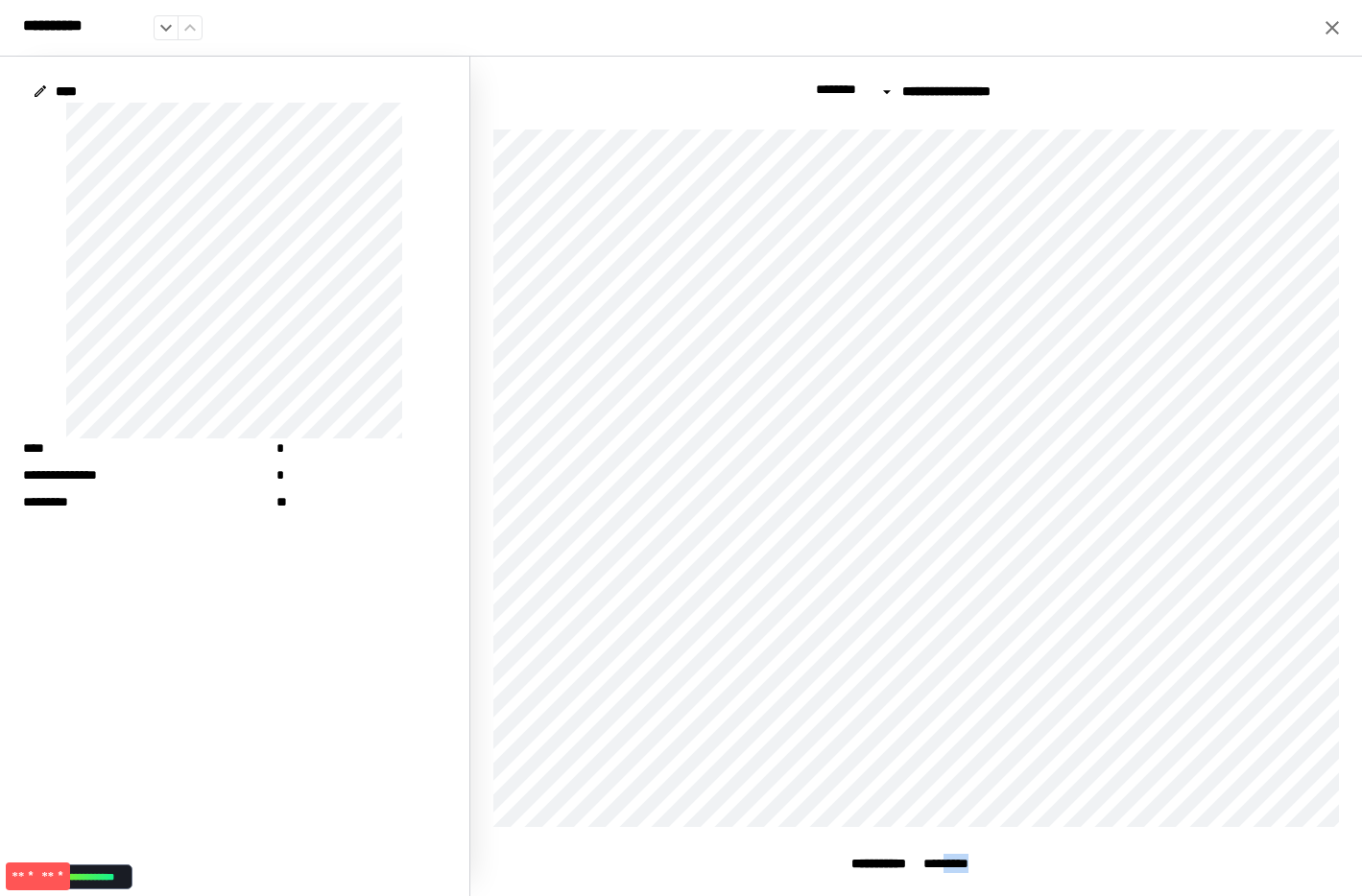 drag, startPoint x: 988, startPoint y: 859, endPoint x: 949, endPoint y: 867, distance: 40 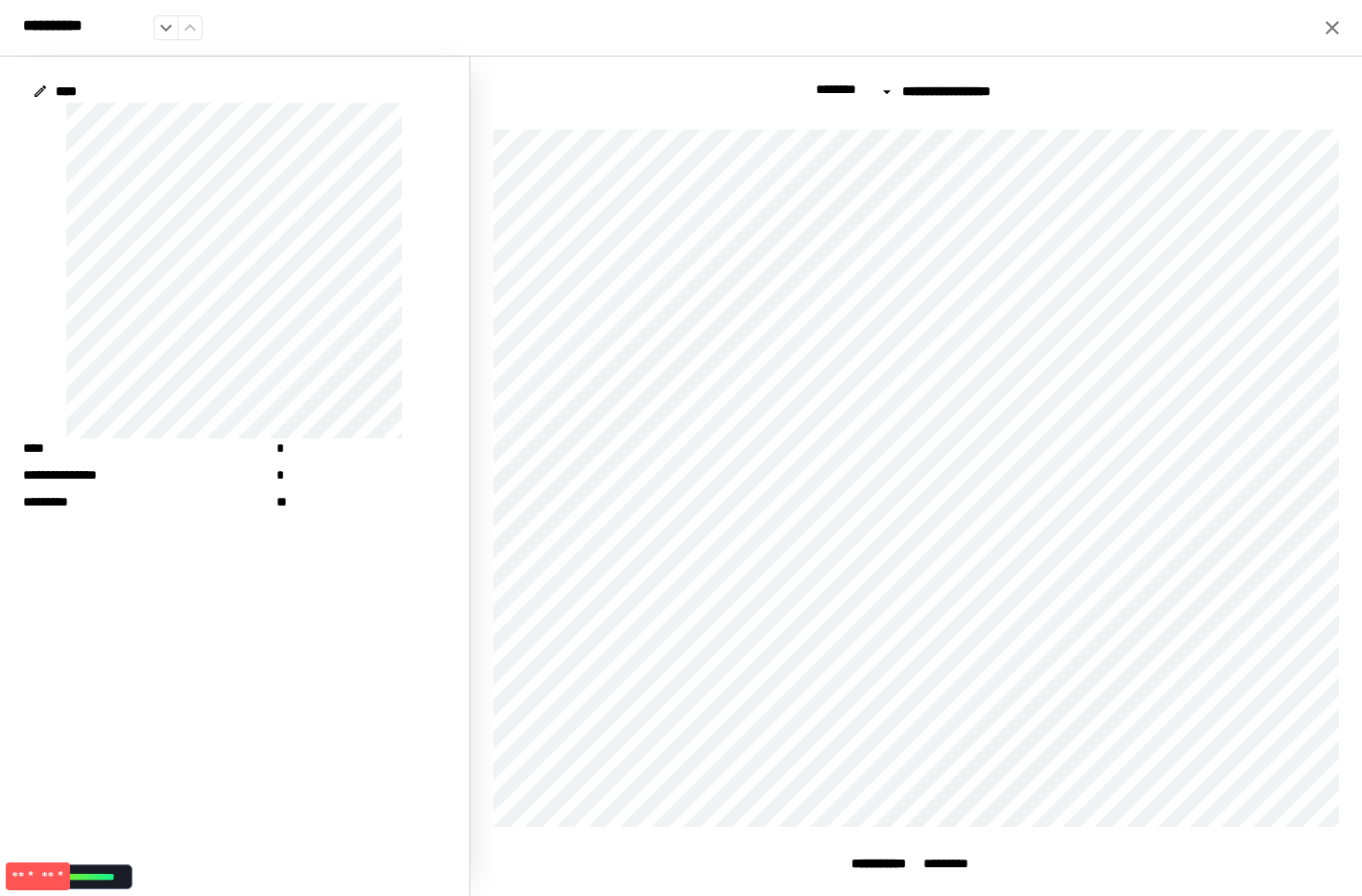 click on "**********" at bounding box center [681, 476] 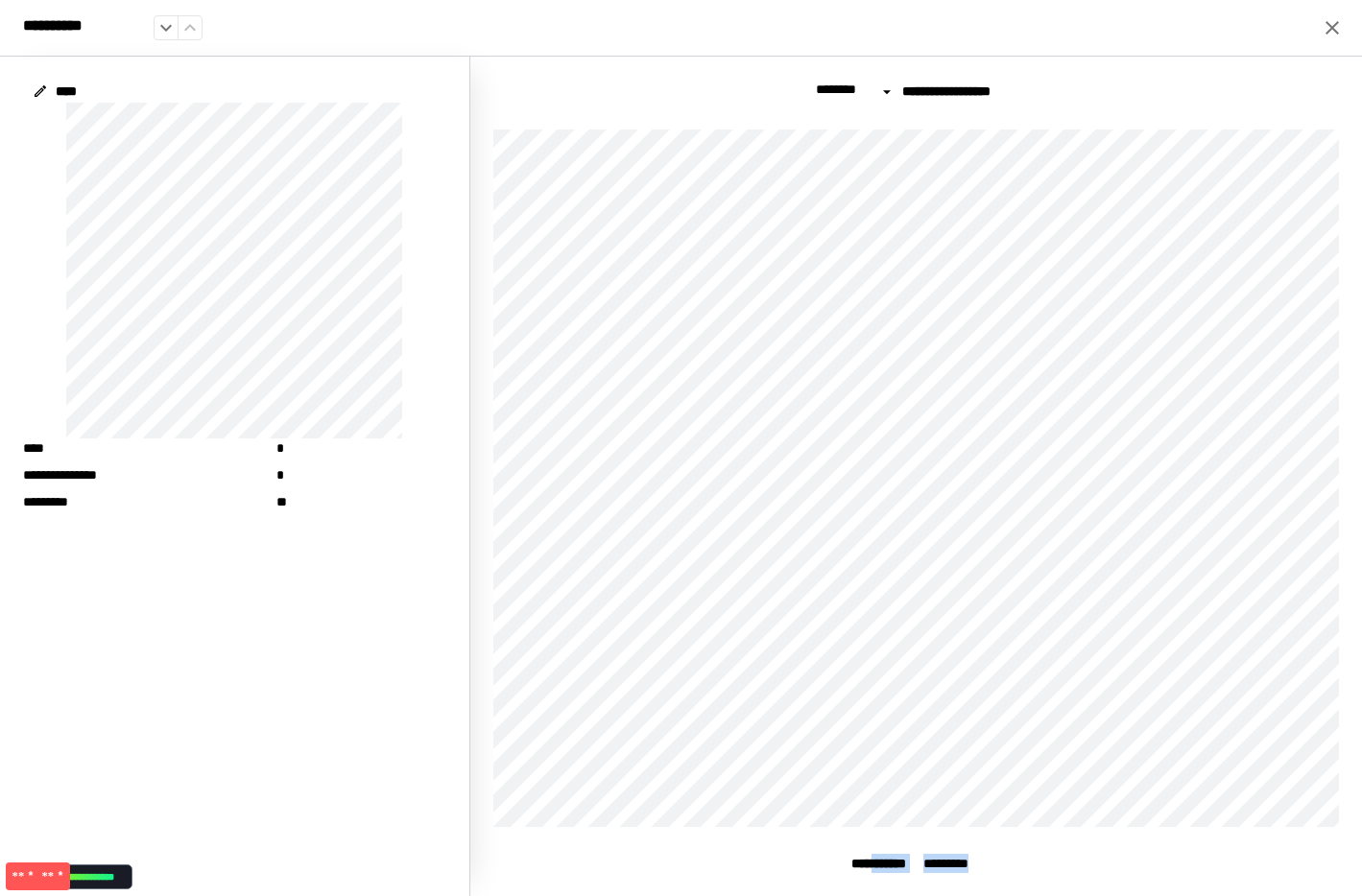 drag, startPoint x: 996, startPoint y: 861, endPoint x: 883, endPoint y: 854, distance: 113.216607 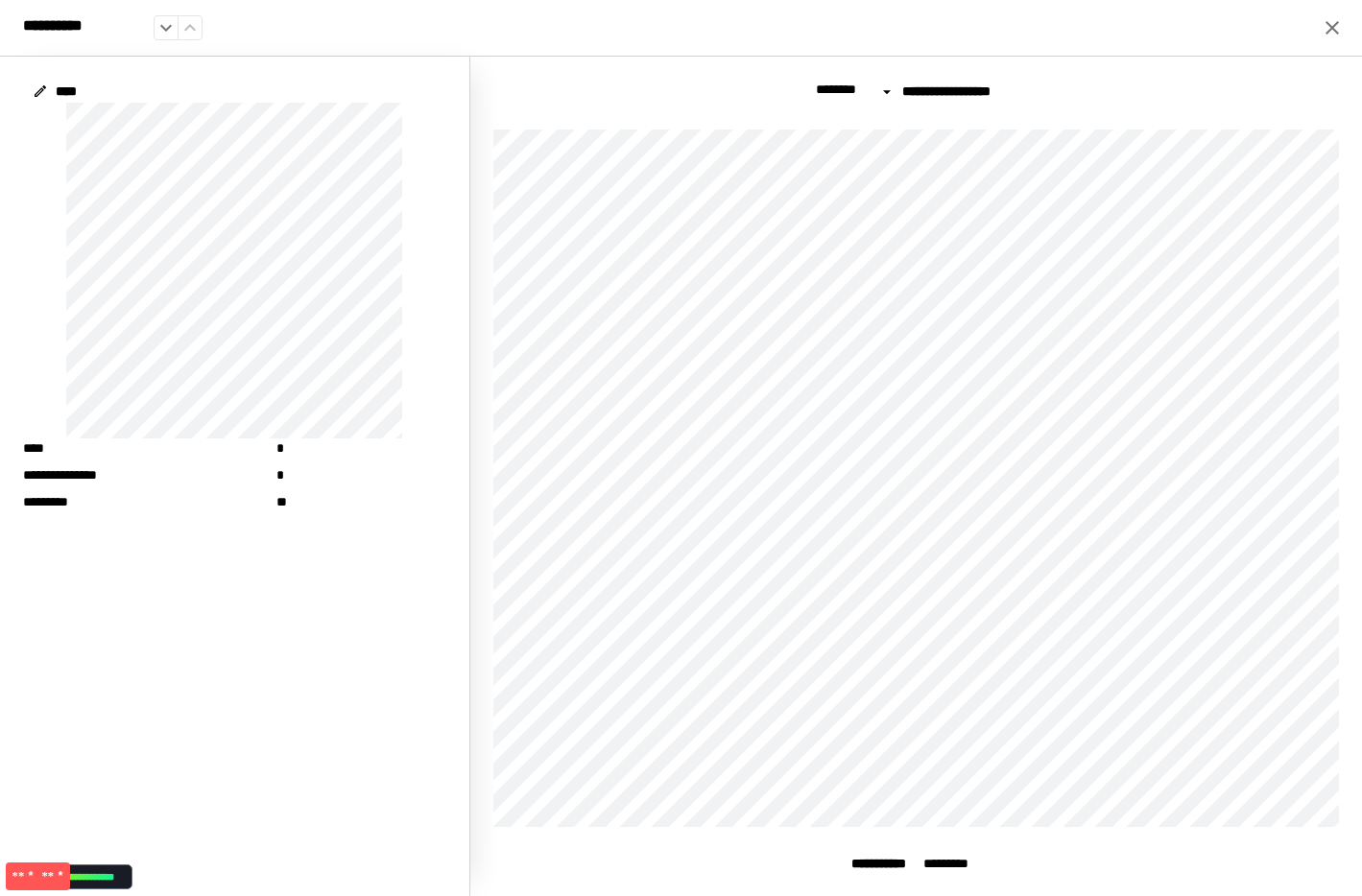click on "**********" at bounding box center [916, 476] 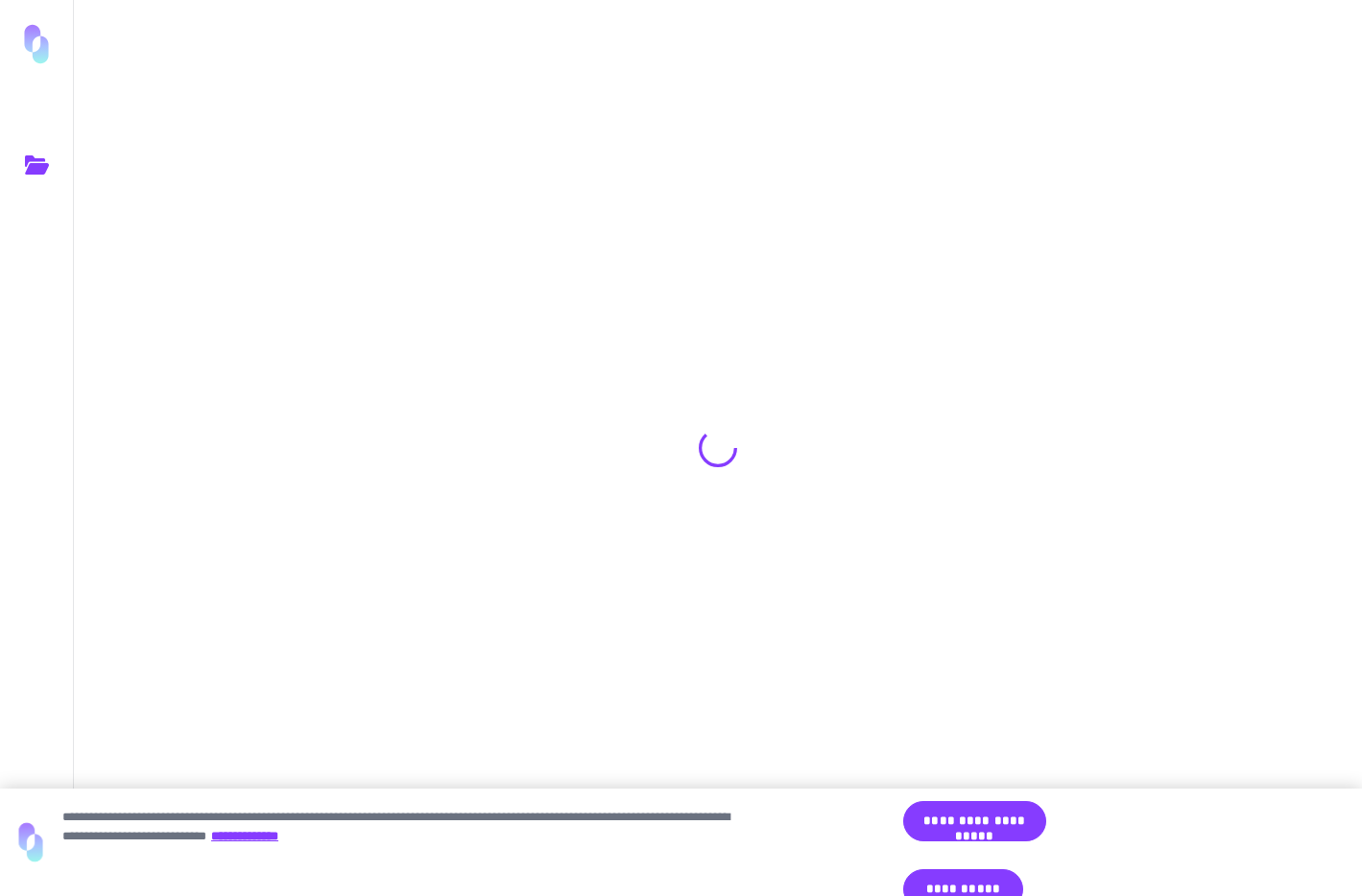 scroll, scrollTop: 0, scrollLeft: 0, axis: both 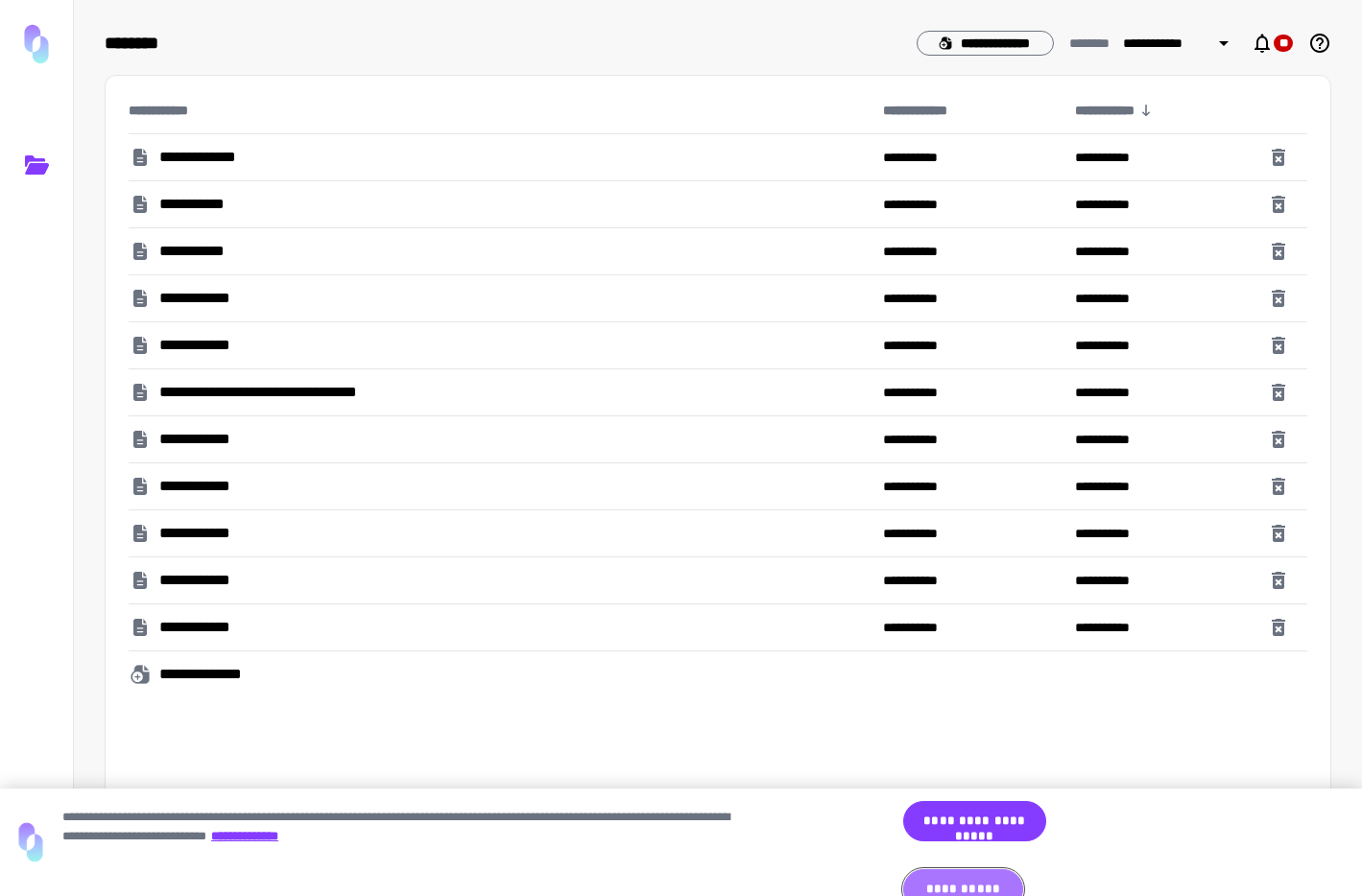 click on "**********" at bounding box center [963, 889] 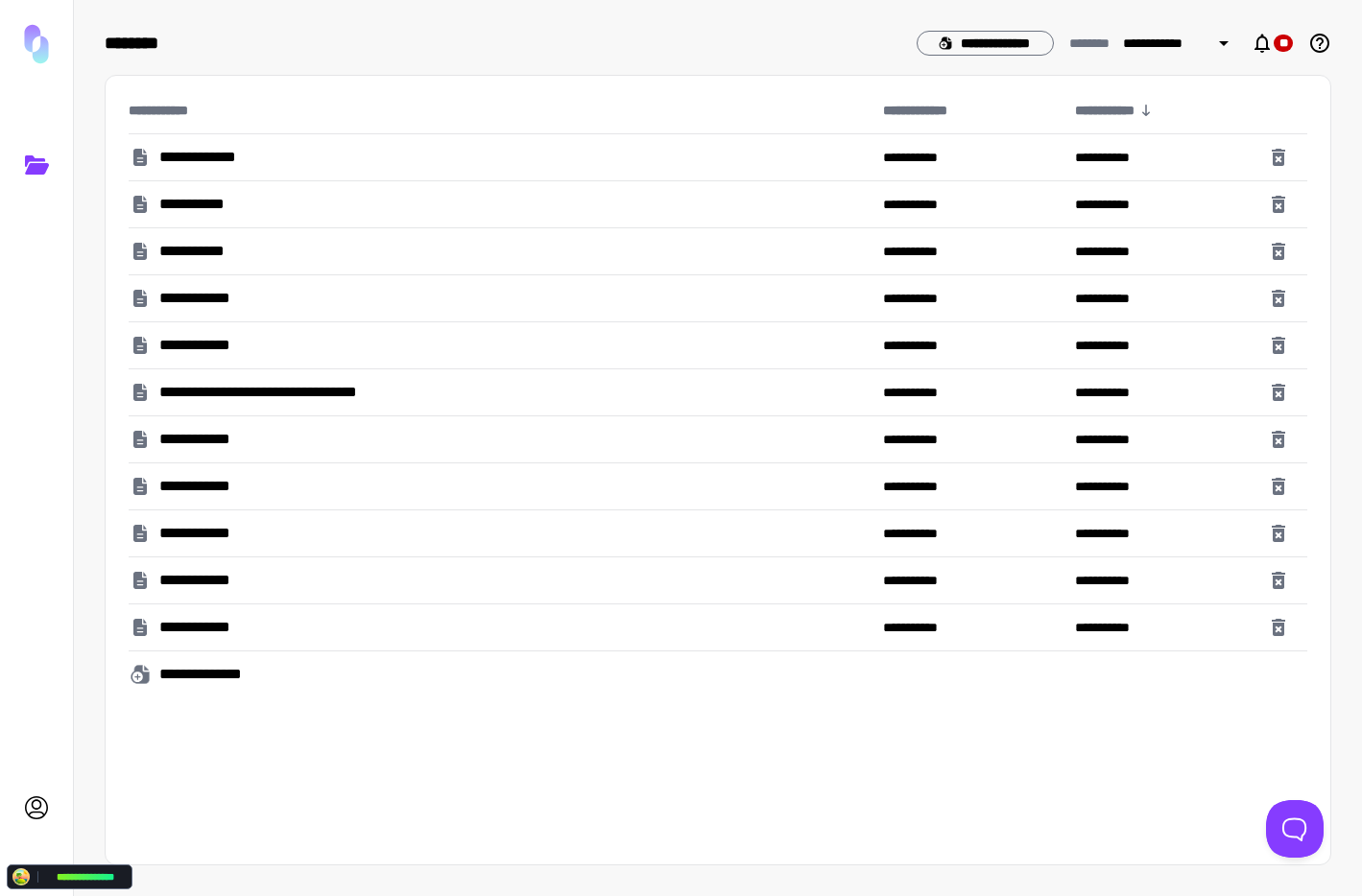 click on "**********" at bounding box center (502, 157) 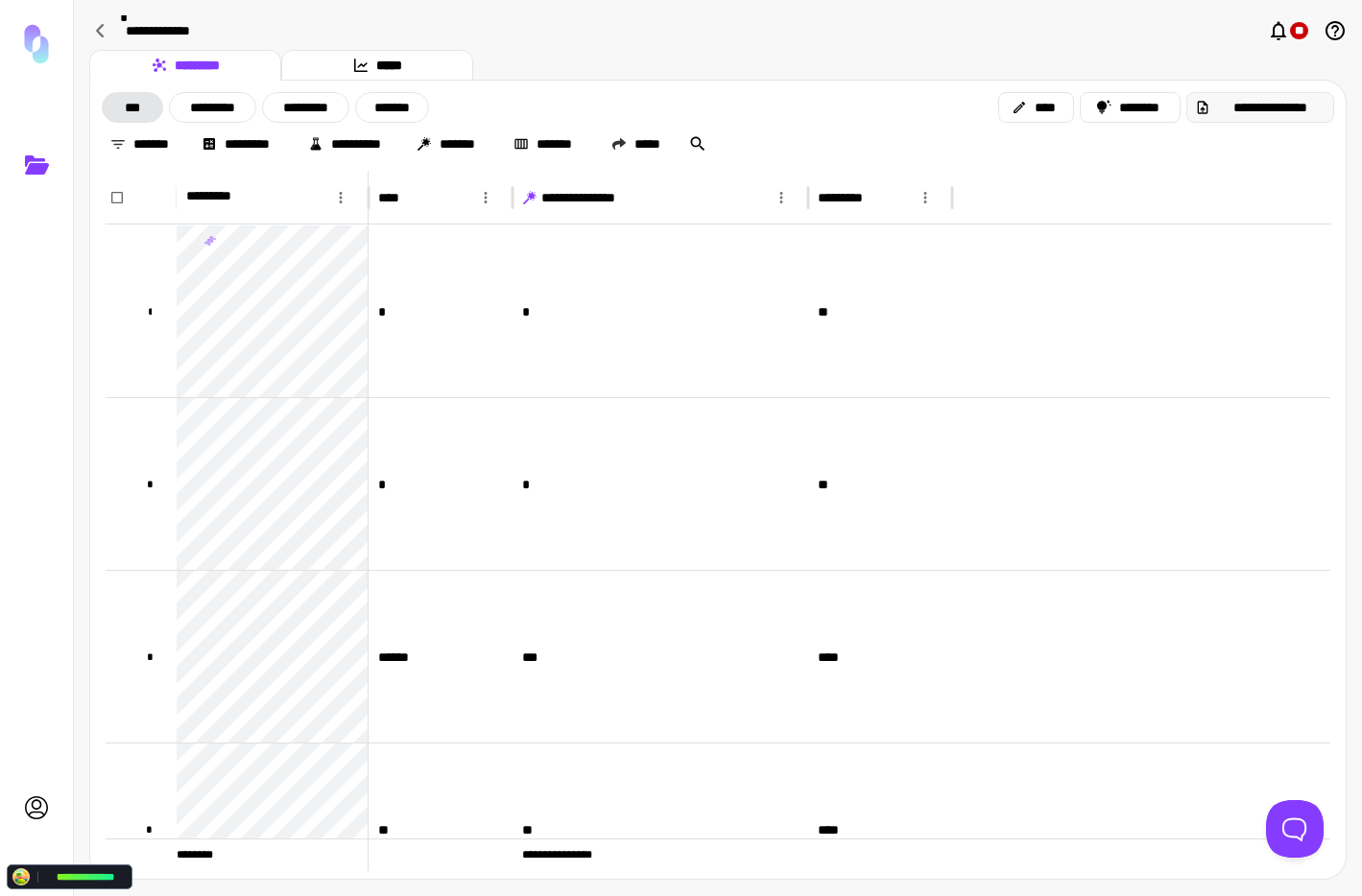 click on "**********" at bounding box center (1270, 107) 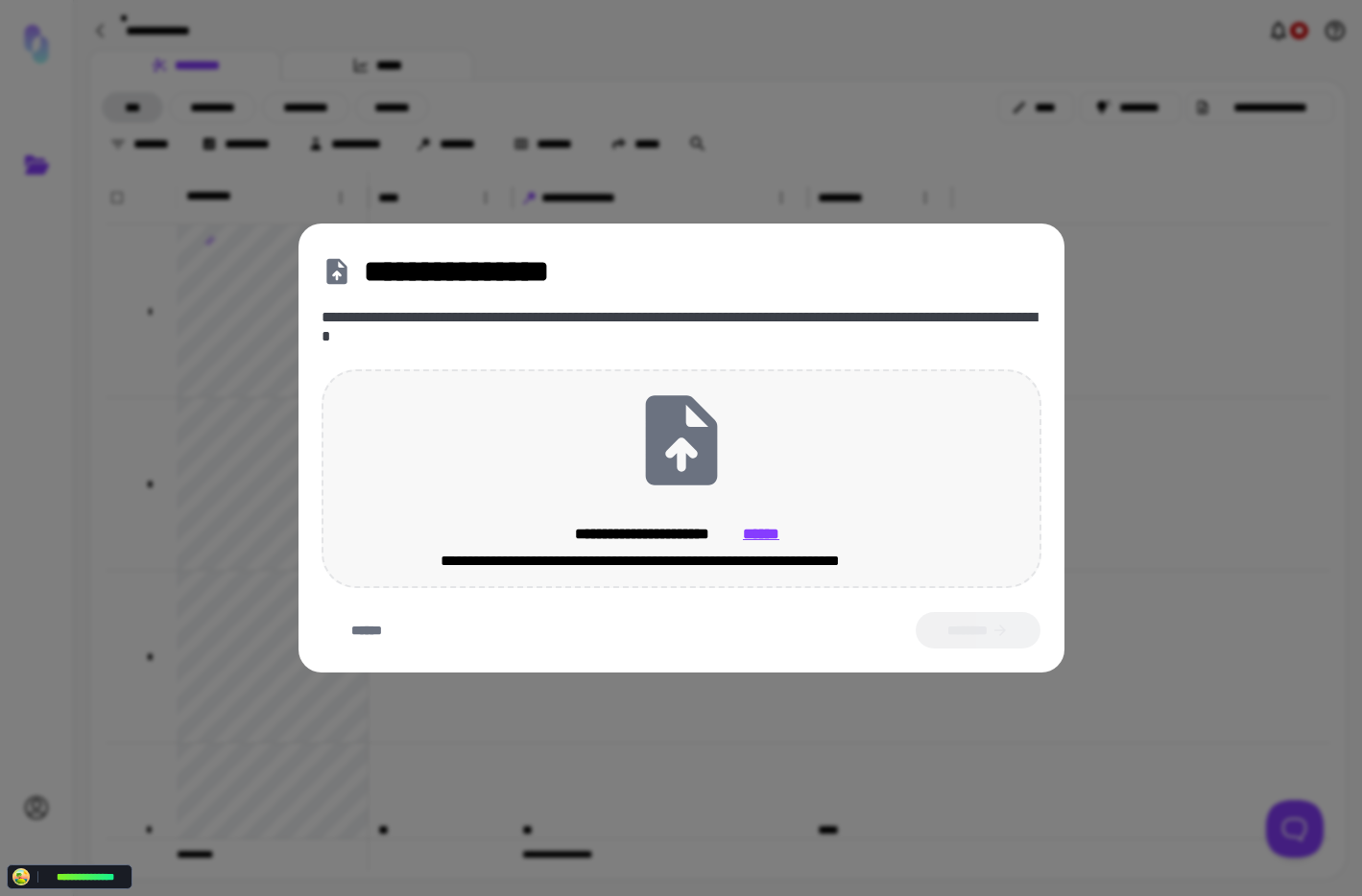 click 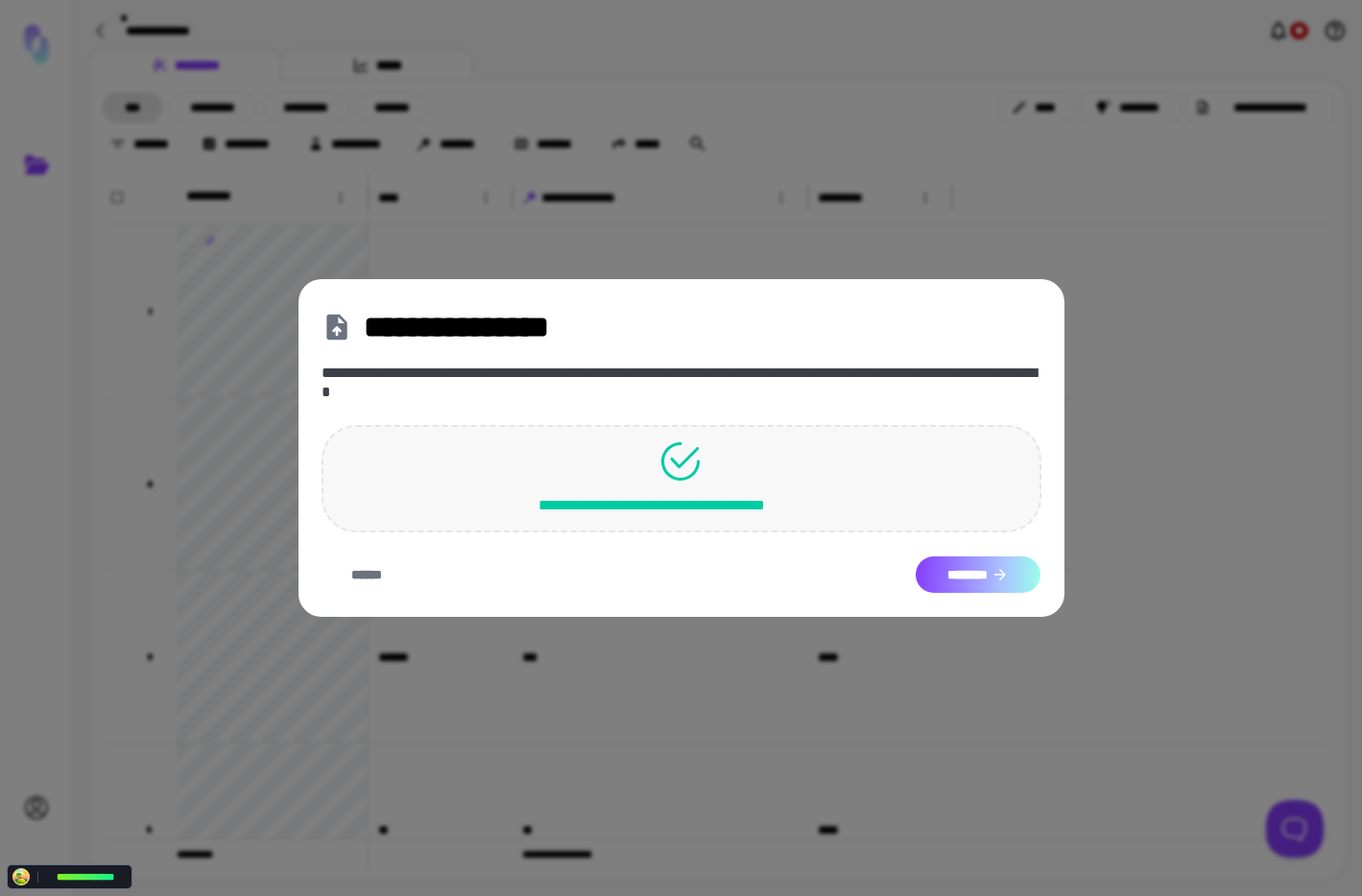 click on "********" at bounding box center (978, 575) 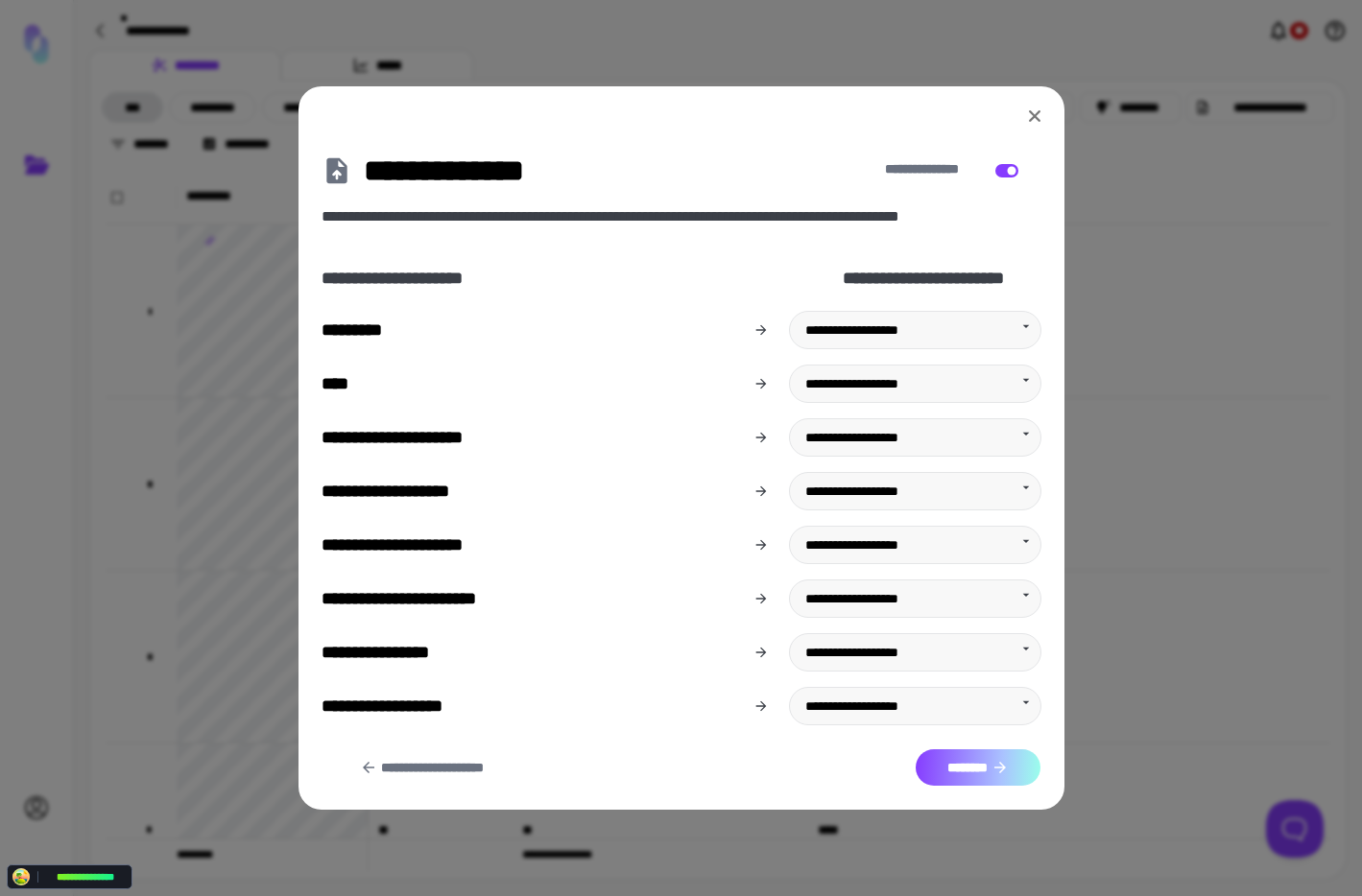 click on "********" at bounding box center [978, 767] 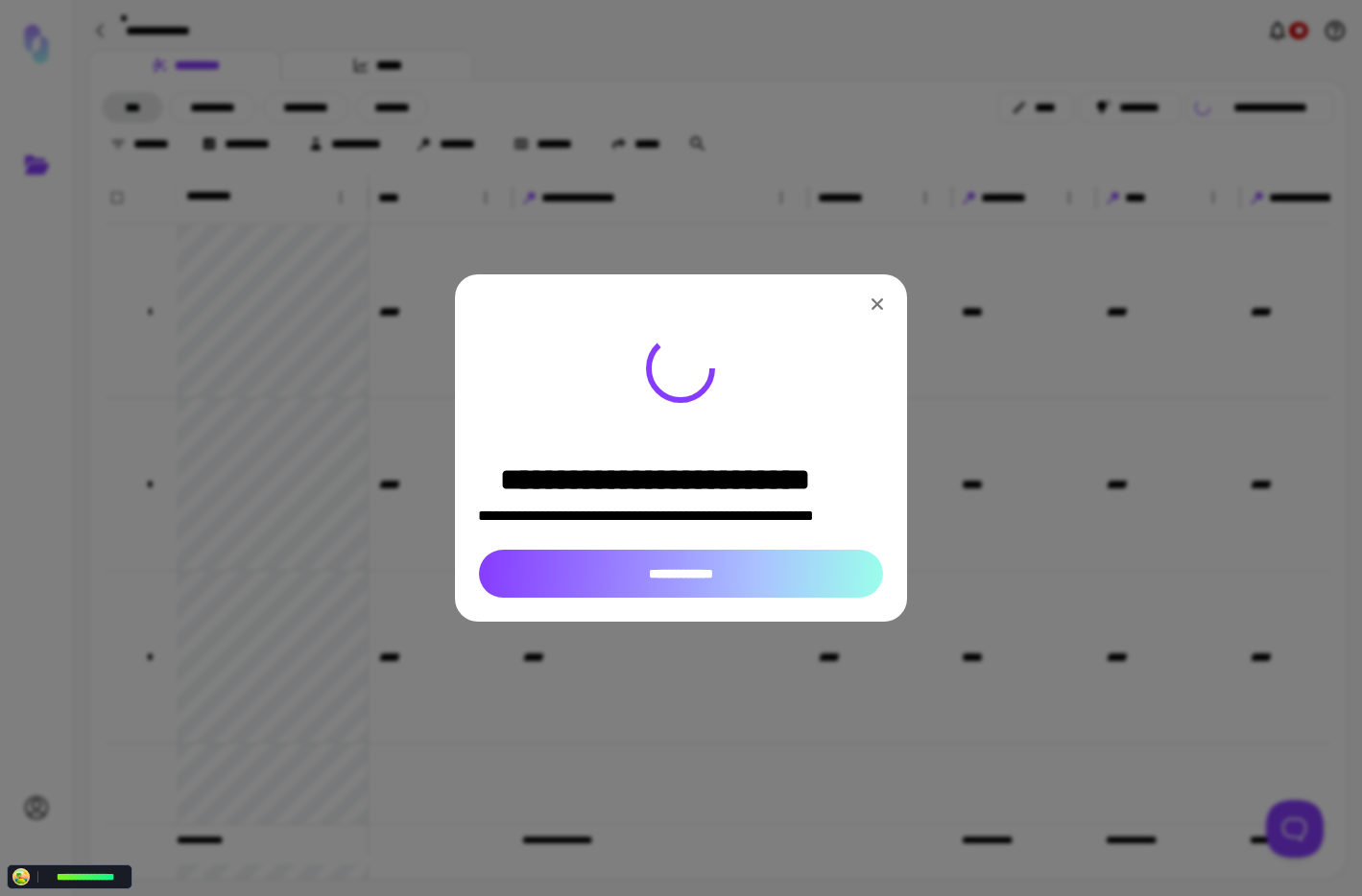 click on "**********" at bounding box center [681, 574] 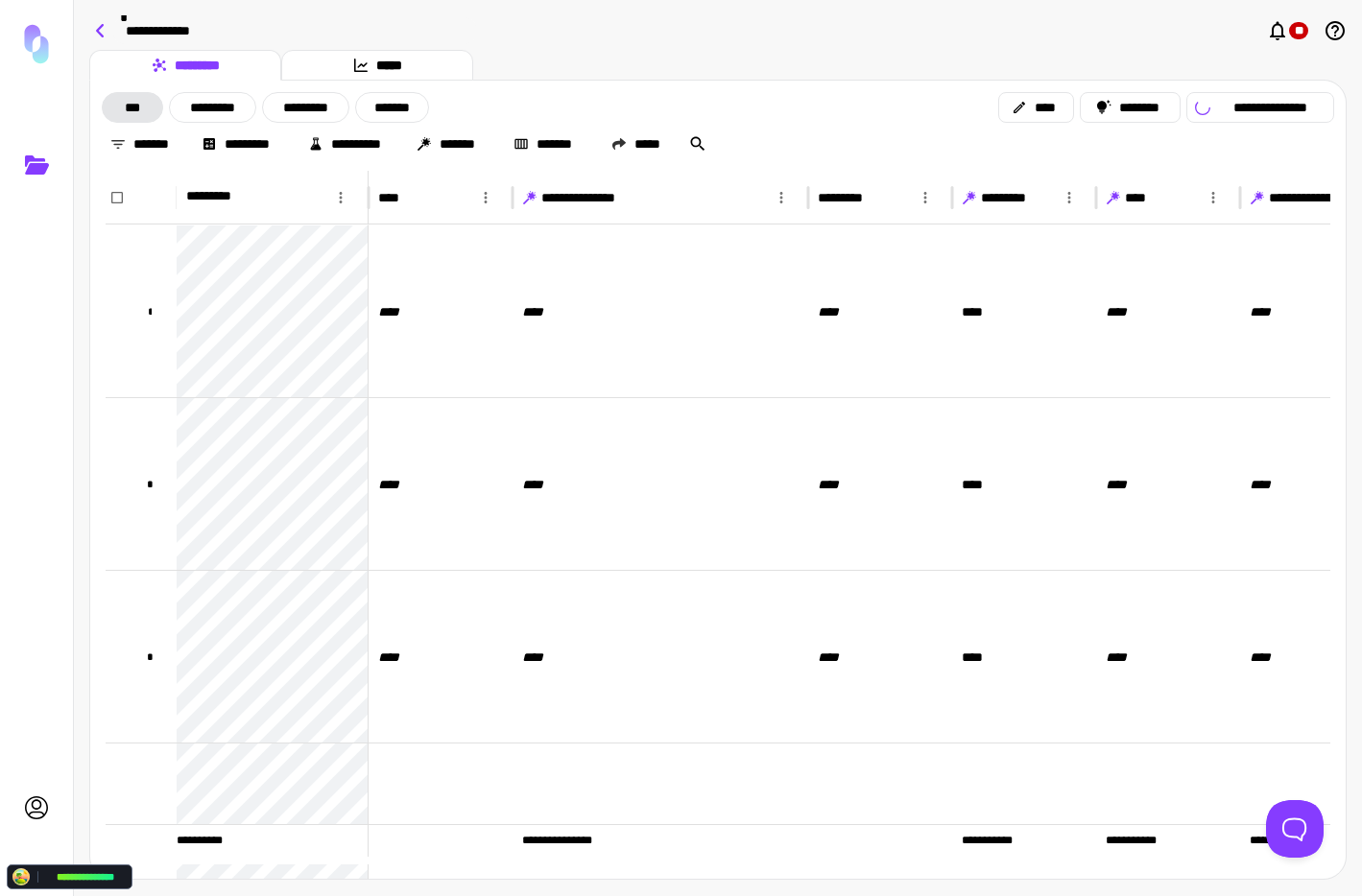 click 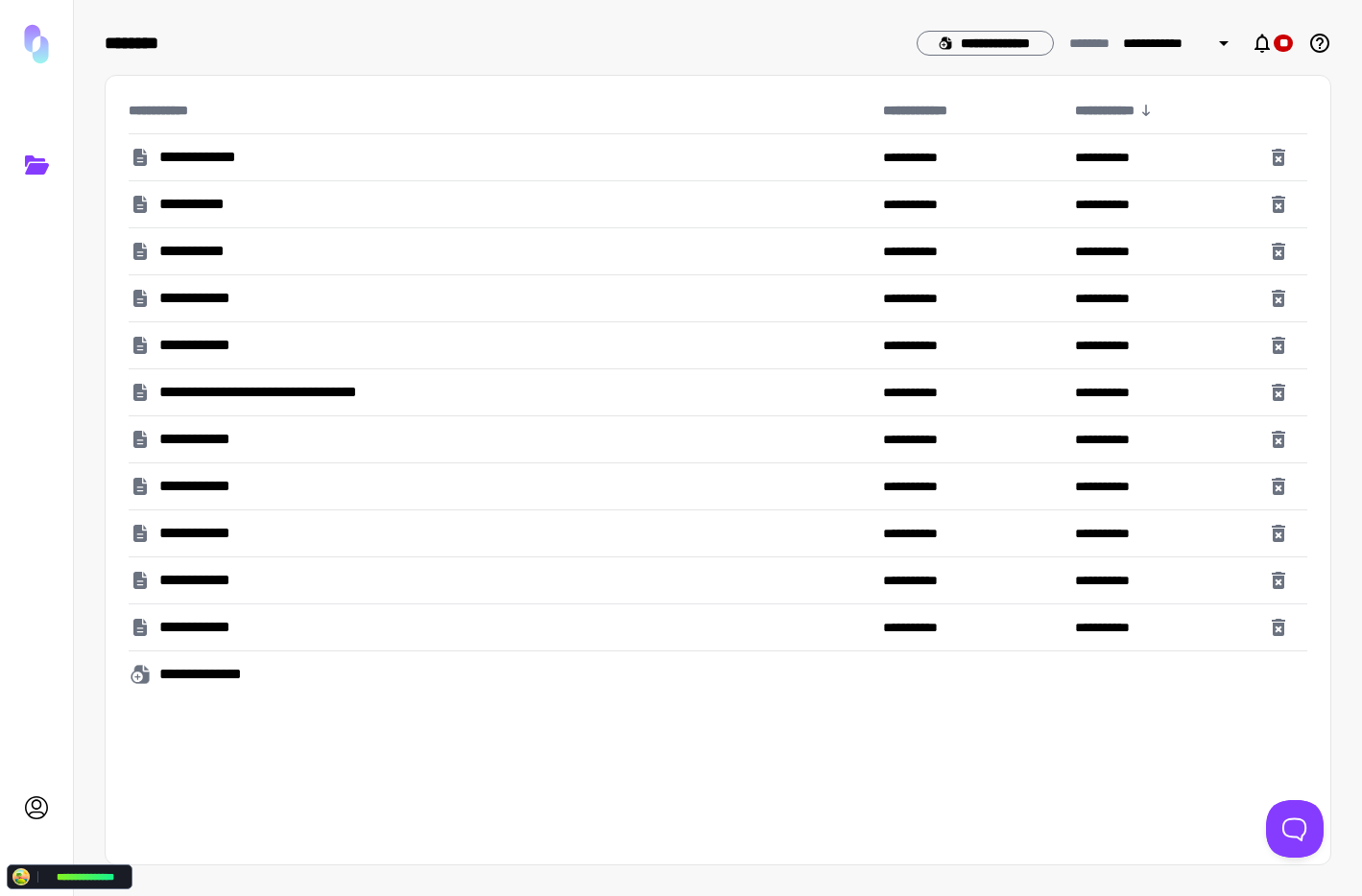 click on "**********" at bounding box center [199, 204] 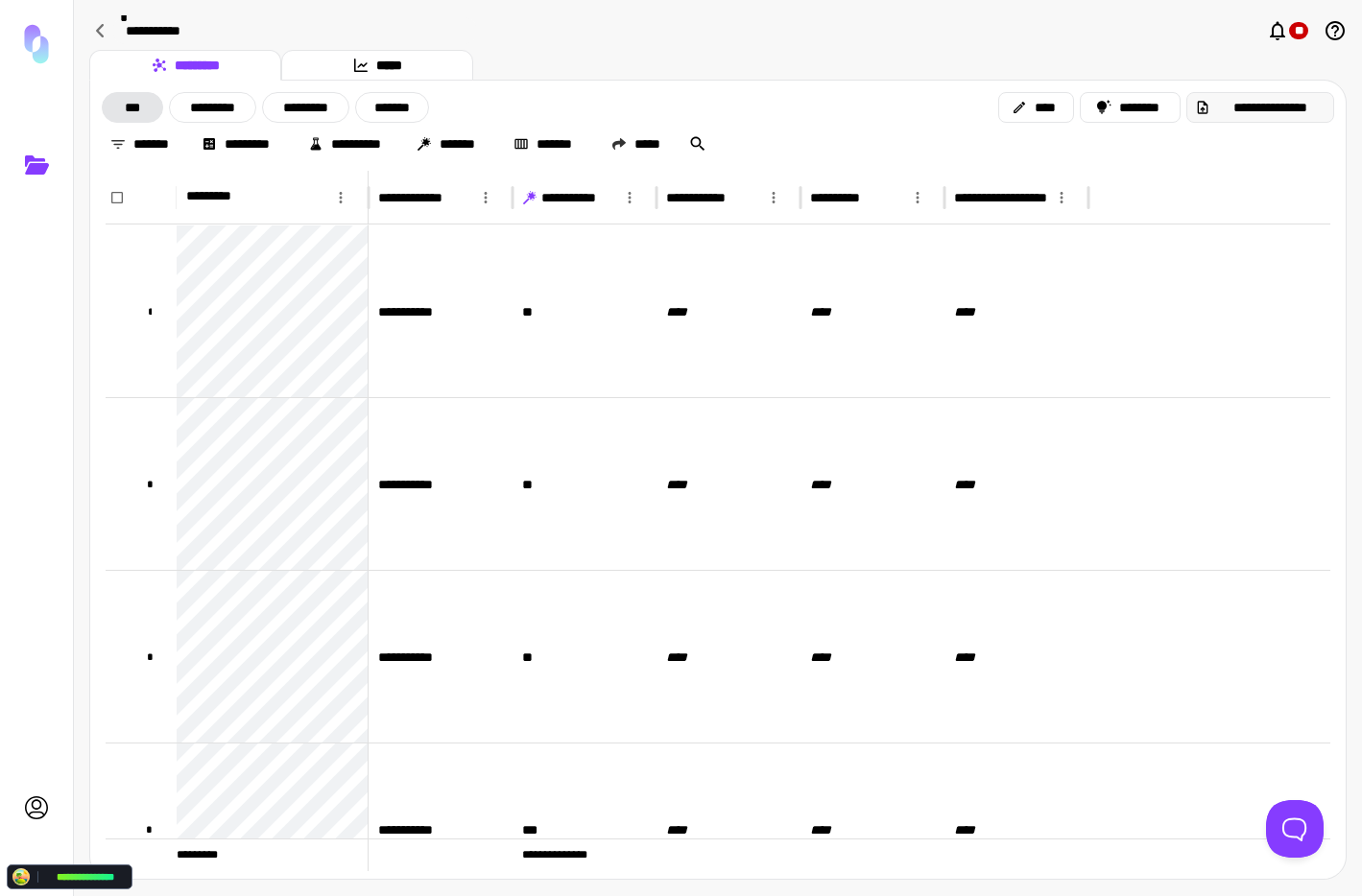 click on "**********" at bounding box center [1270, 107] 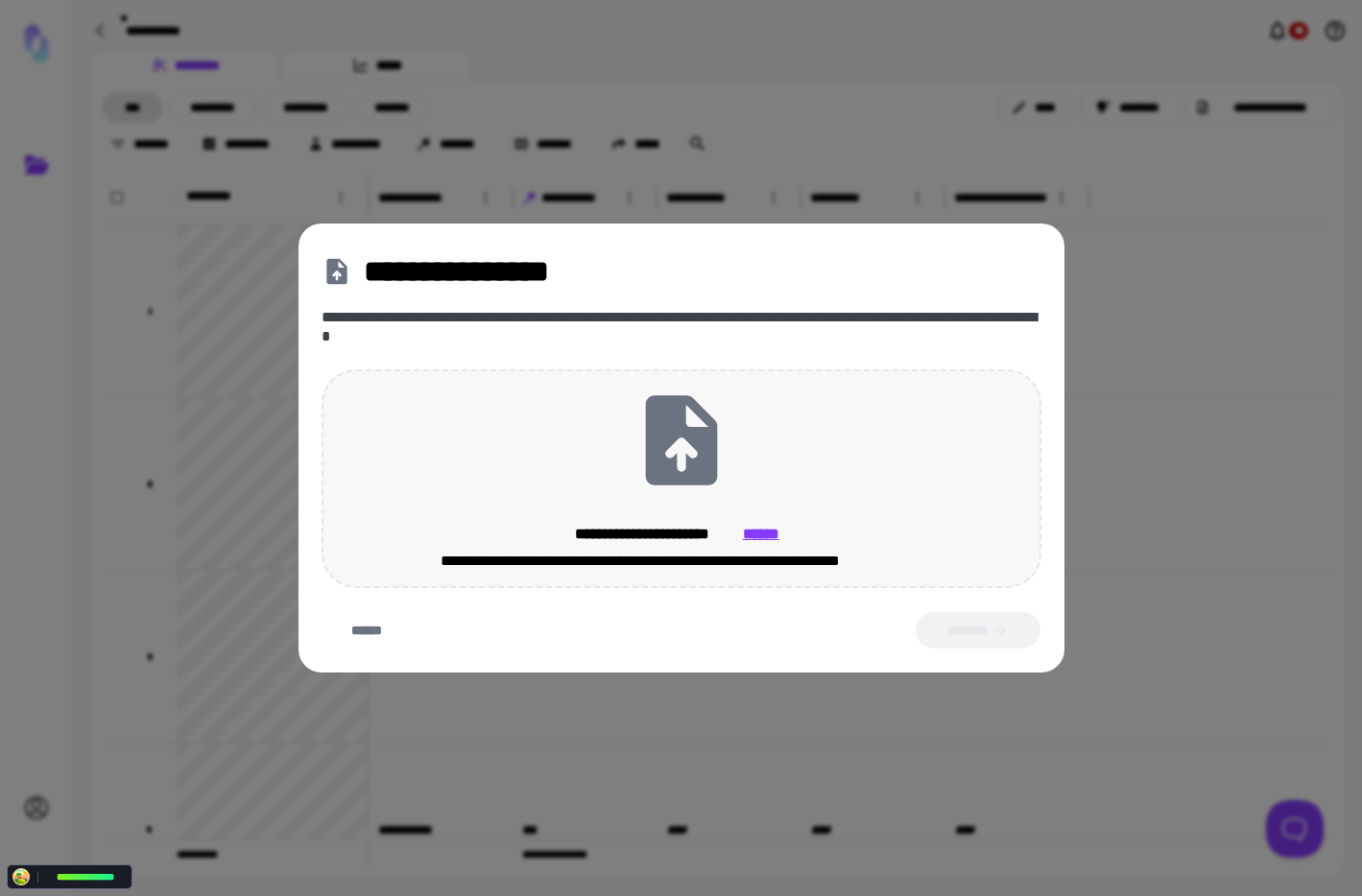 click on "**********" at bounding box center [681, 479] 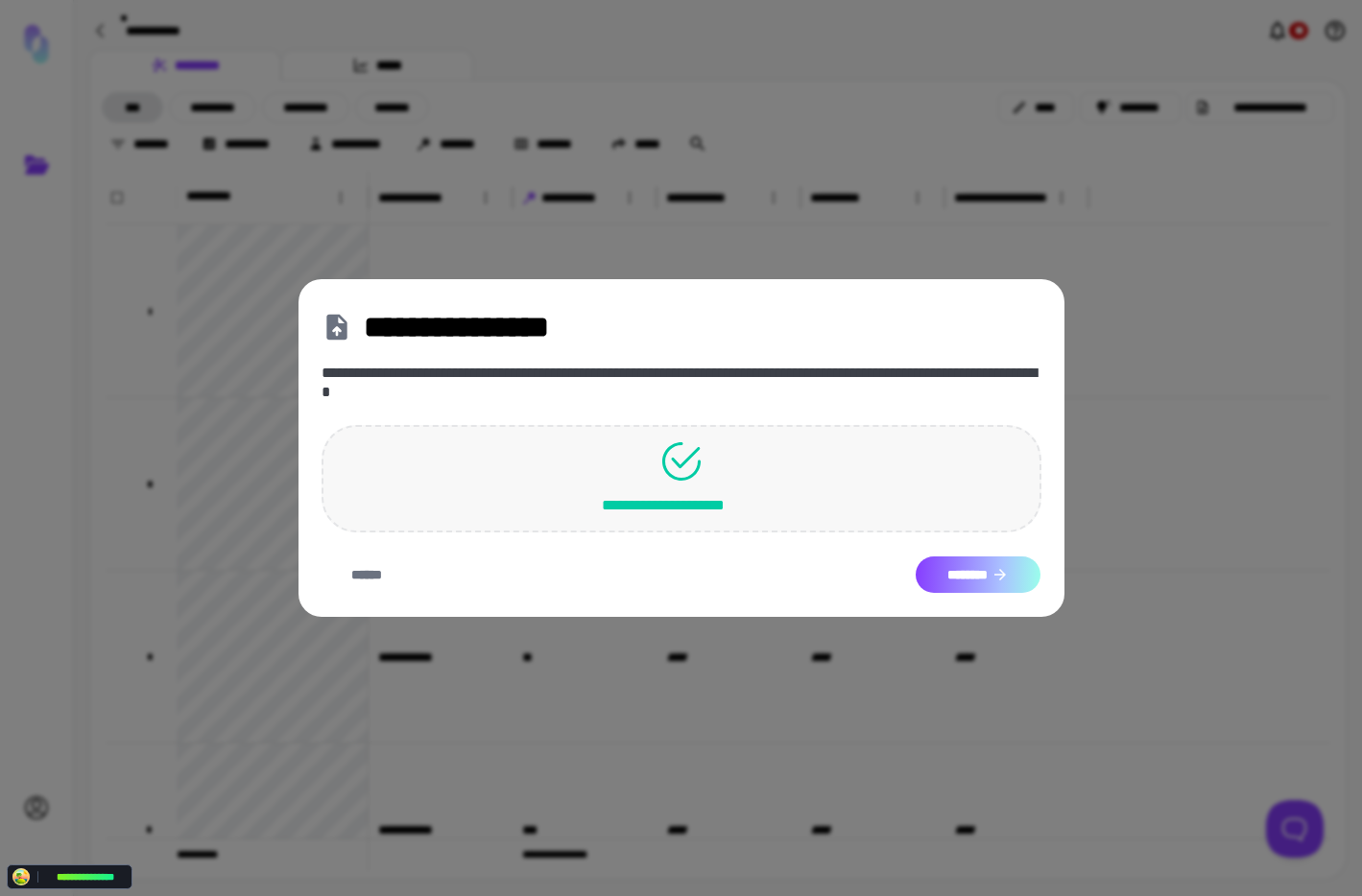 click on "********" at bounding box center (978, 575) 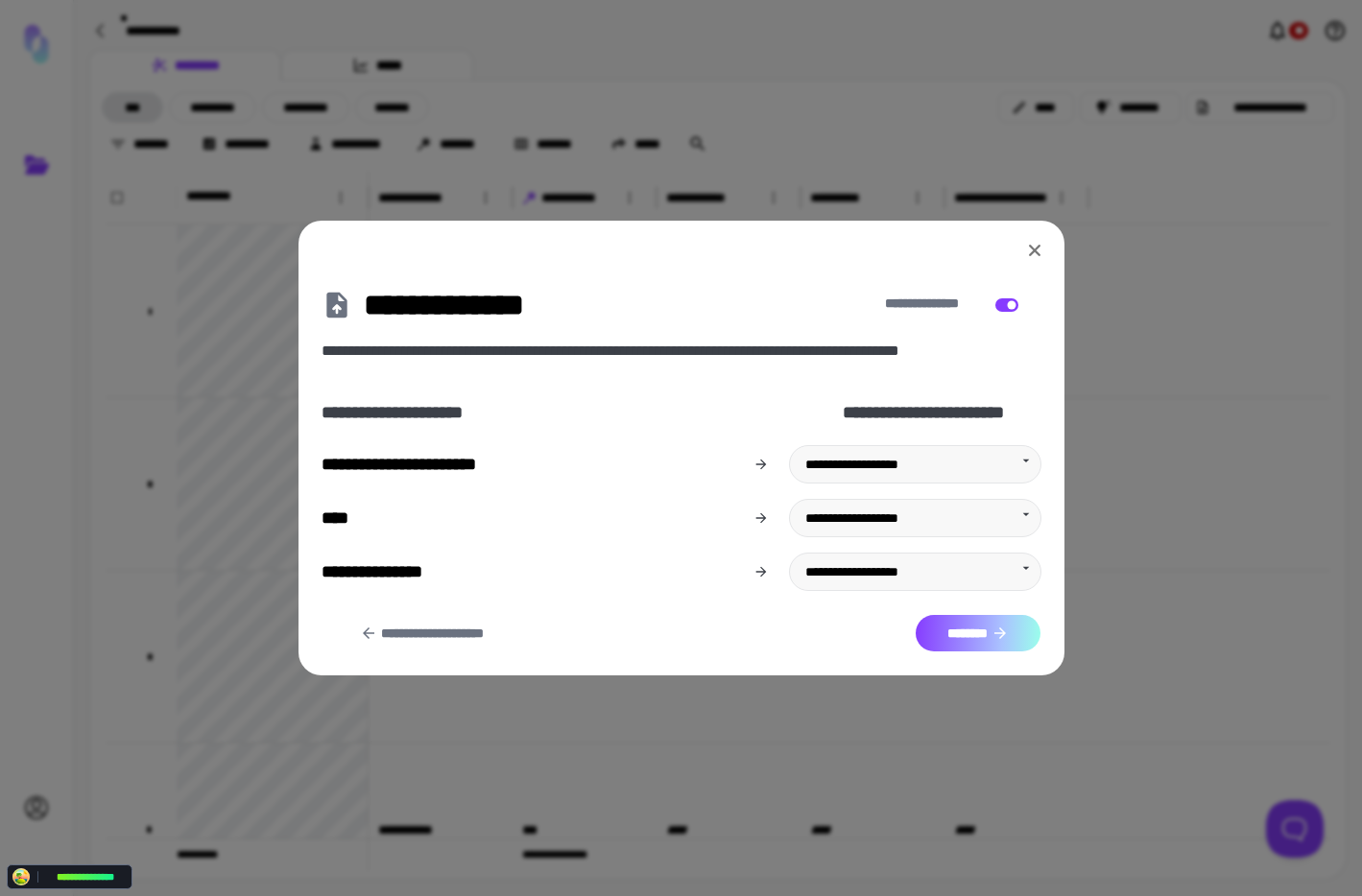 click on "********" at bounding box center (978, 633) 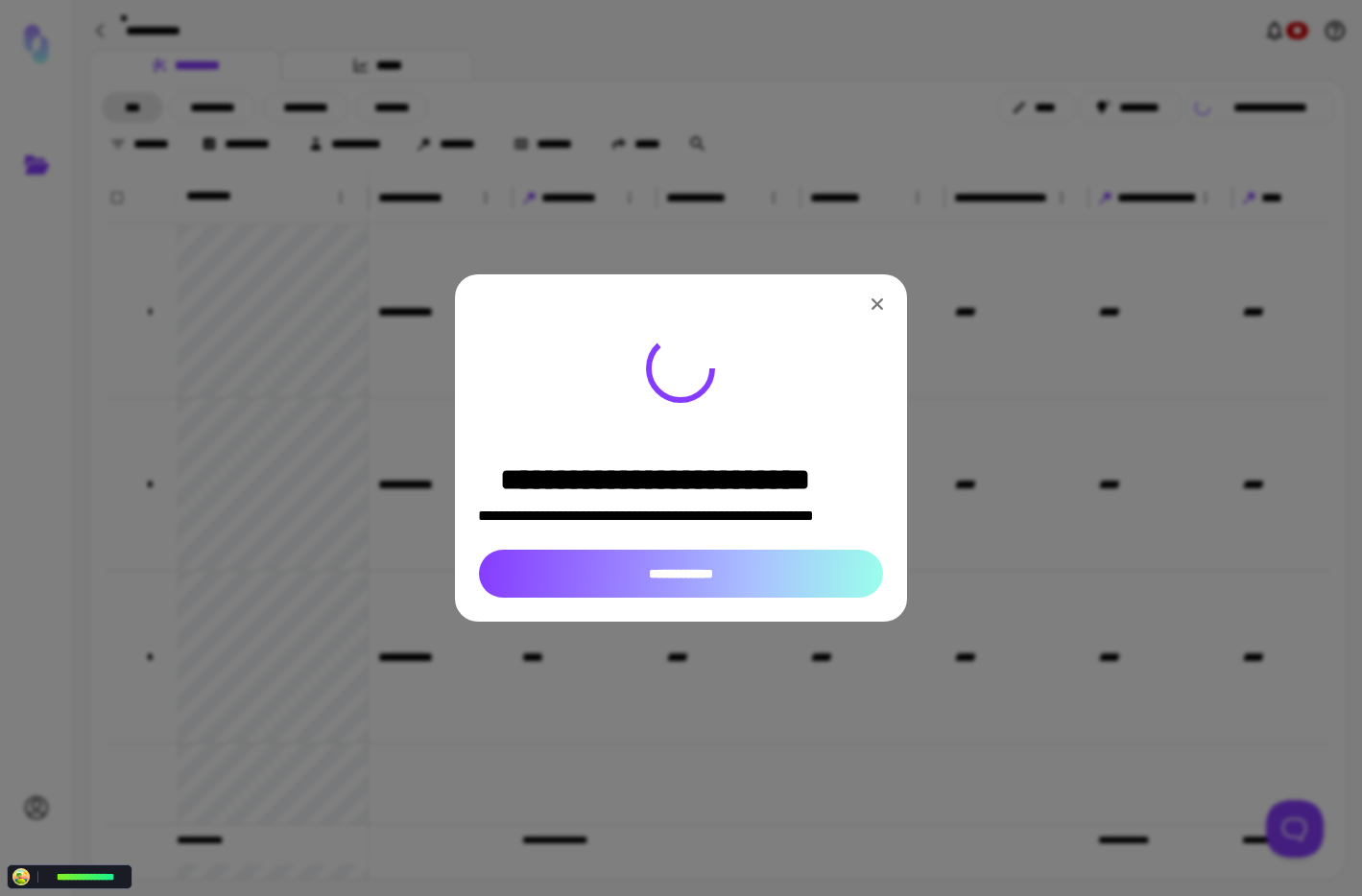 click on "**********" at bounding box center [681, 574] 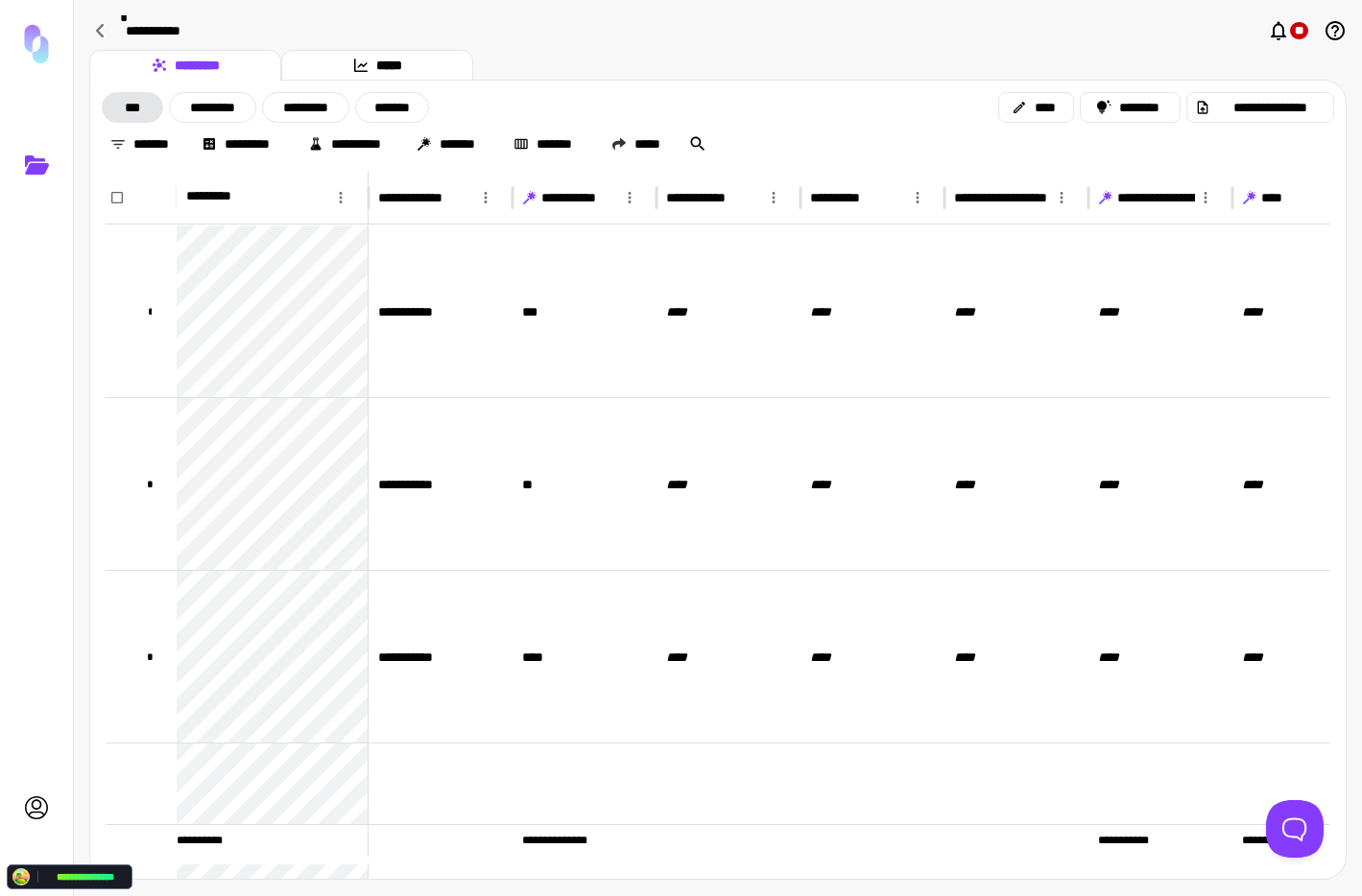 click on "**********" at bounding box center (718, 33) 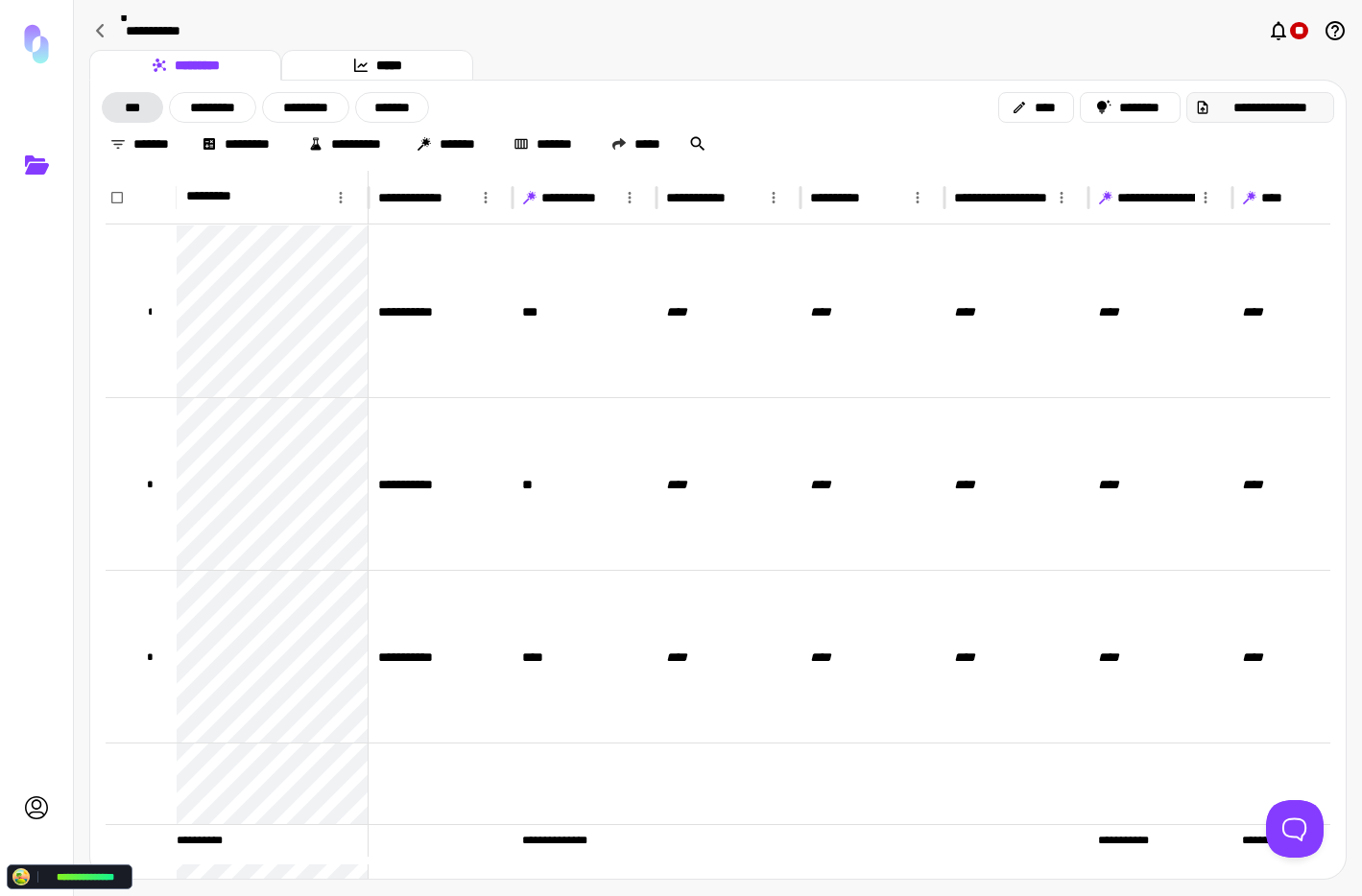 click on "**********" at bounding box center [1270, 107] 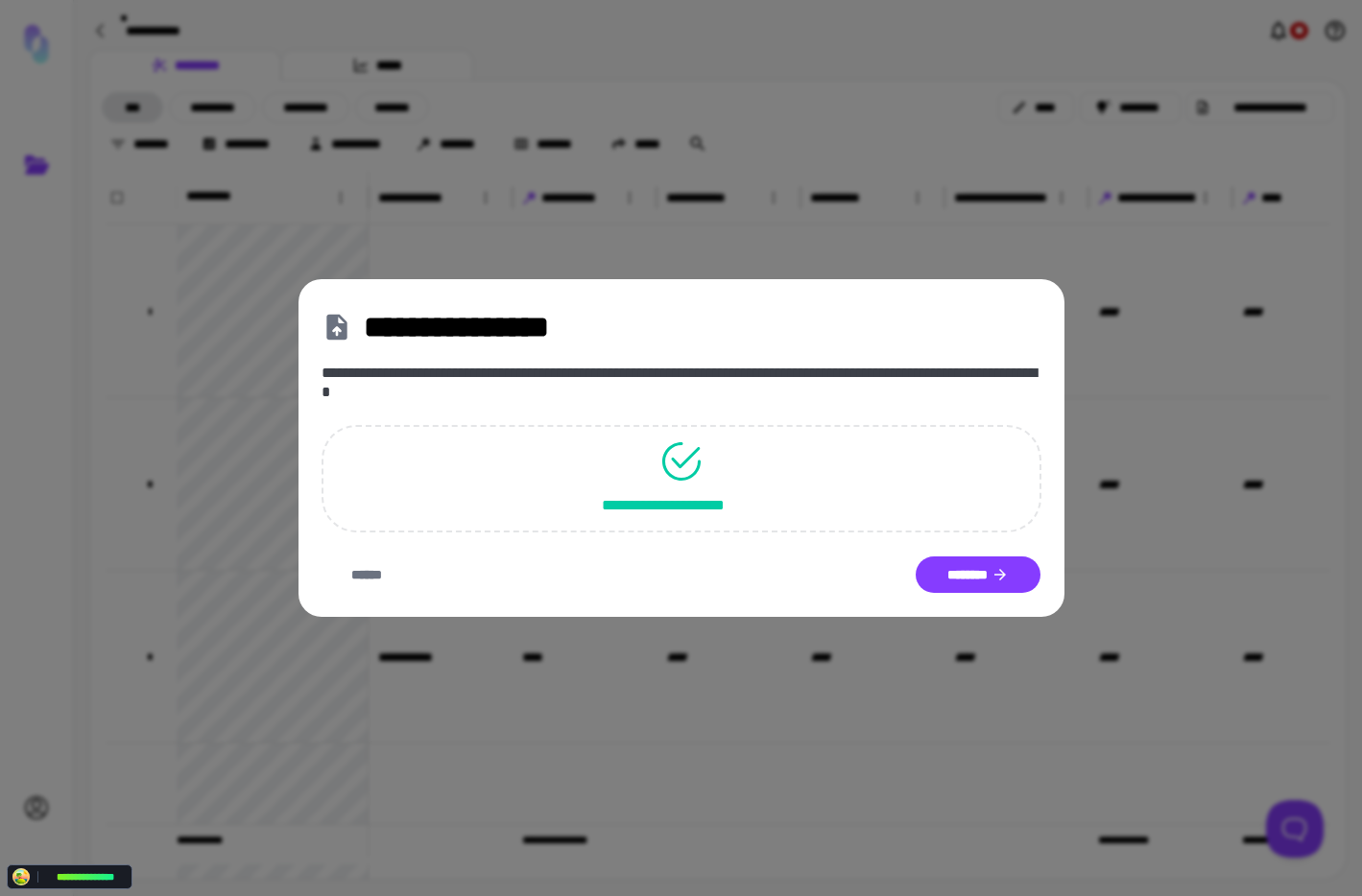 click on "**********" at bounding box center [681, 327] 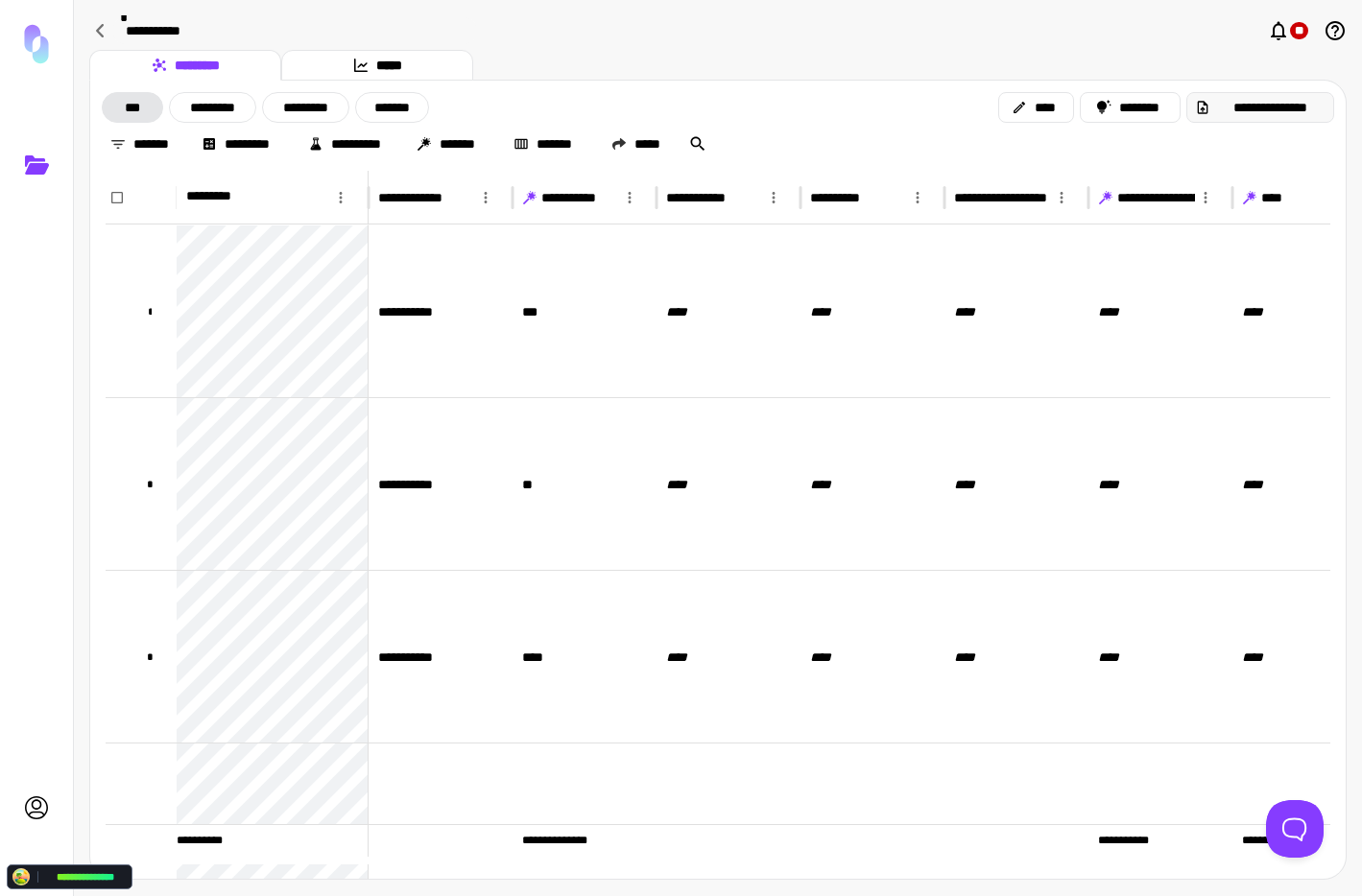 click on "**********" at bounding box center (1270, 107) 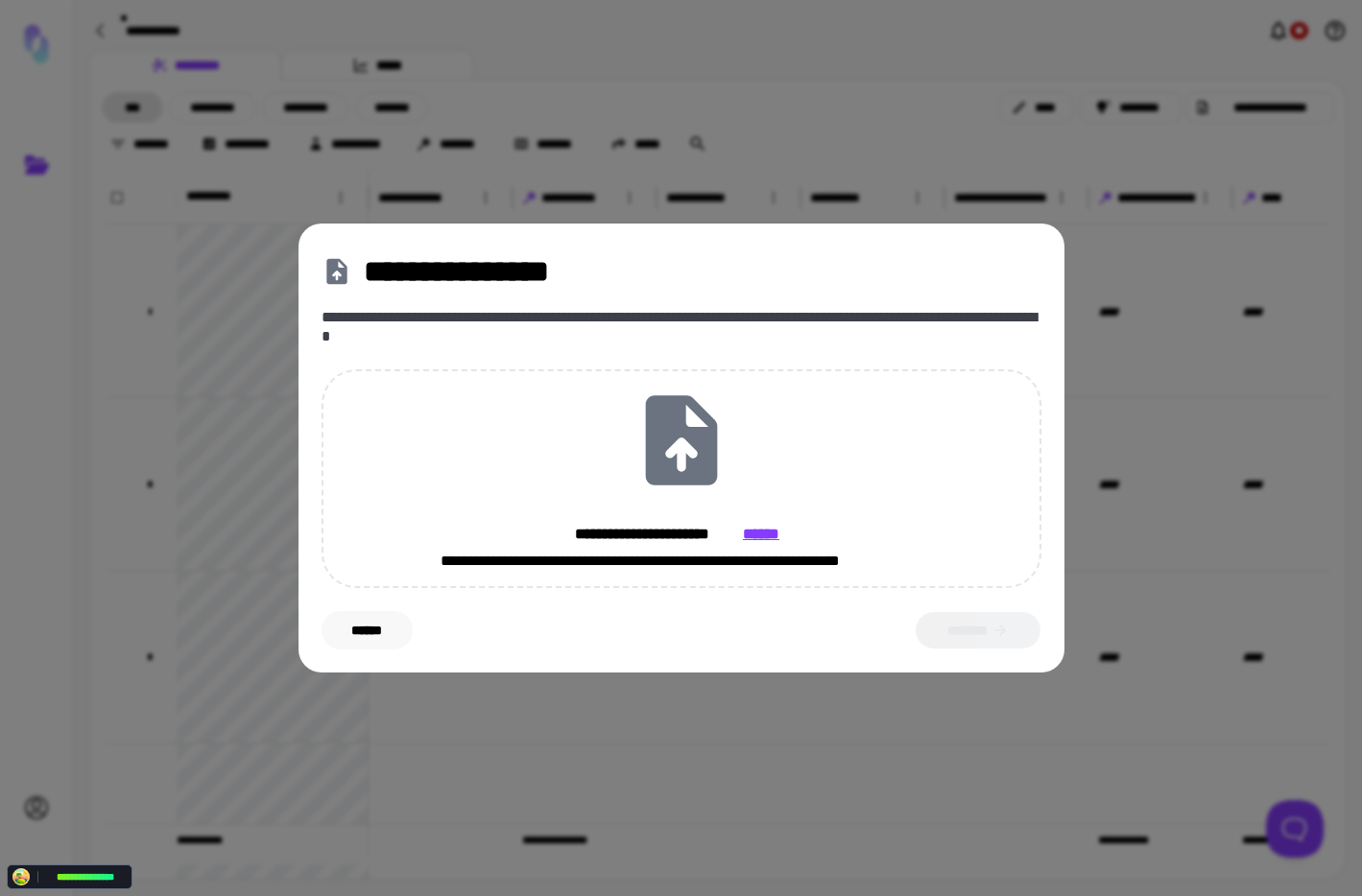 click on "******" at bounding box center [367, 630] 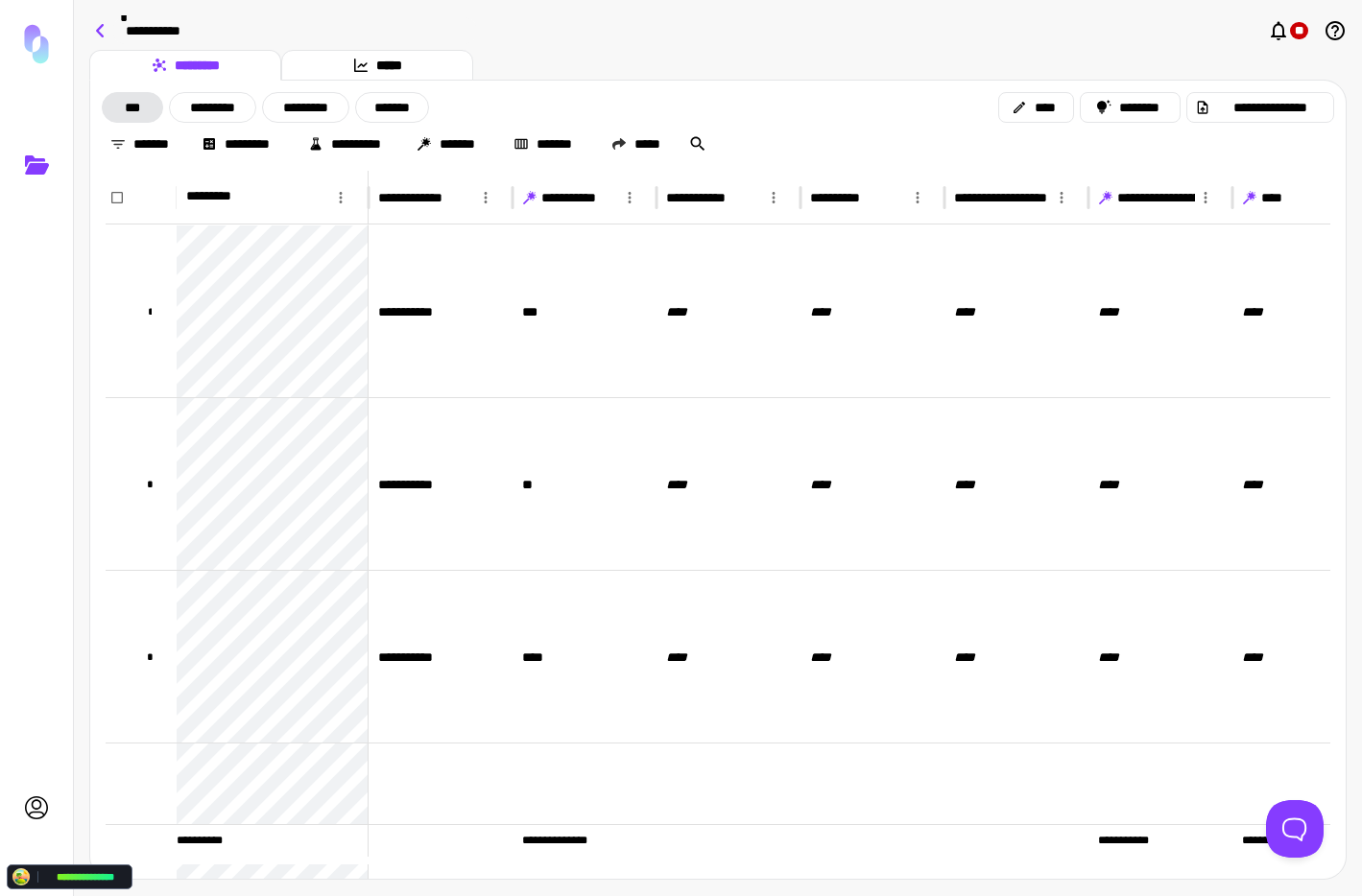 click 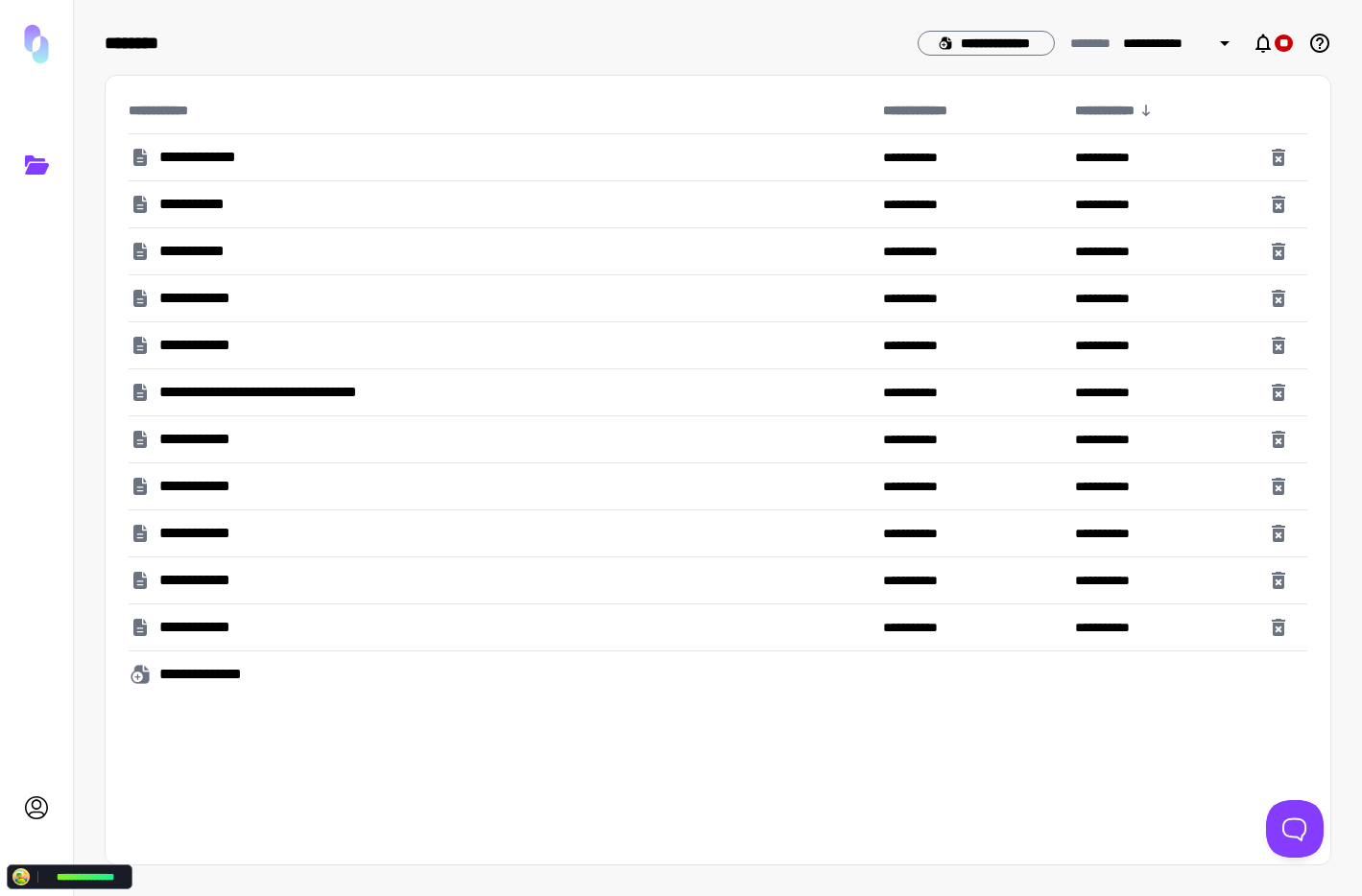 click on "**********" at bounding box center [502, 157] 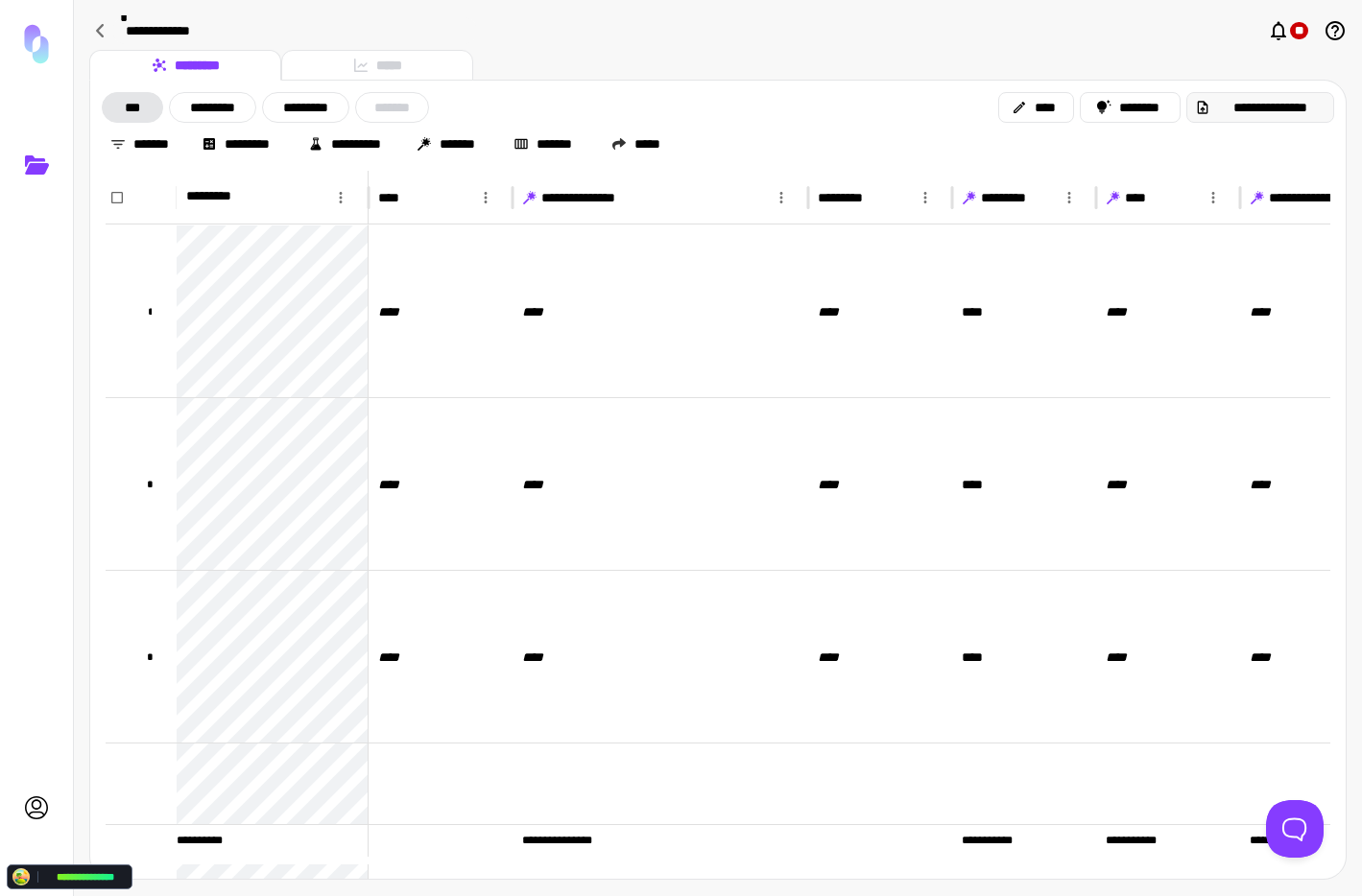 click 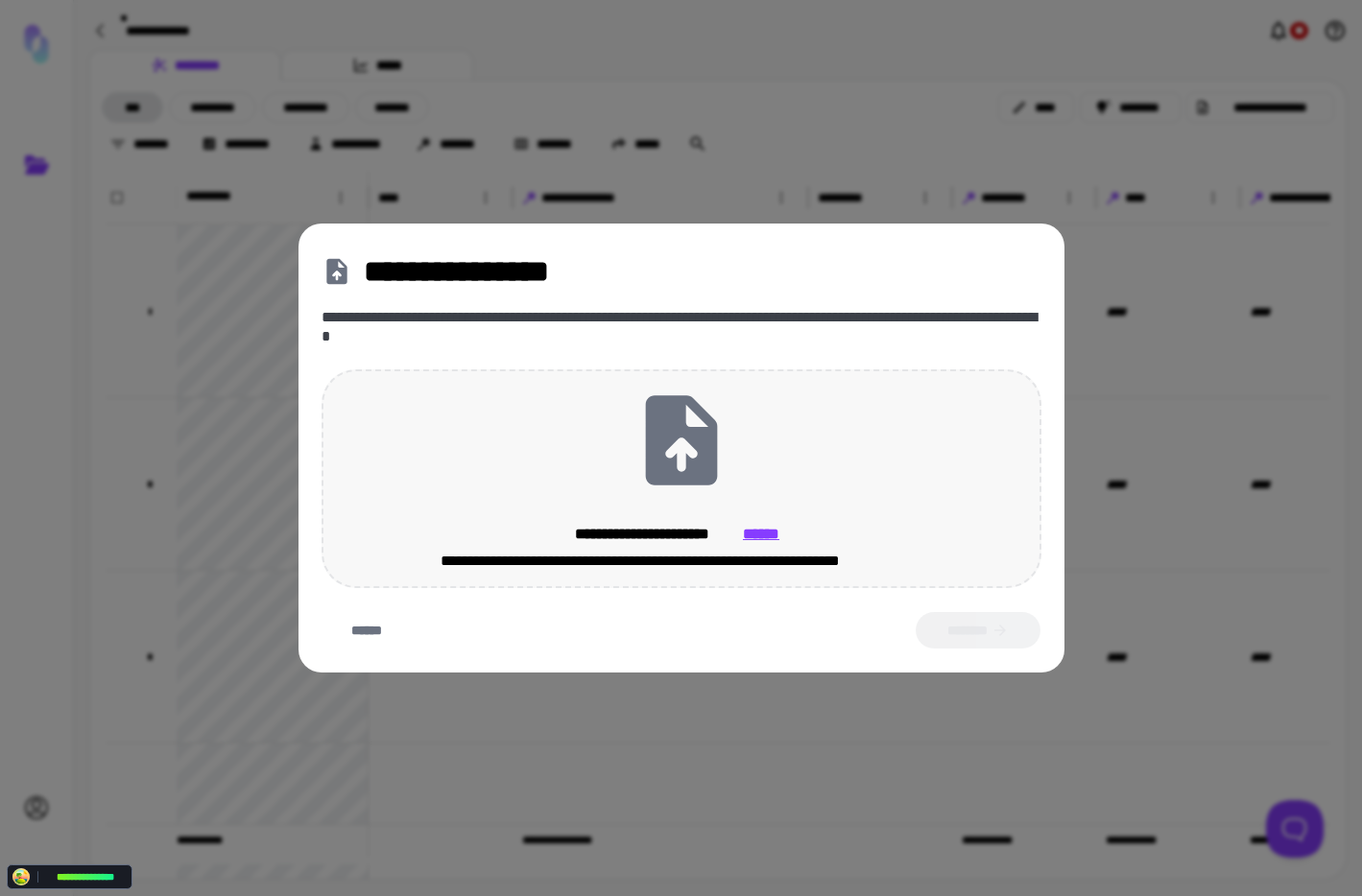 click 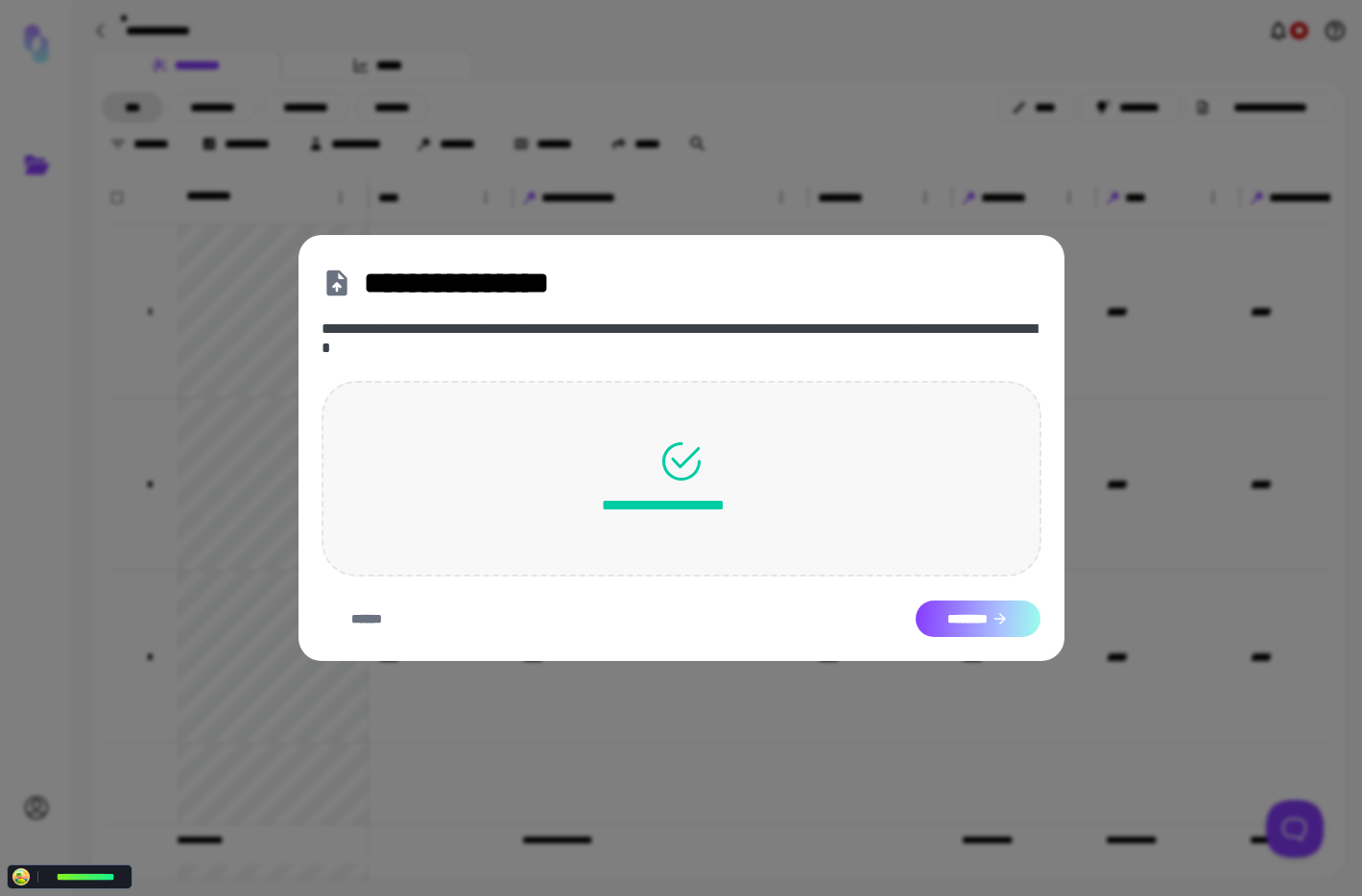 click on "********" at bounding box center (978, 619) 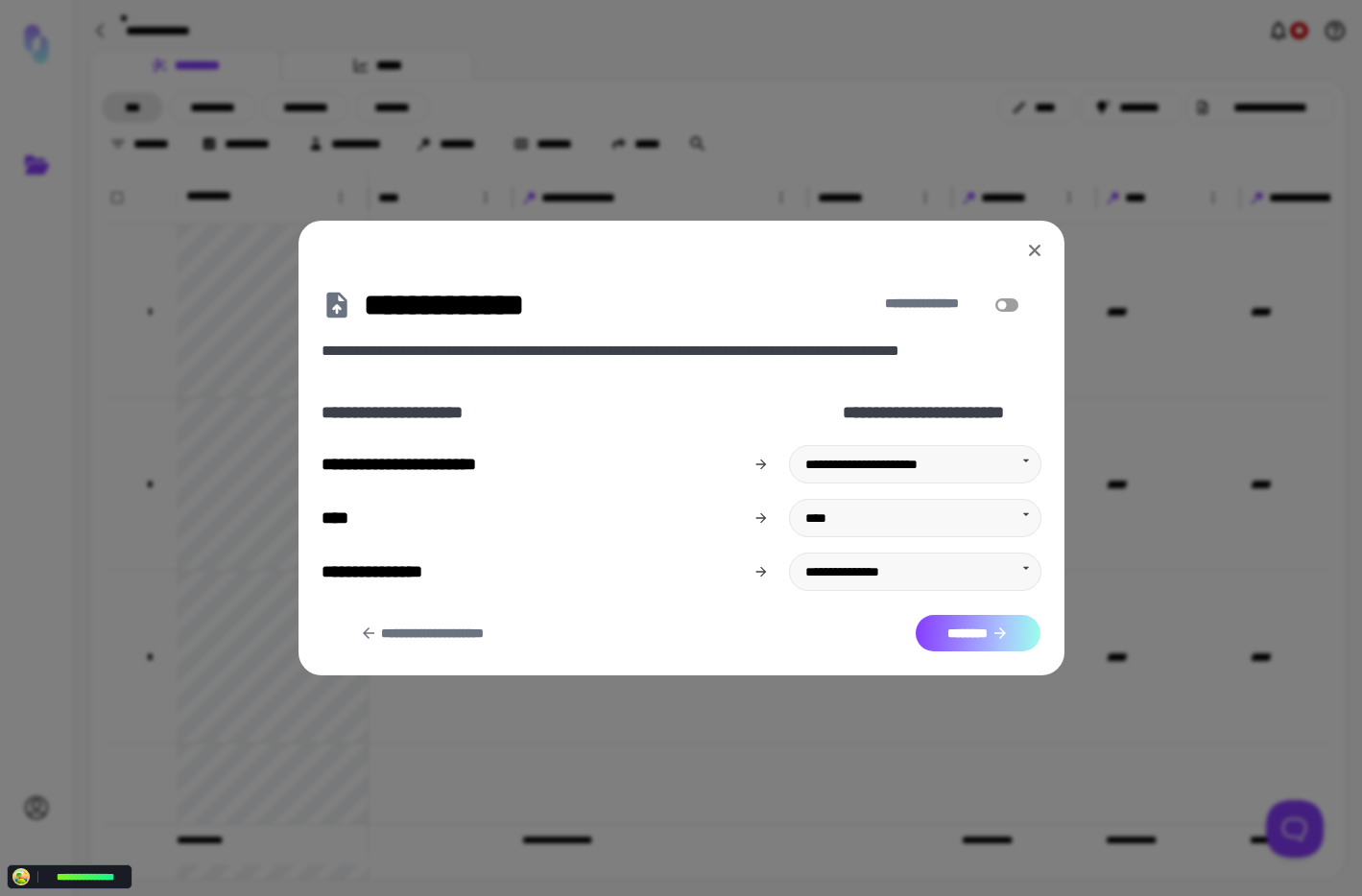 click on "********" at bounding box center (978, 633) 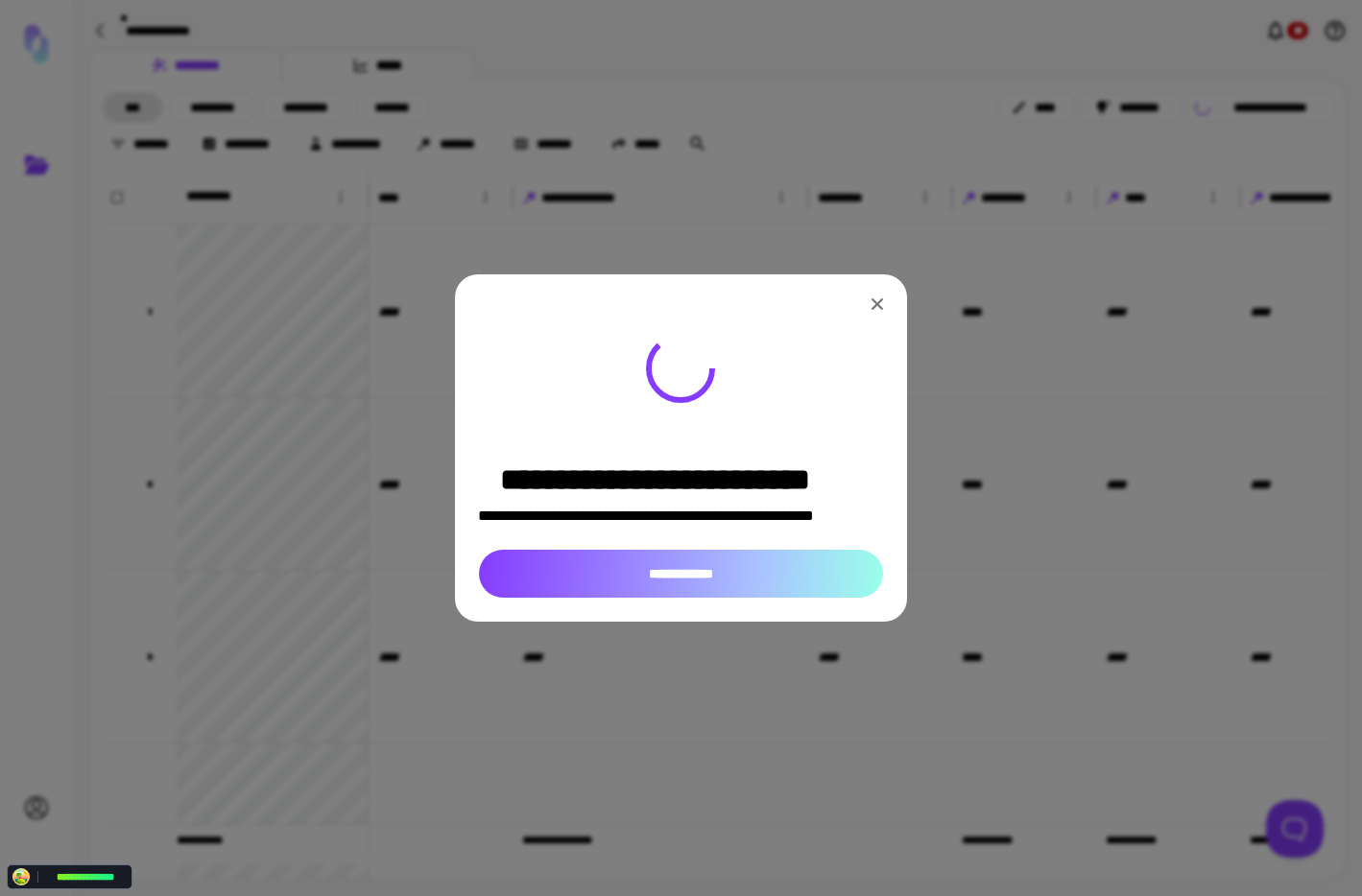 click on "**********" at bounding box center [681, 574] 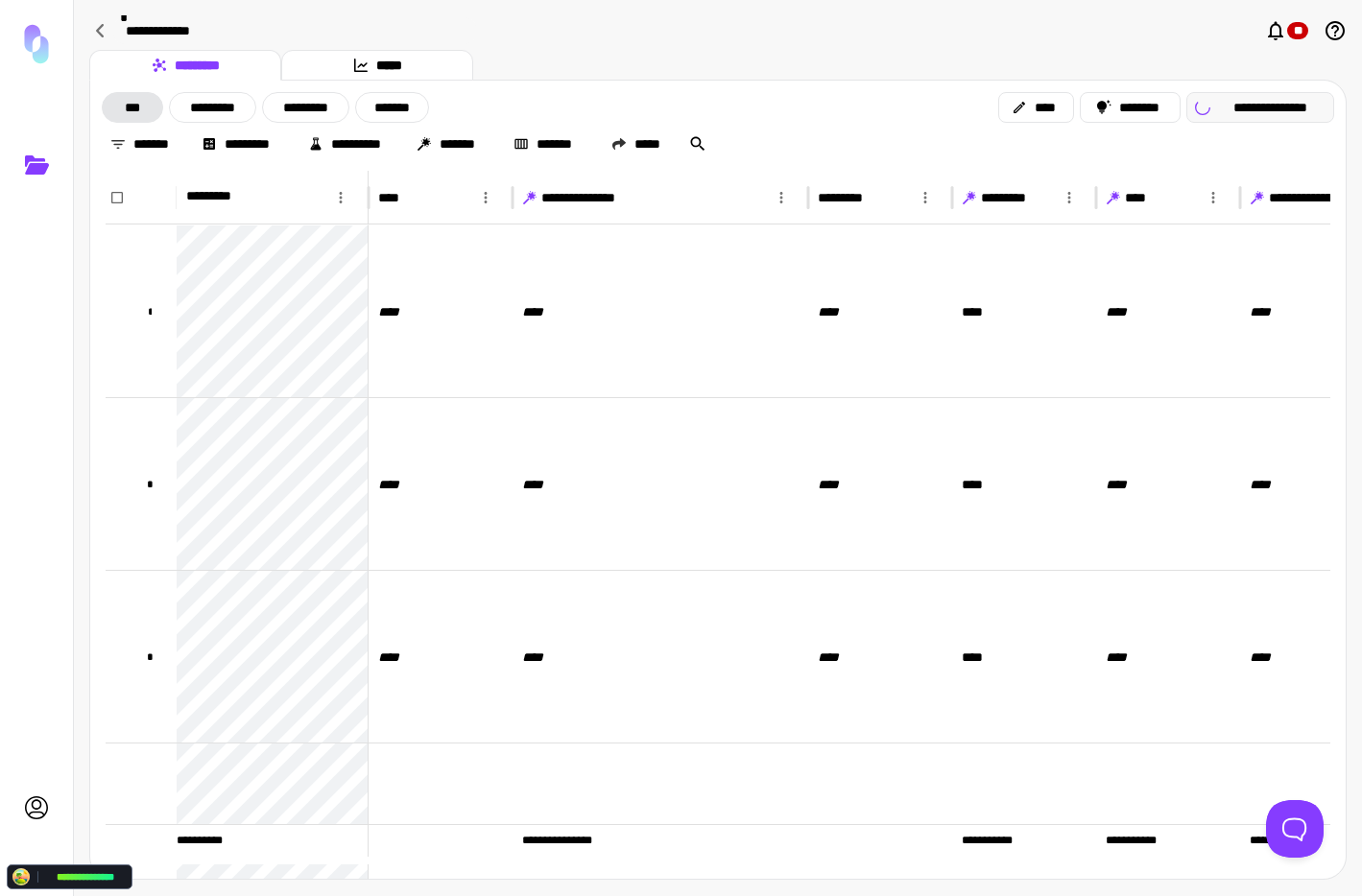 click on "**********" at bounding box center (1260, 107) 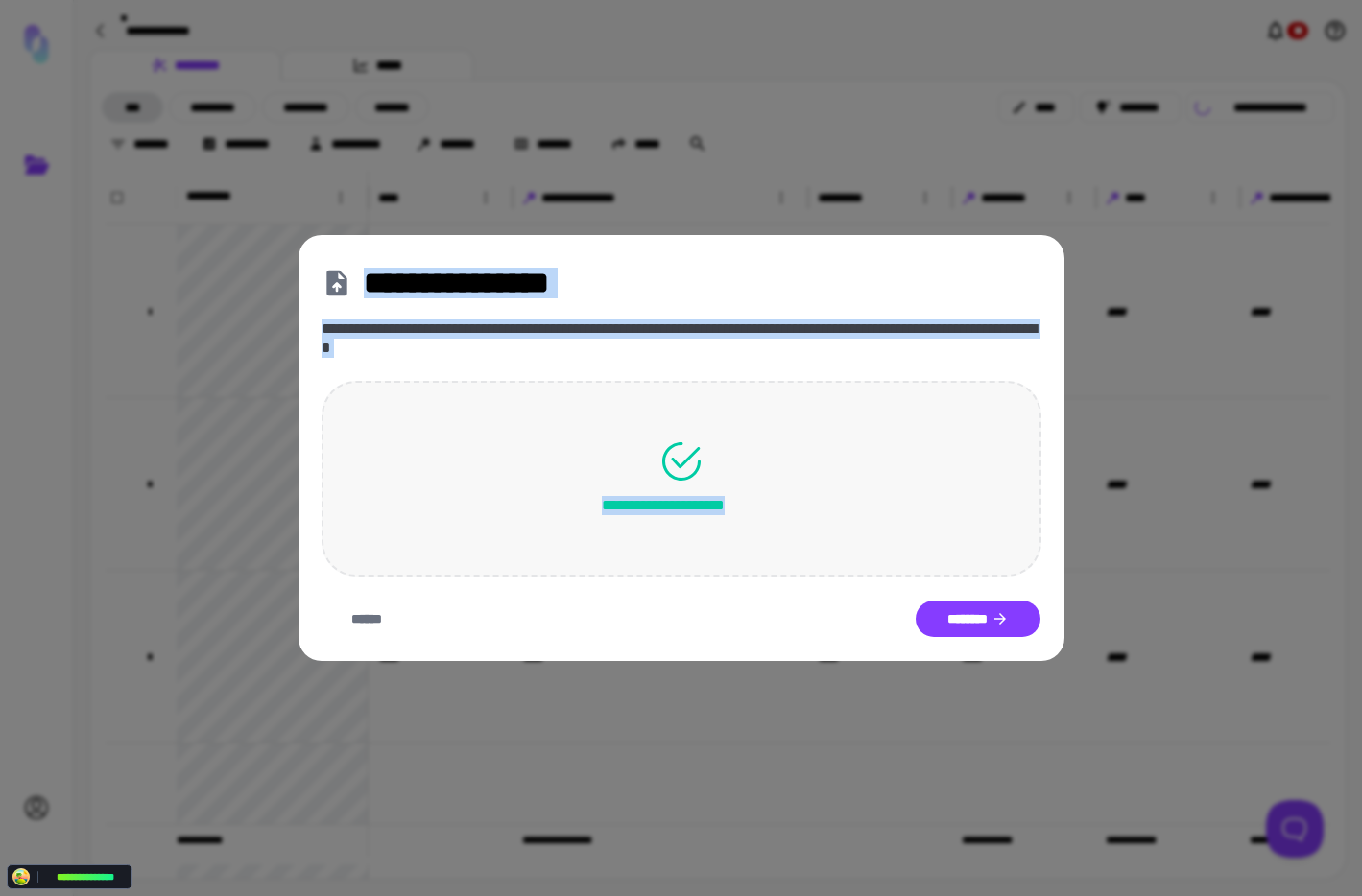 drag, startPoint x: 323, startPoint y: 217, endPoint x: 942, endPoint y: 526, distance: 691.83958 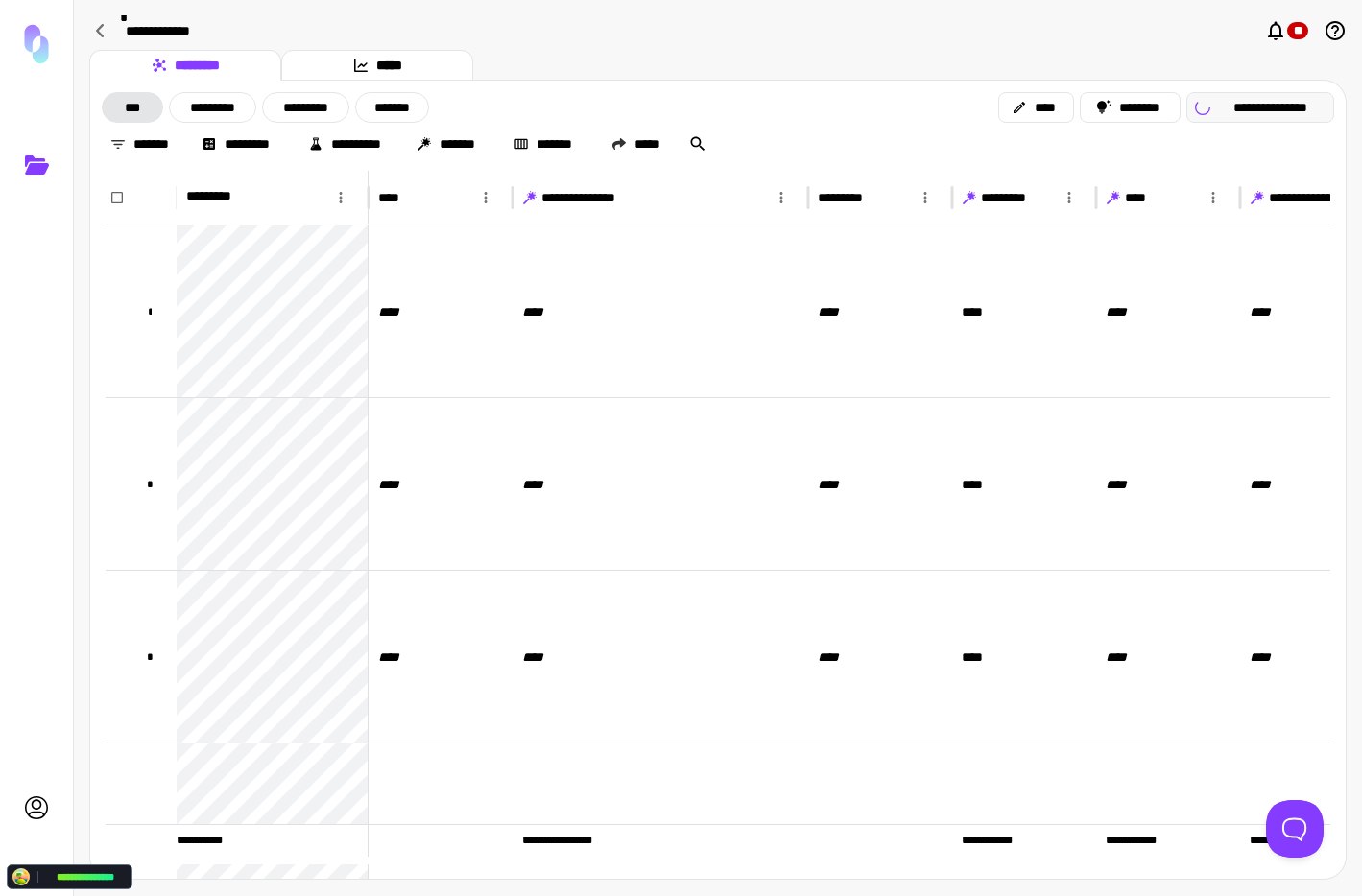 click on "**********" at bounding box center (1270, 107) 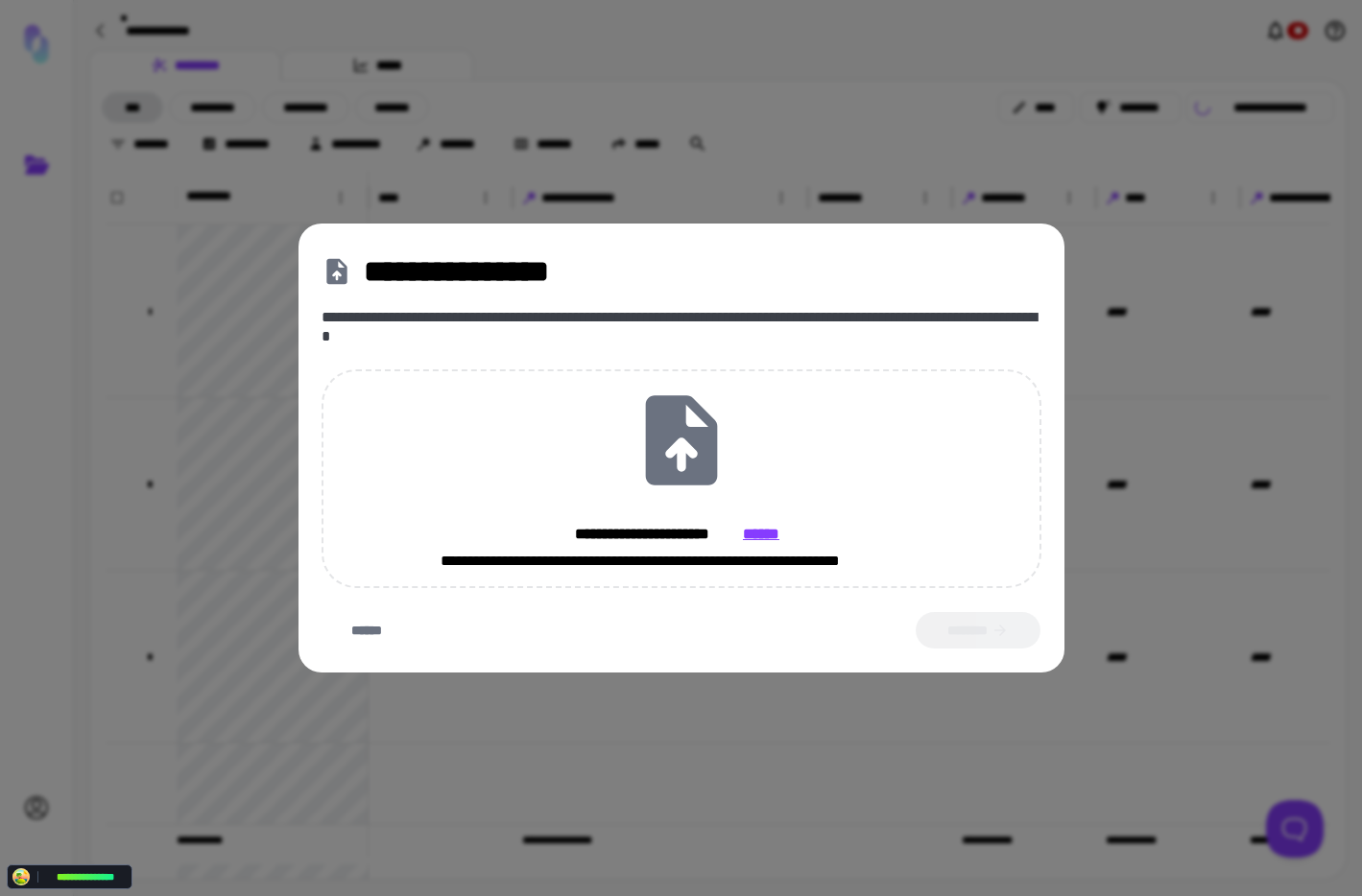 click on "**********" at bounding box center [681, 448] 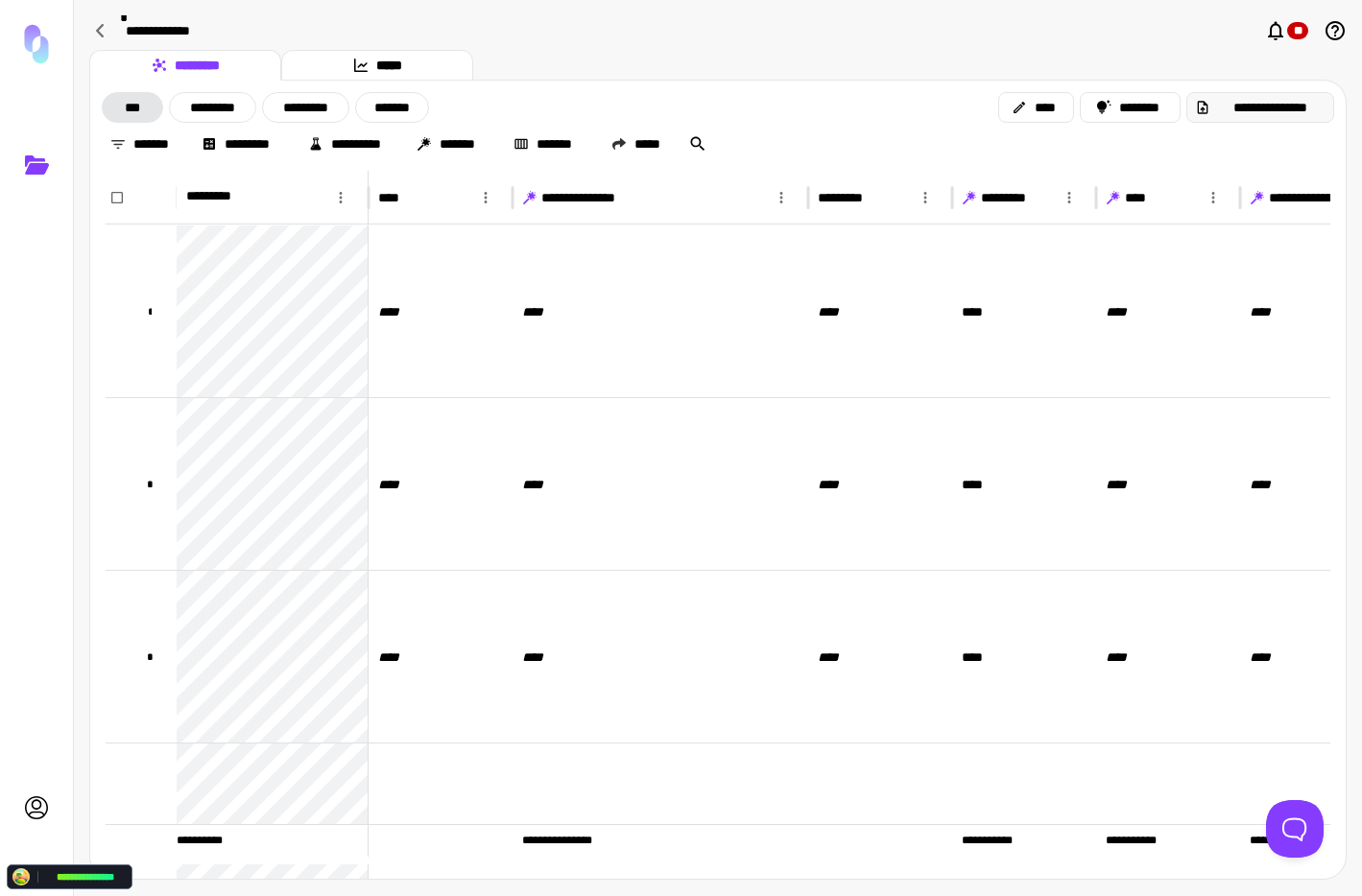 click on "**********" at bounding box center (1270, 107) 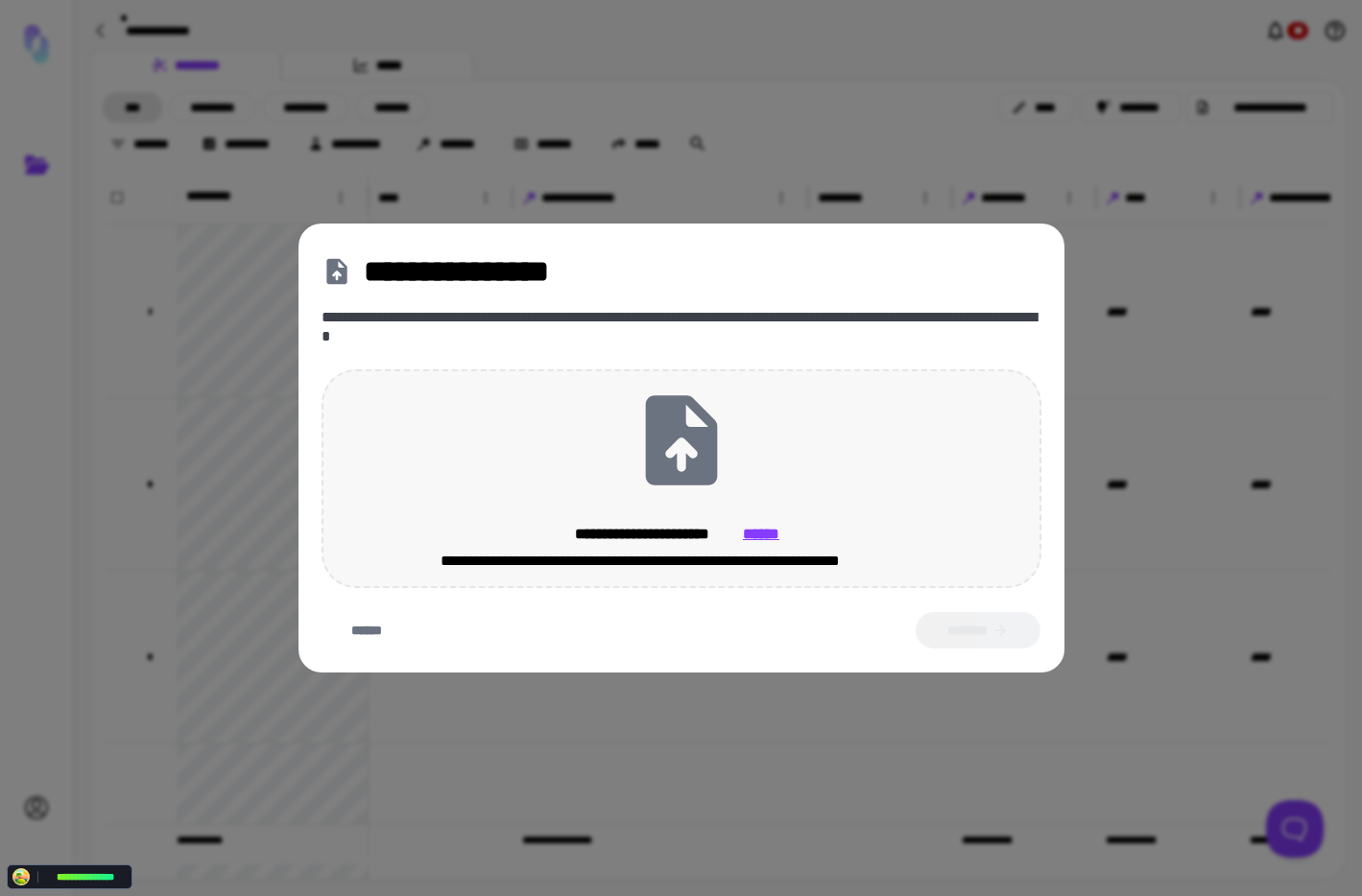 click on "**********" at bounding box center (681, 479) 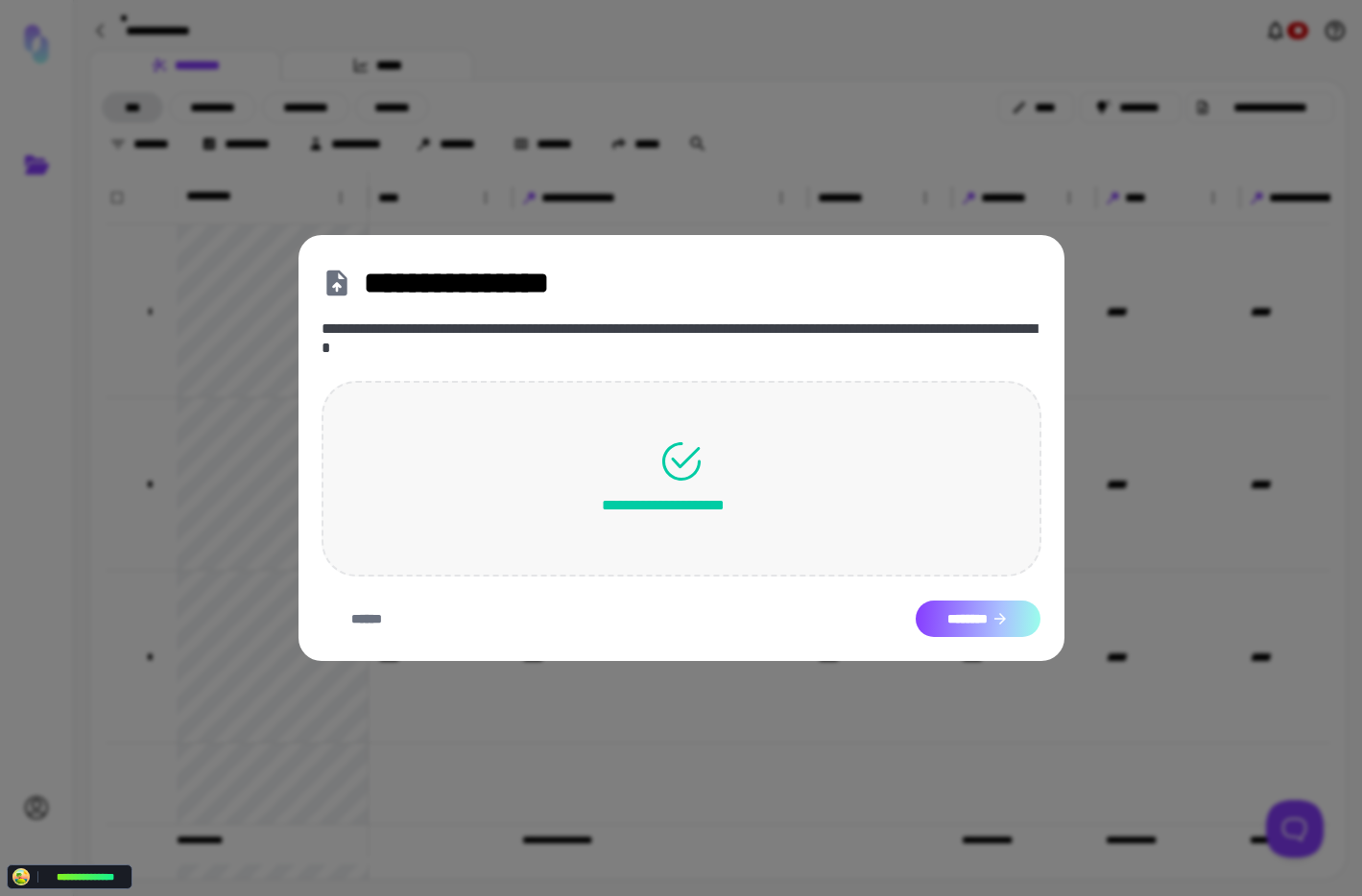 click on "********" at bounding box center (978, 619) 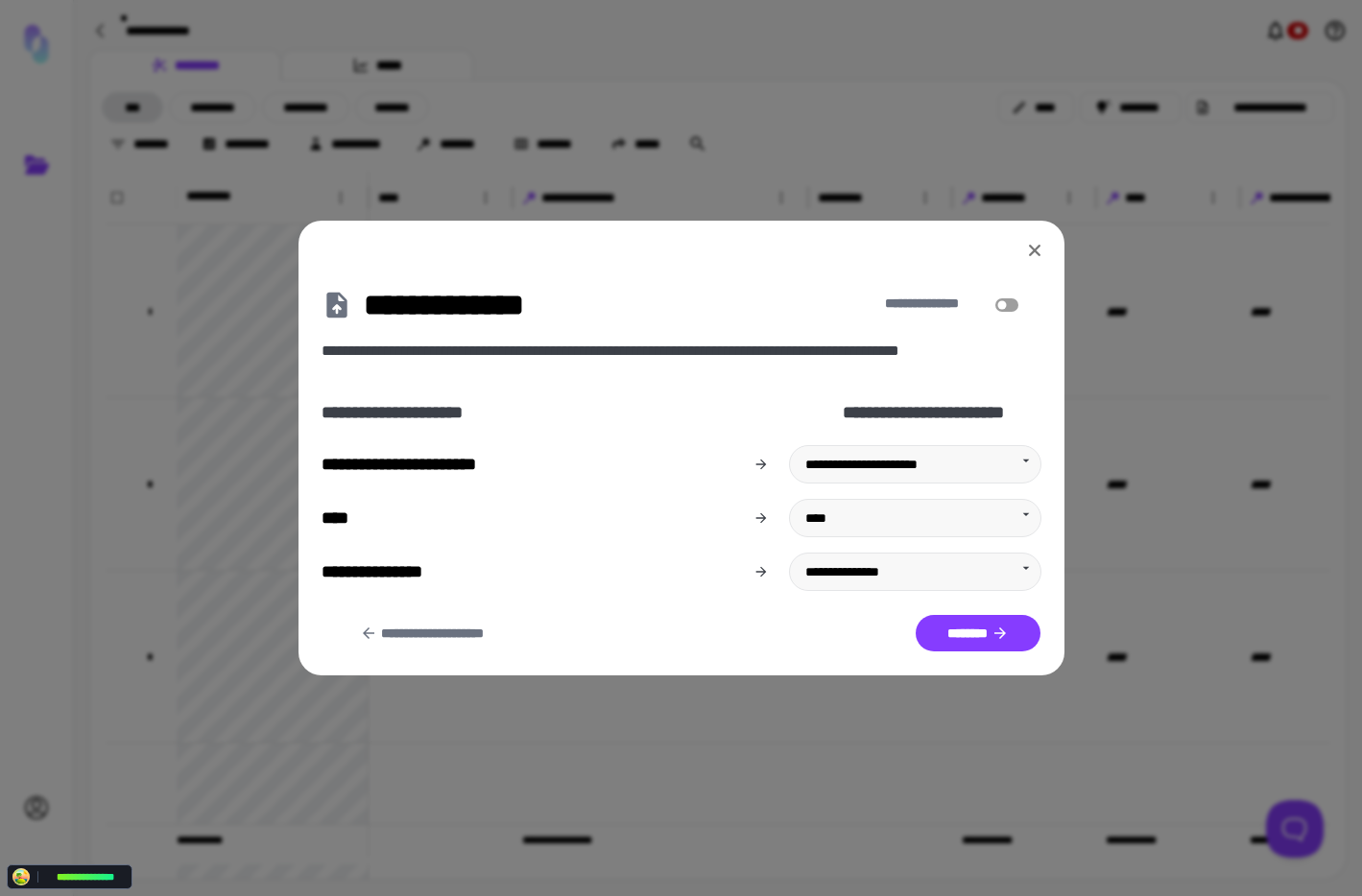 click on "**********" at bounding box center [681, 448] 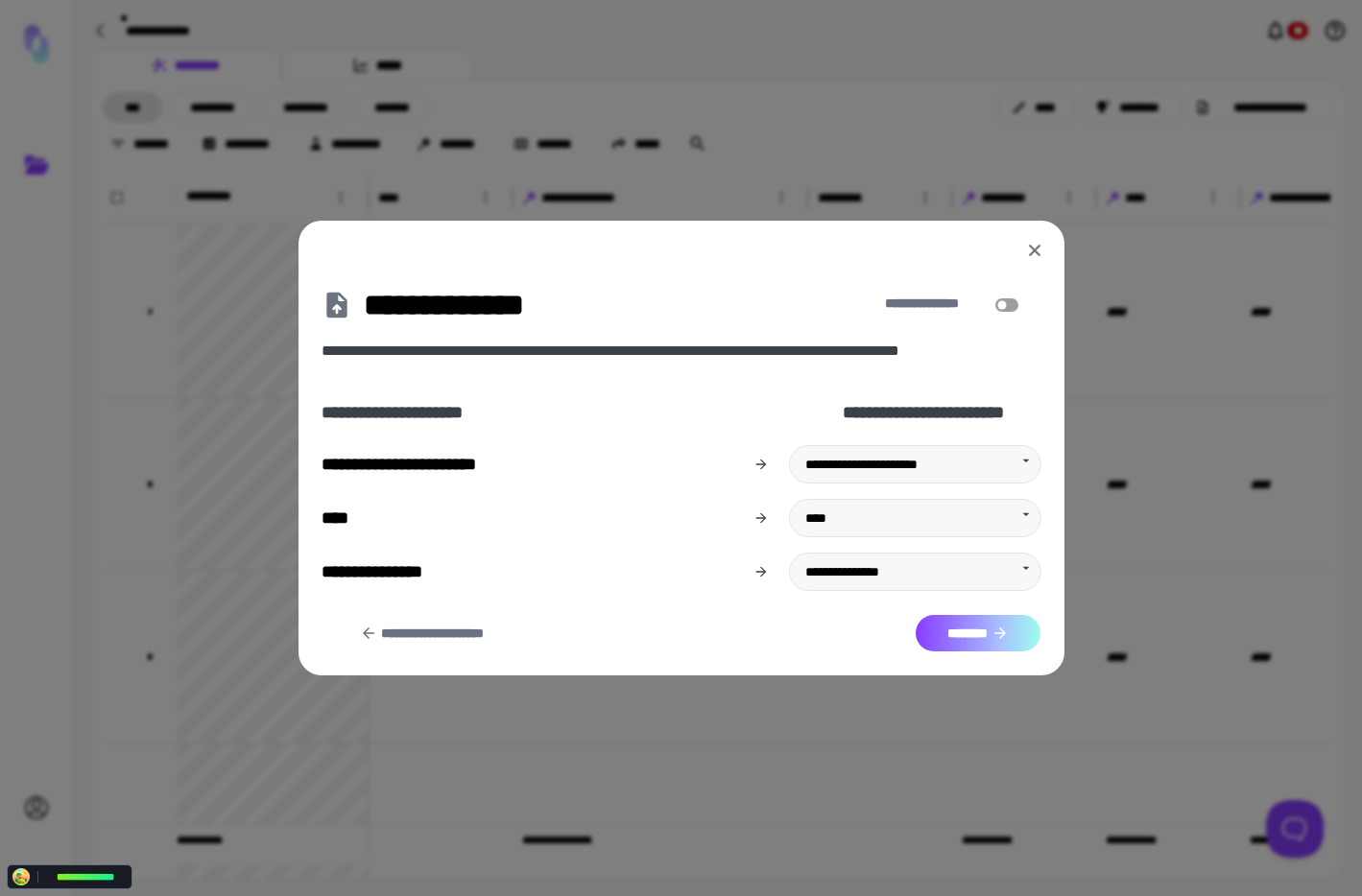 click on "********" at bounding box center (978, 633) 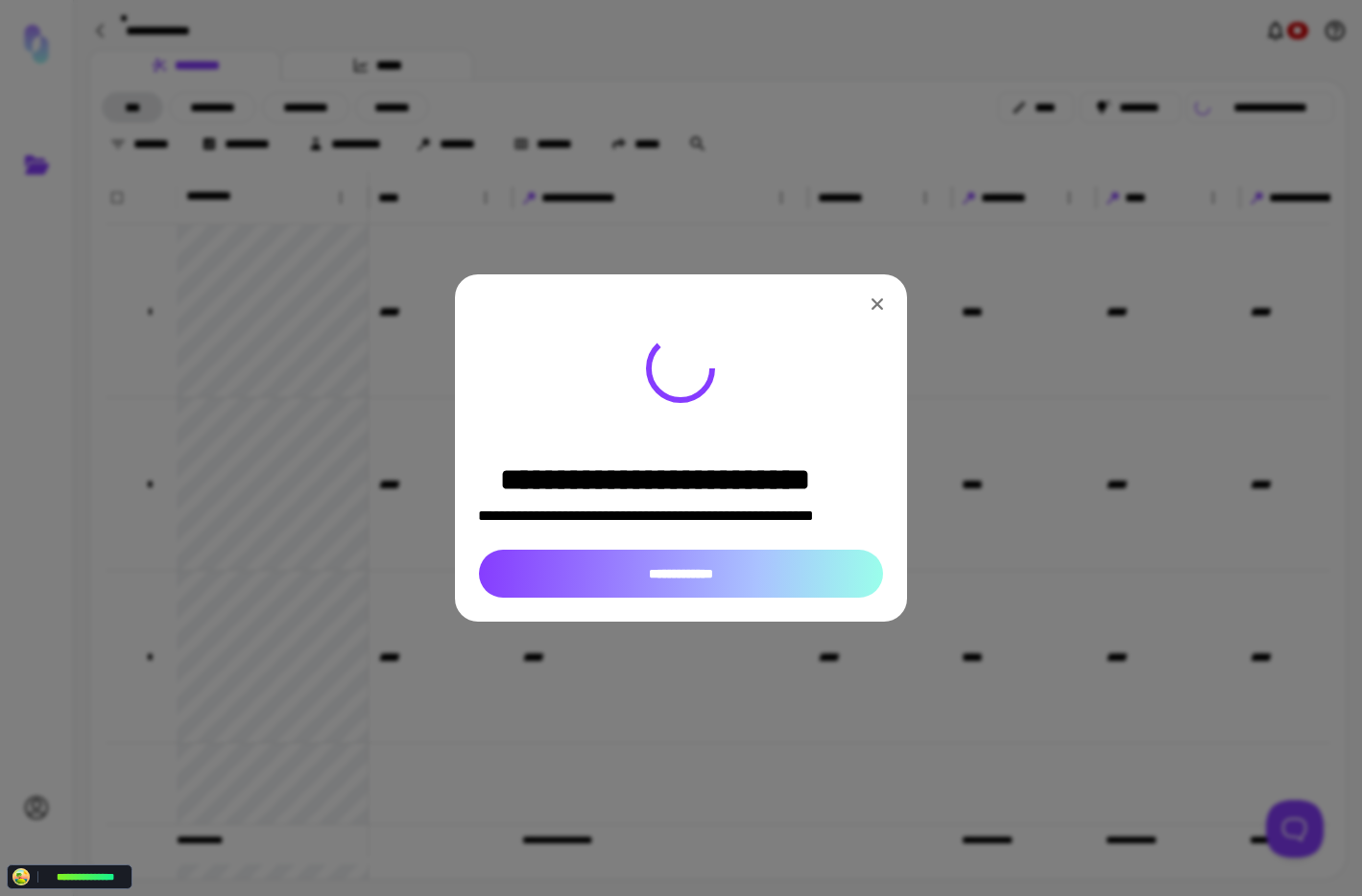 click on "**********" at bounding box center (681, 574) 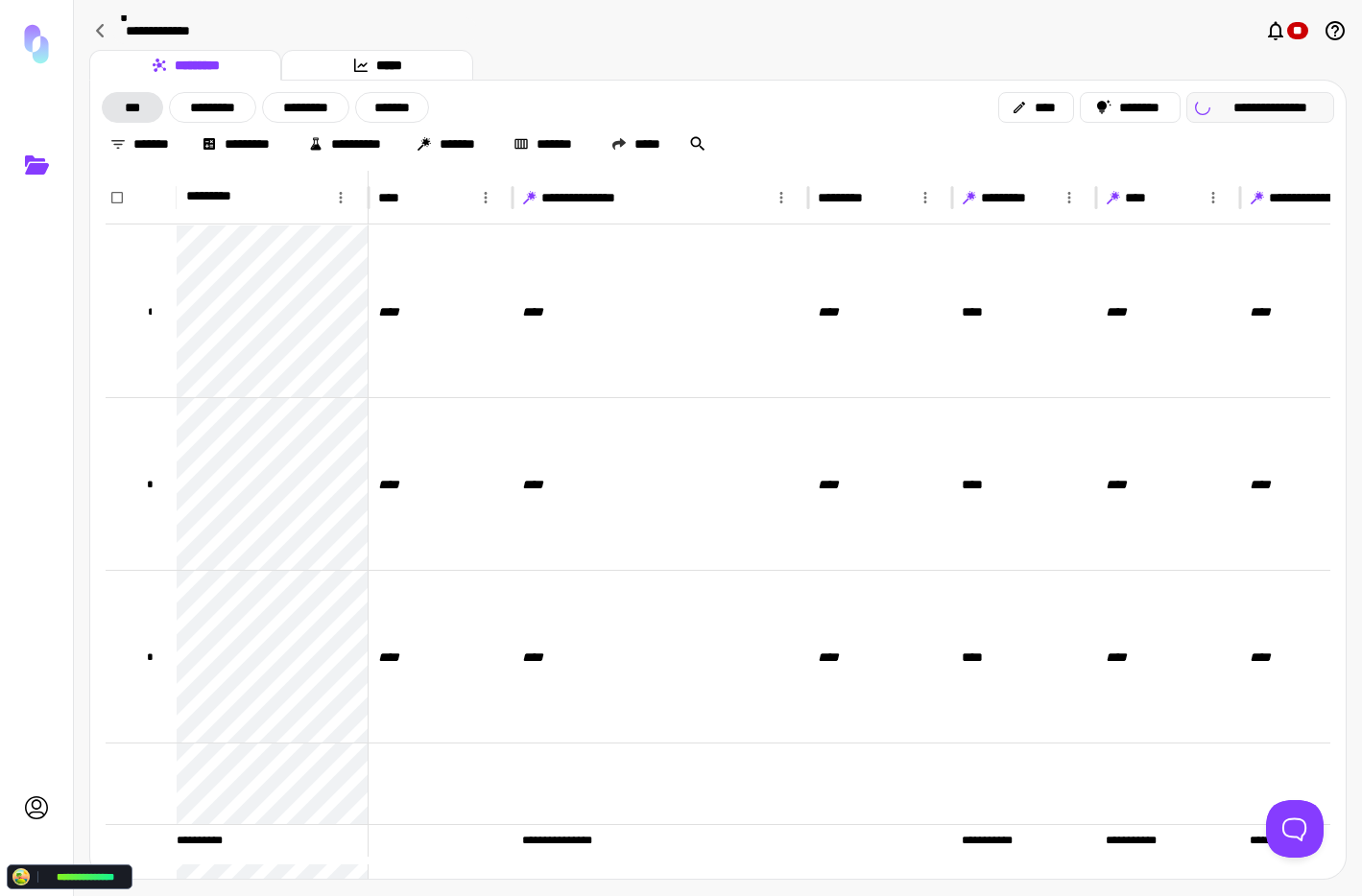 click on "**********" at bounding box center [1270, 107] 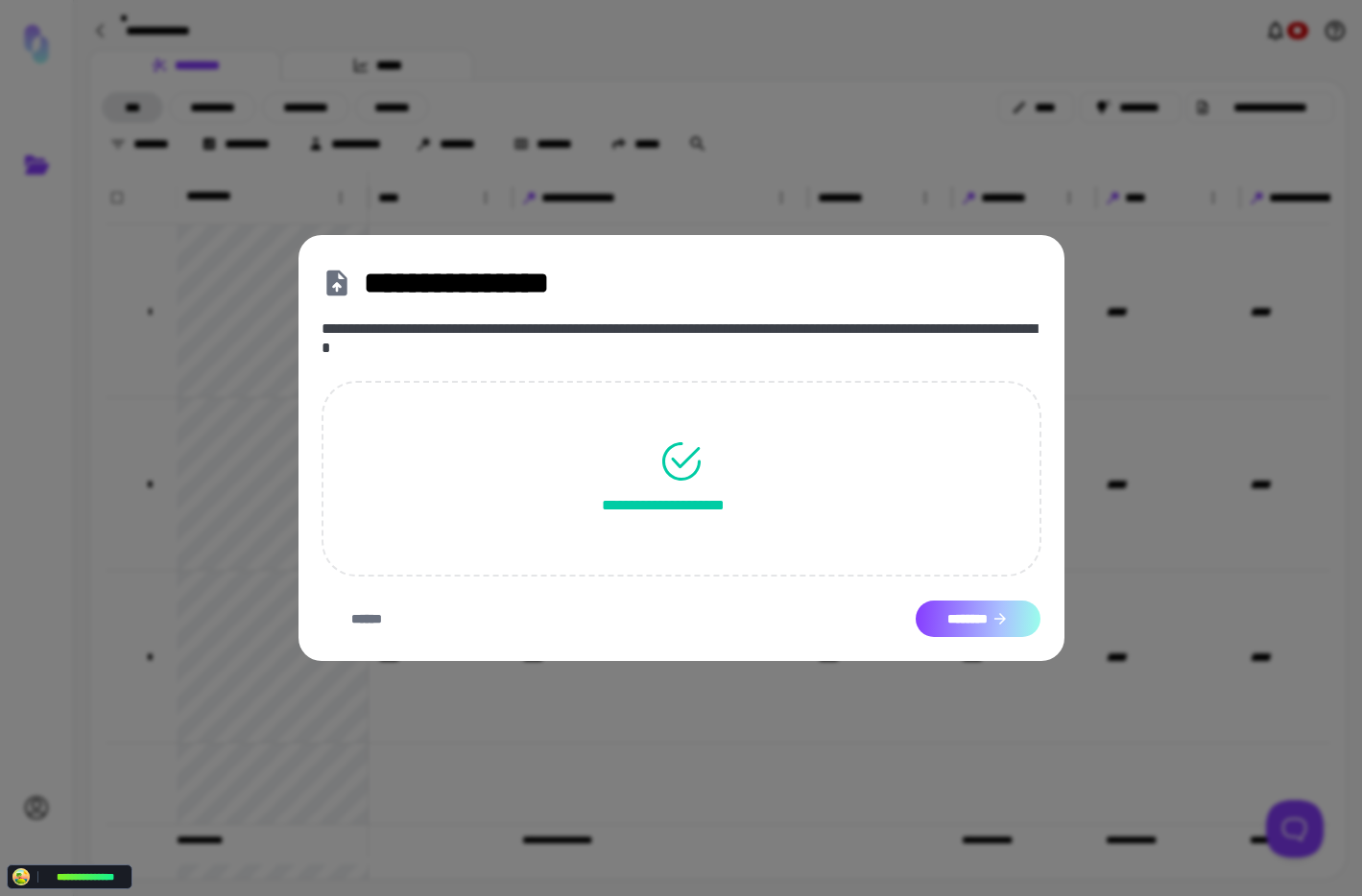 click on "********" at bounding box center (978, 619) 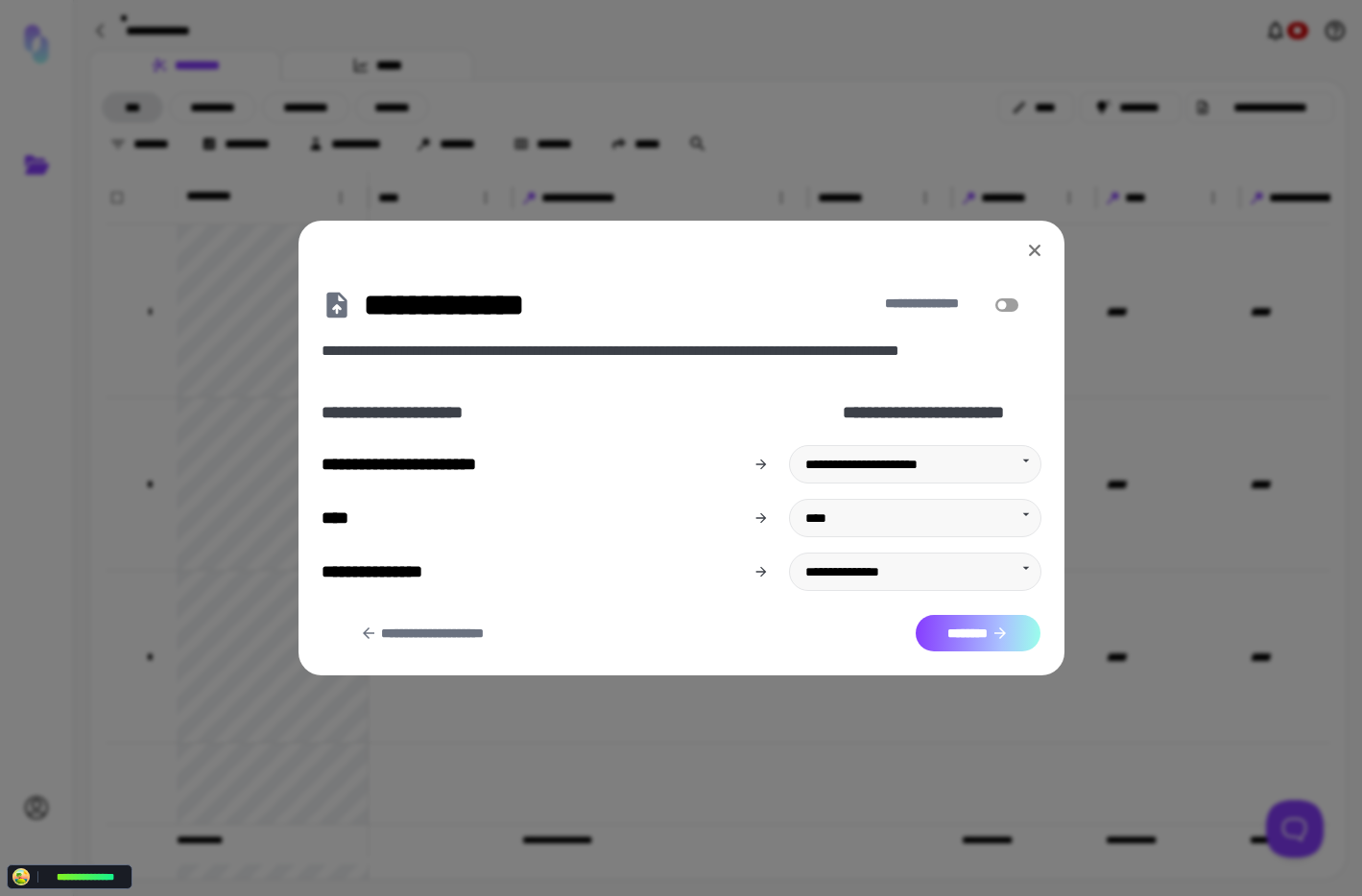 click on "********" at bounding box center [978, 633] 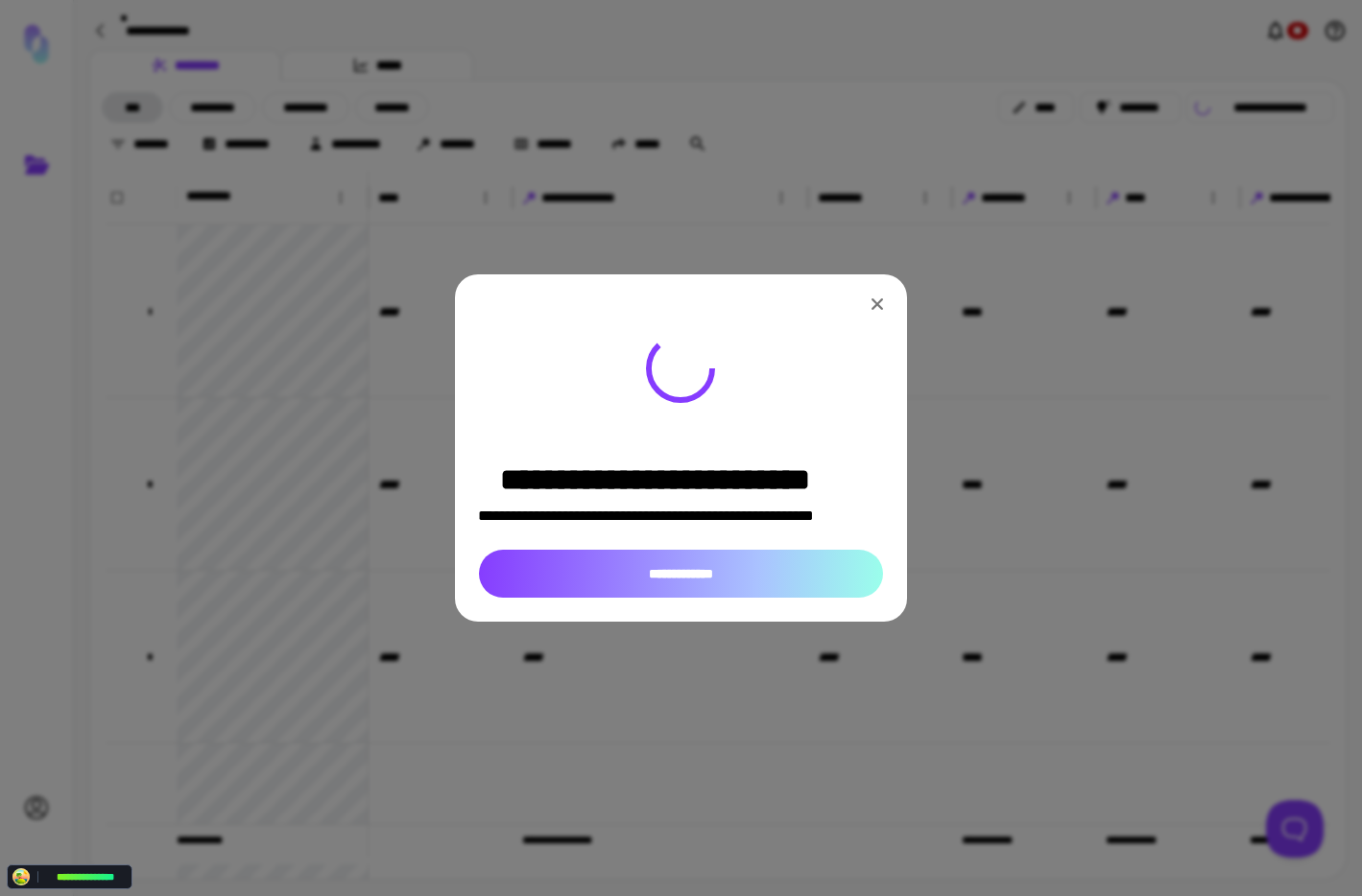 click on "**********" at bounding box center [681, 574] 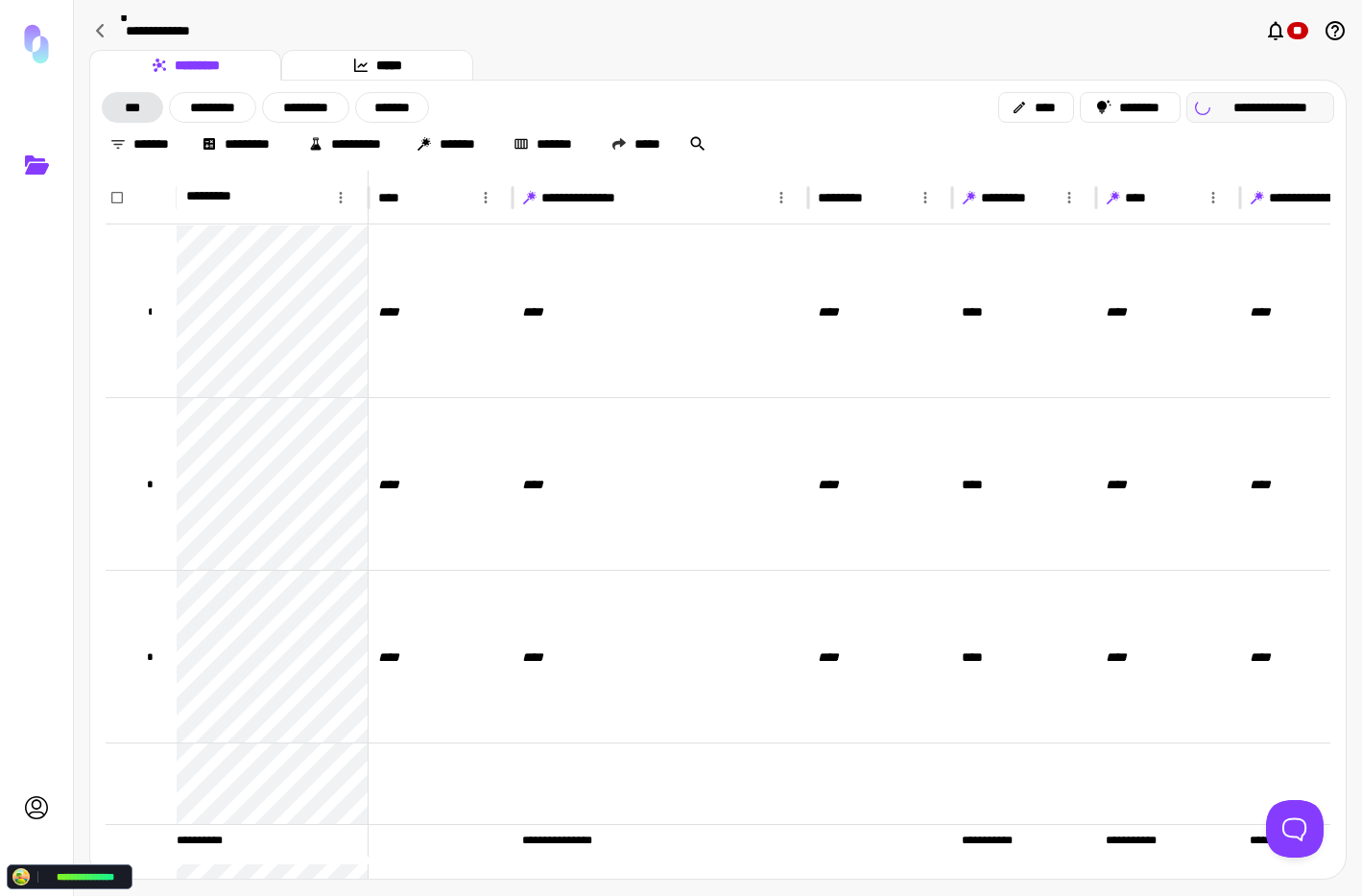 click 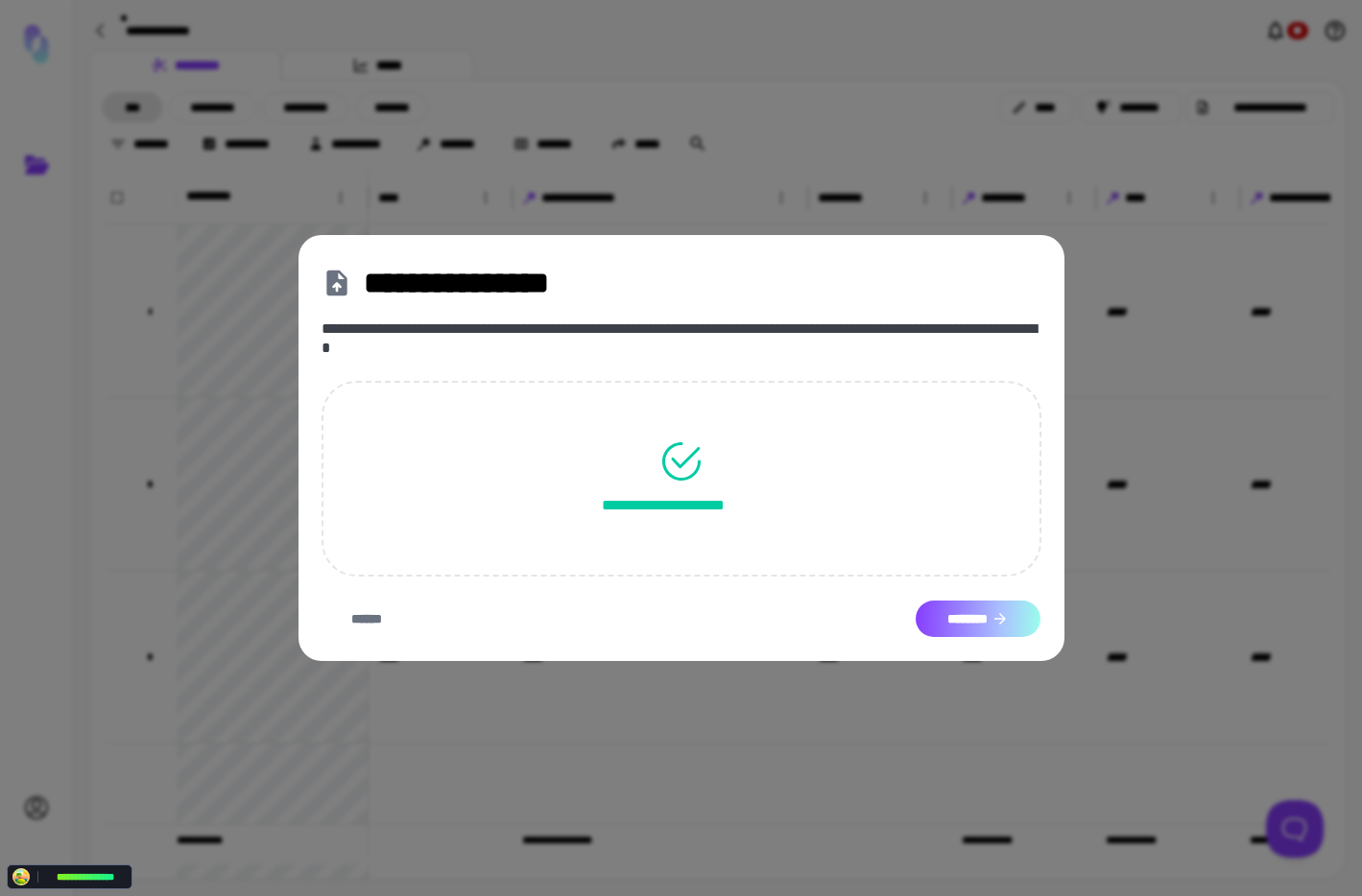 click on "********" at bounding box center [978, 619] 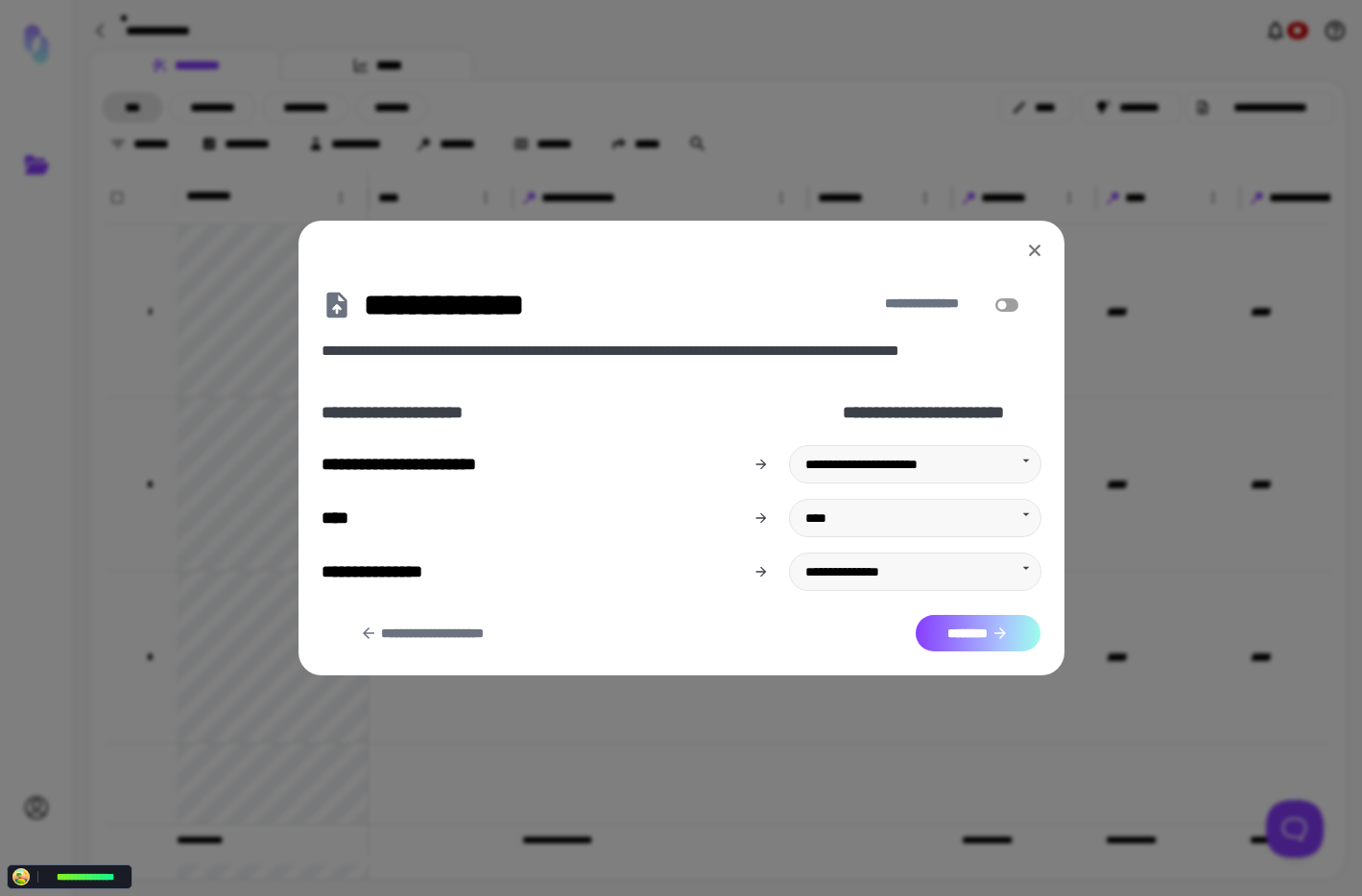 click on "********" at bounding box center [978, 633] 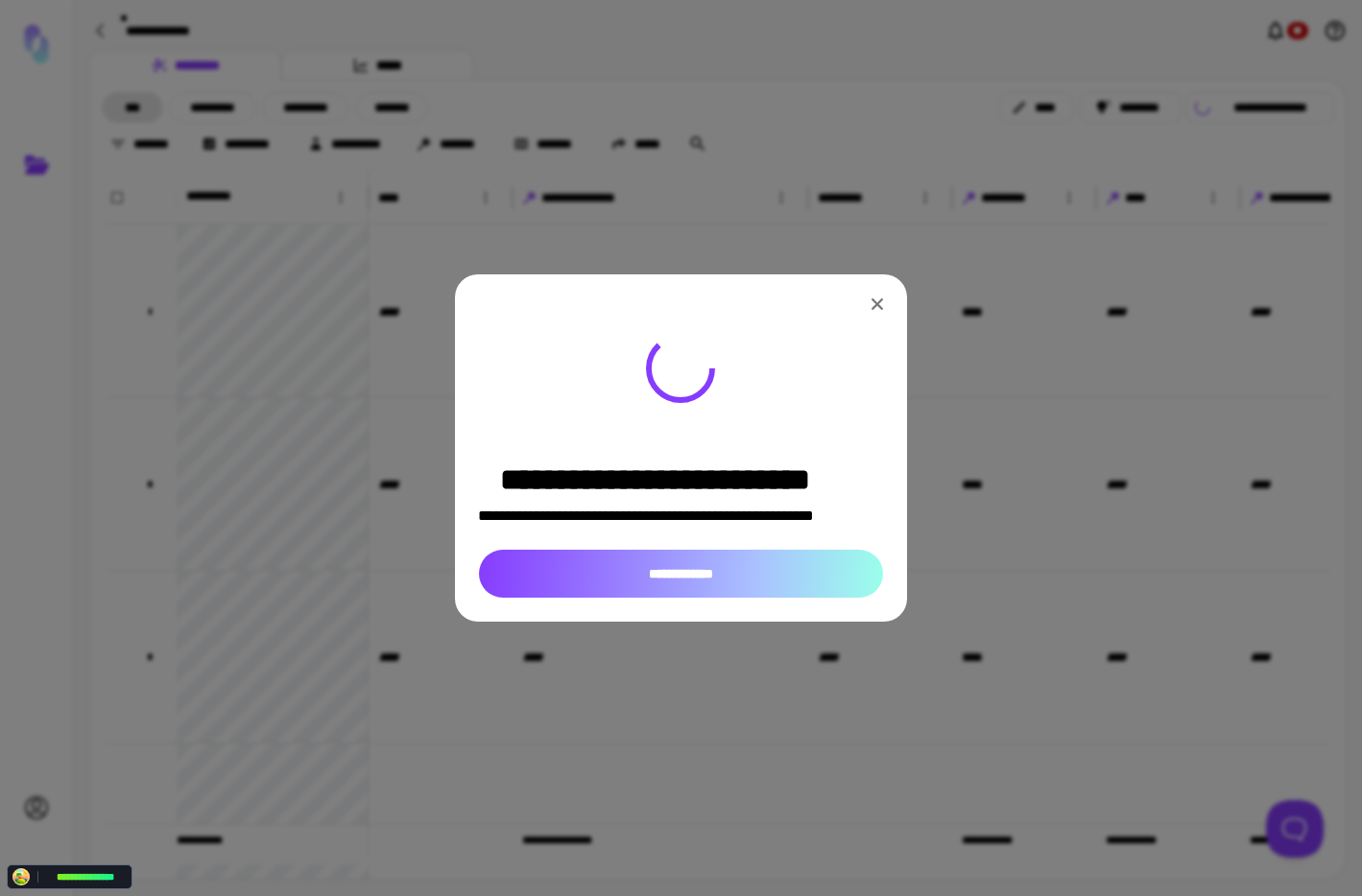 click on "**********" at bounding box center [681, 574] 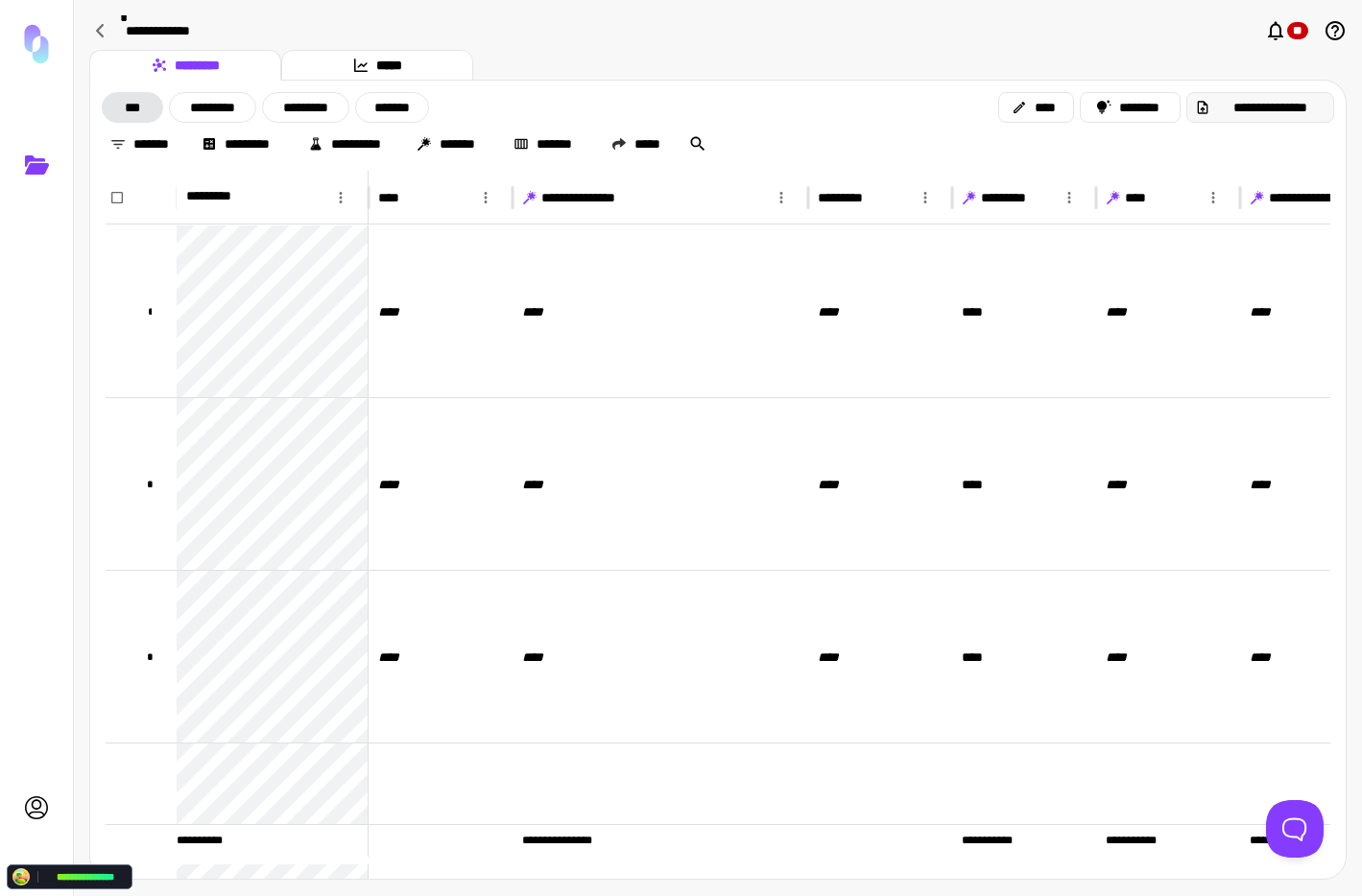 click on "**********" at bounding box center [1260, 107] 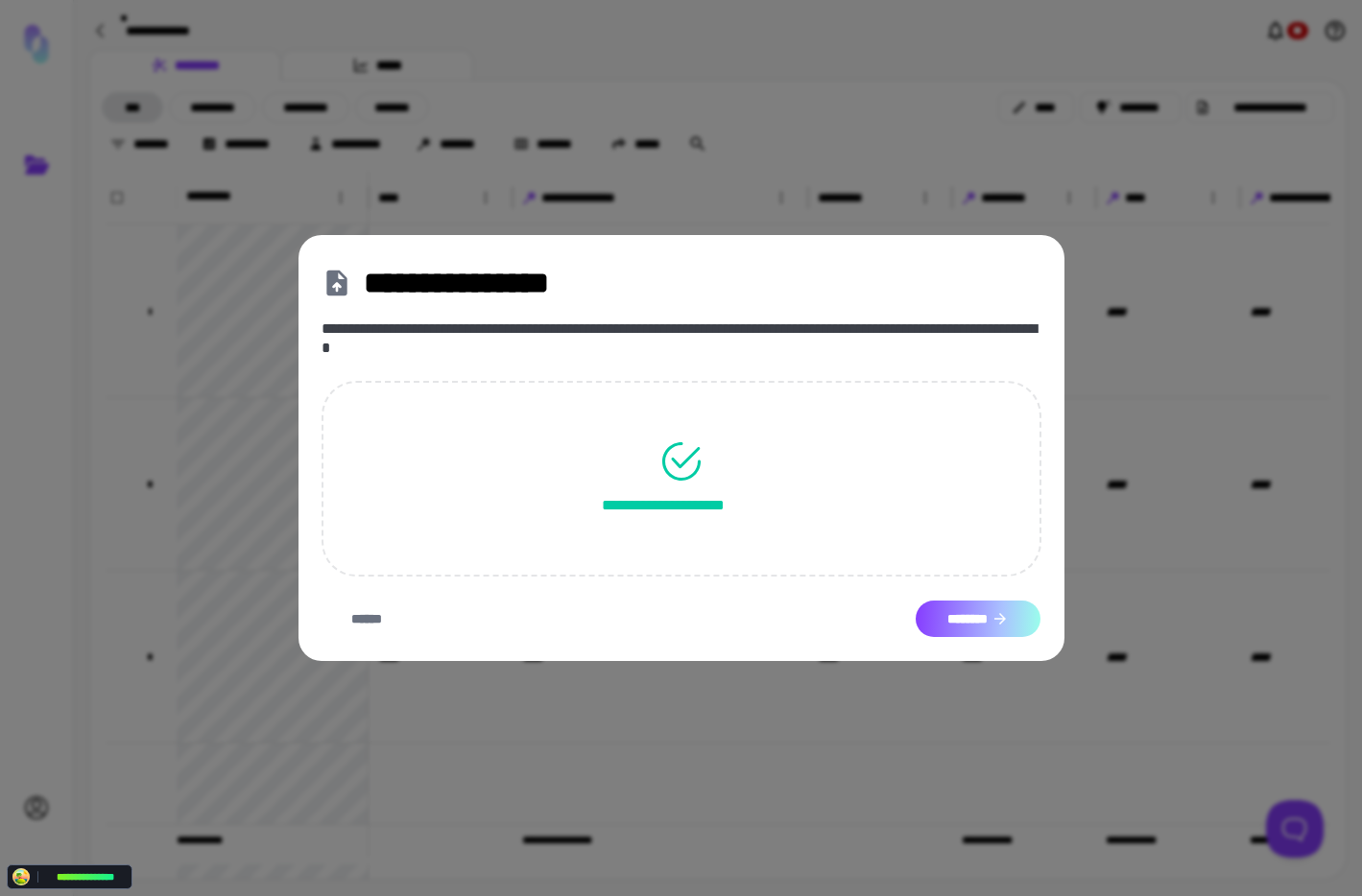 click 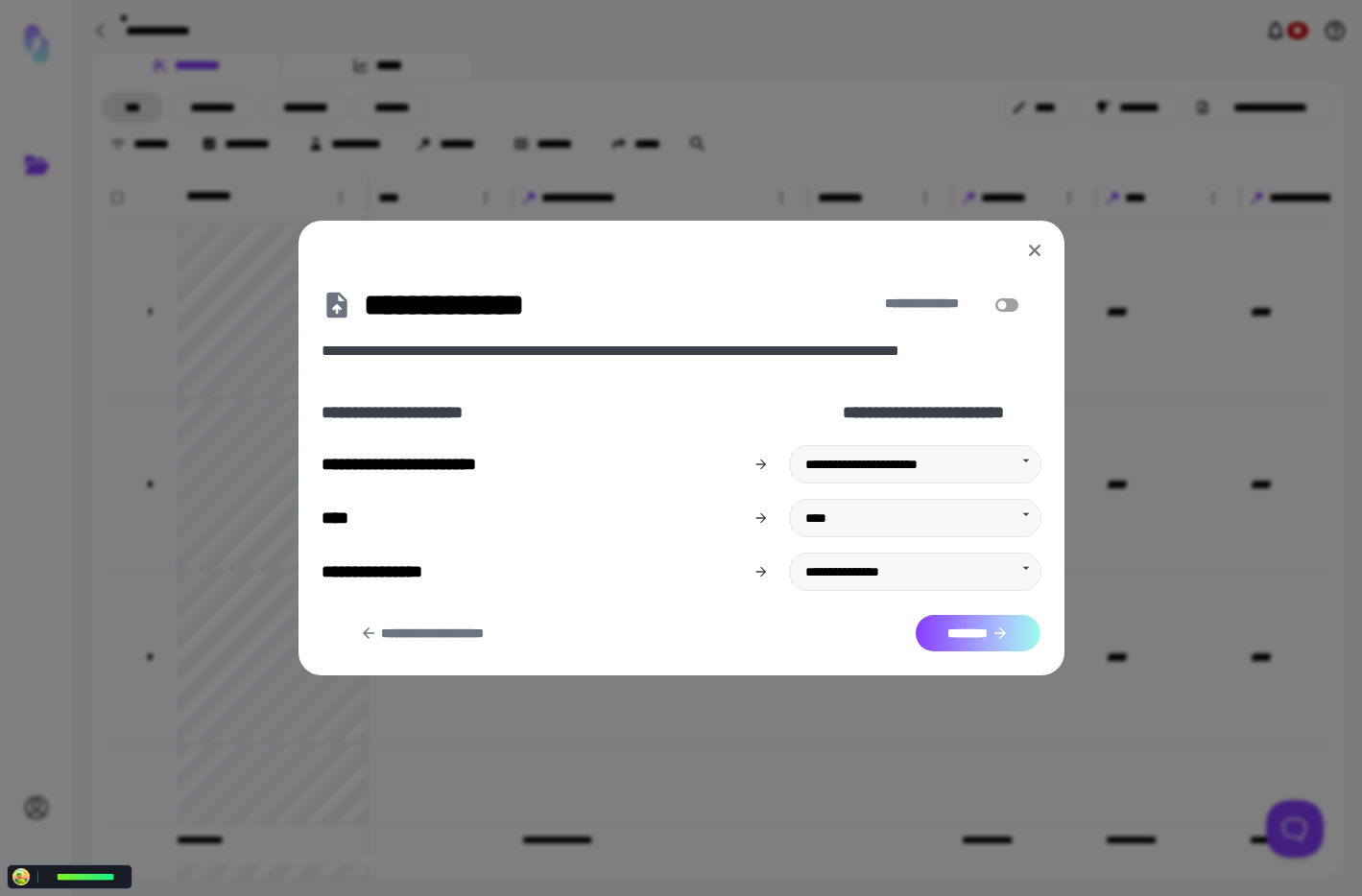click on "********" at bounding box center (978, 633) 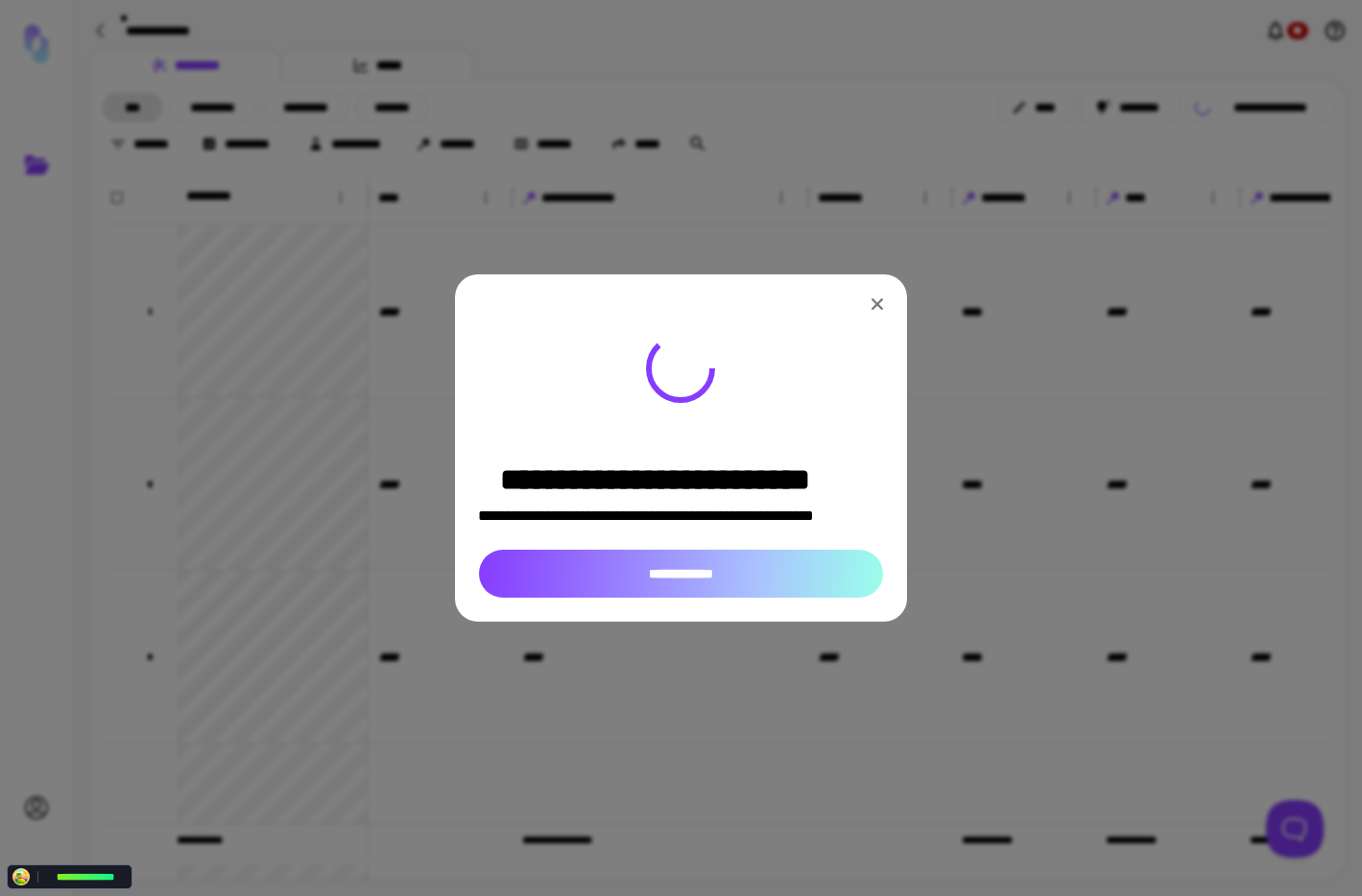 click on "**********" at bounding box center (681, 574) 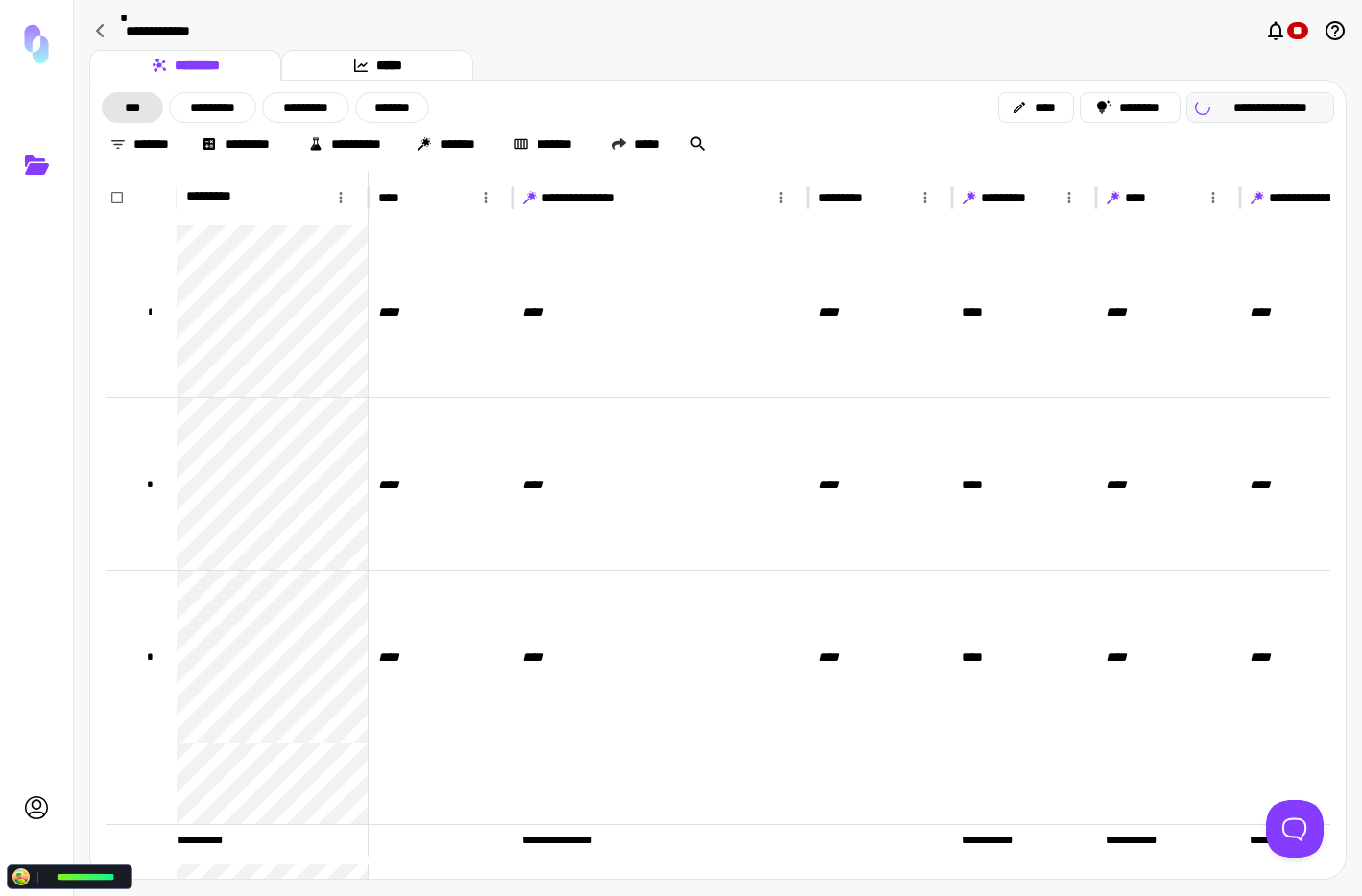 click on "**********" at bounding box center (1270, 107) 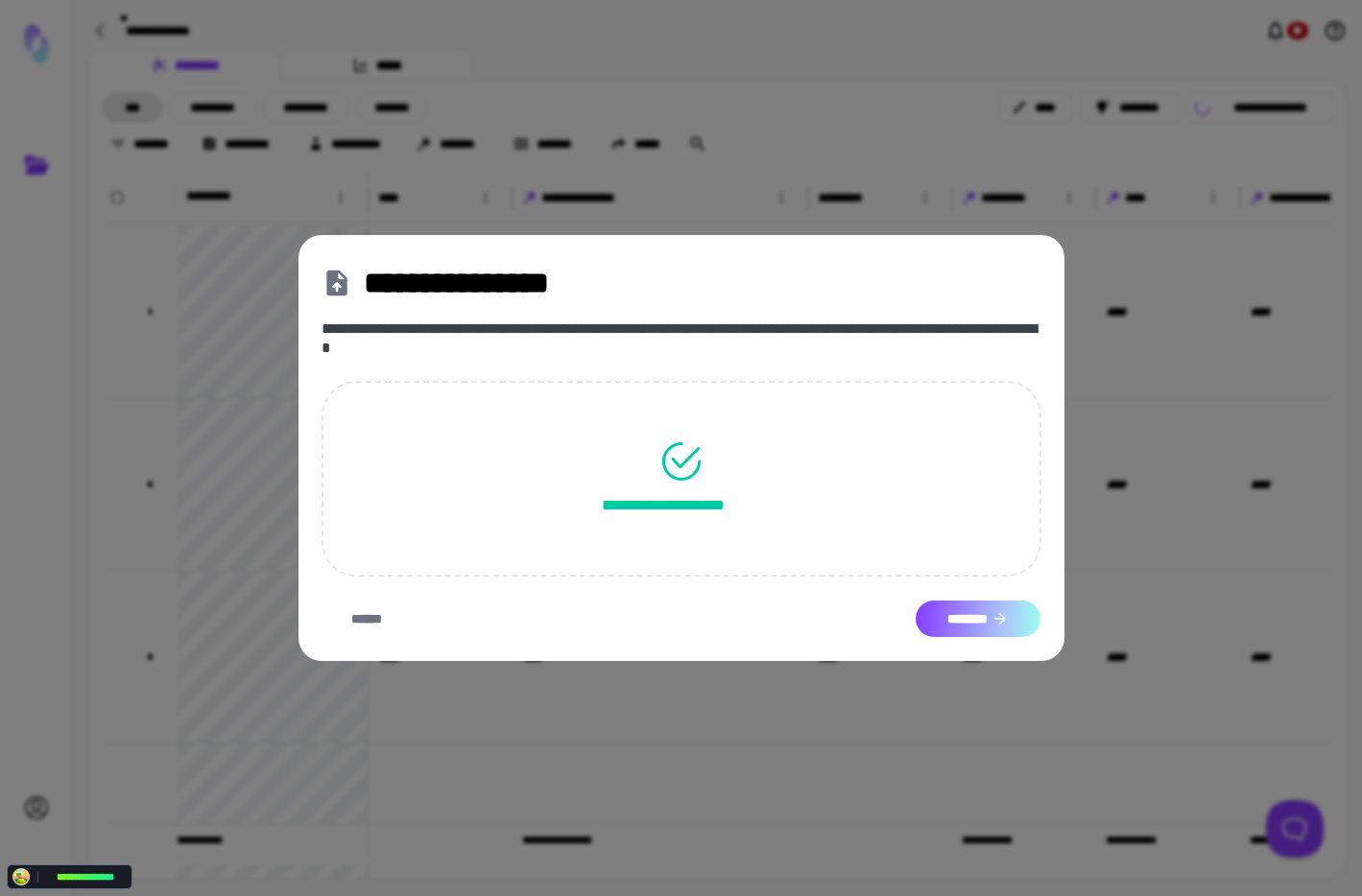 click on "********" at bounding box center (978, 619) 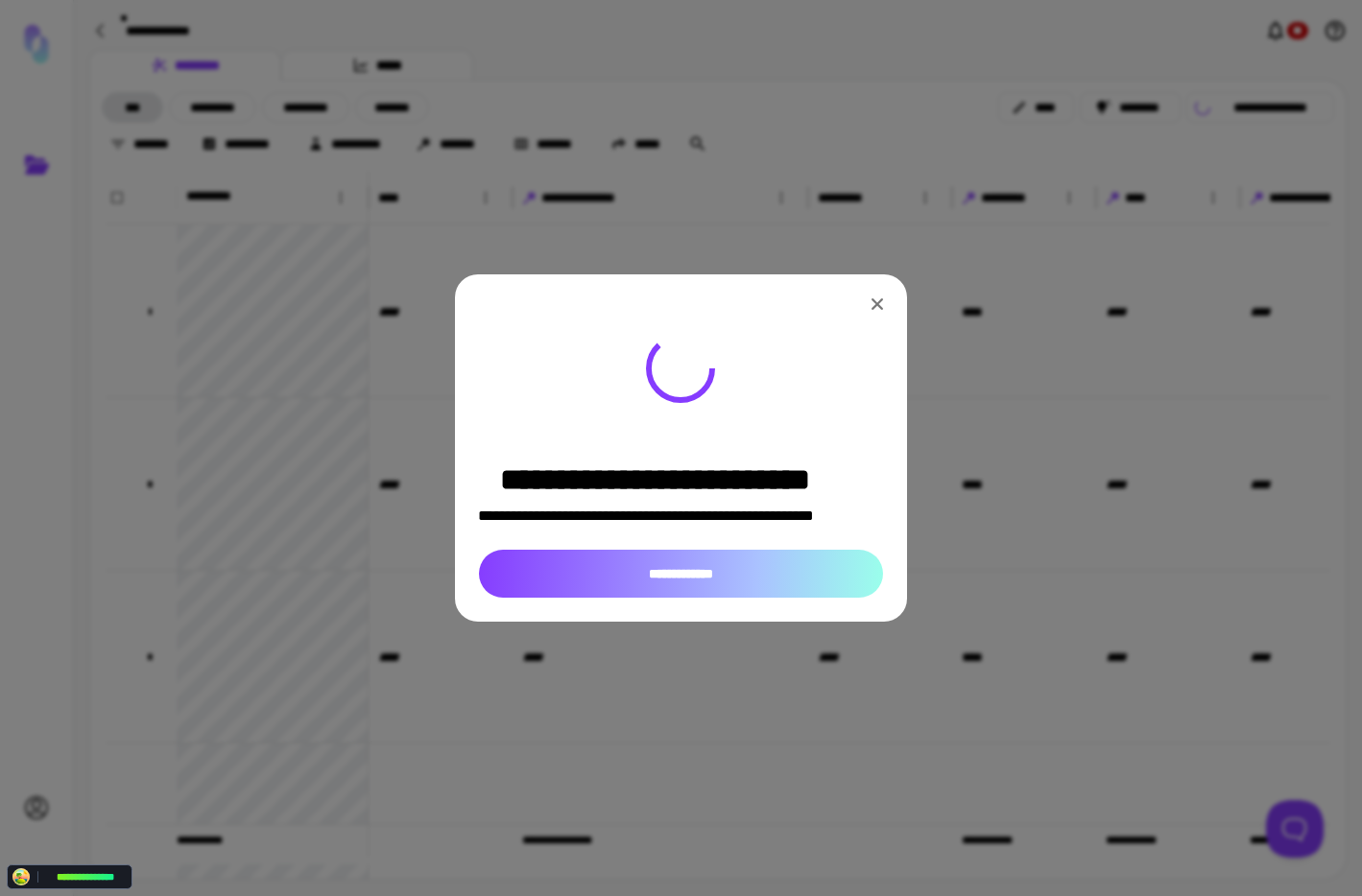 click on "**********" at bounding box center [681, 574] 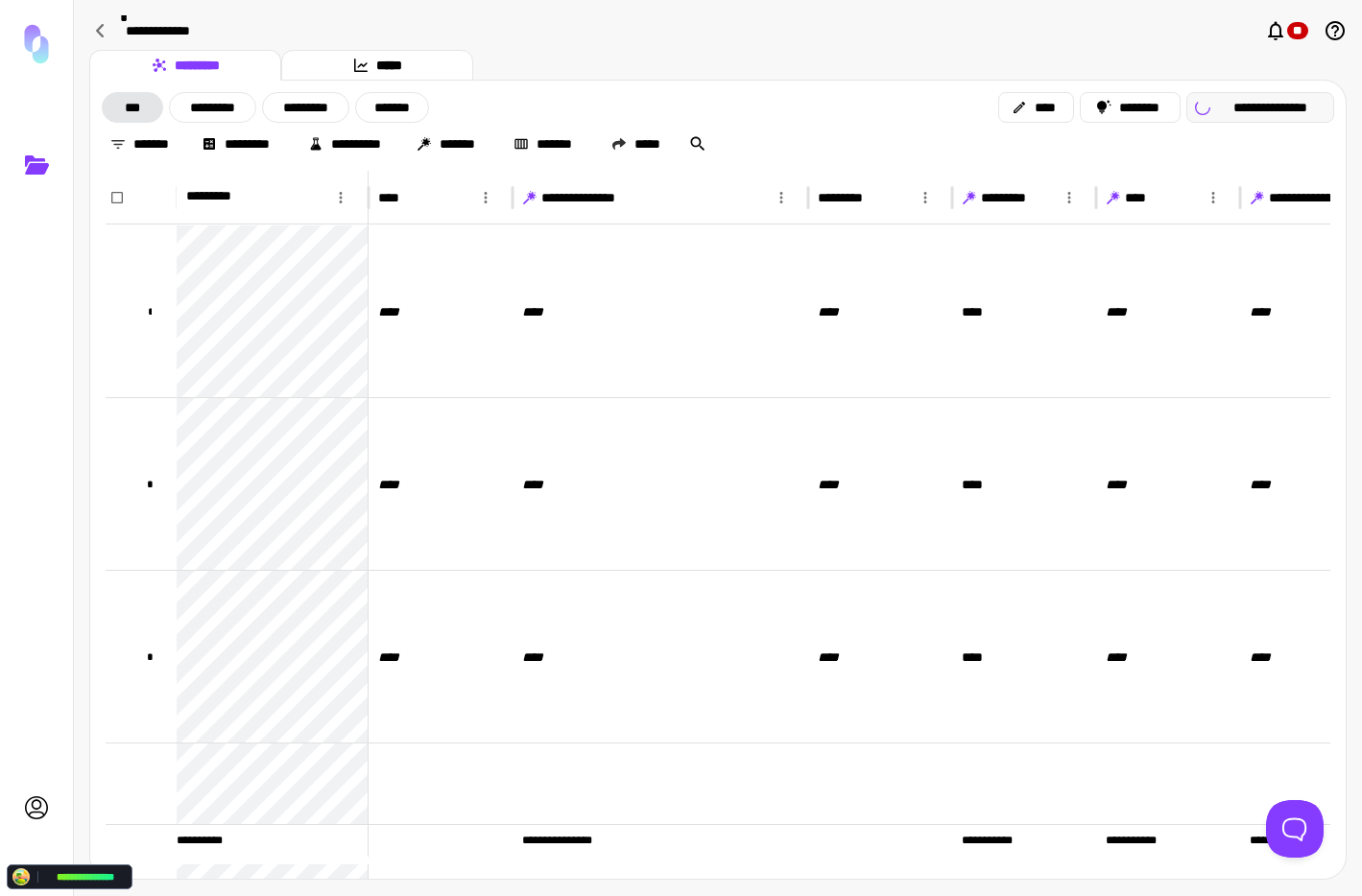 click on "**********" at bounding box center [1270, 107] 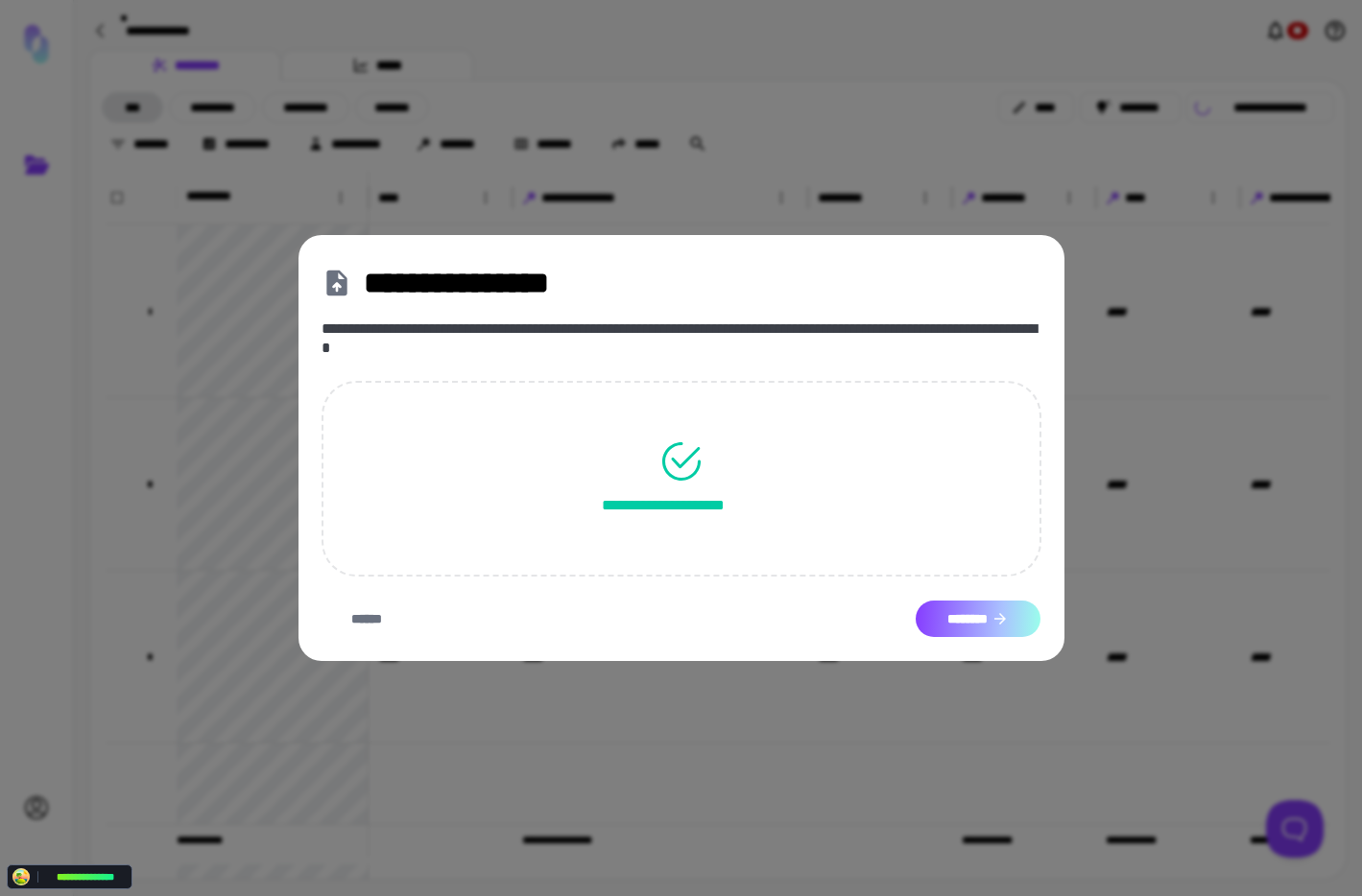 click on "********" at bounding box center [978, 619] 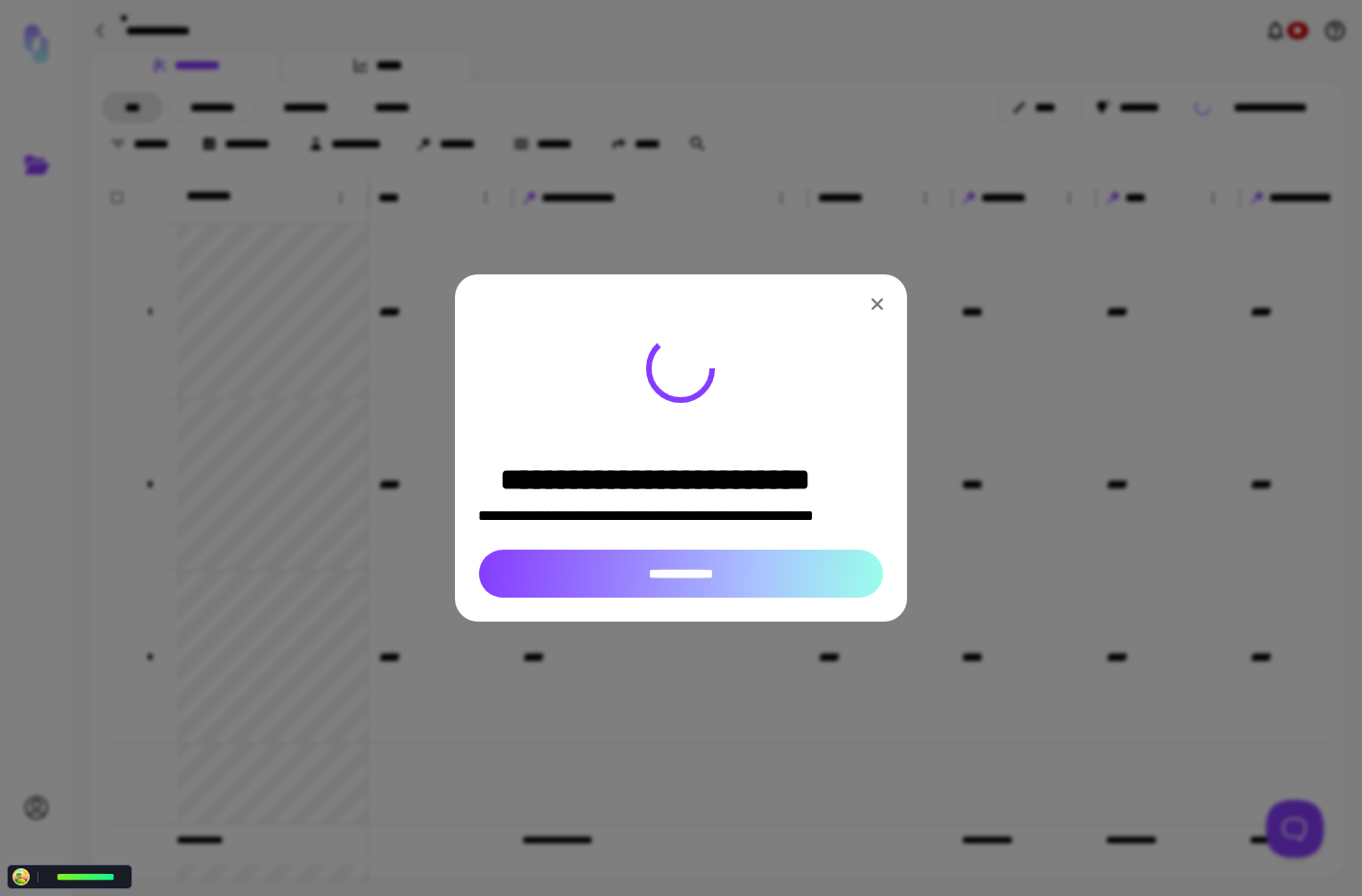 click on "**********" at bounding box center [681, 574] 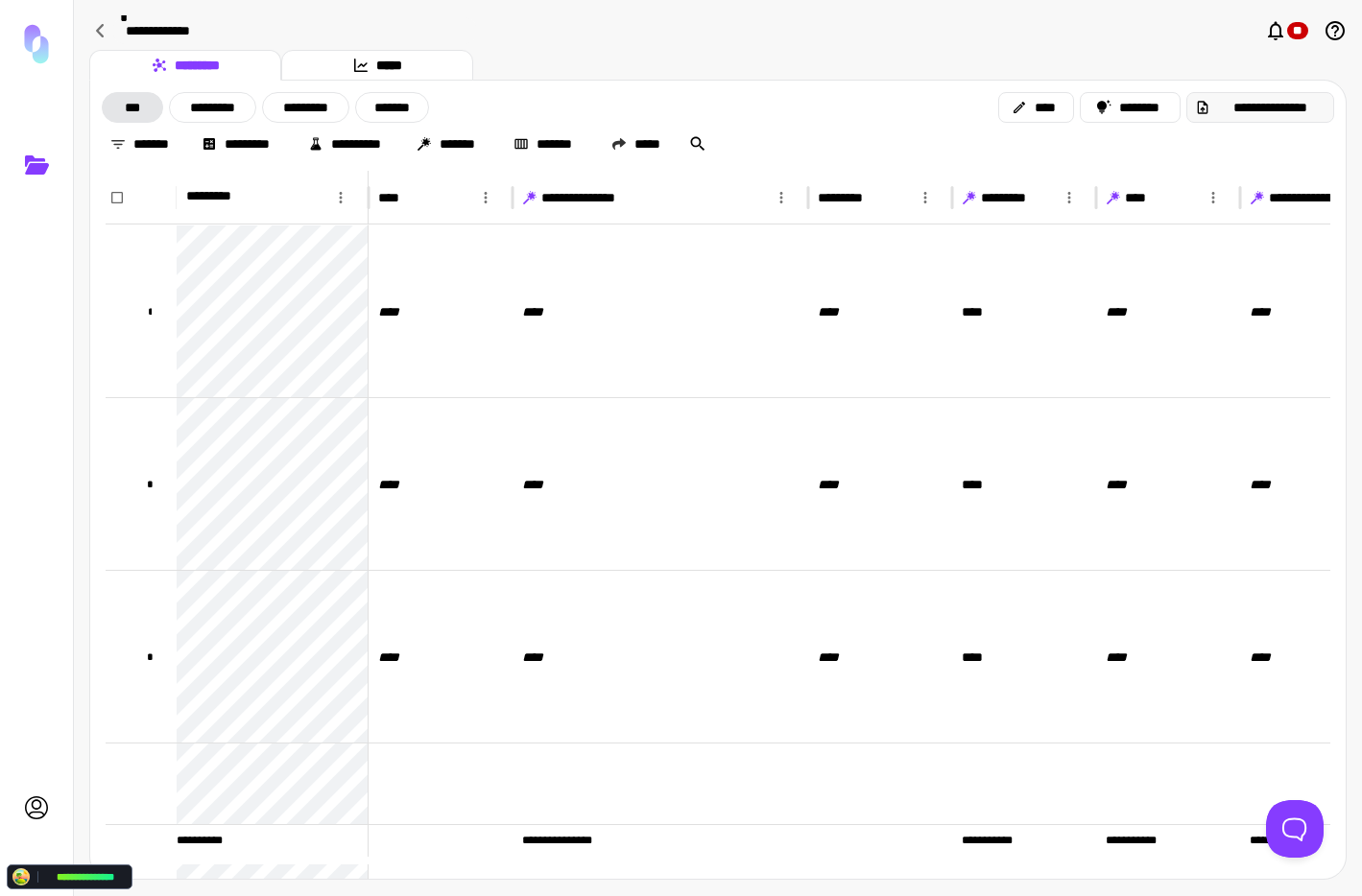 click on "**********" at bounding box center (1260, 107) 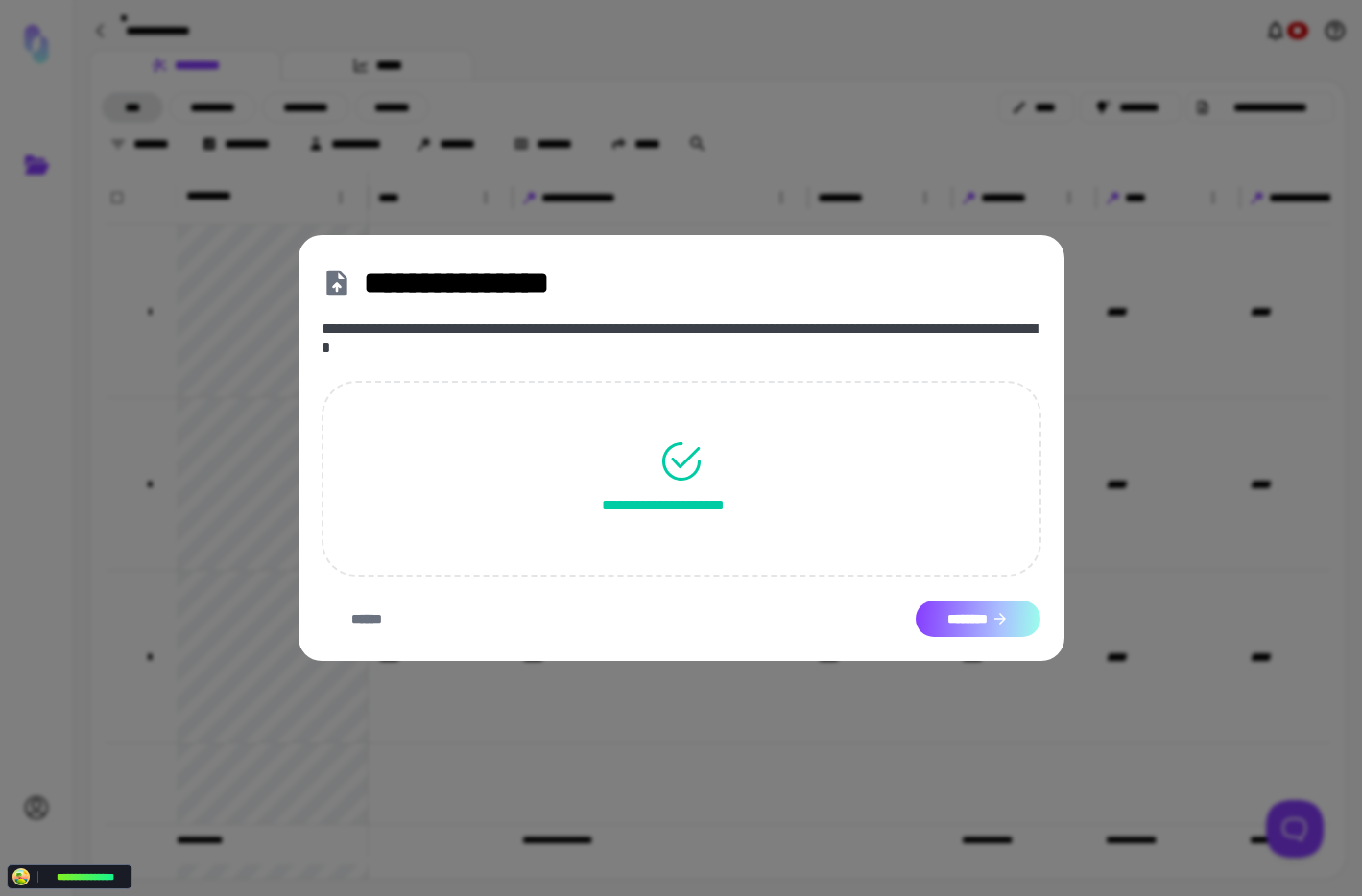 click on "********" at bounding box center (978, 619) 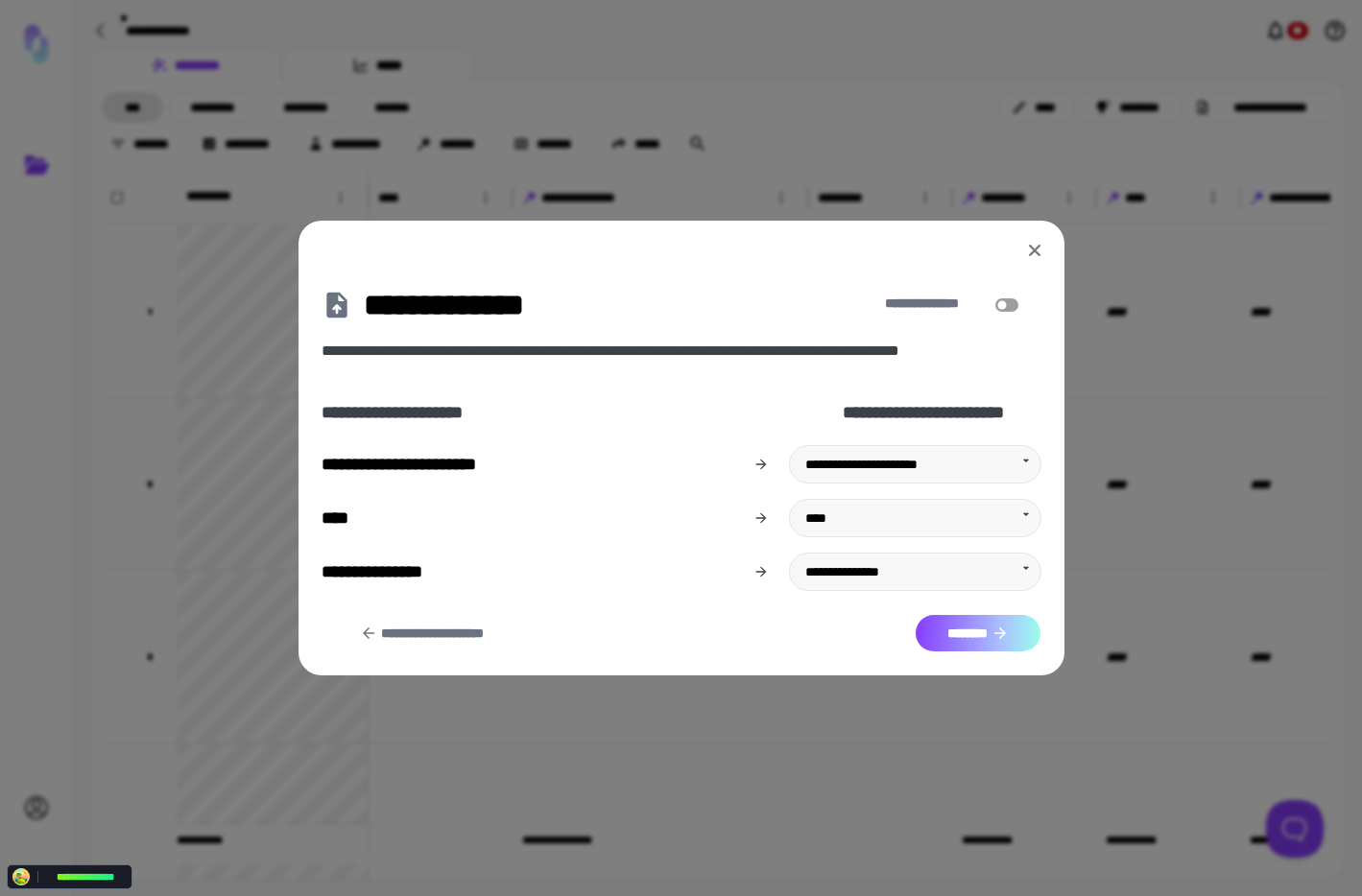 click 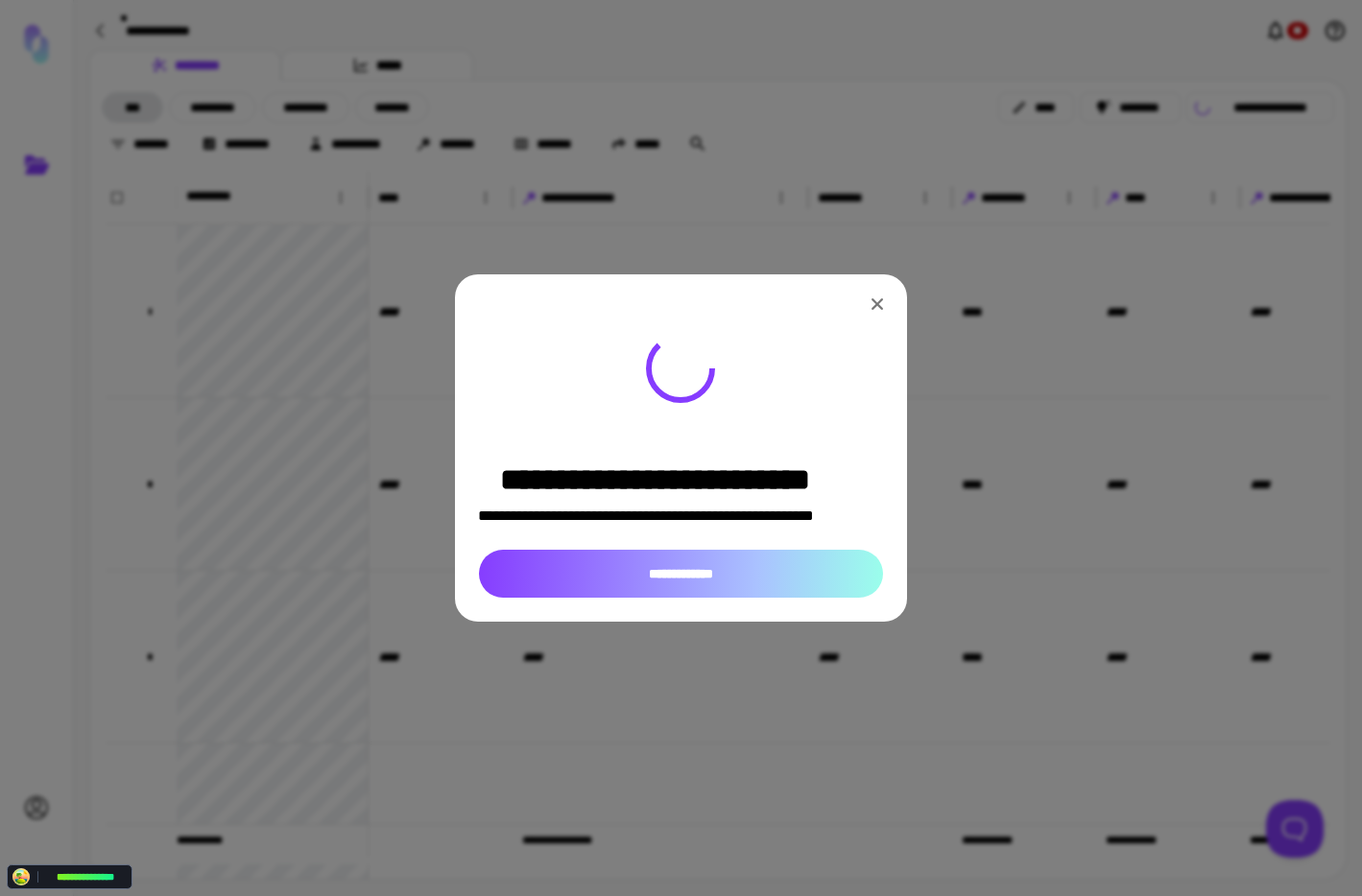 click on "**********" at bounding box center [681, 574] 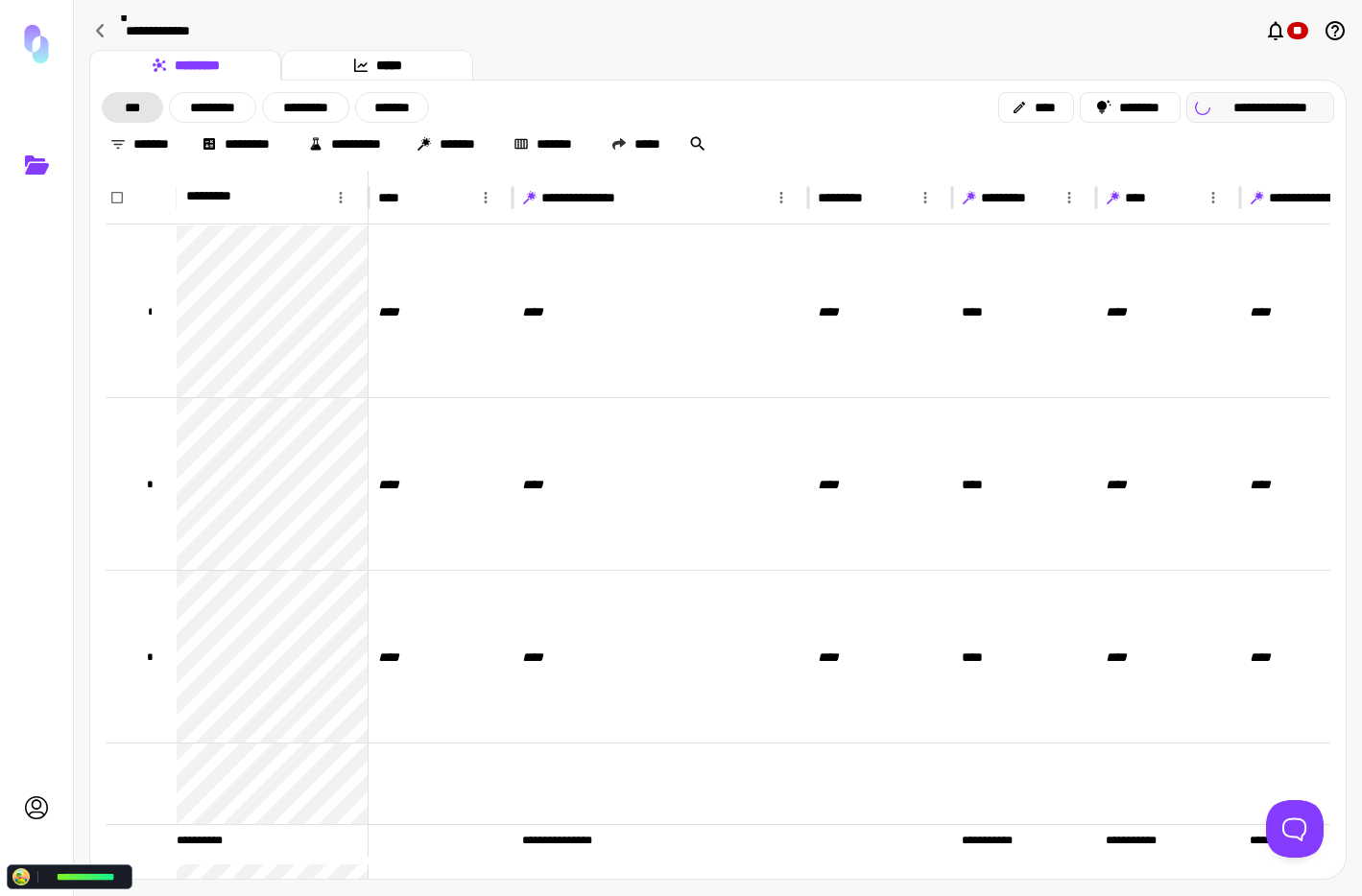 click on "**********" at bounding box center (1260, 107) 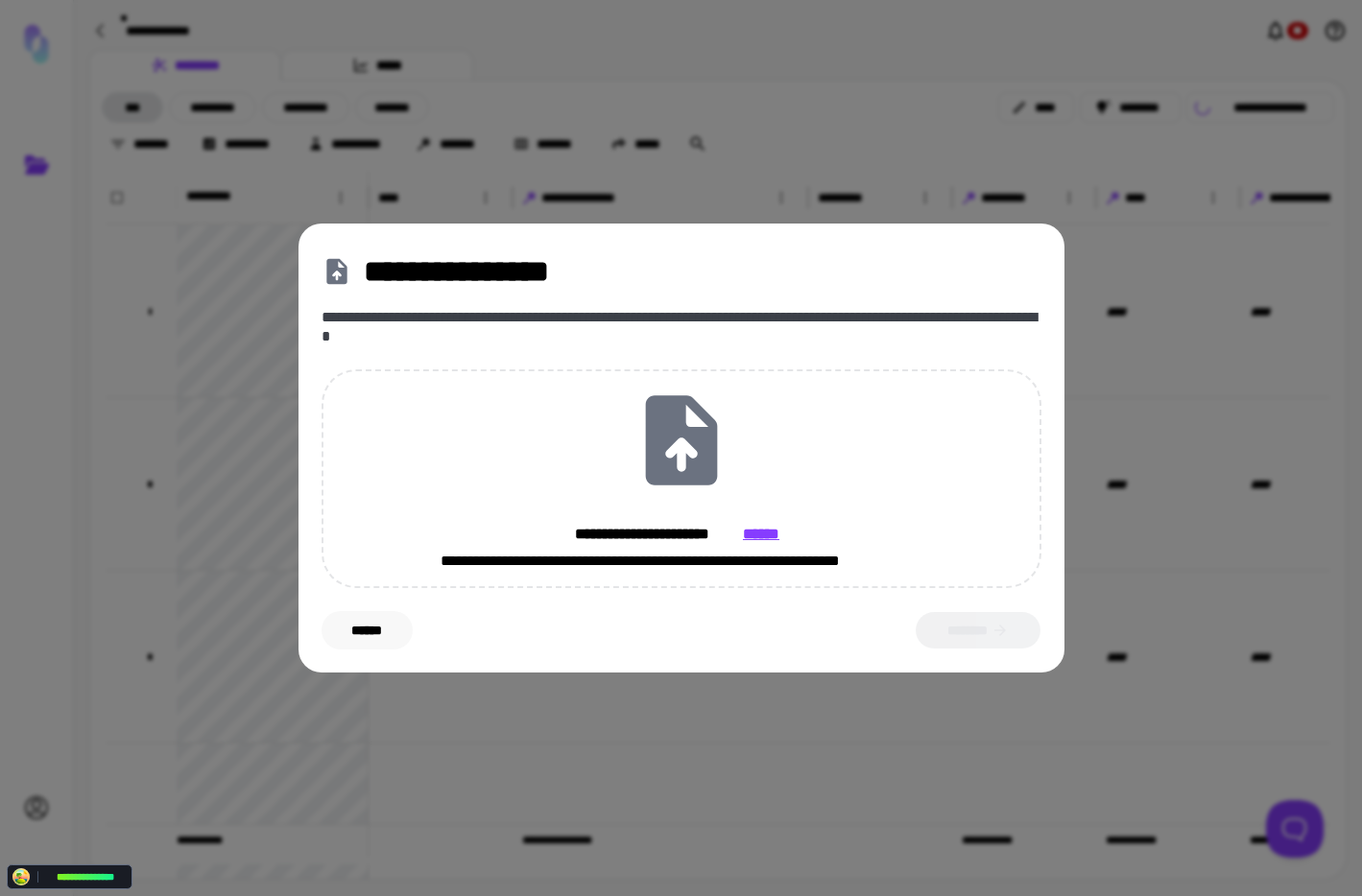 click on "******" at bounding box center (367, 630) 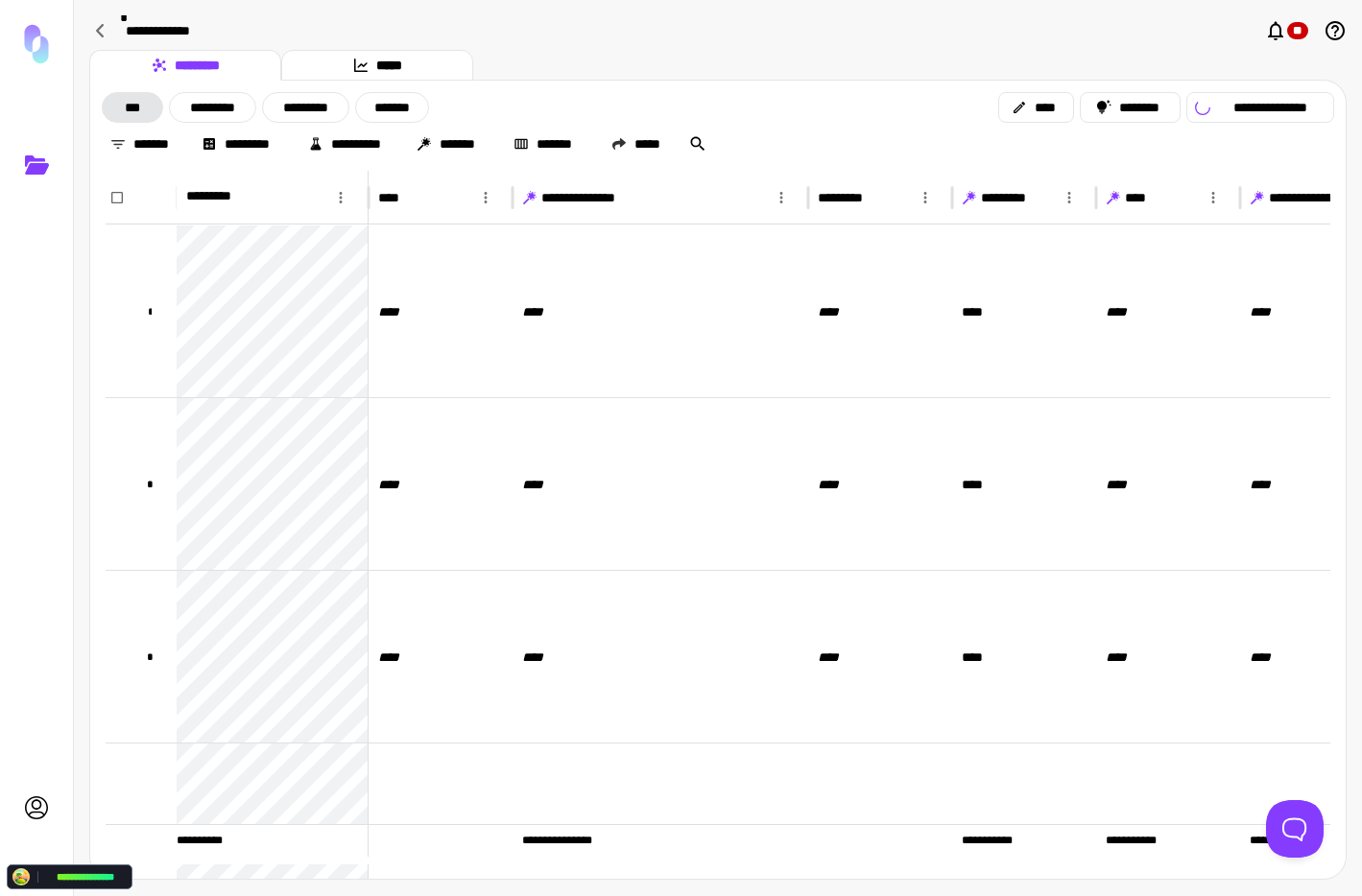 click on "********* *****" at bounding box center (718, 65) 